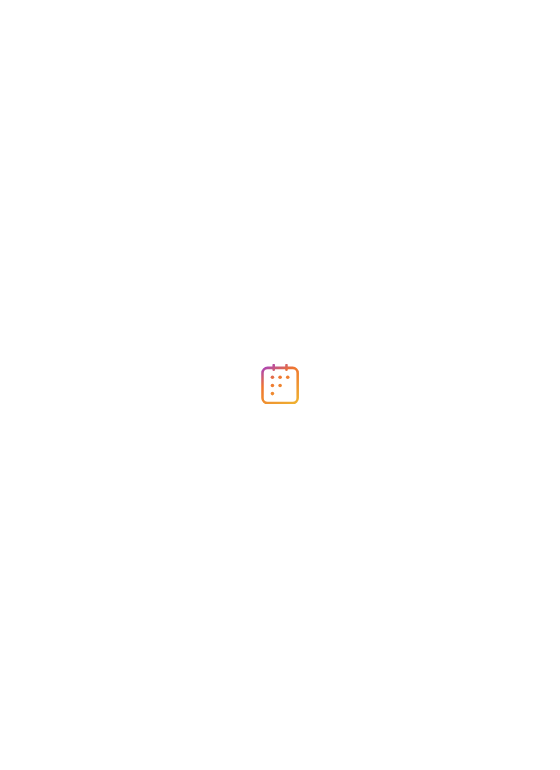scroll, scrollTop: 0, scrollLeft: 0, axis: both 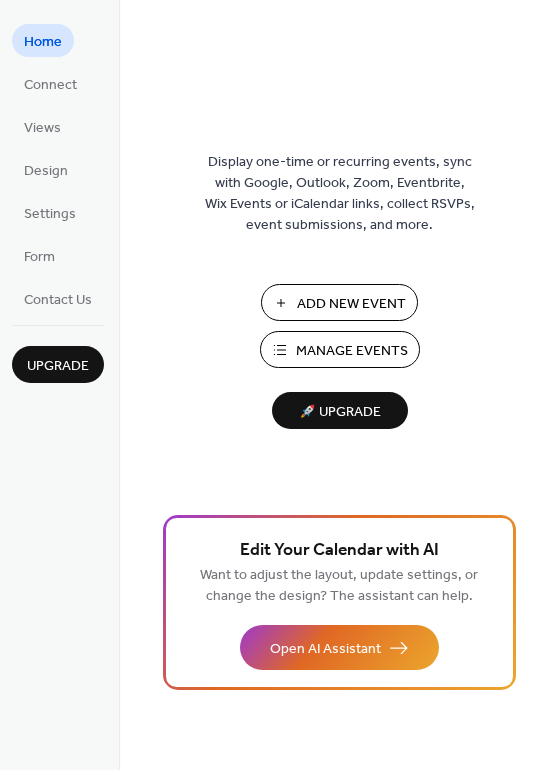 click on "Manage Events" at bounding box center [352, 351] 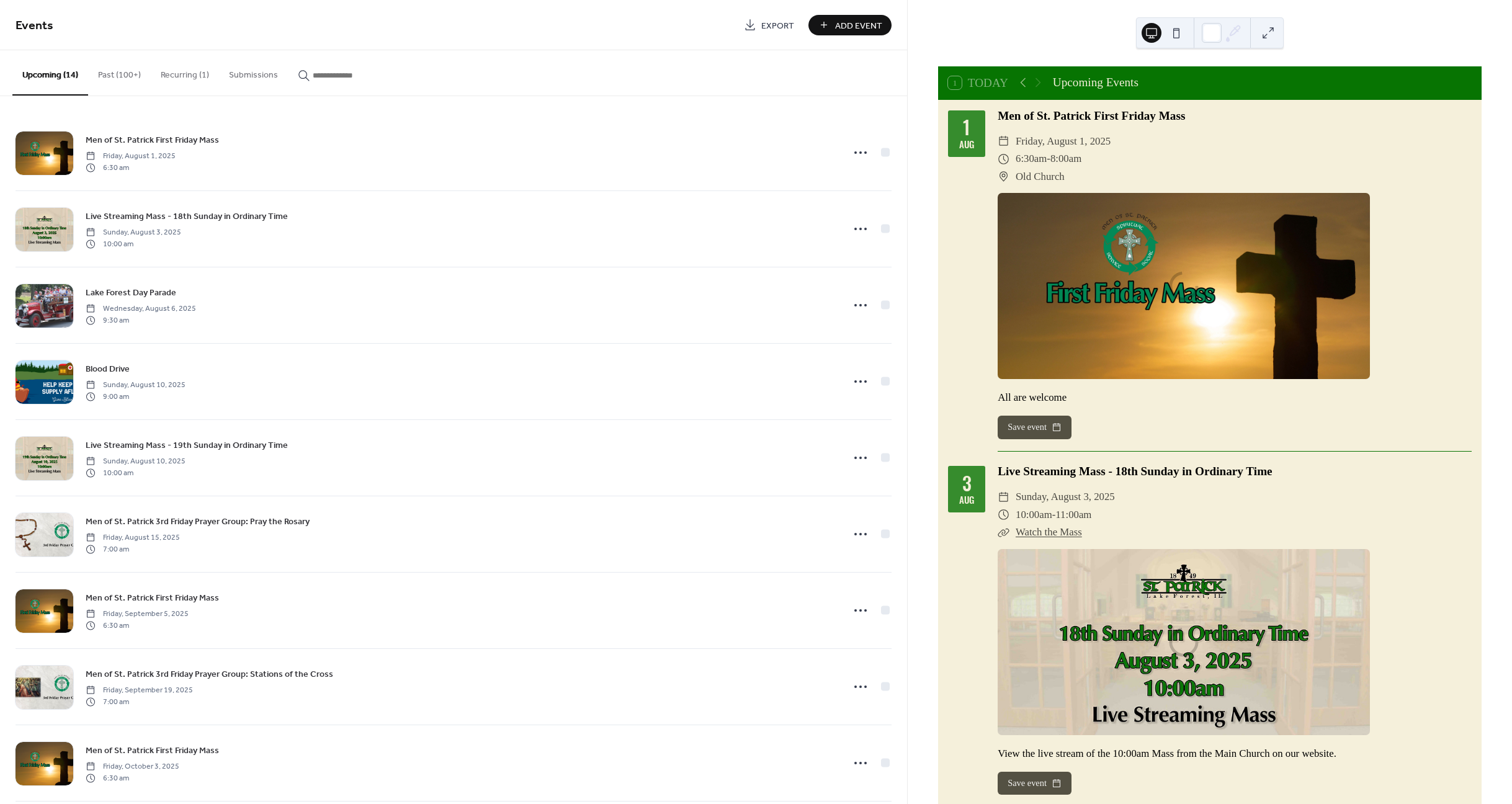scroll, scrollTop: 0, scrollLeft: 0, axis: both 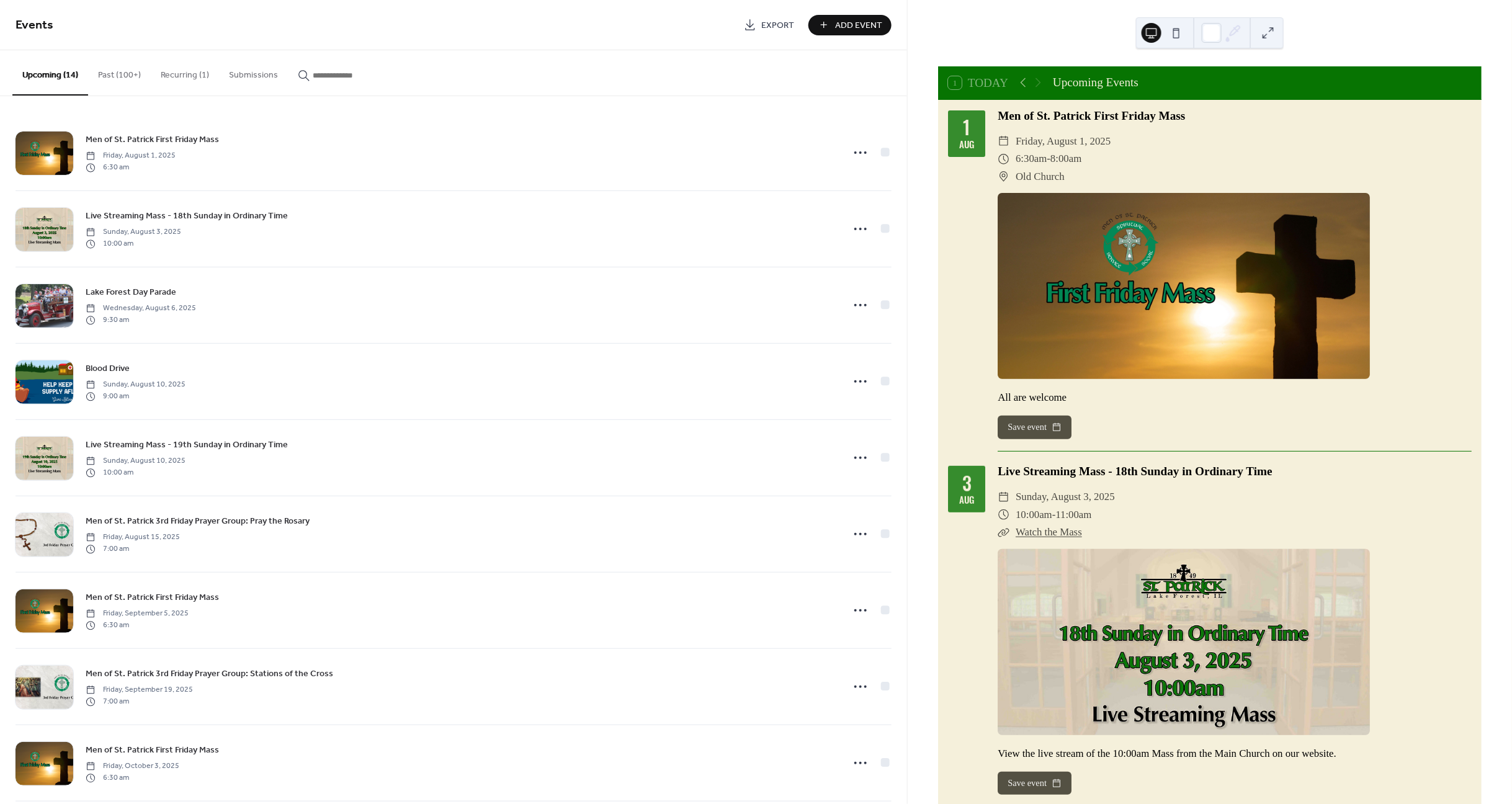 click on "Add Event" at bounding box center (859, 25) 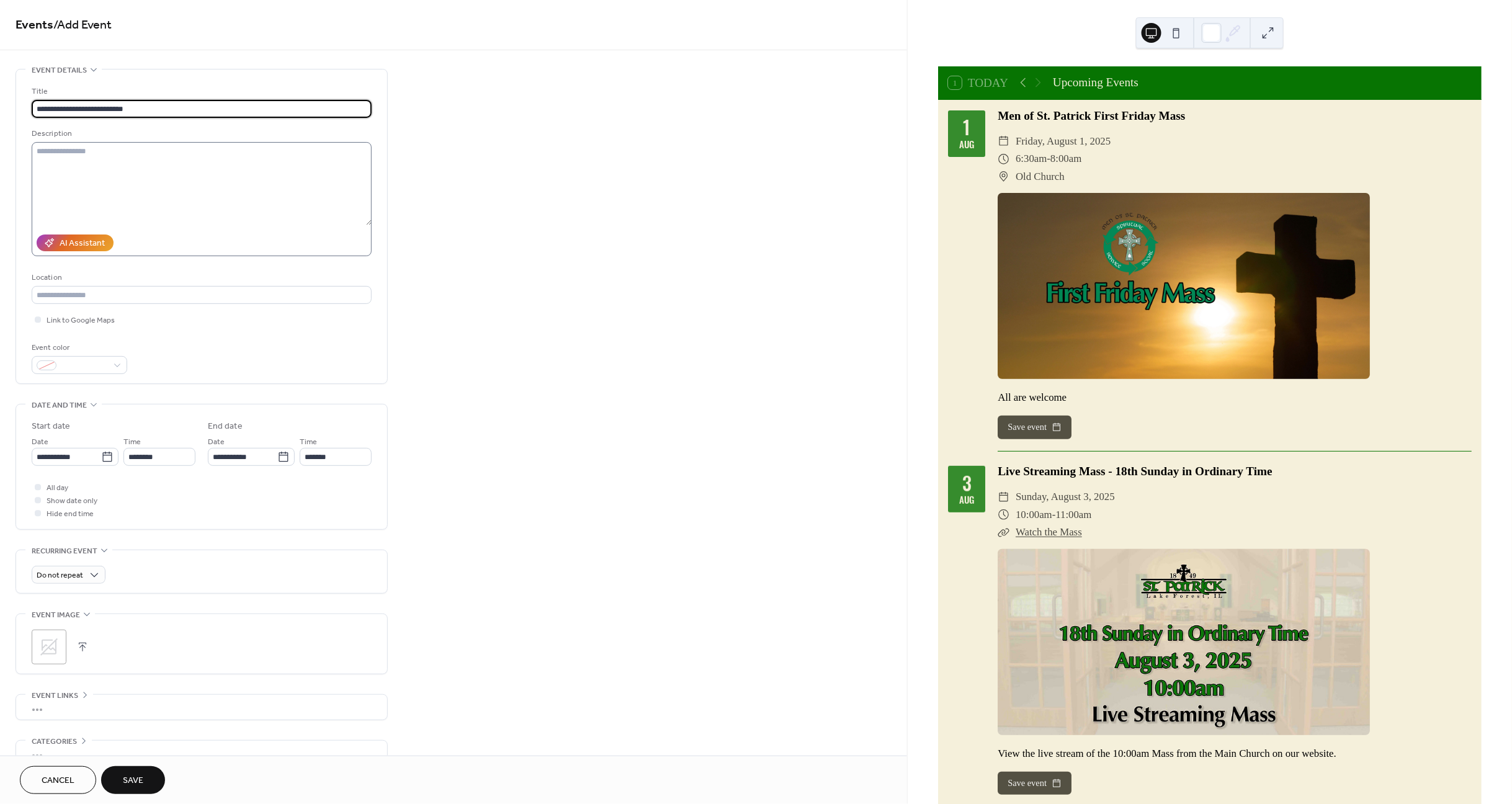 type on "**********" 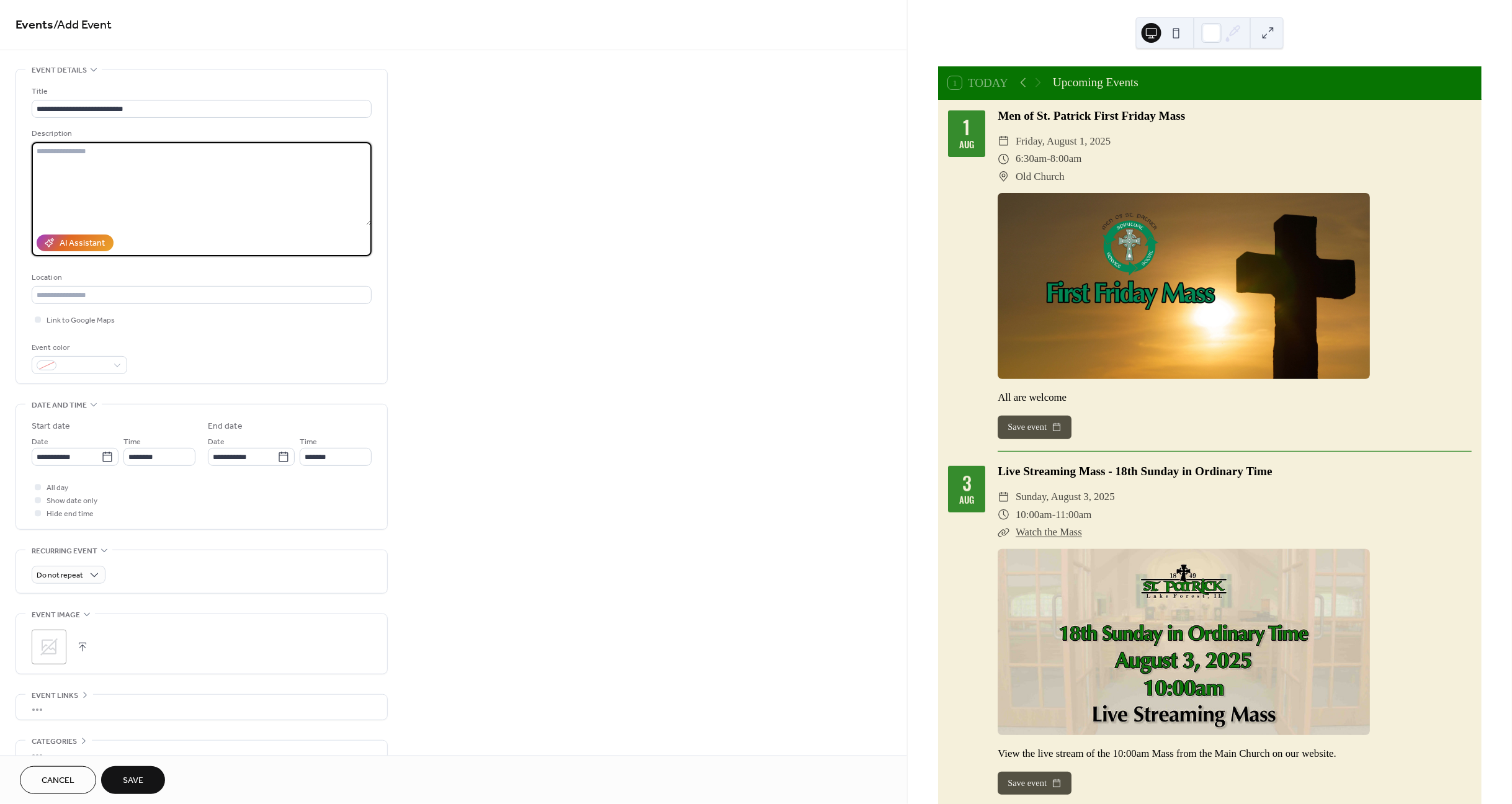 click at bounding box center (202, 184) 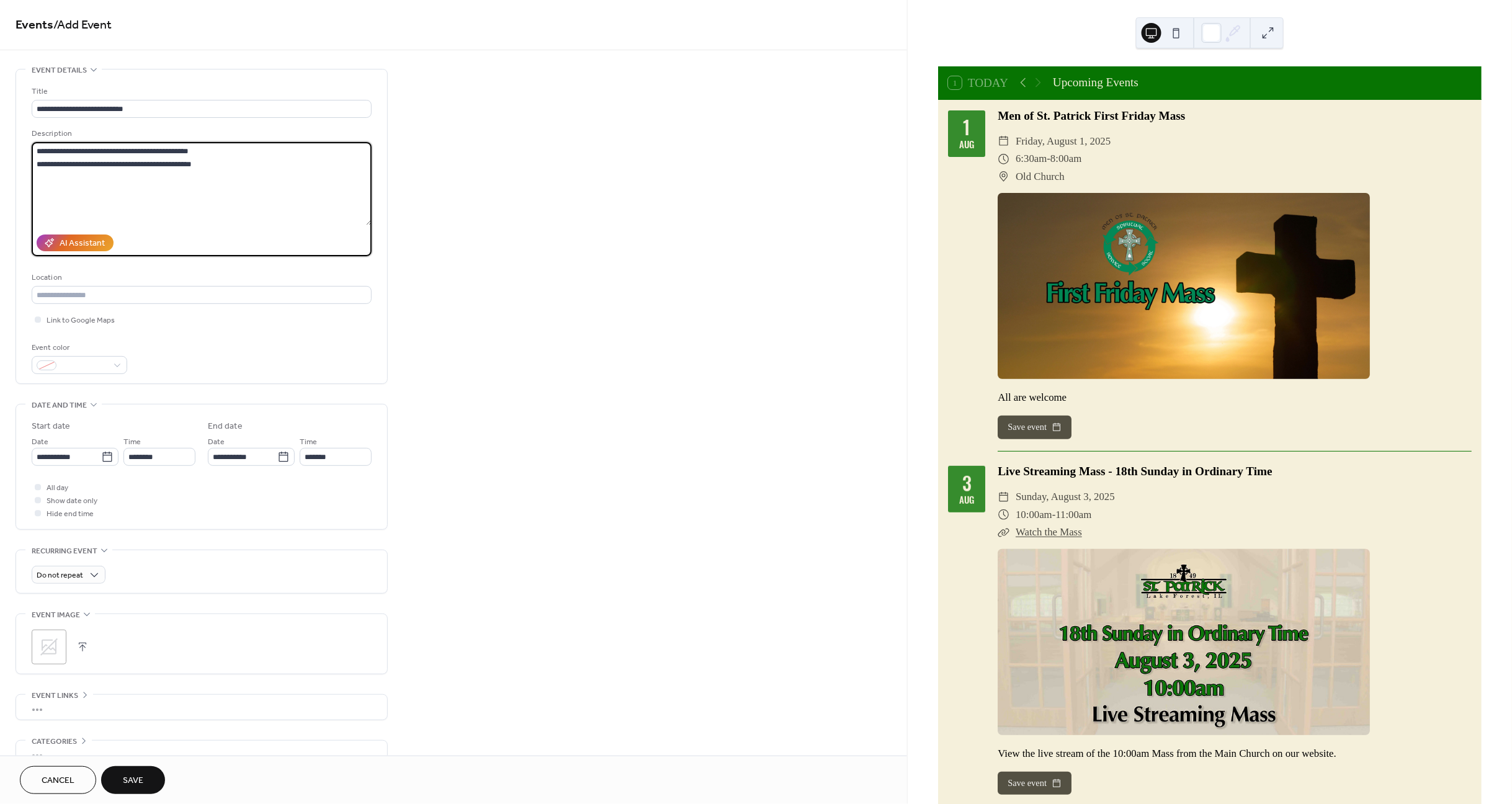 drag, startPoint x: 38, startPoint y: 163, endPoint x: 45, endPoint y: 168, distance: 8.602325 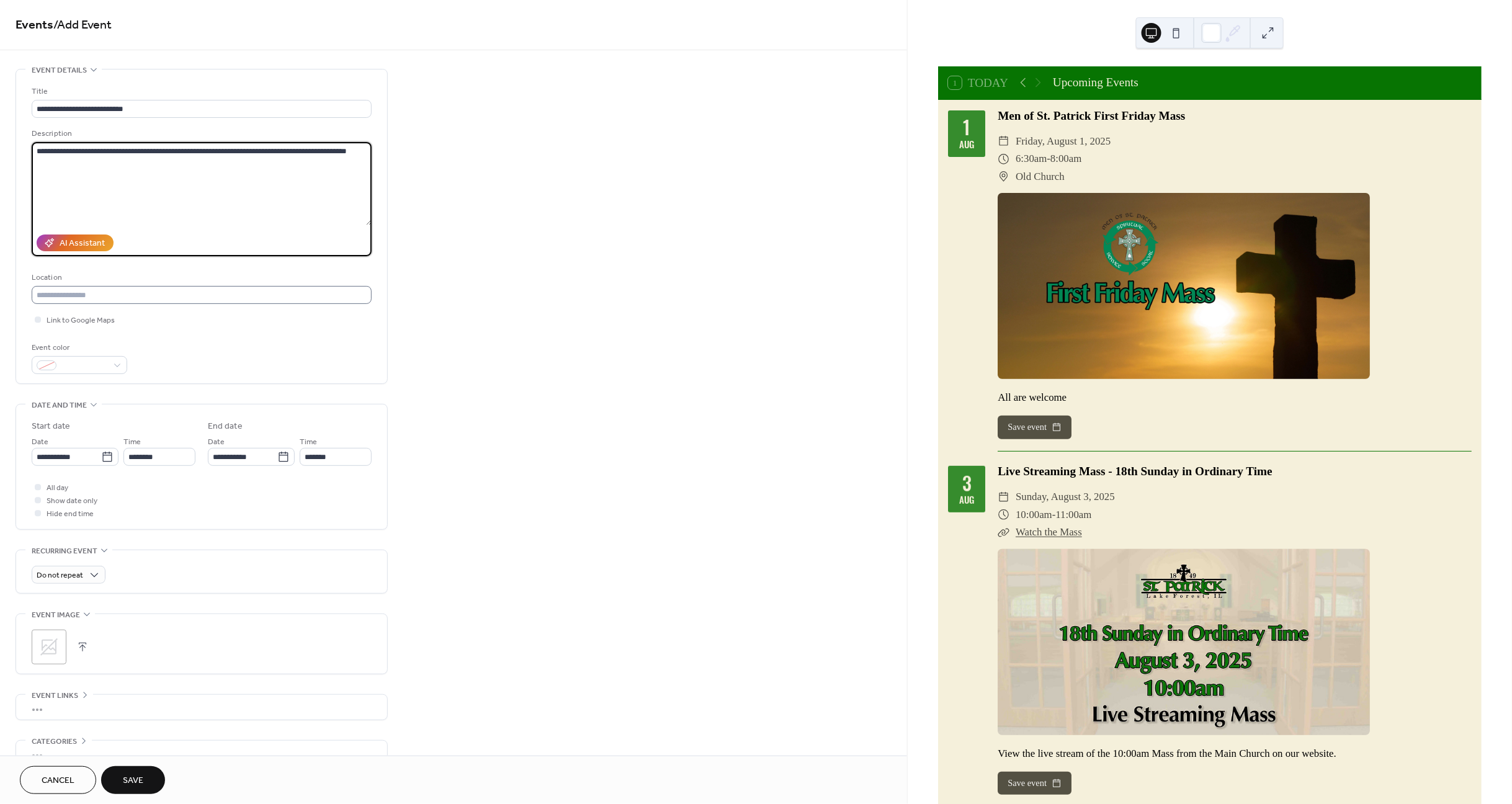 type on "**********" 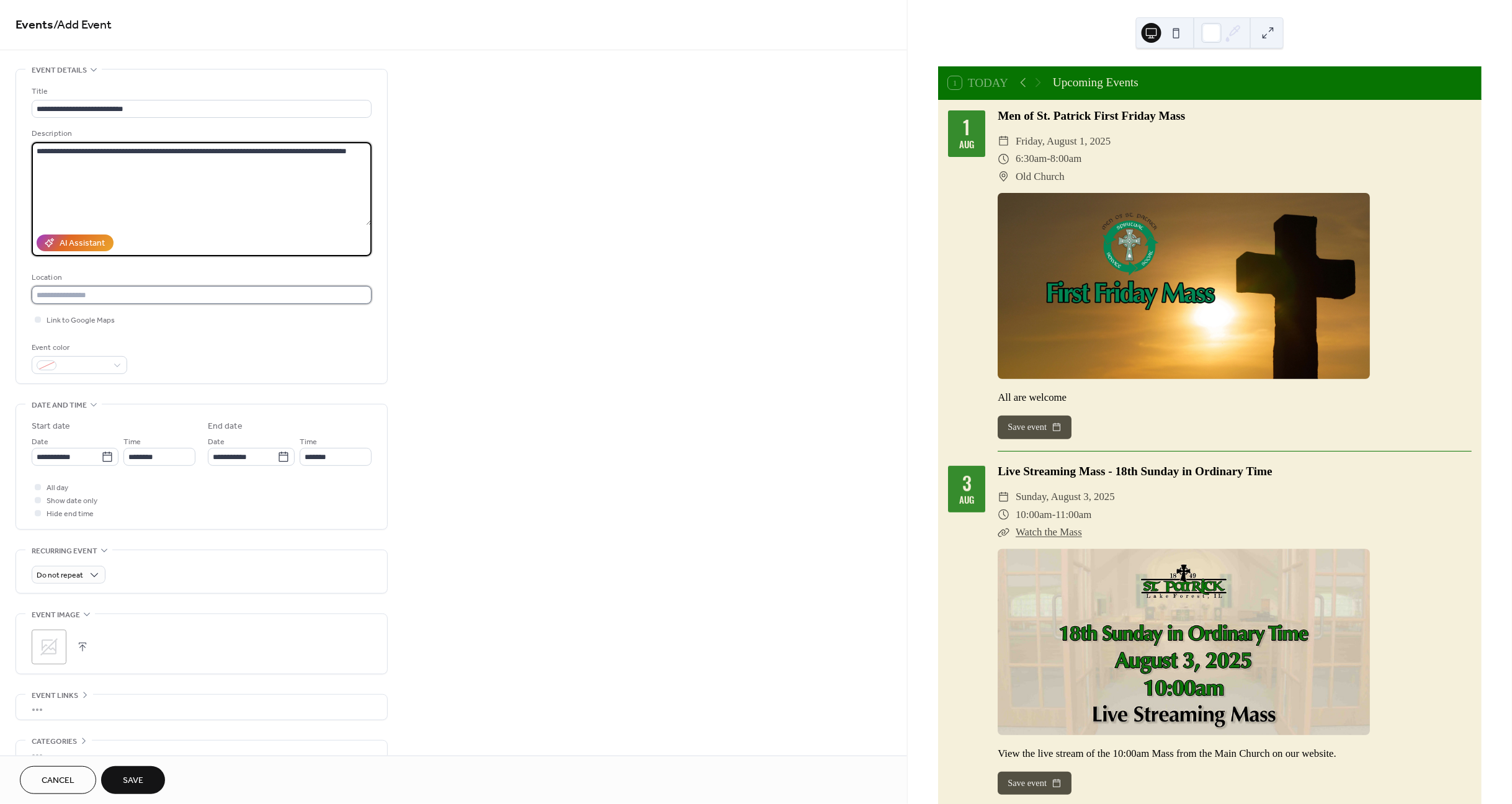 click at bounding box center (202, 295) 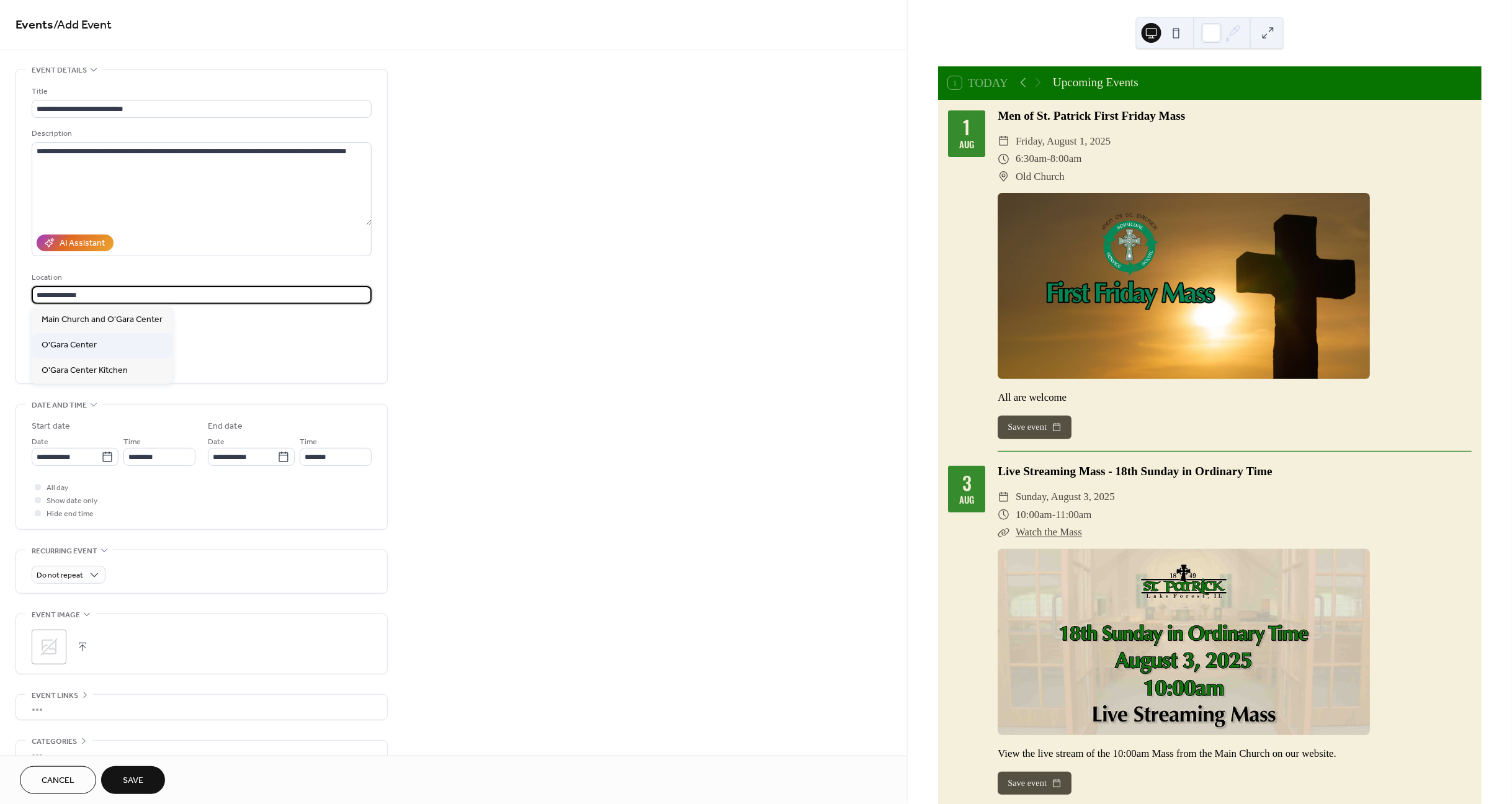 type on "**********" 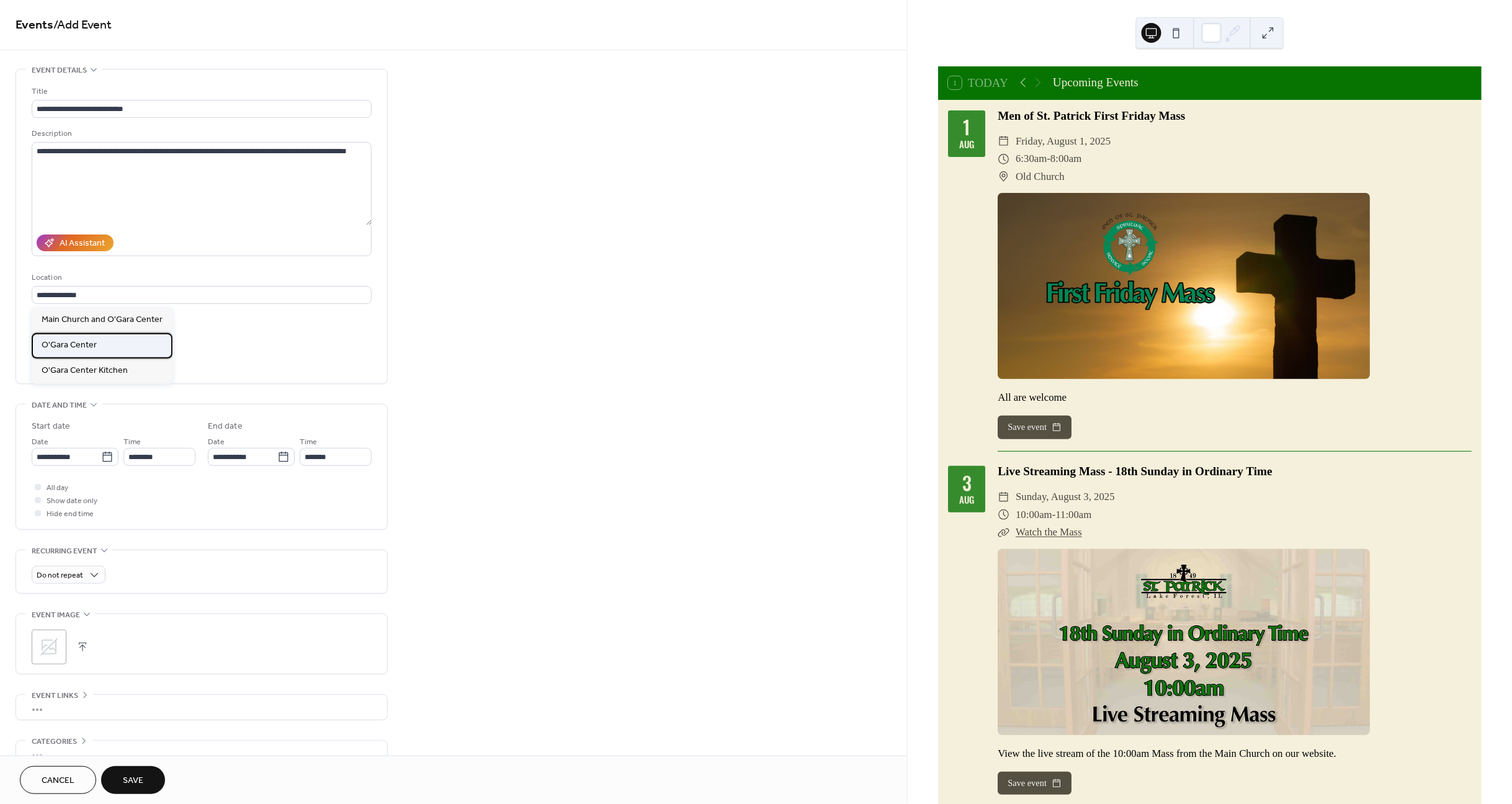 click on "O'Gara Center" at bounding box center [69, 346] 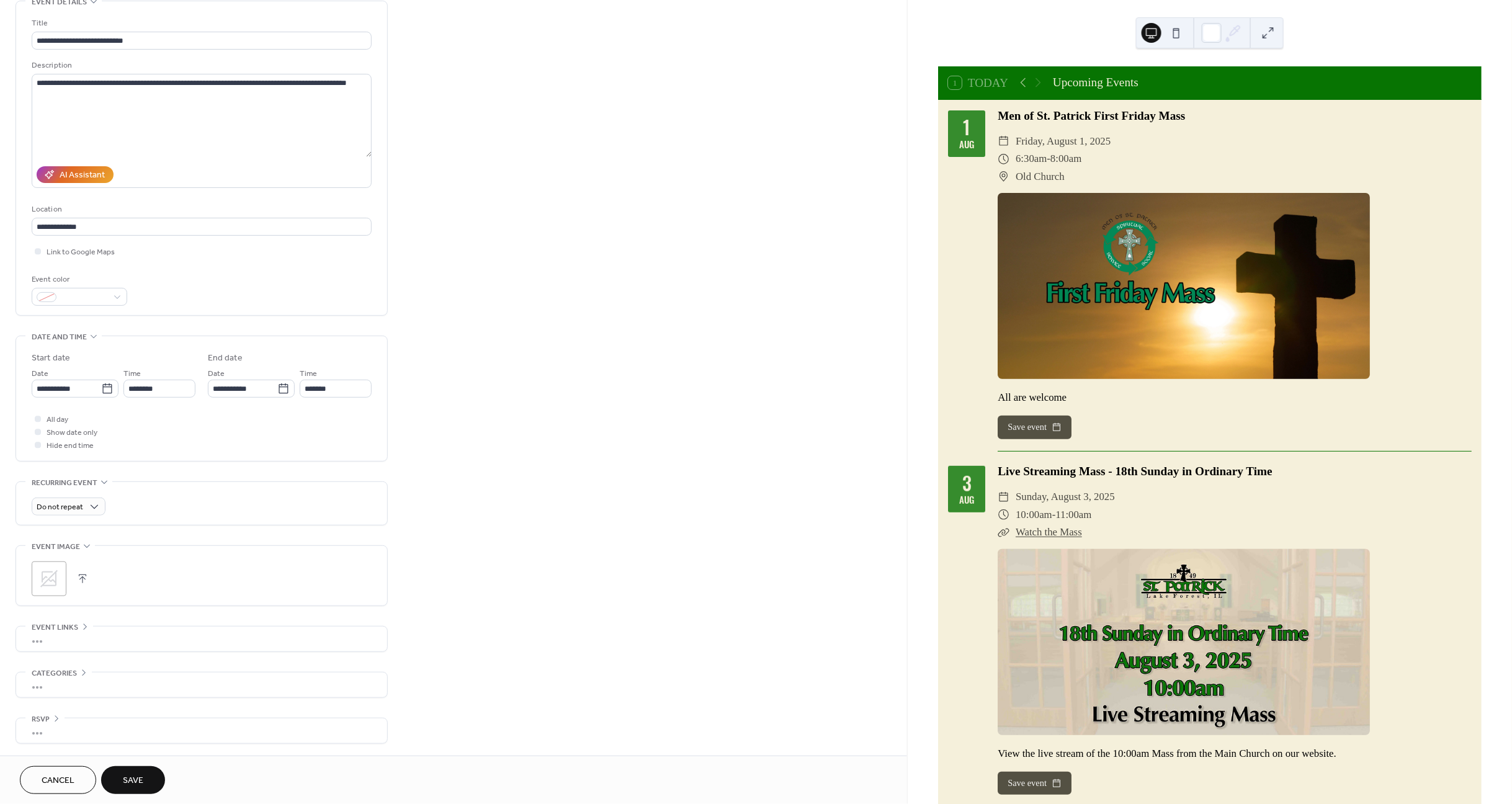 scroll, scrollTop: 68, scrollLeft: 0, axis: vertical 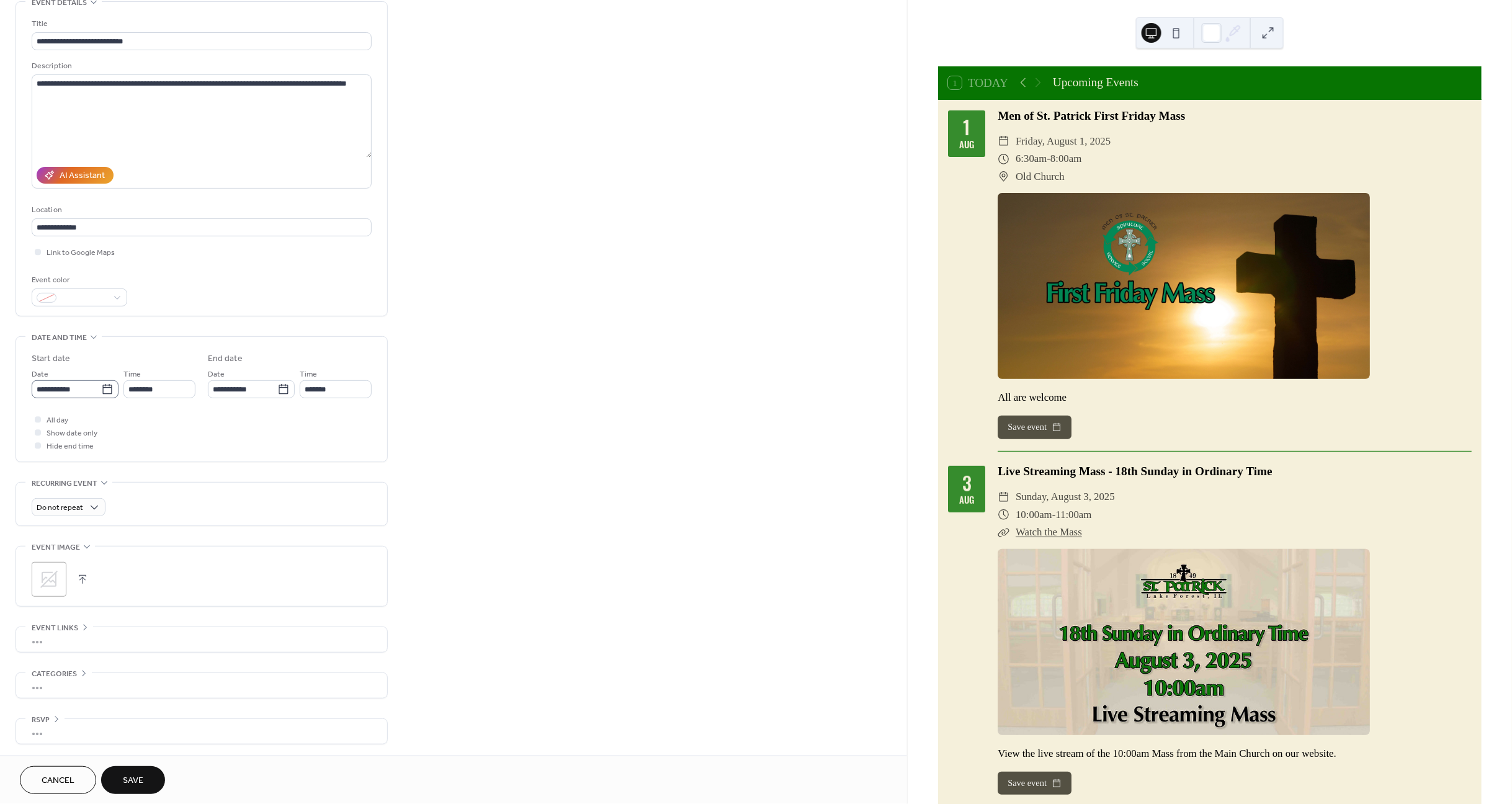 click 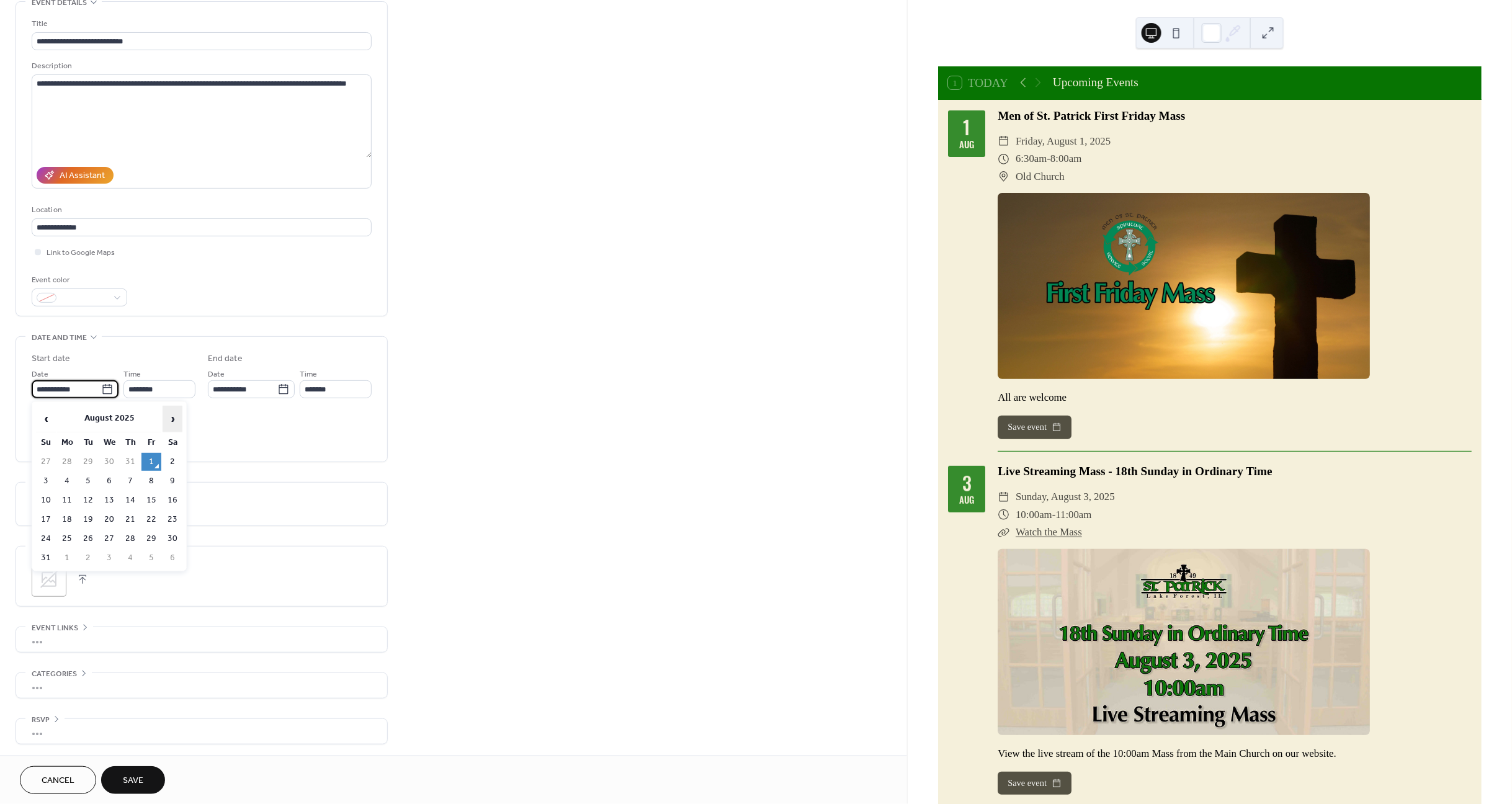 click on "›" at bounding box center (172, 419) 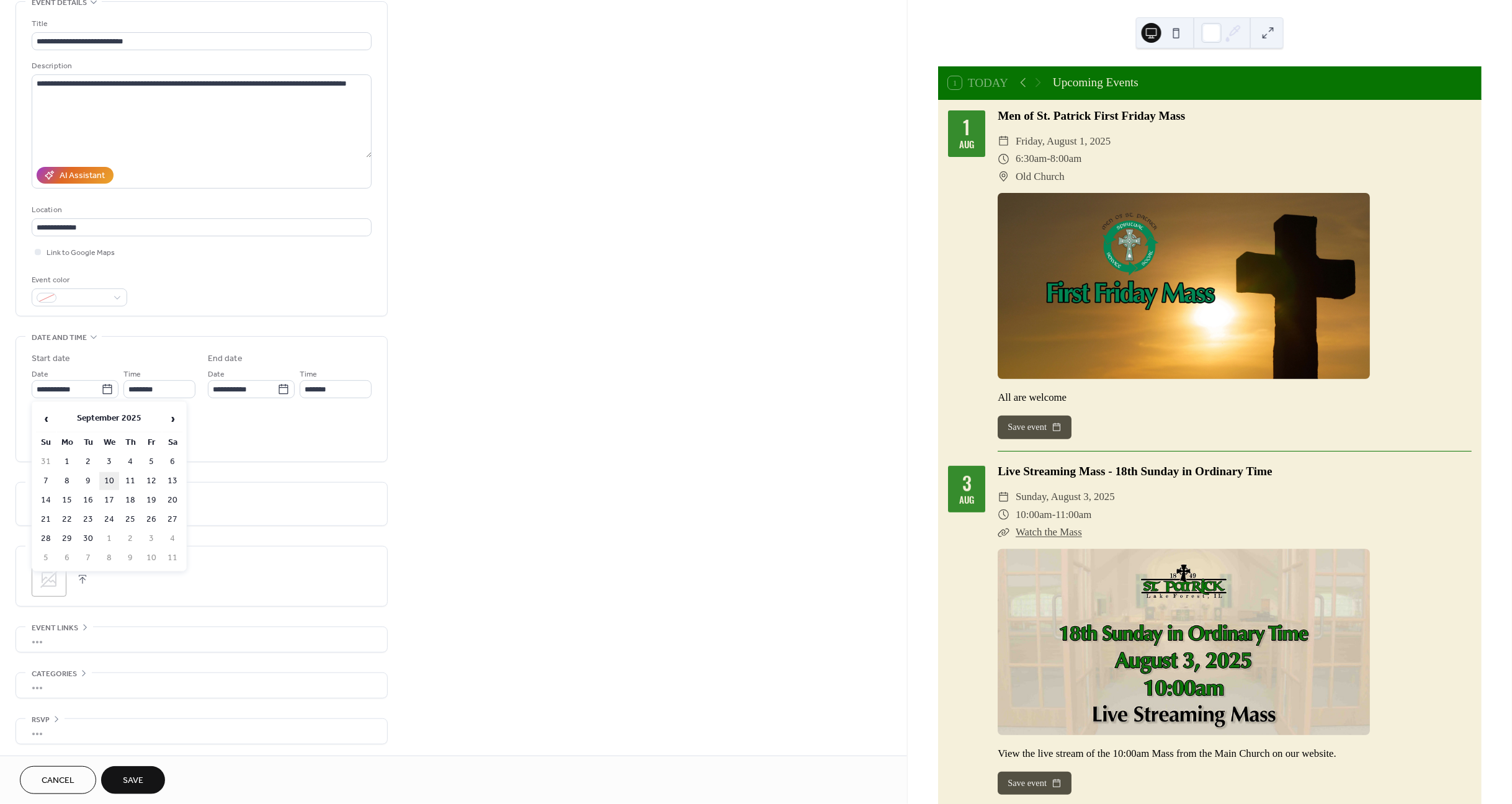 click on "10" at bounding box center [109, 481] 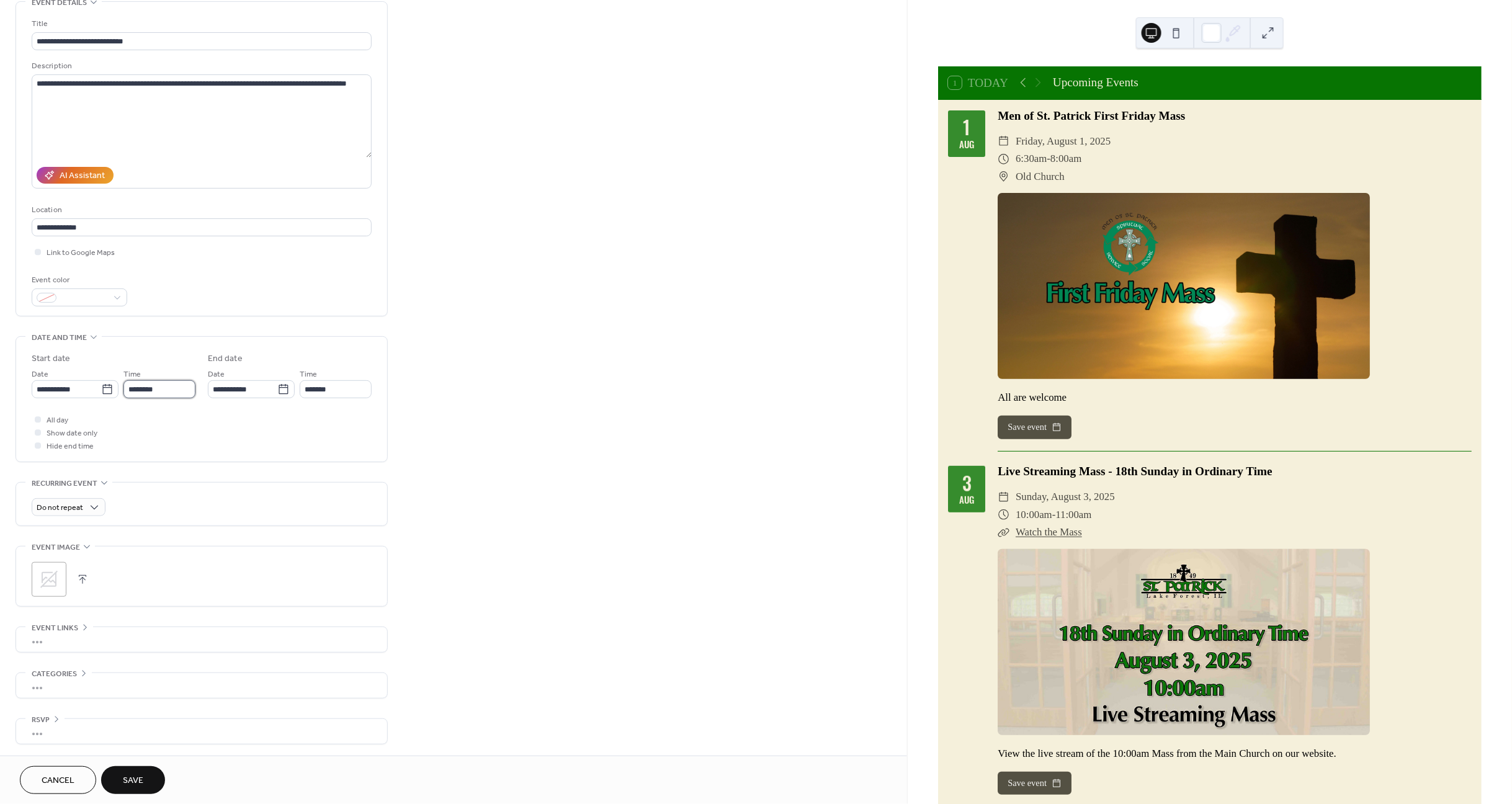 click on "********" at bounding box center [159, 389] 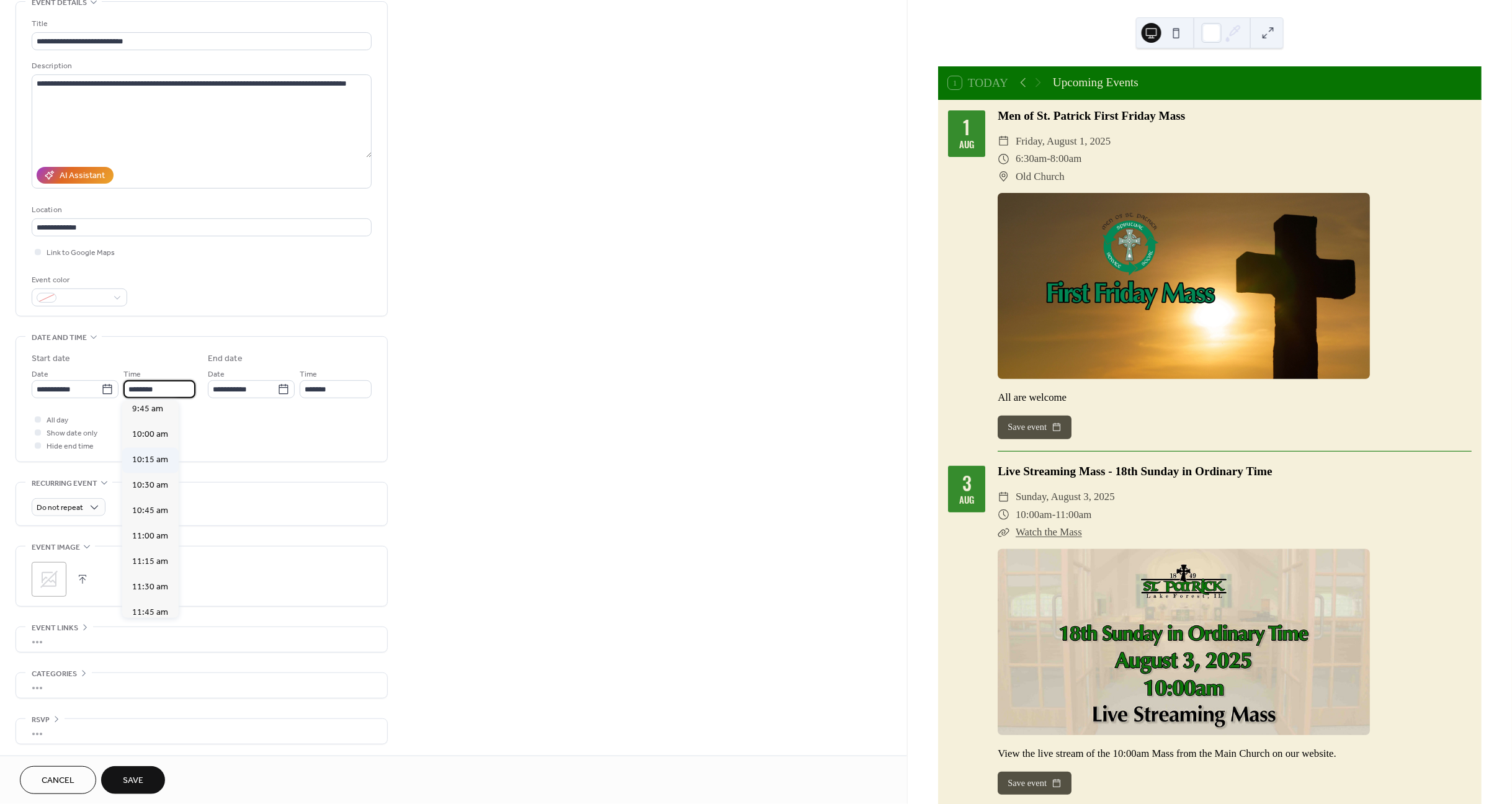 scroll, scrollTop: 995, scrollLeft: 0, axis: vertical 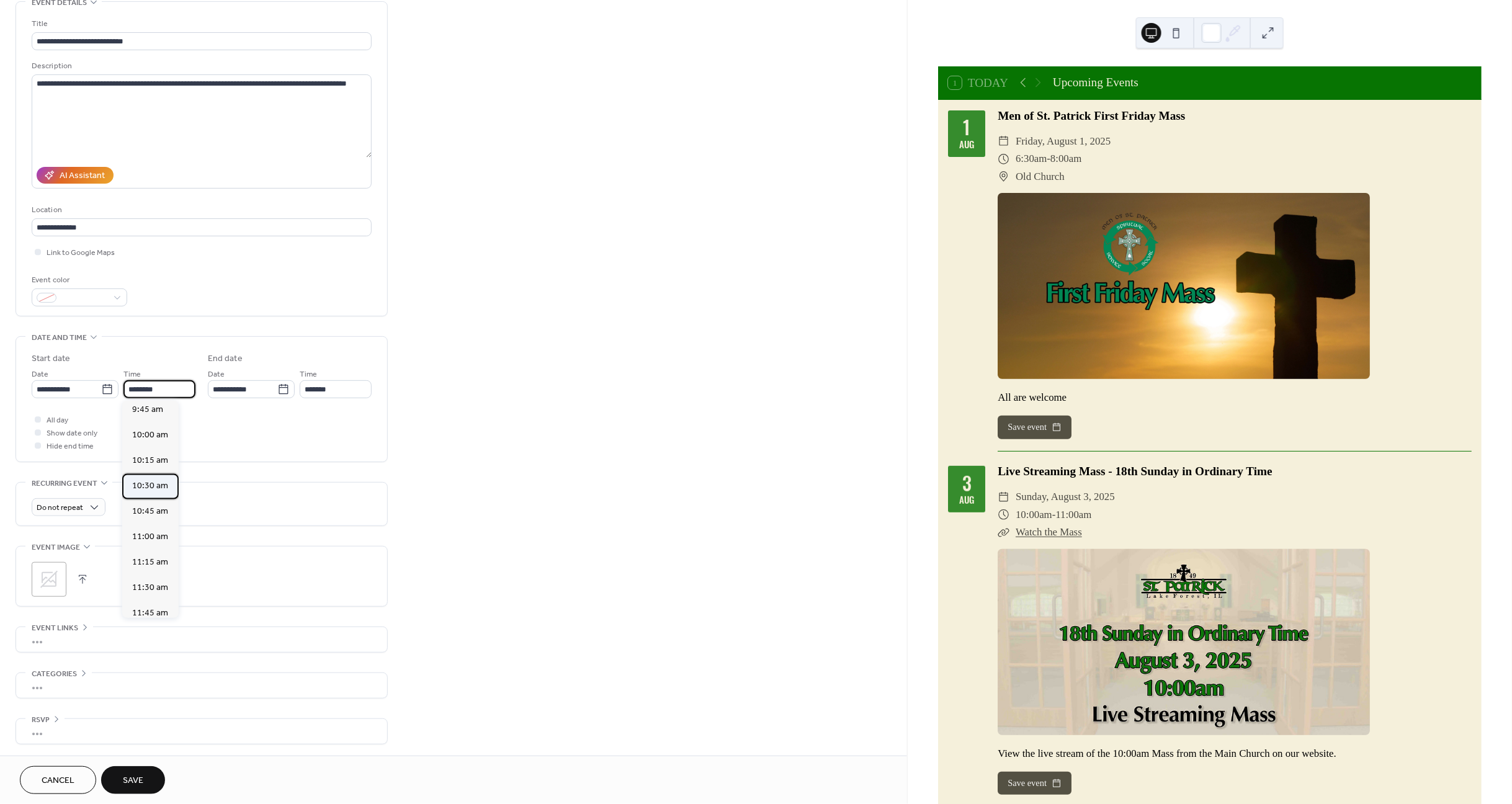 click on "10:30 am" at bounding box center [150, 486] 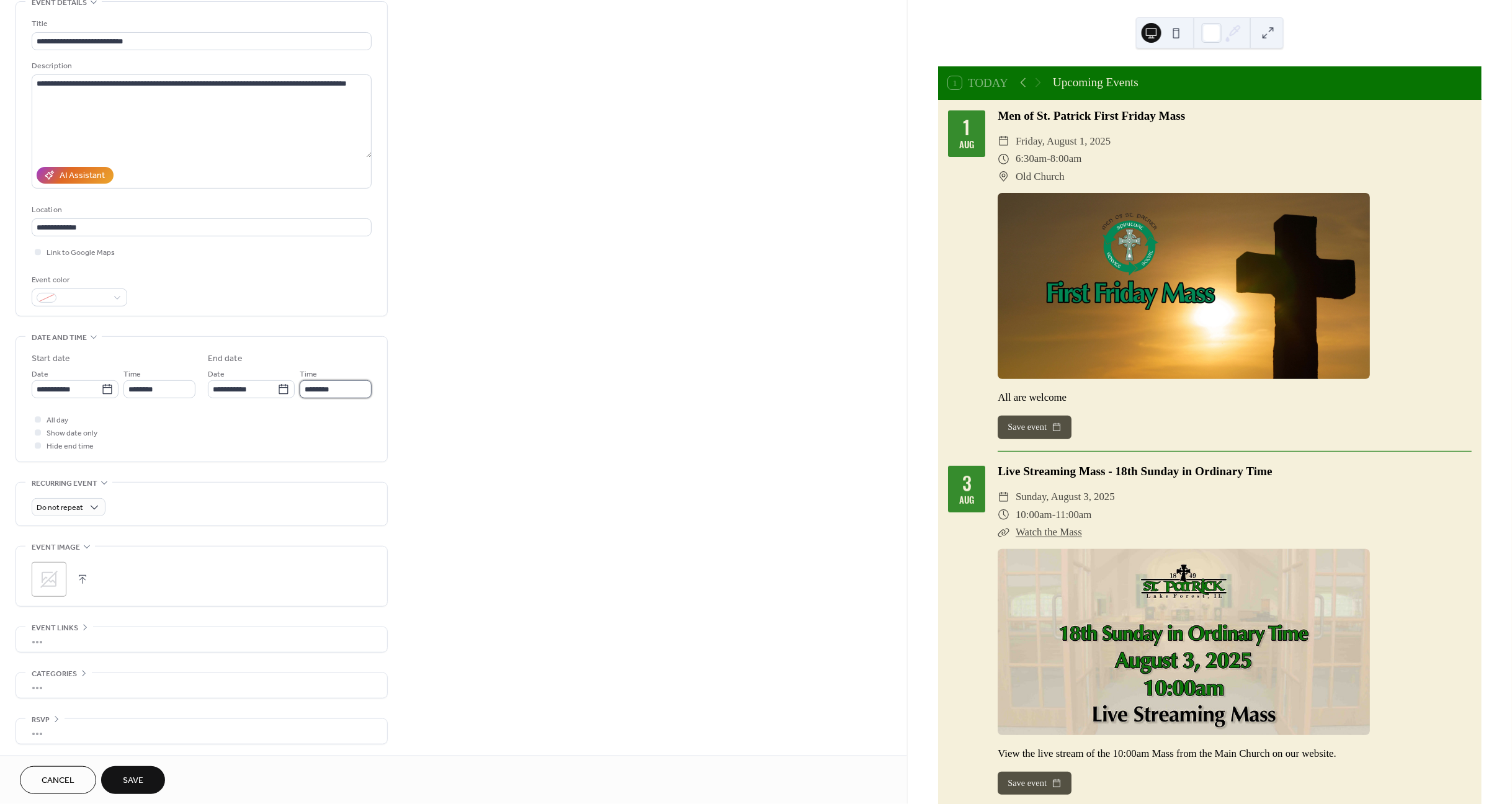 click on "********" at bounding box center [336, 389] 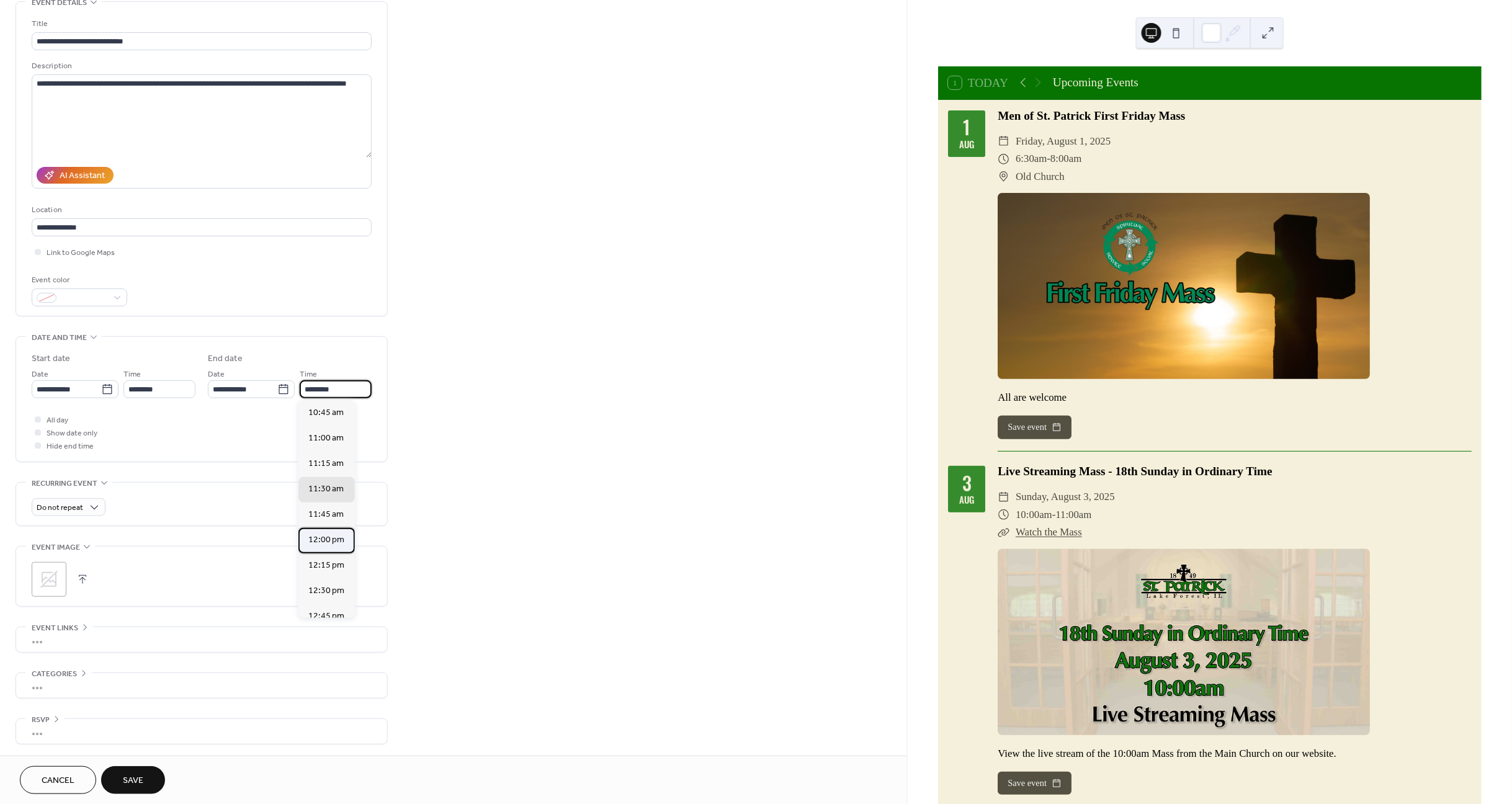 click on "12:00 pm" at bounding box center [326, 540] 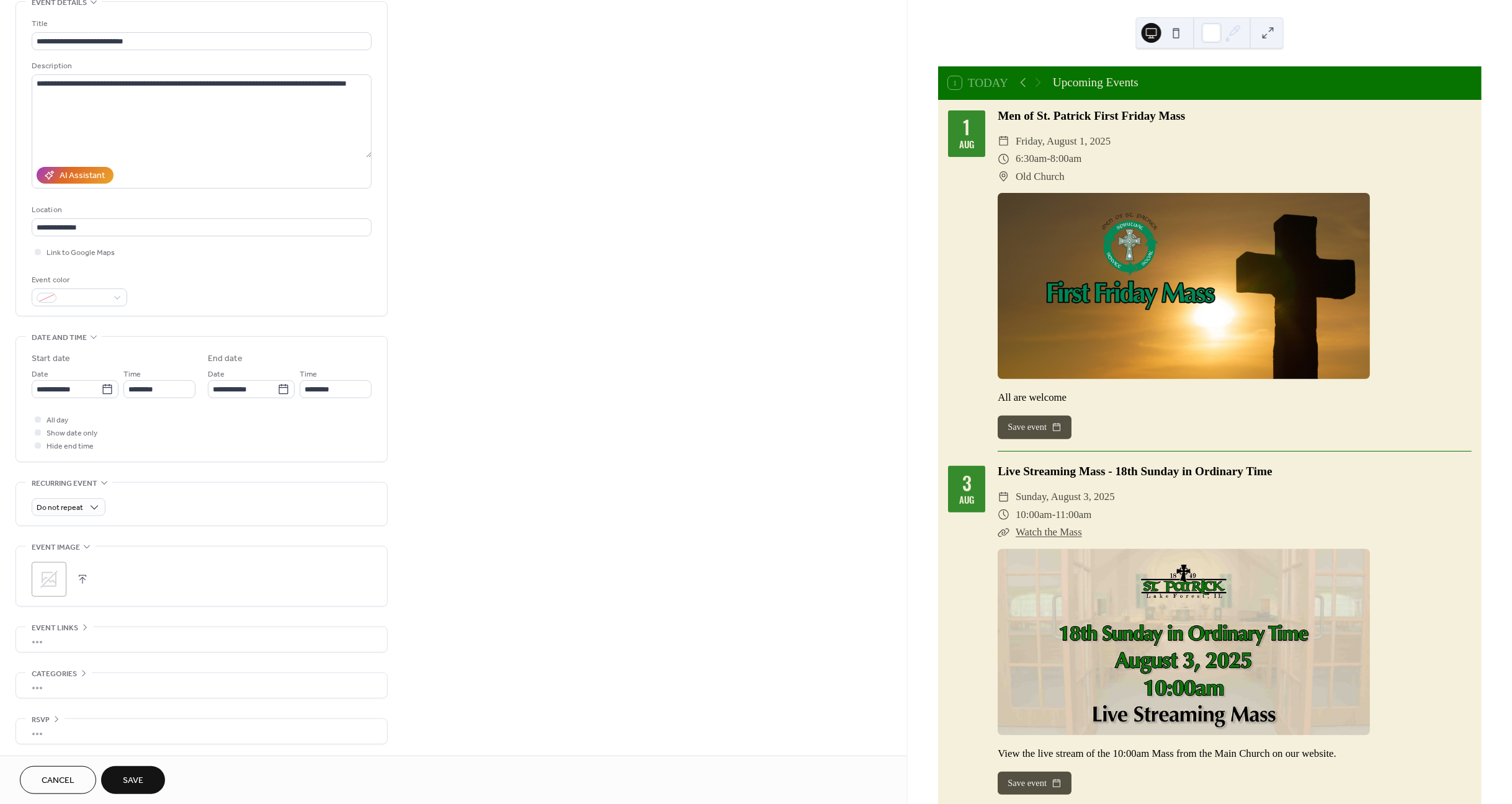 click 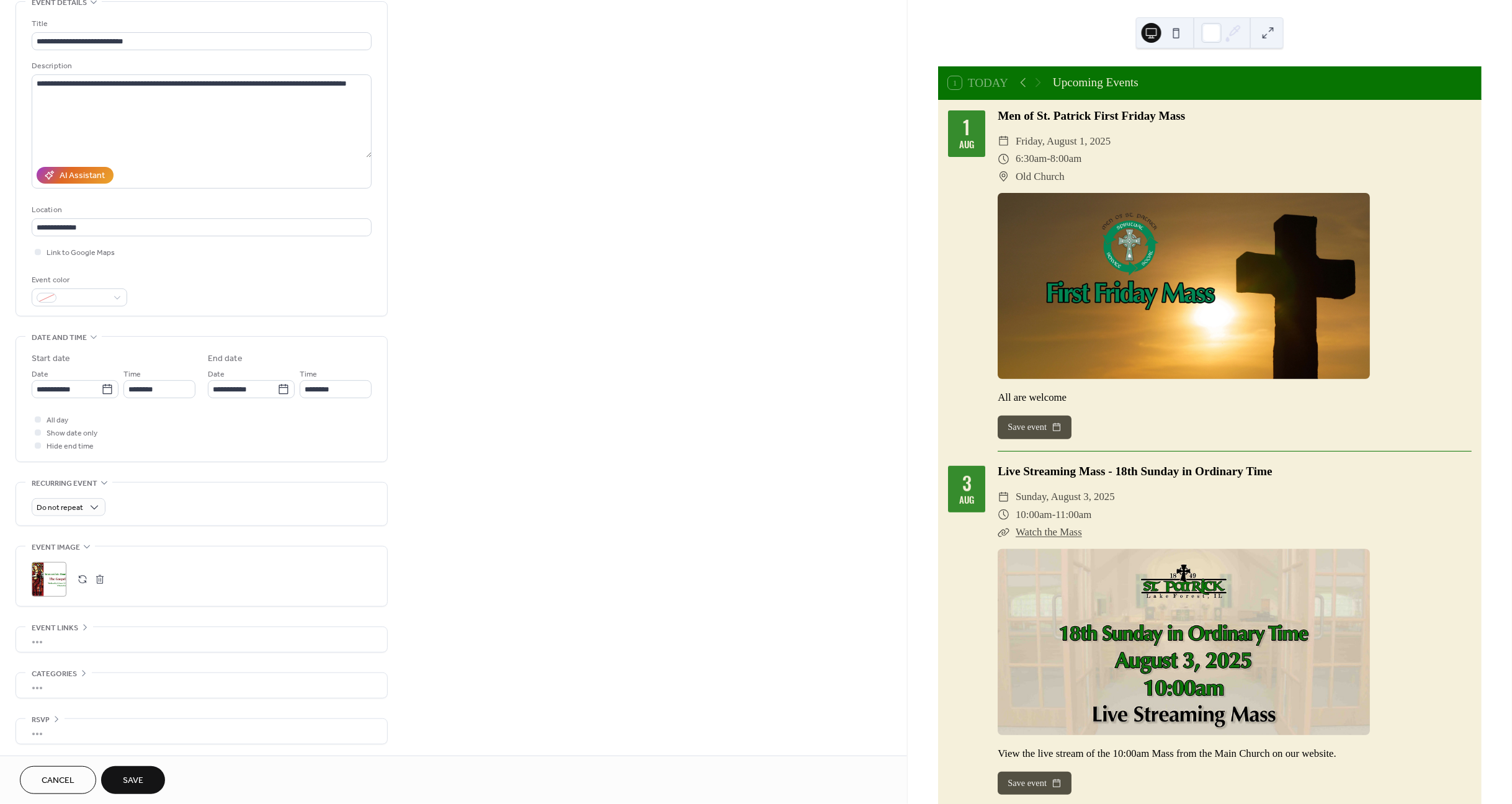 click on "•••" at bounding box center [202, 640] 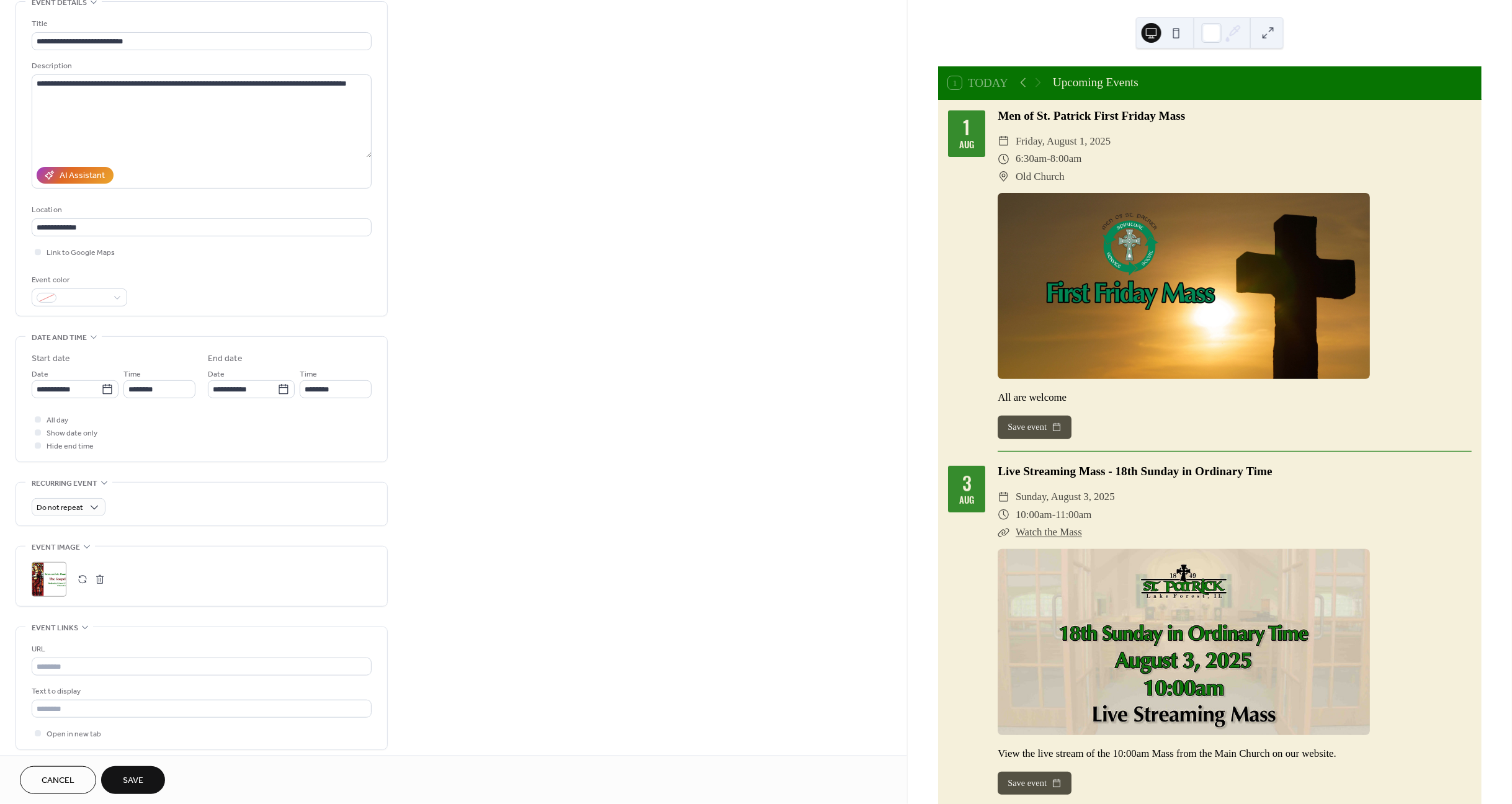 scroll, scrollTop: 66, scrollLeft: 0, axis: vertical 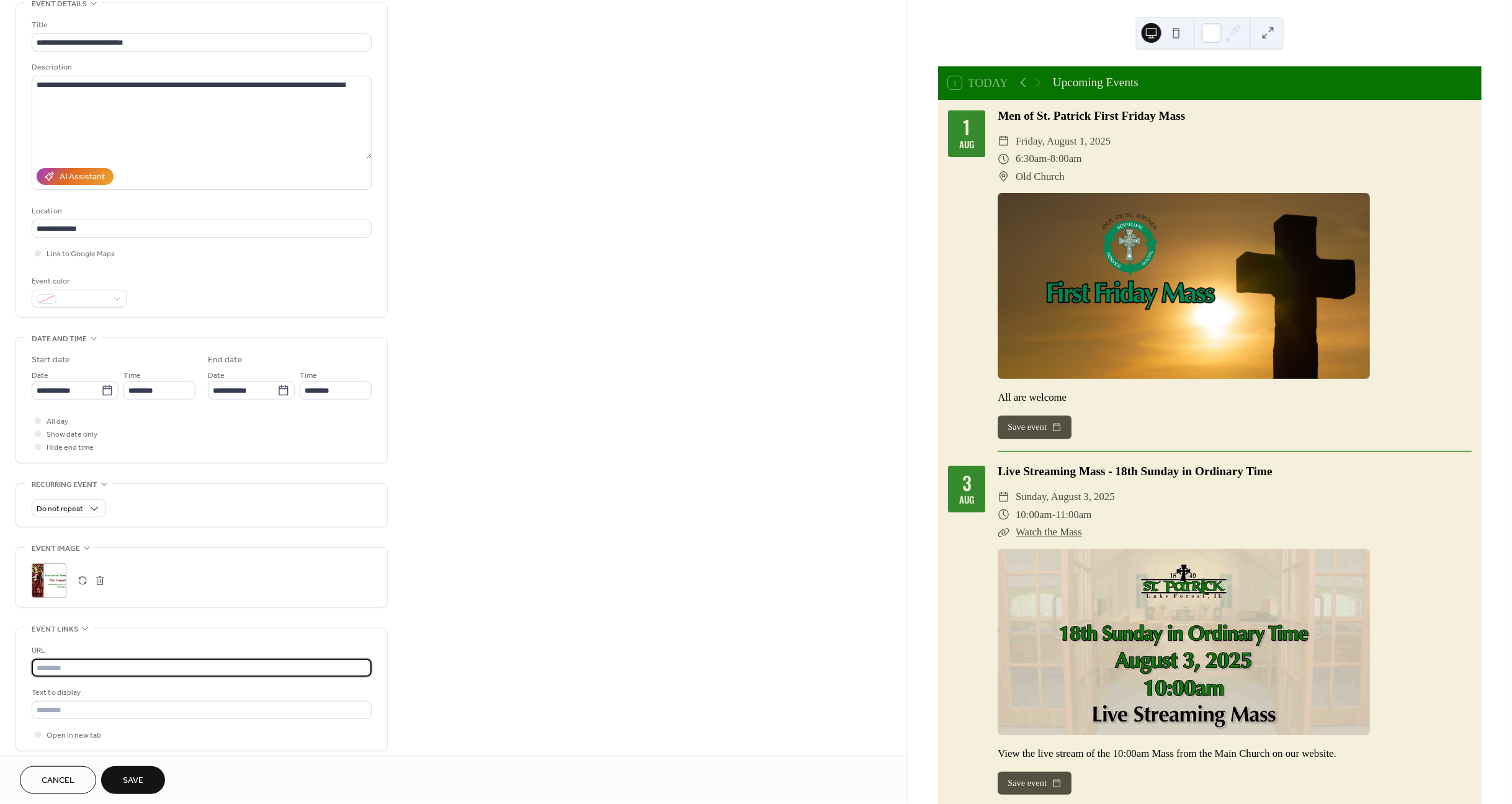 click at bounding box center [202, 668] 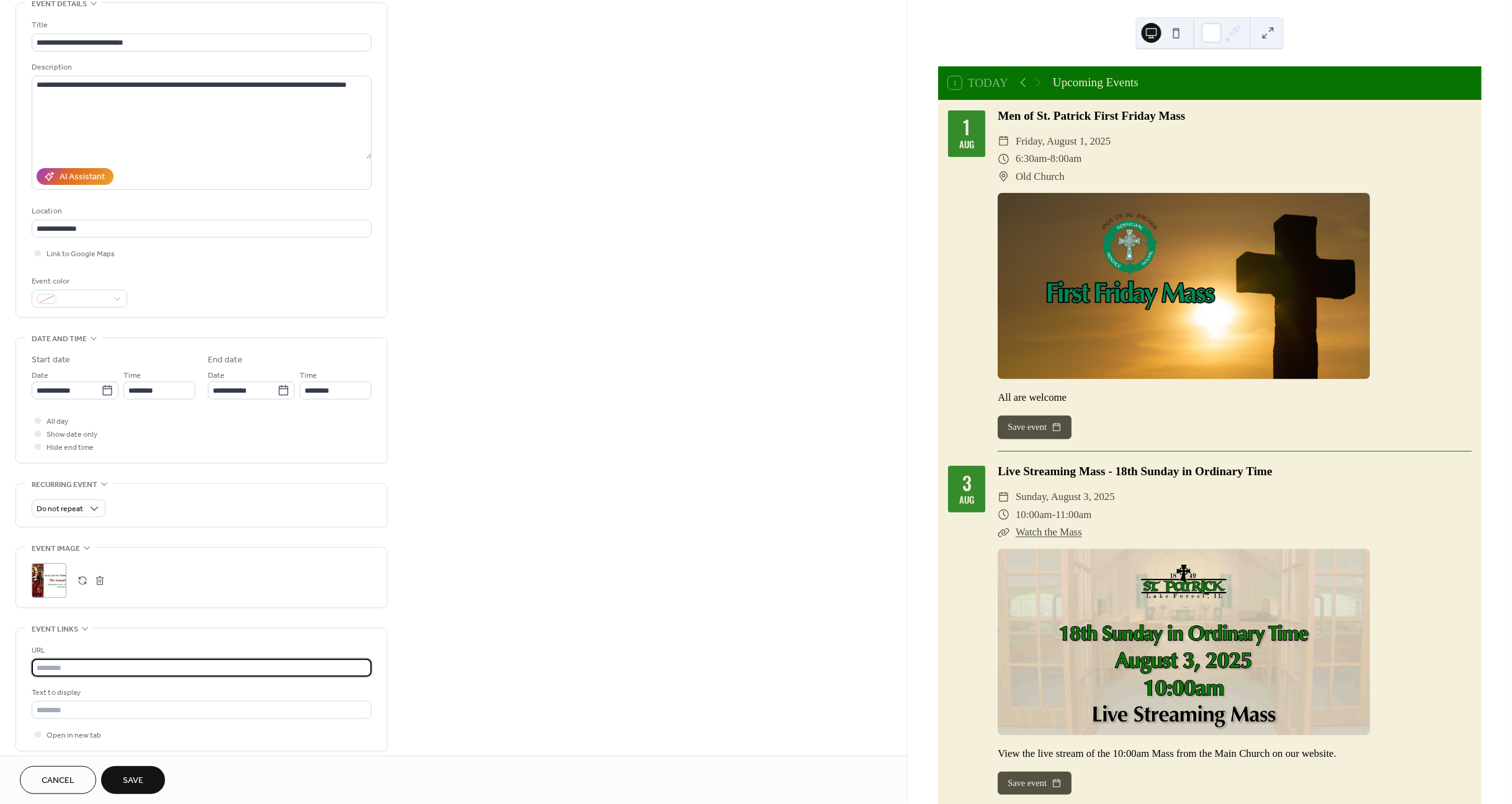 paste on "**********" 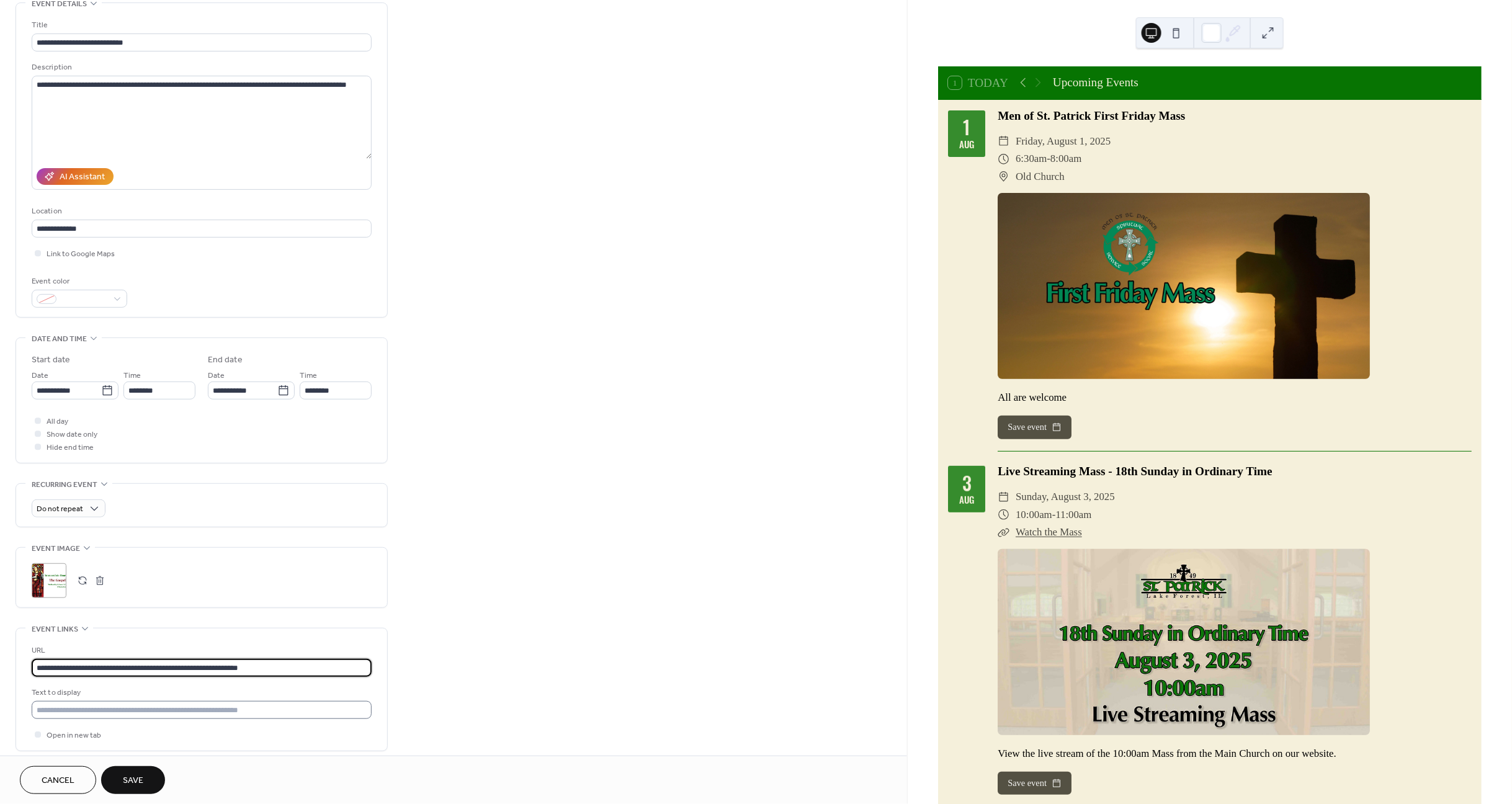 type on "**********" 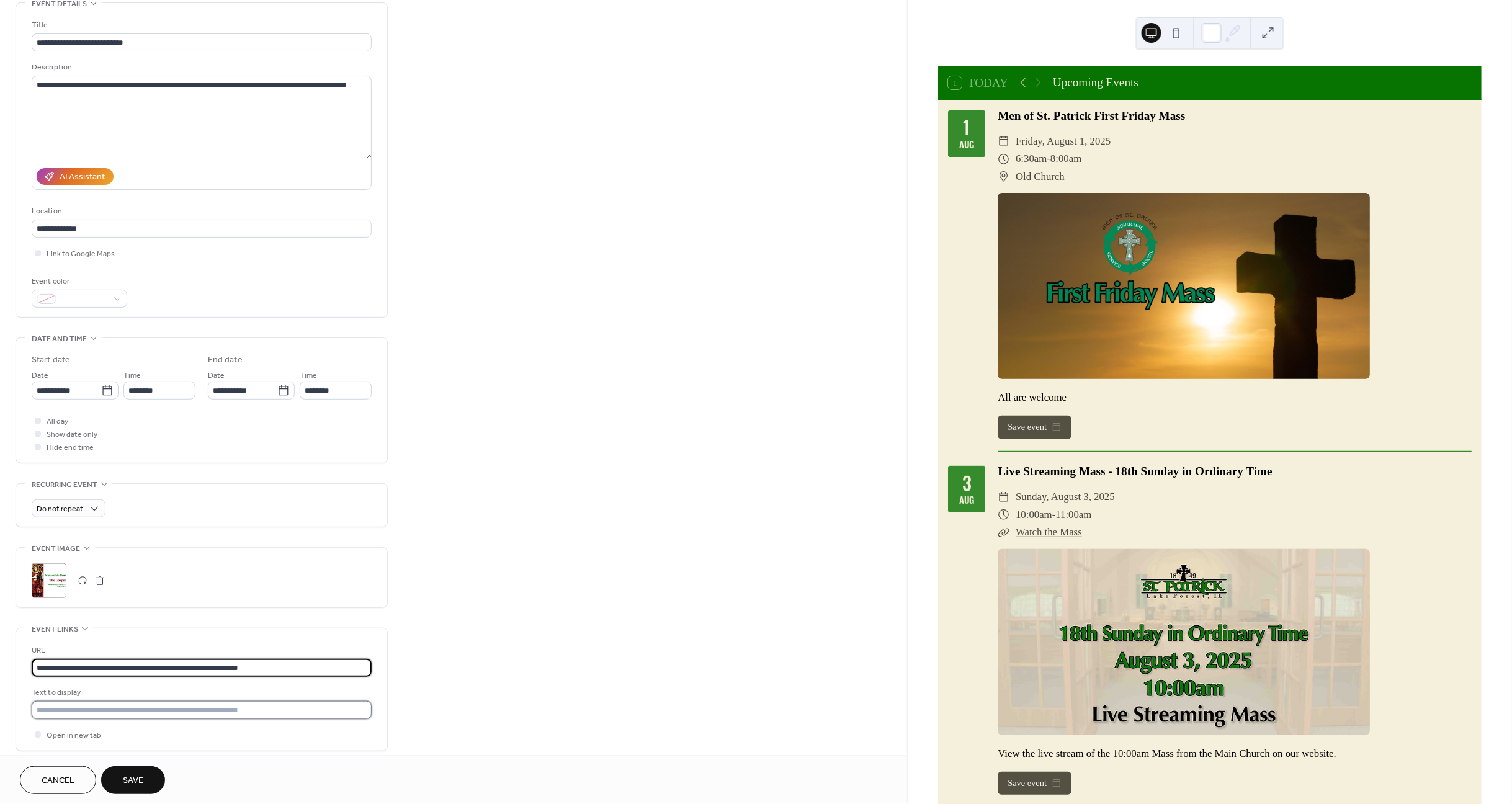 click at bounding box center [202, 710] 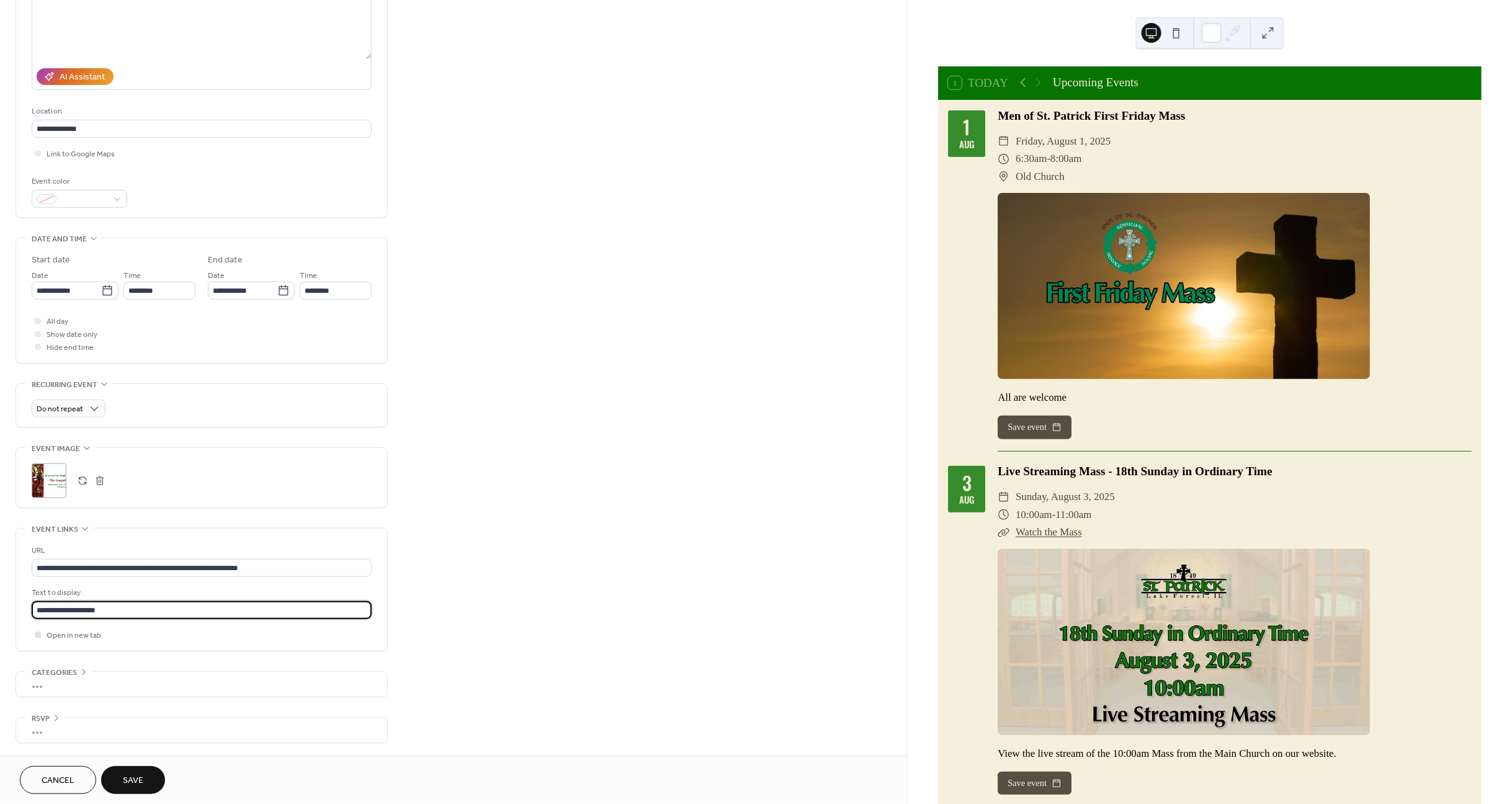 scroll, scrollTop: 166, scrollLeft: 0, axis: vertical 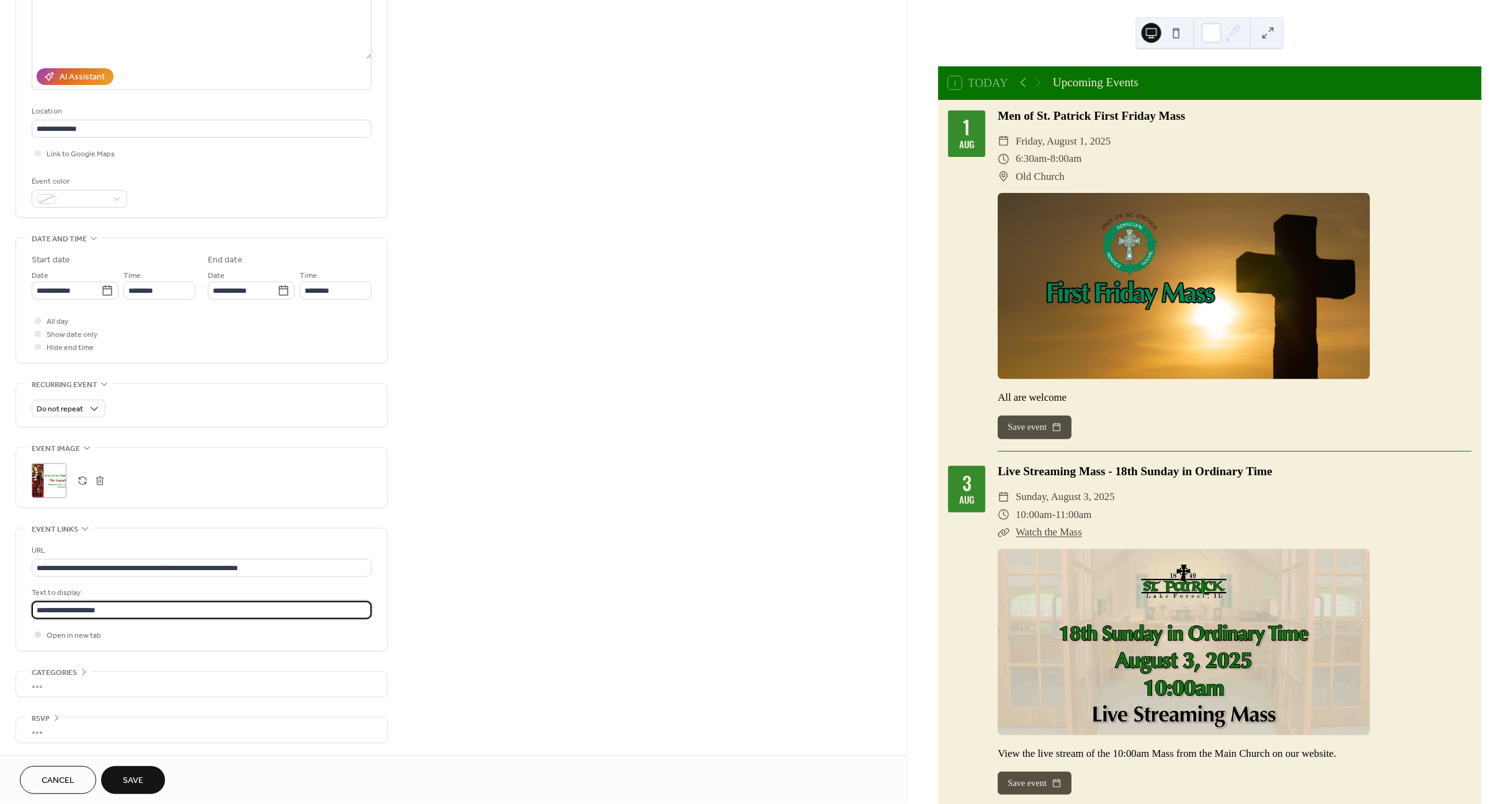 type on "**********" 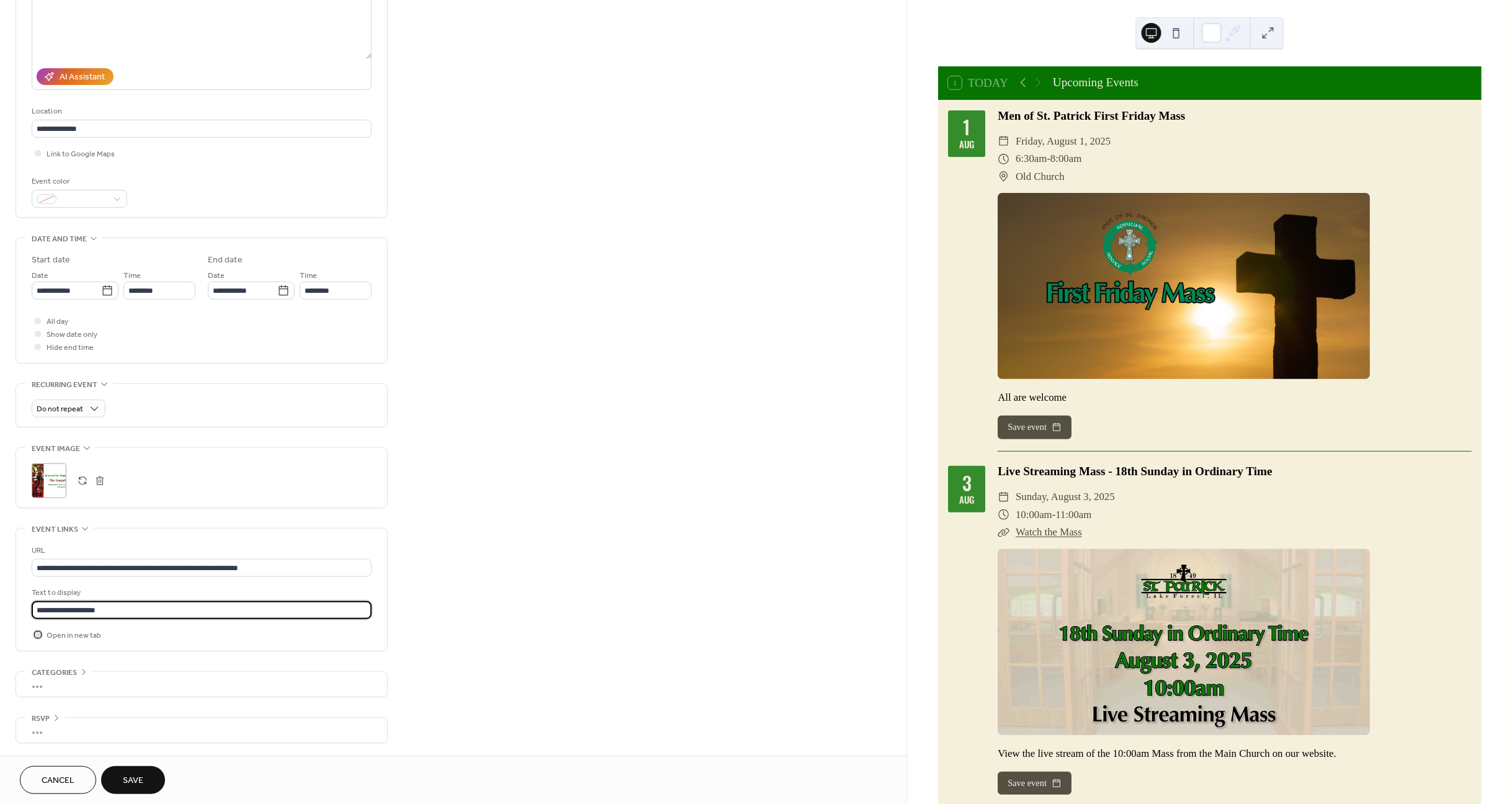 click 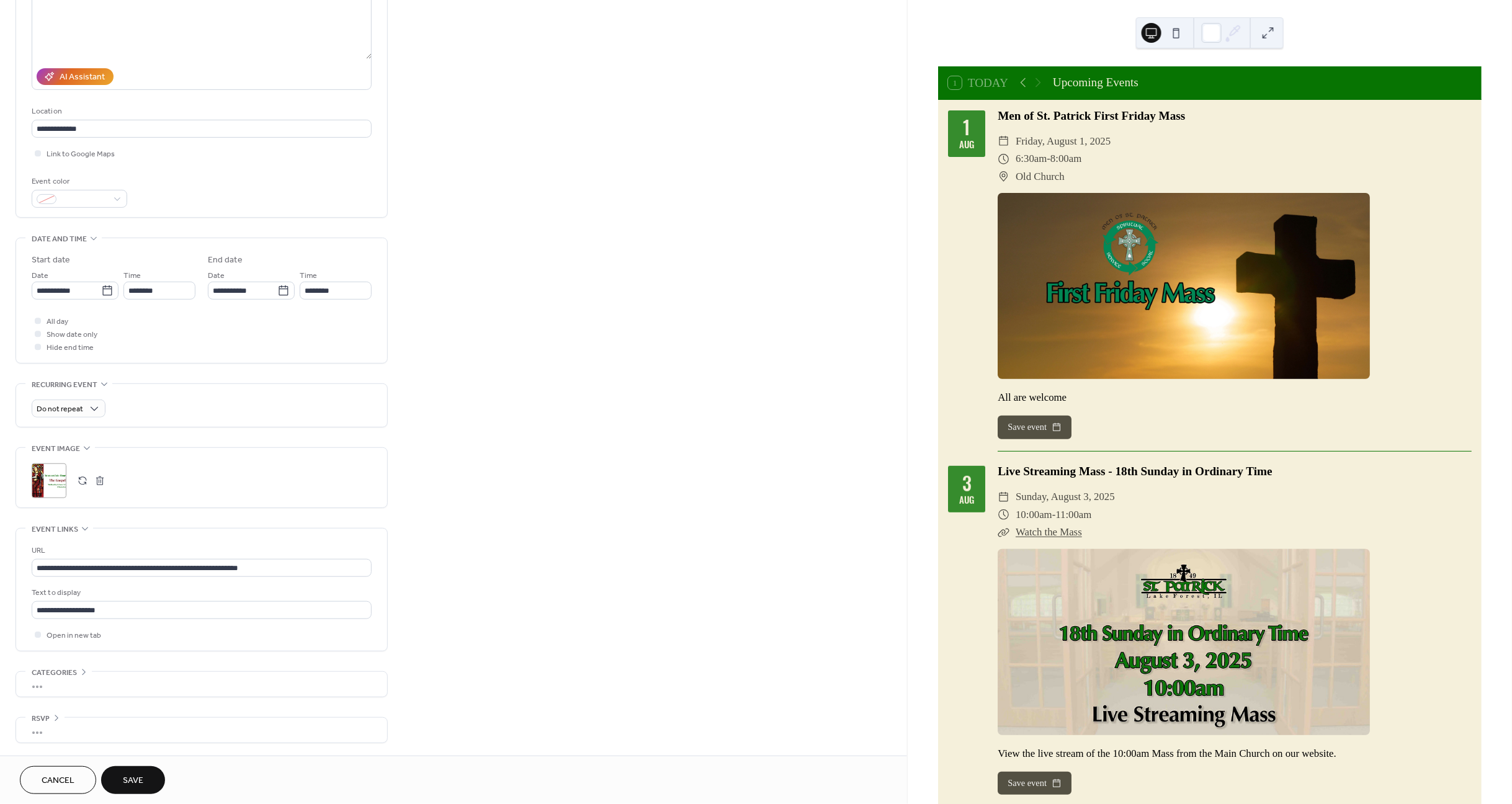 click on "•••" at bounding box center [202, 730] 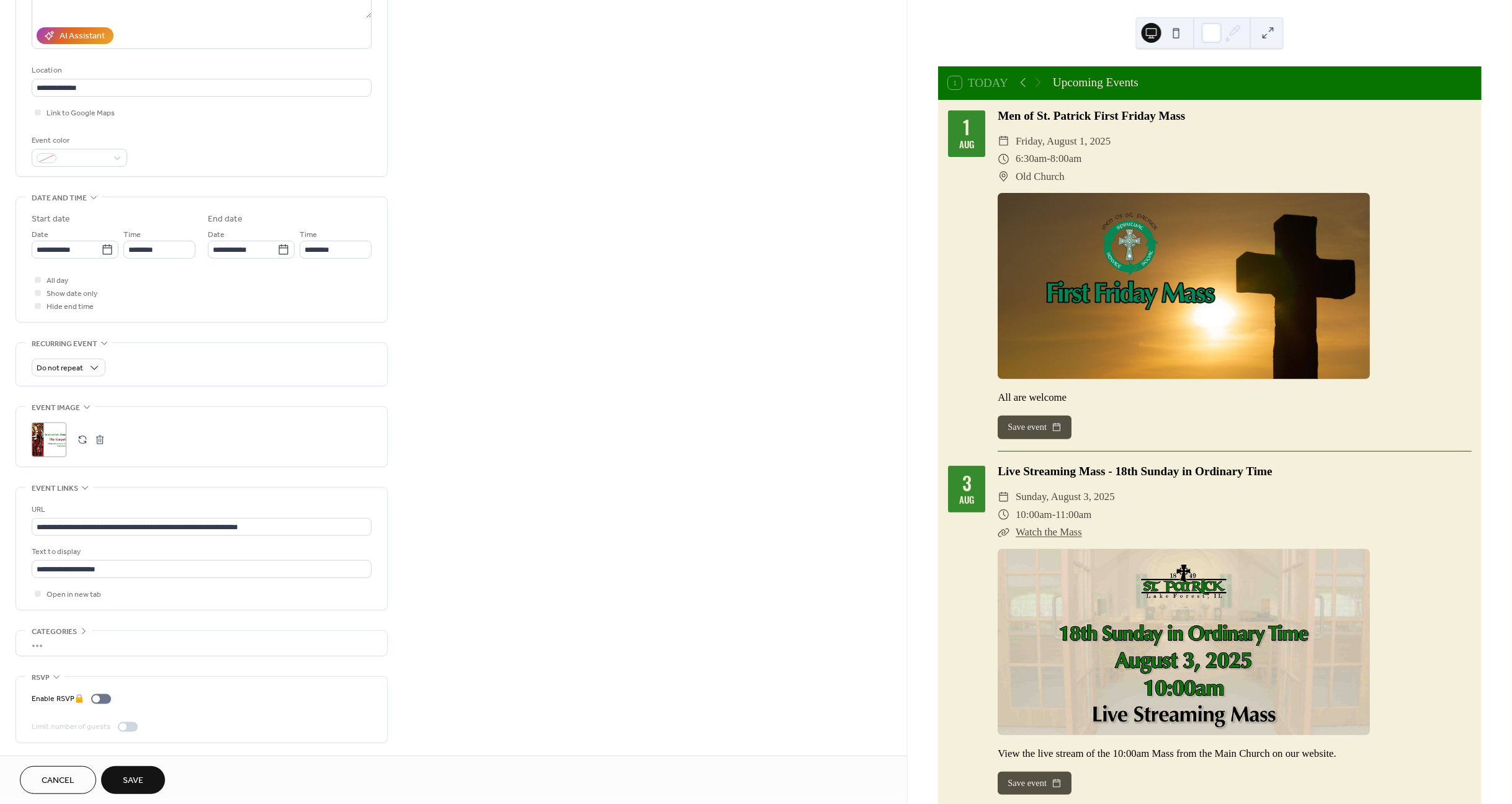 scroll, scrollTop: 206, scrollLeft: 0, axis: vertical 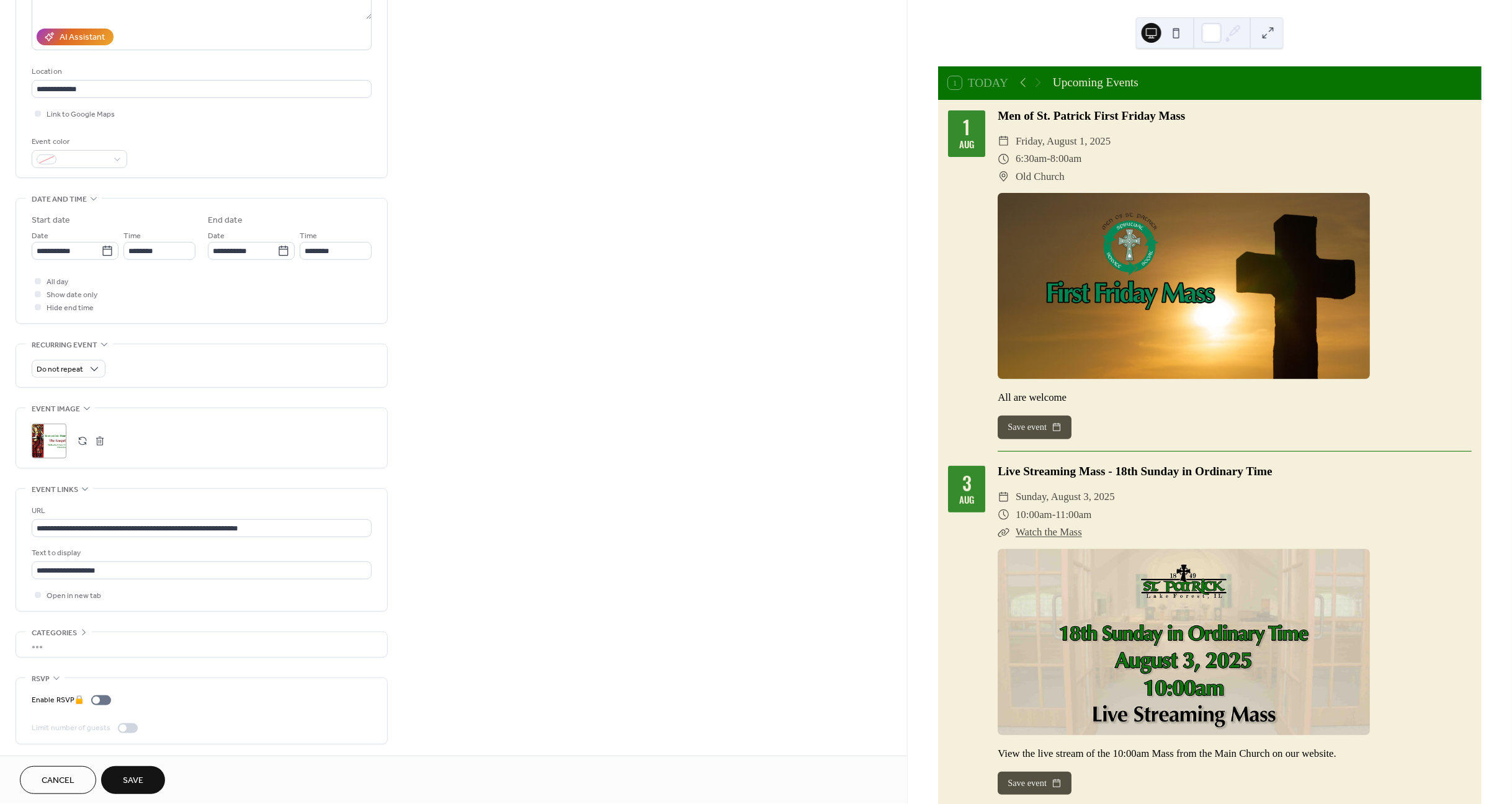 click on "Save" at bounding box center [133, 781] 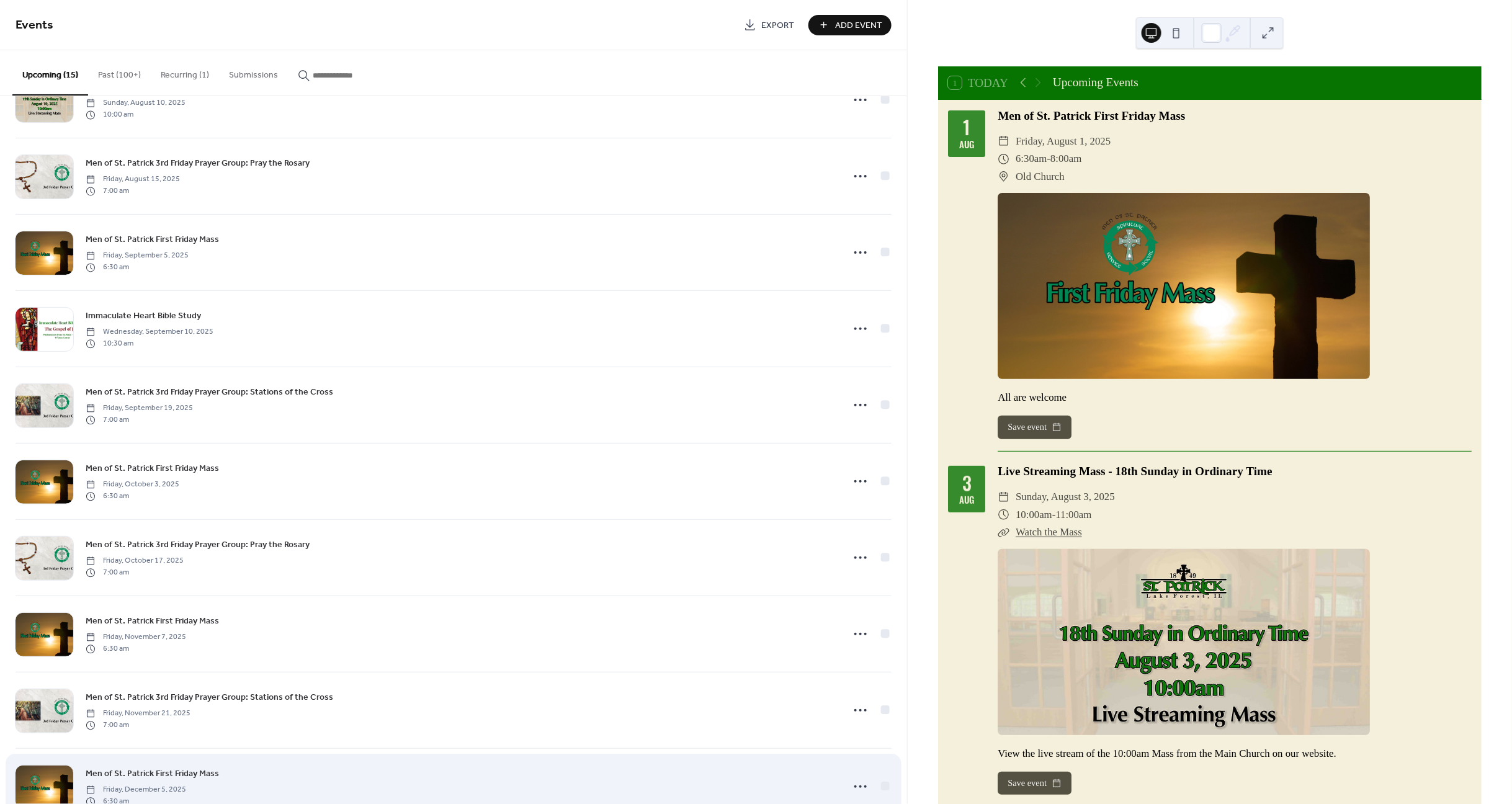 scroll, scrollTop: 355, scrollLeft: 0, axis: vertical 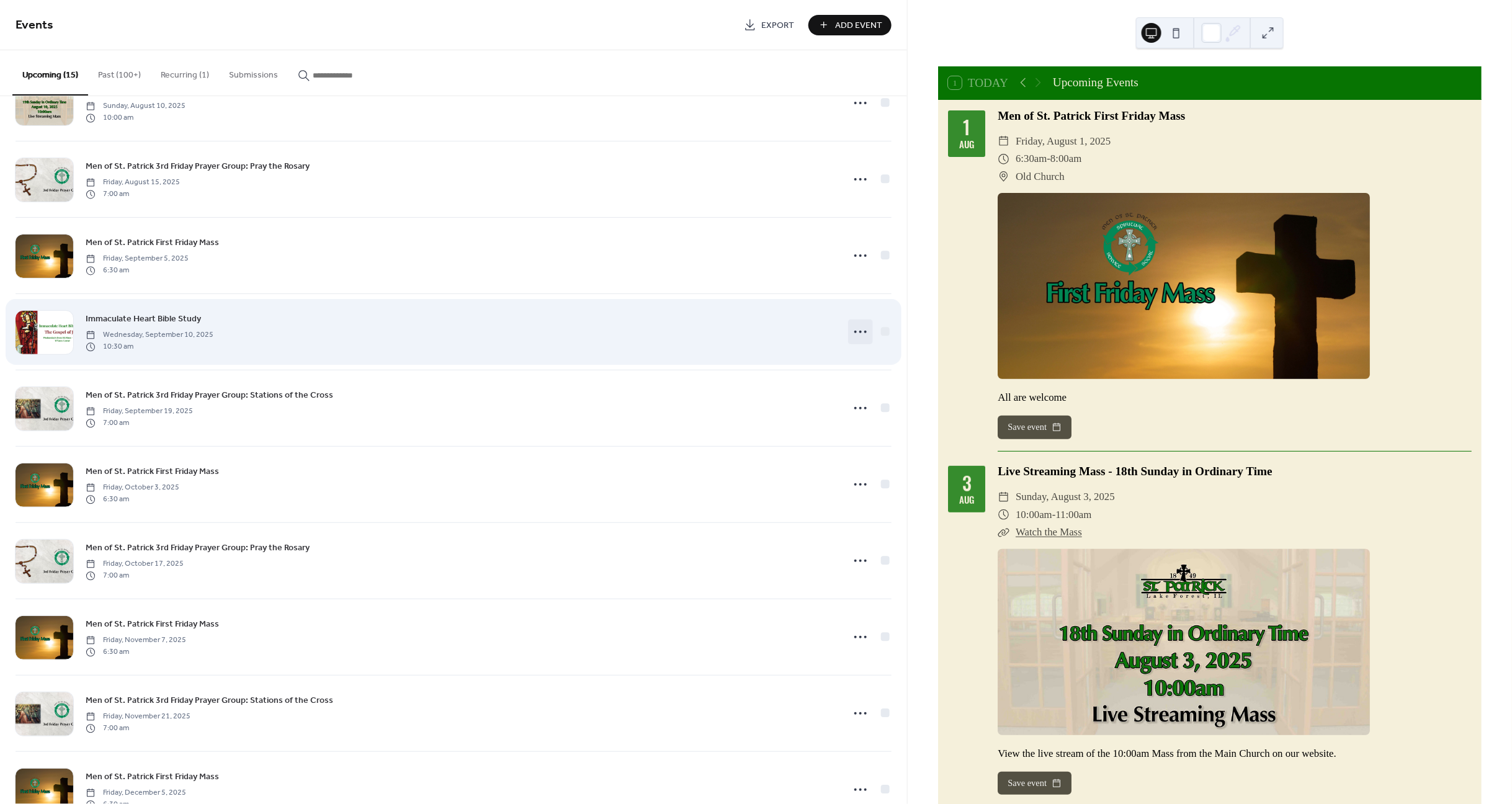 click 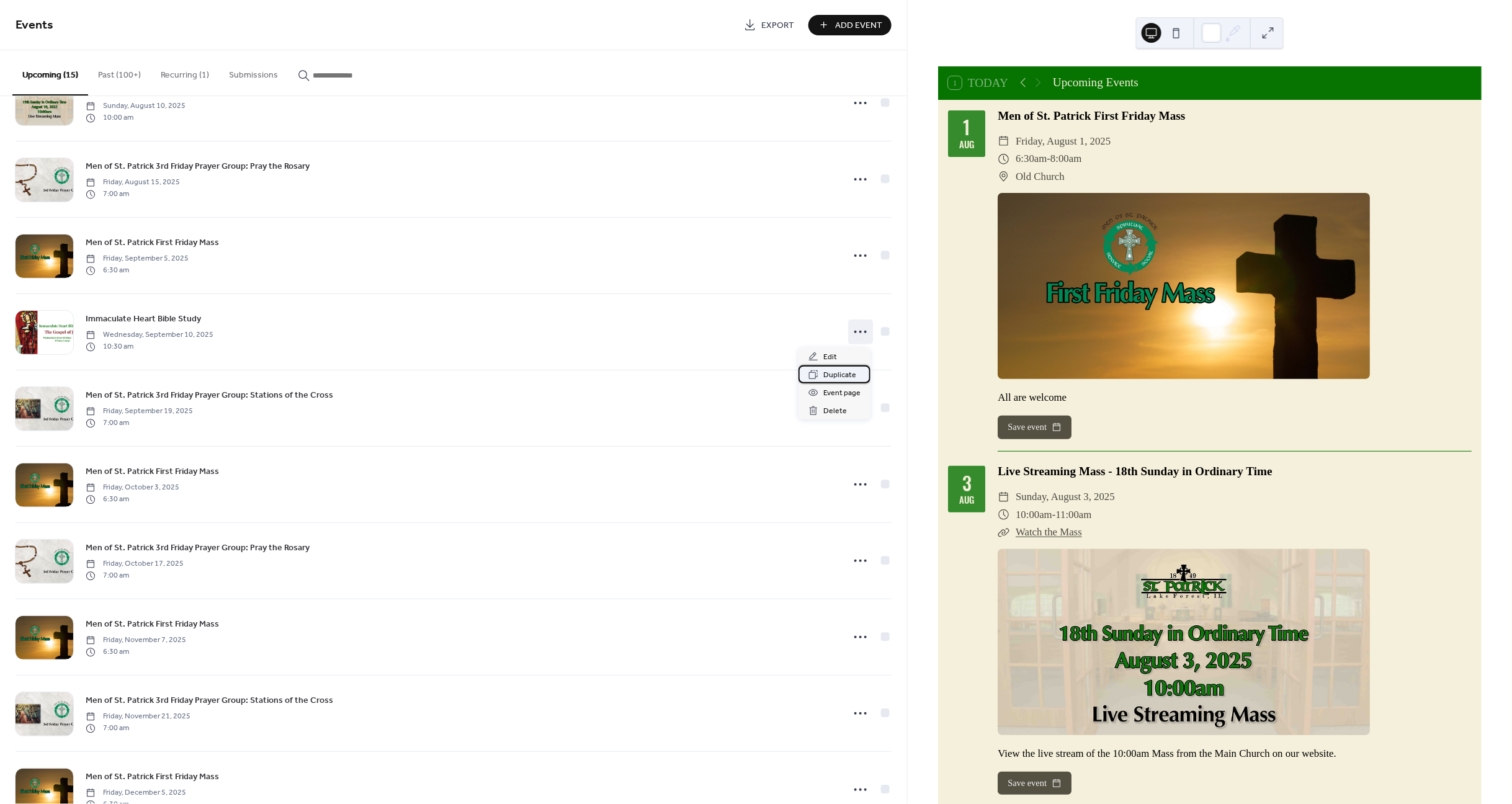 click on "Duplicate" at bounding box center [834, 374] 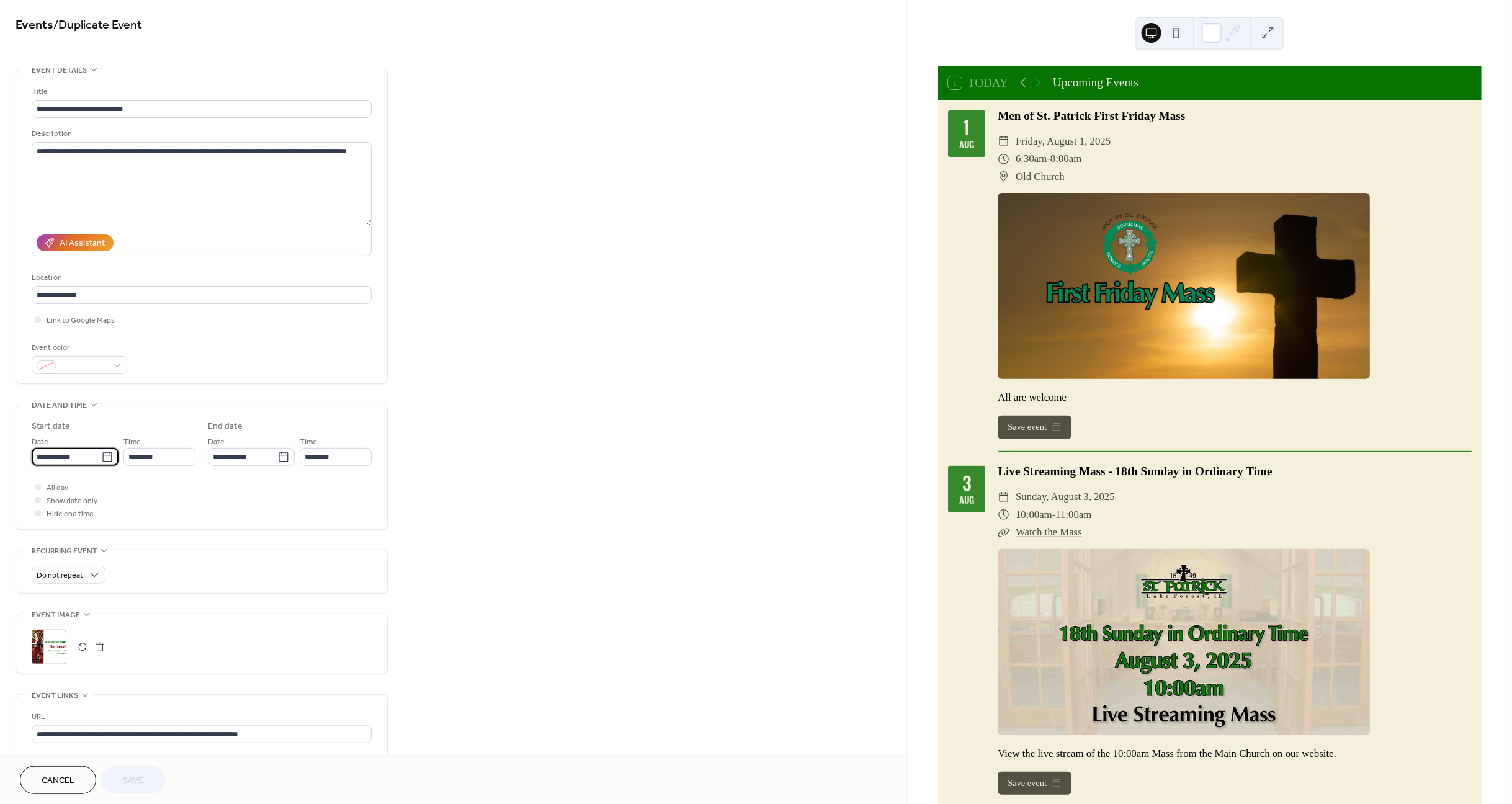 click on "**********" at bounding box center [66, 457] 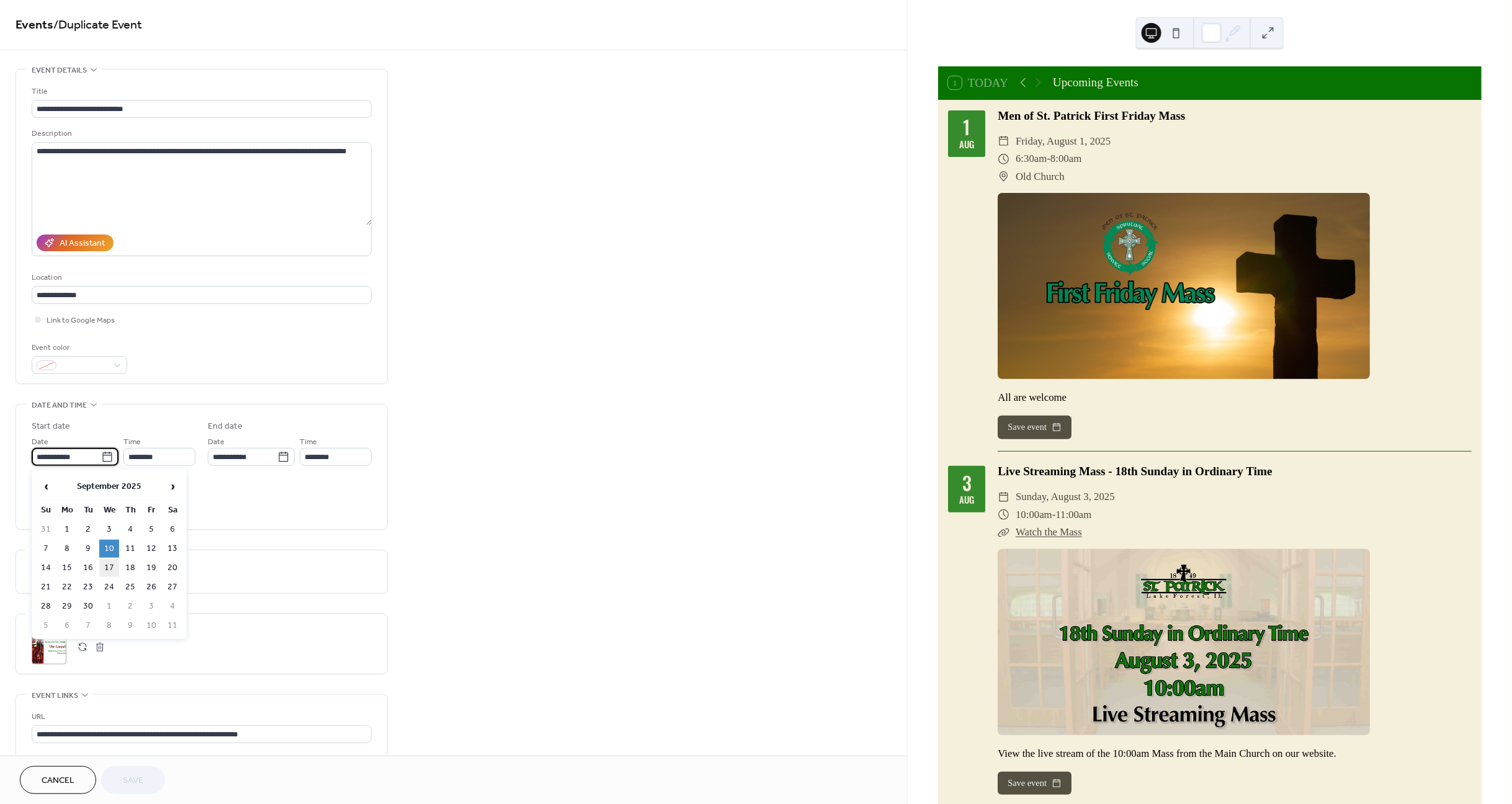 click on "17" at bounding box center (109, 568) 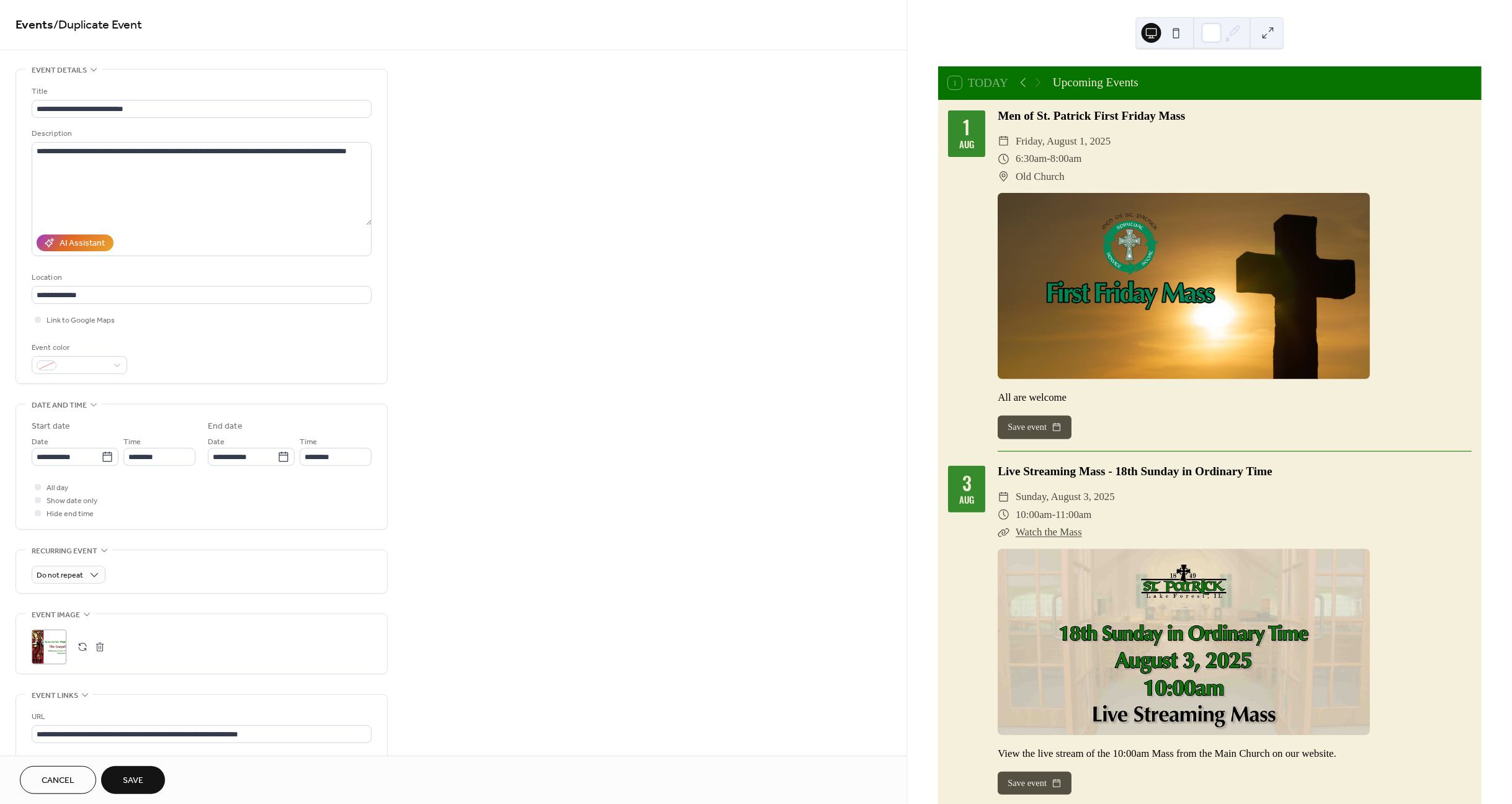 type on "**********" 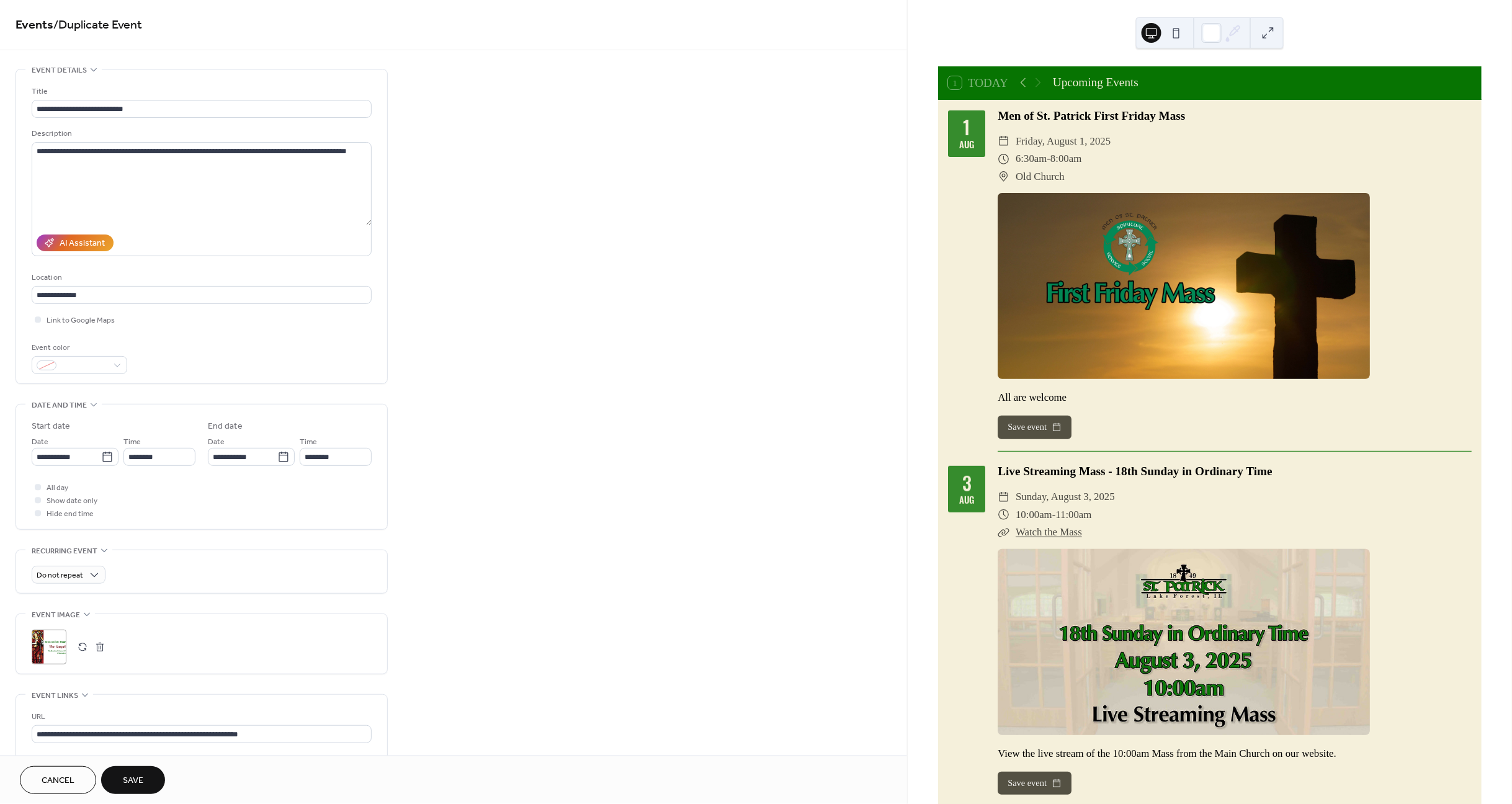 type on "**********" 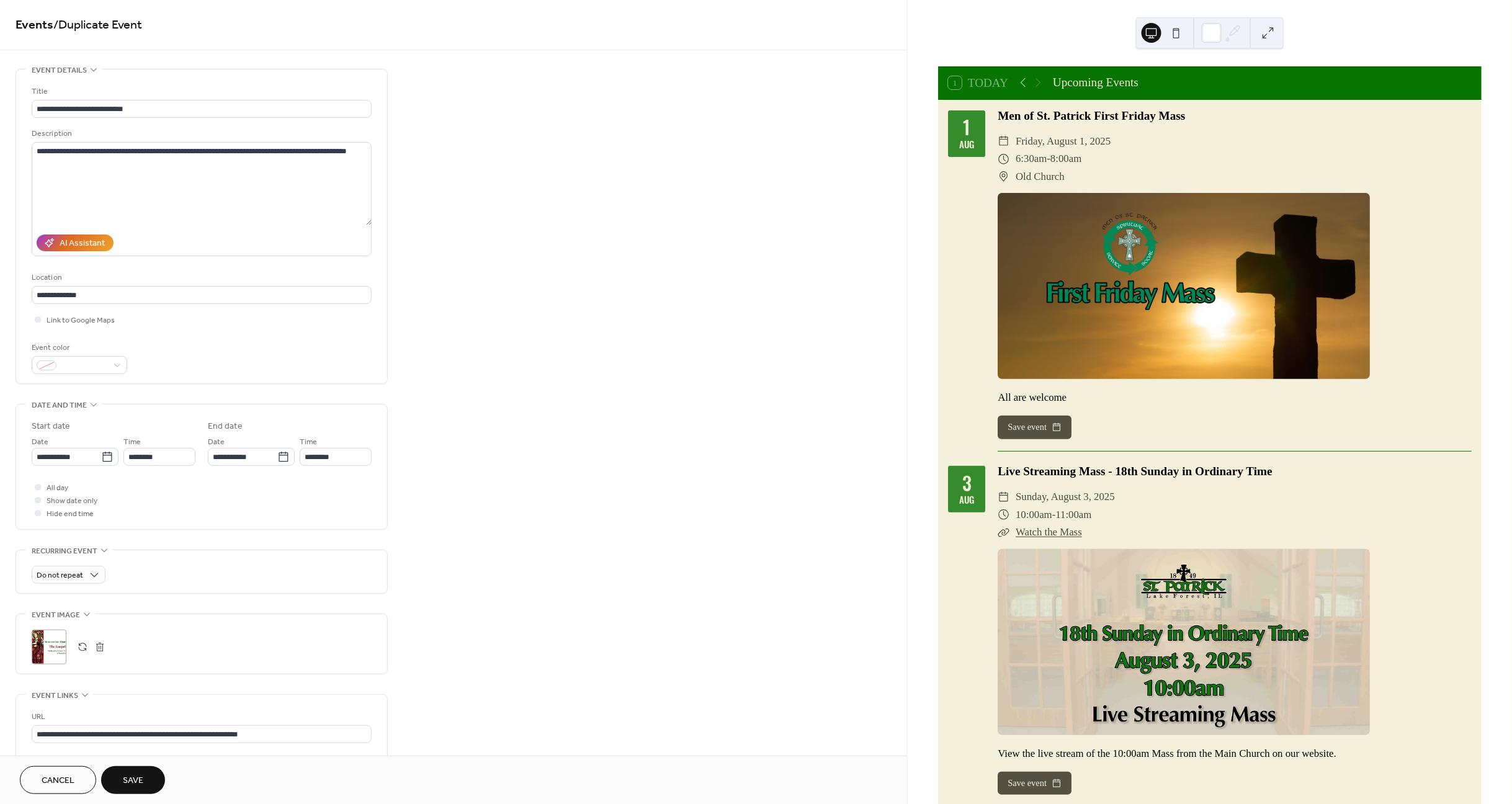 click on "Save" at bounding box center [133, 781] 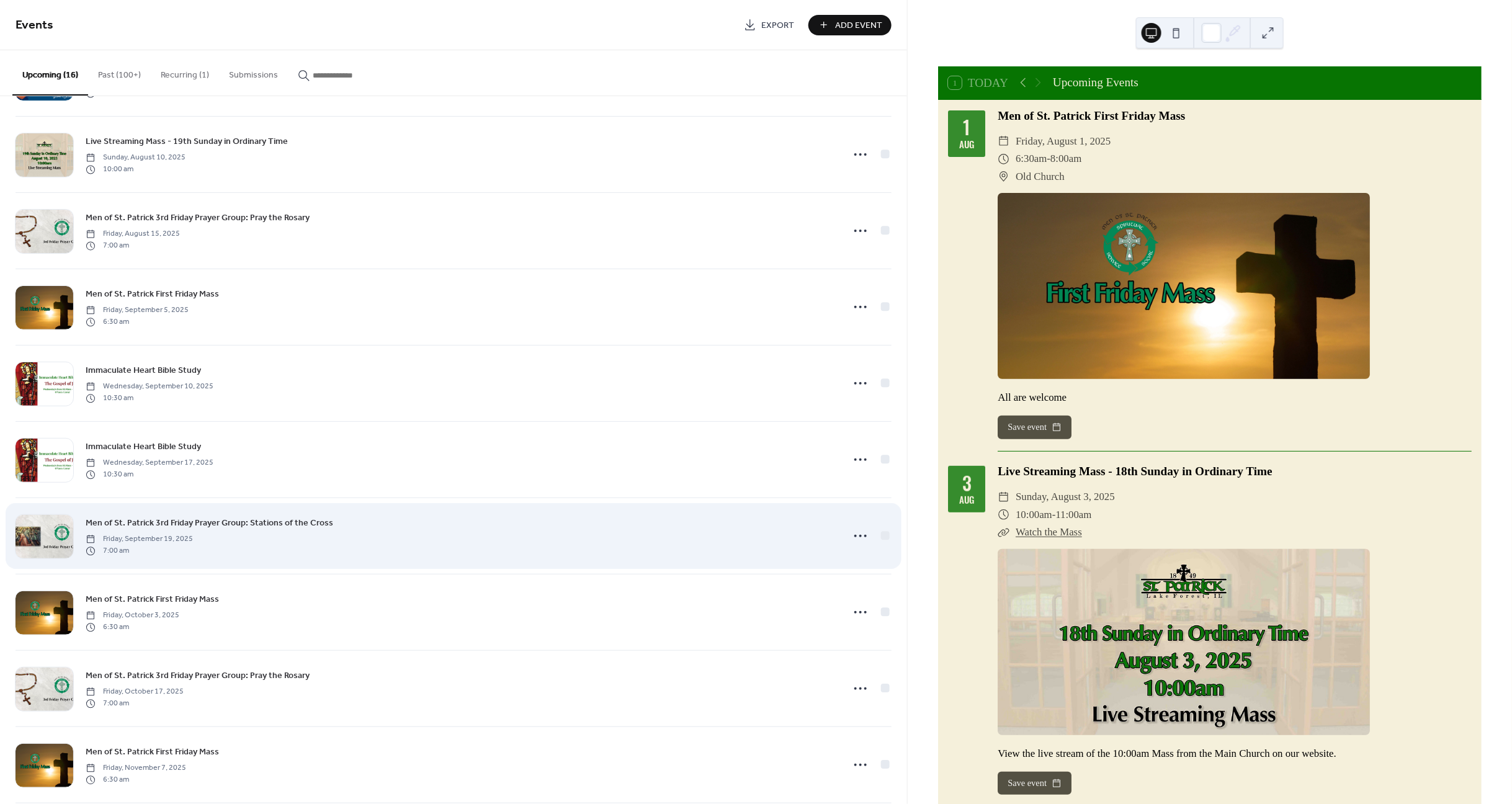 scroll, scrollTop: 303, scrollLeft: 0, axis: vertical 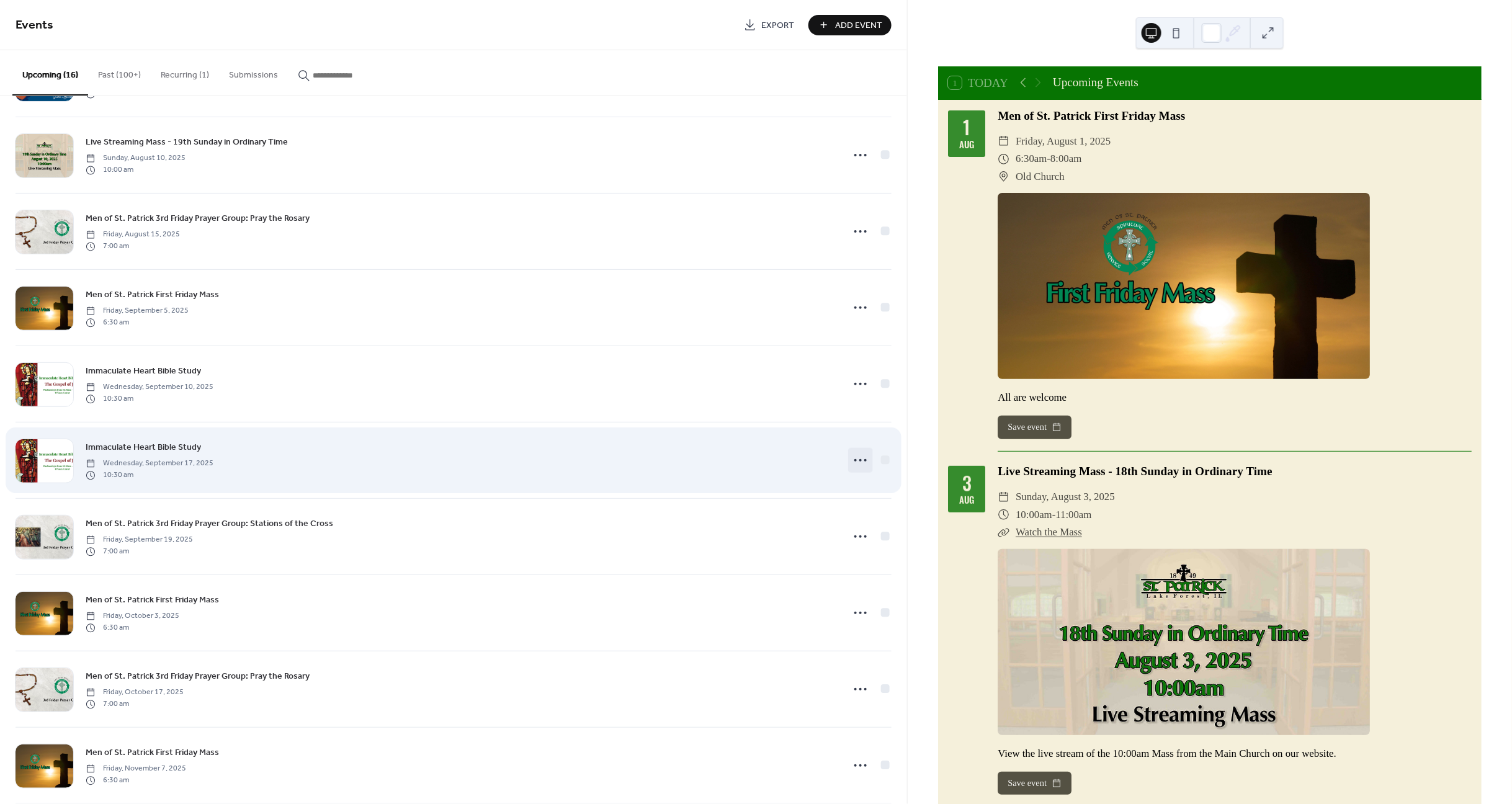 click 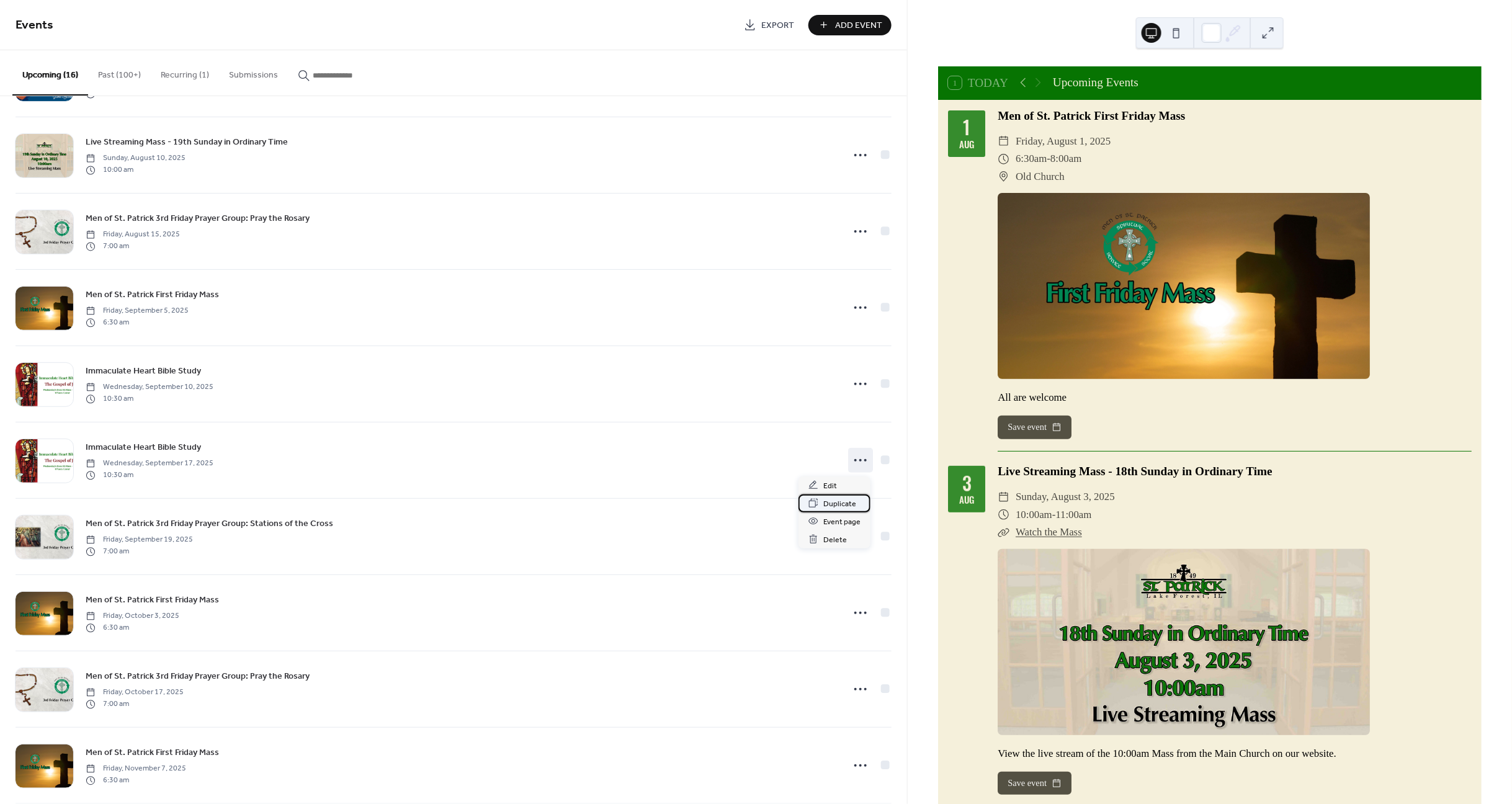 click on "Duplicate" at bounding box center [839, 504] 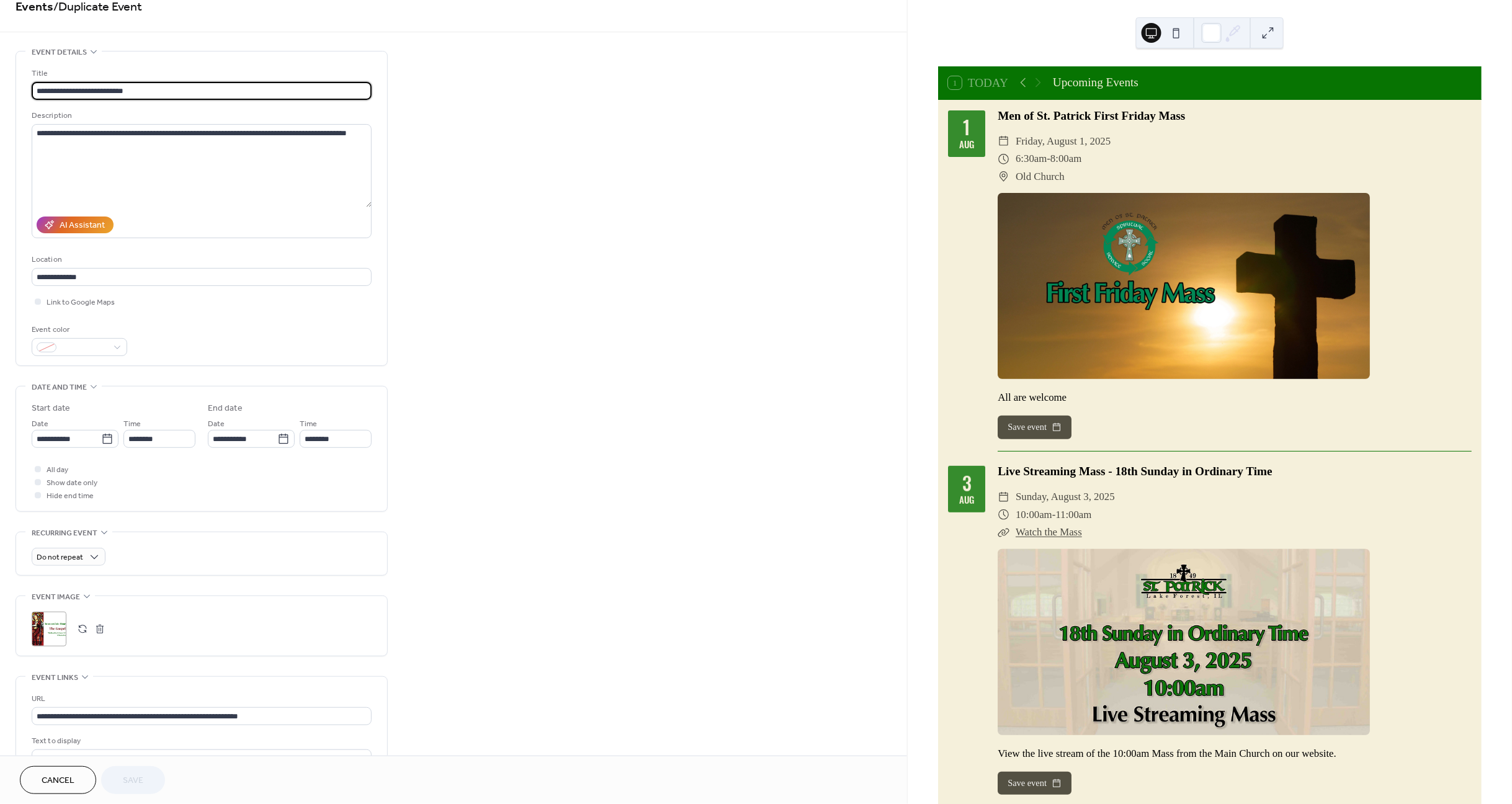 scroll, scrollTop: 25, scrollLeft: 0, axis: vertical 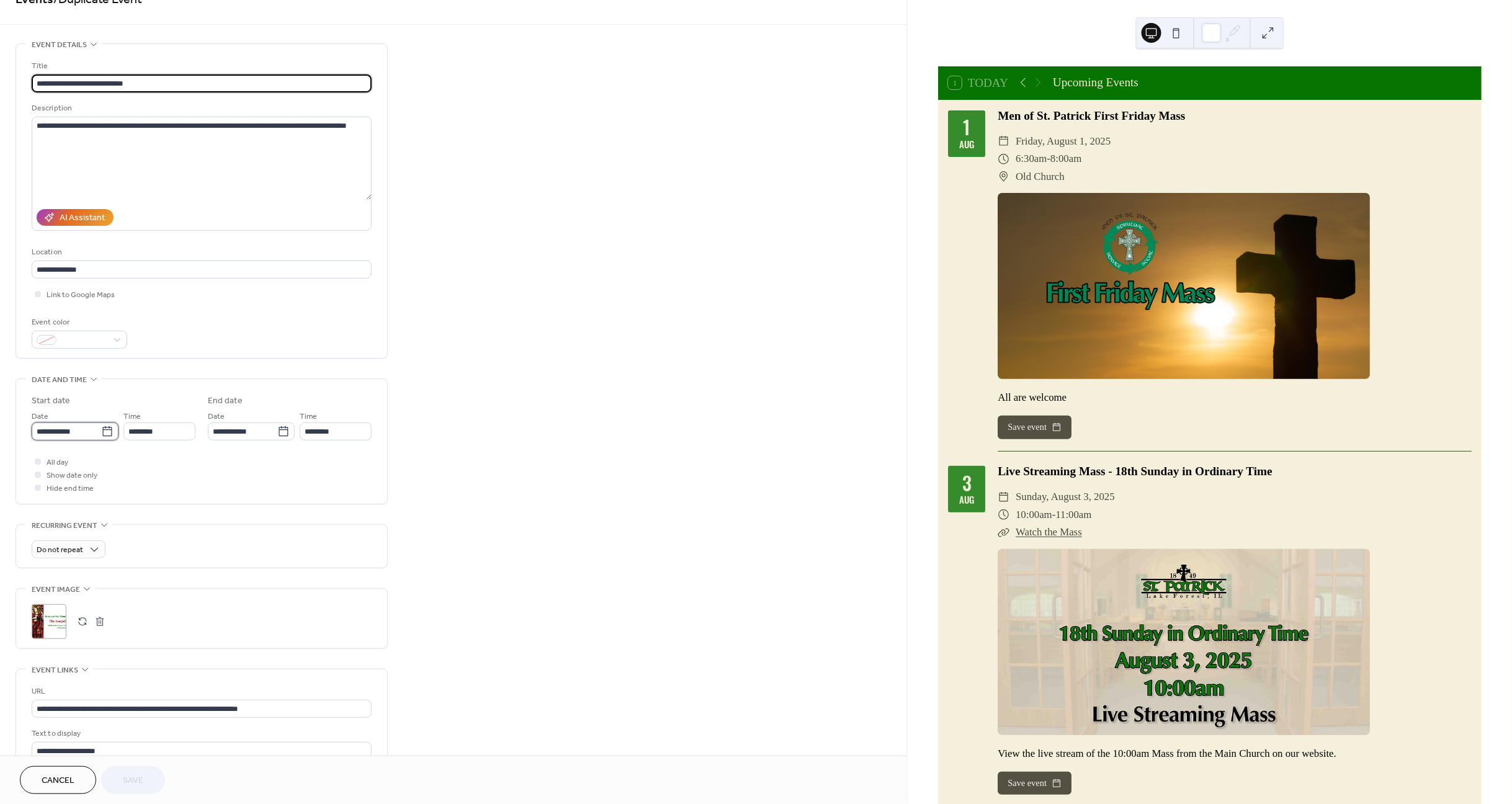 click on "**********" at bounding box center [66, 431] 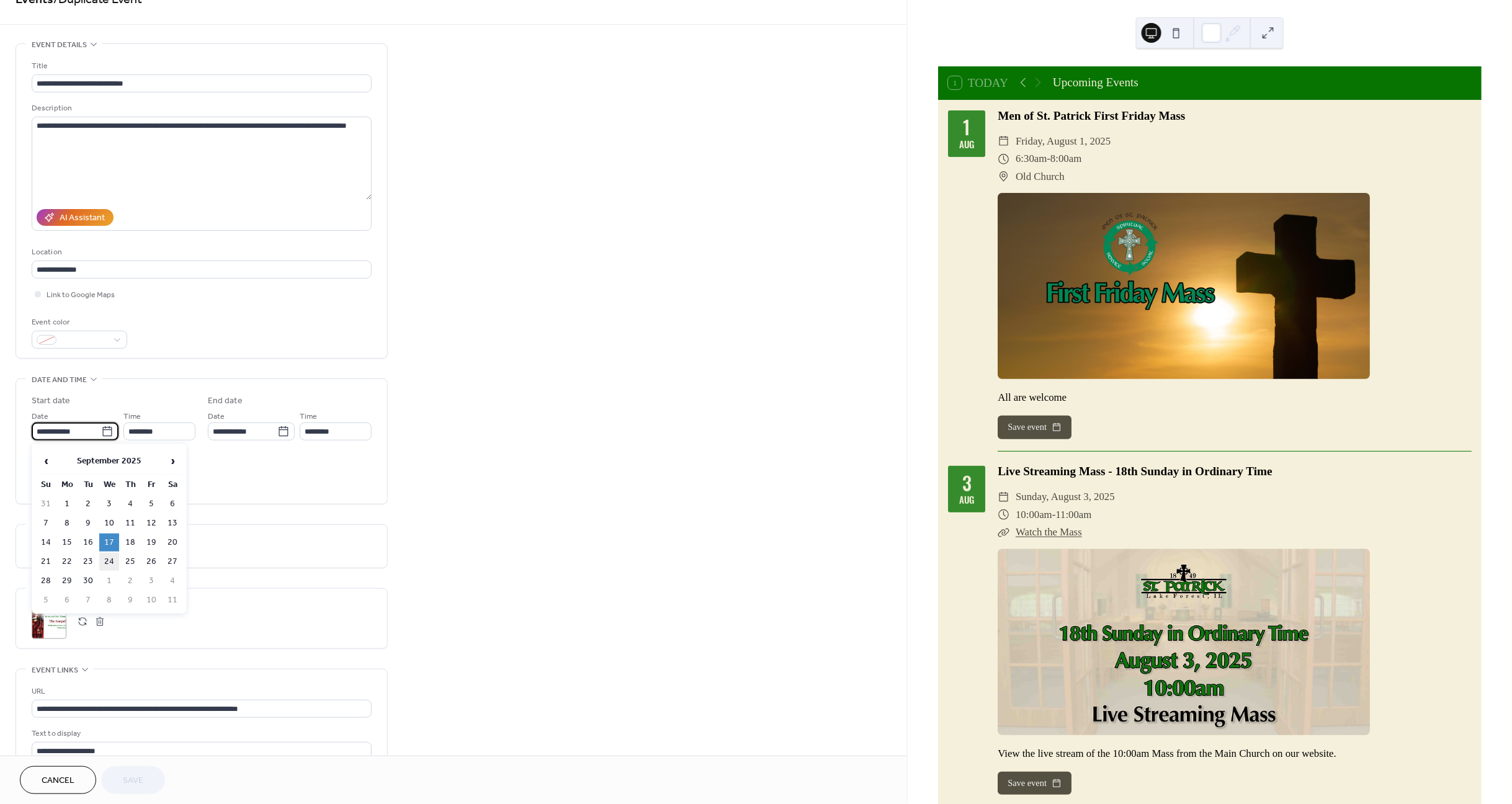 click on "24" at bounding box center [109, 561] 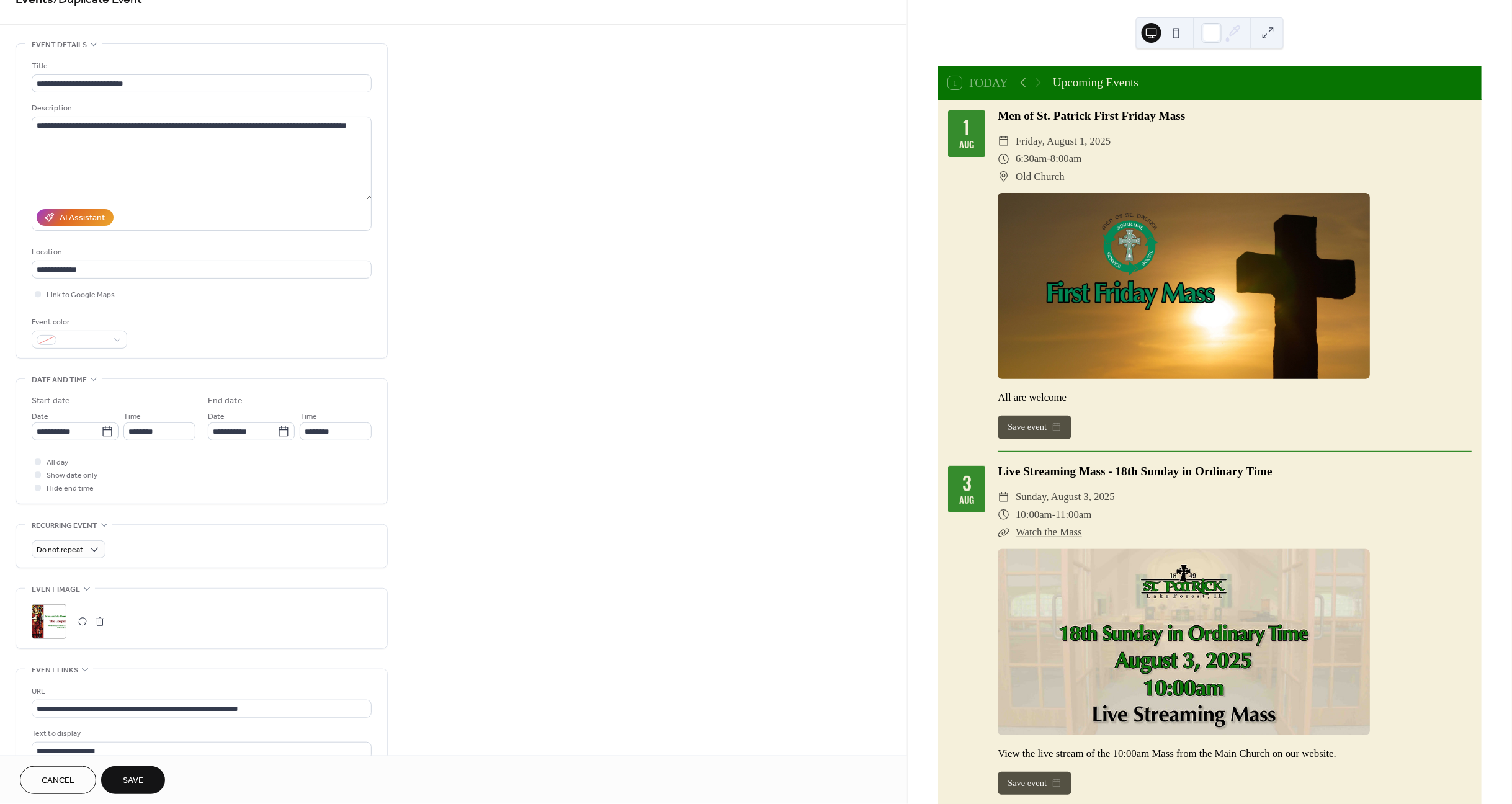 click on "Save" at bounding box center (133, 781) 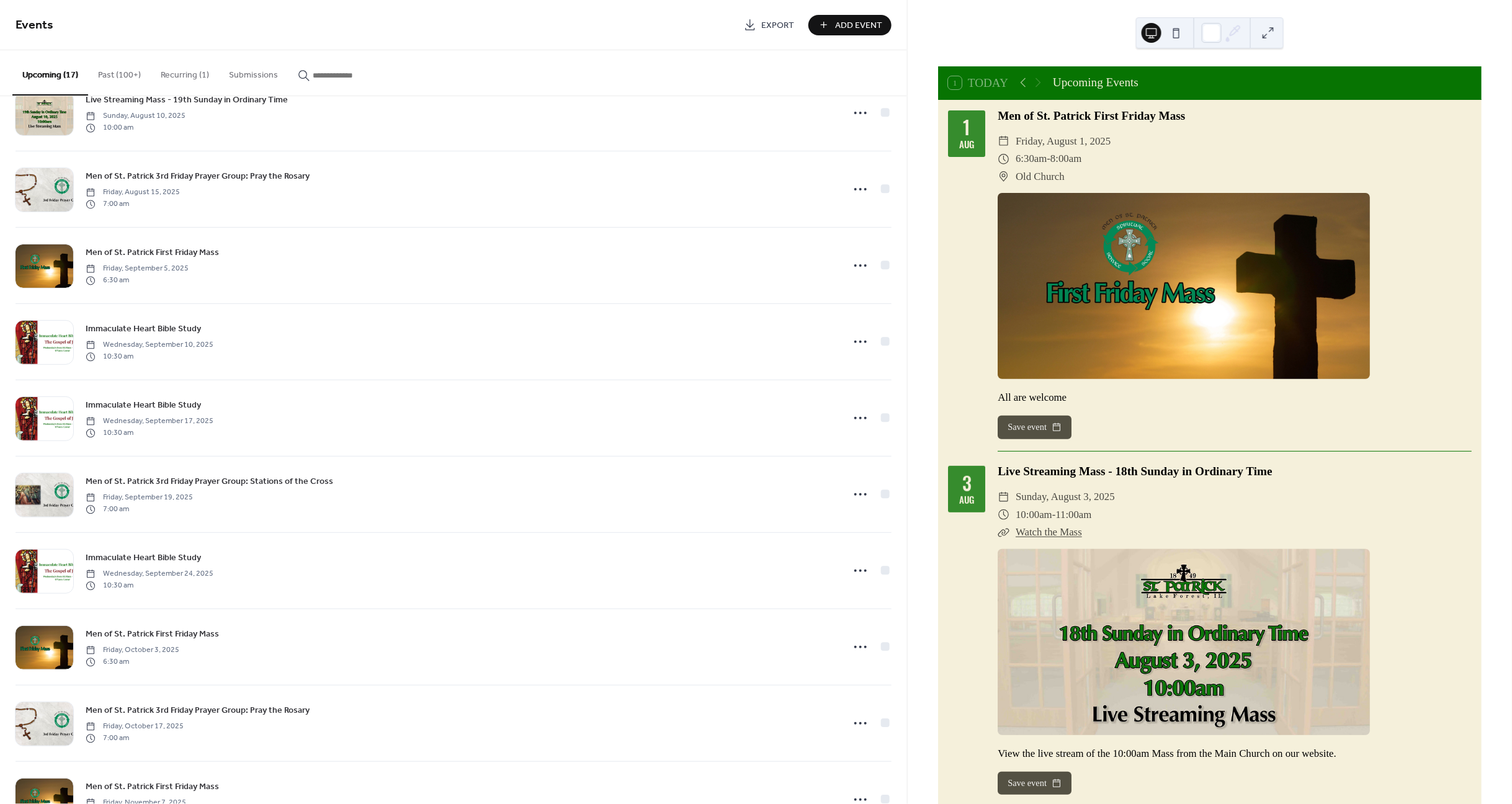 scroll, scrollTop: 346, scrollLeft: 0, axis: vertical 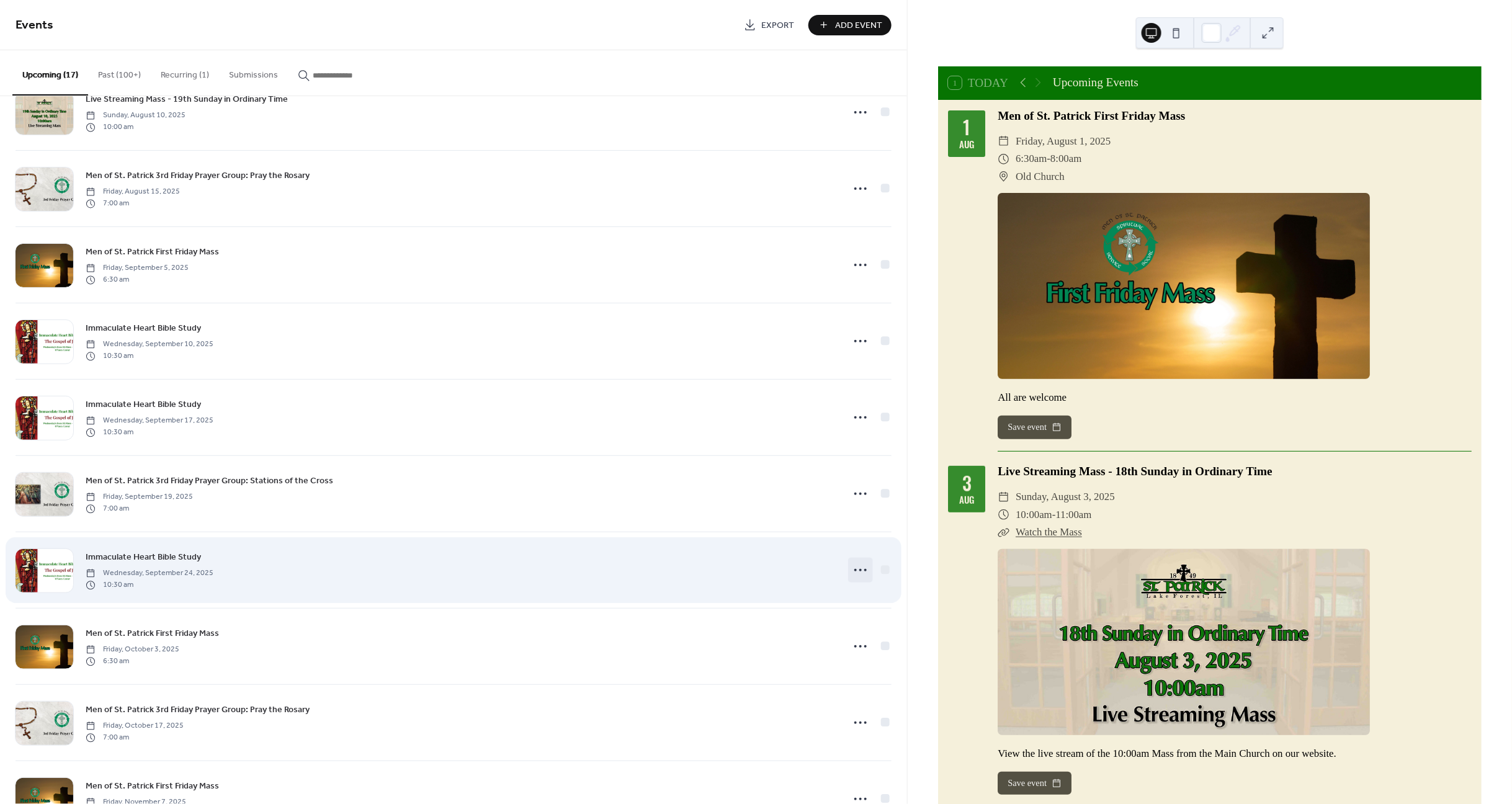 click 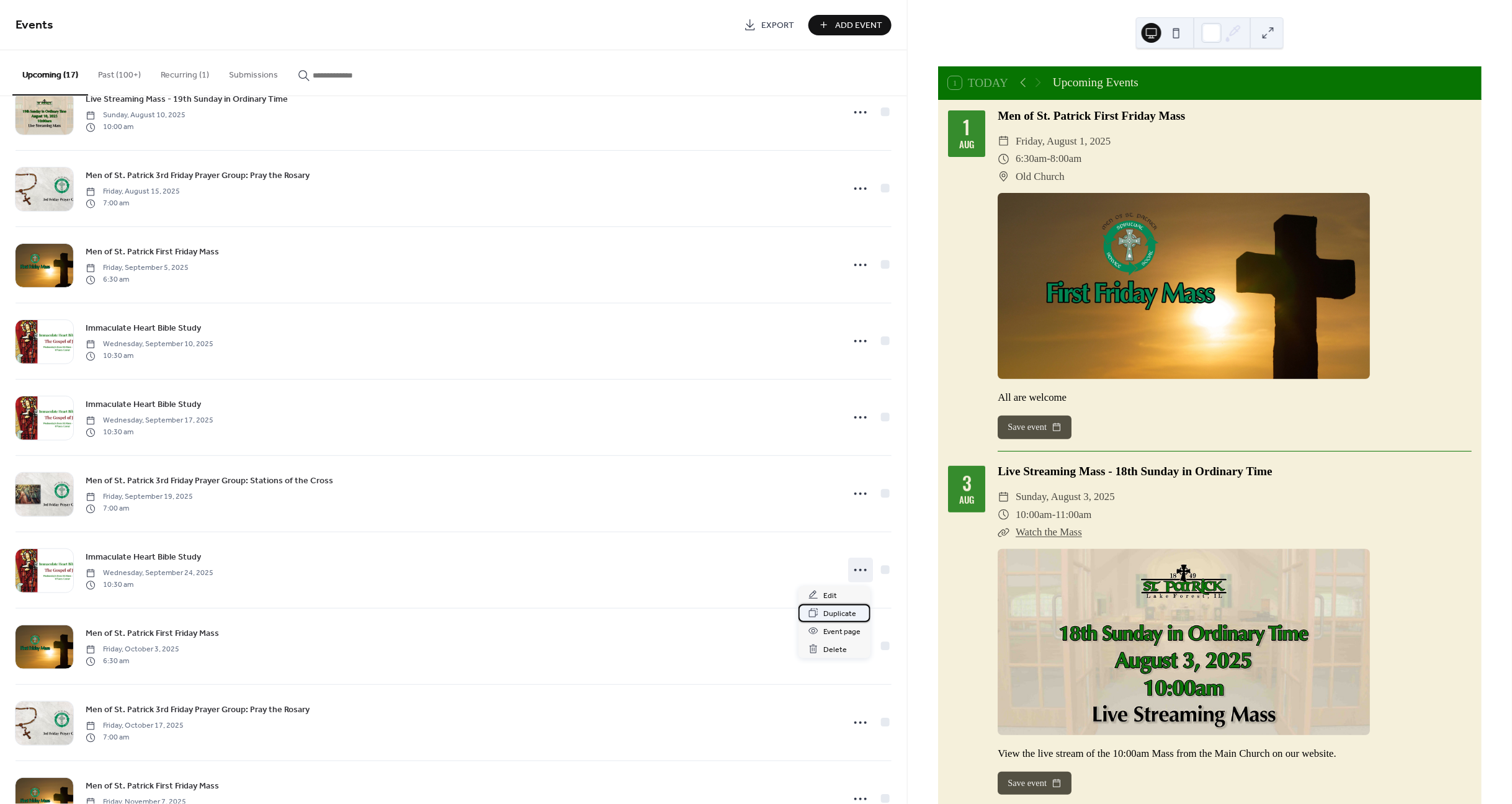 click on "Duplicate" at bounding box center [839, 614] 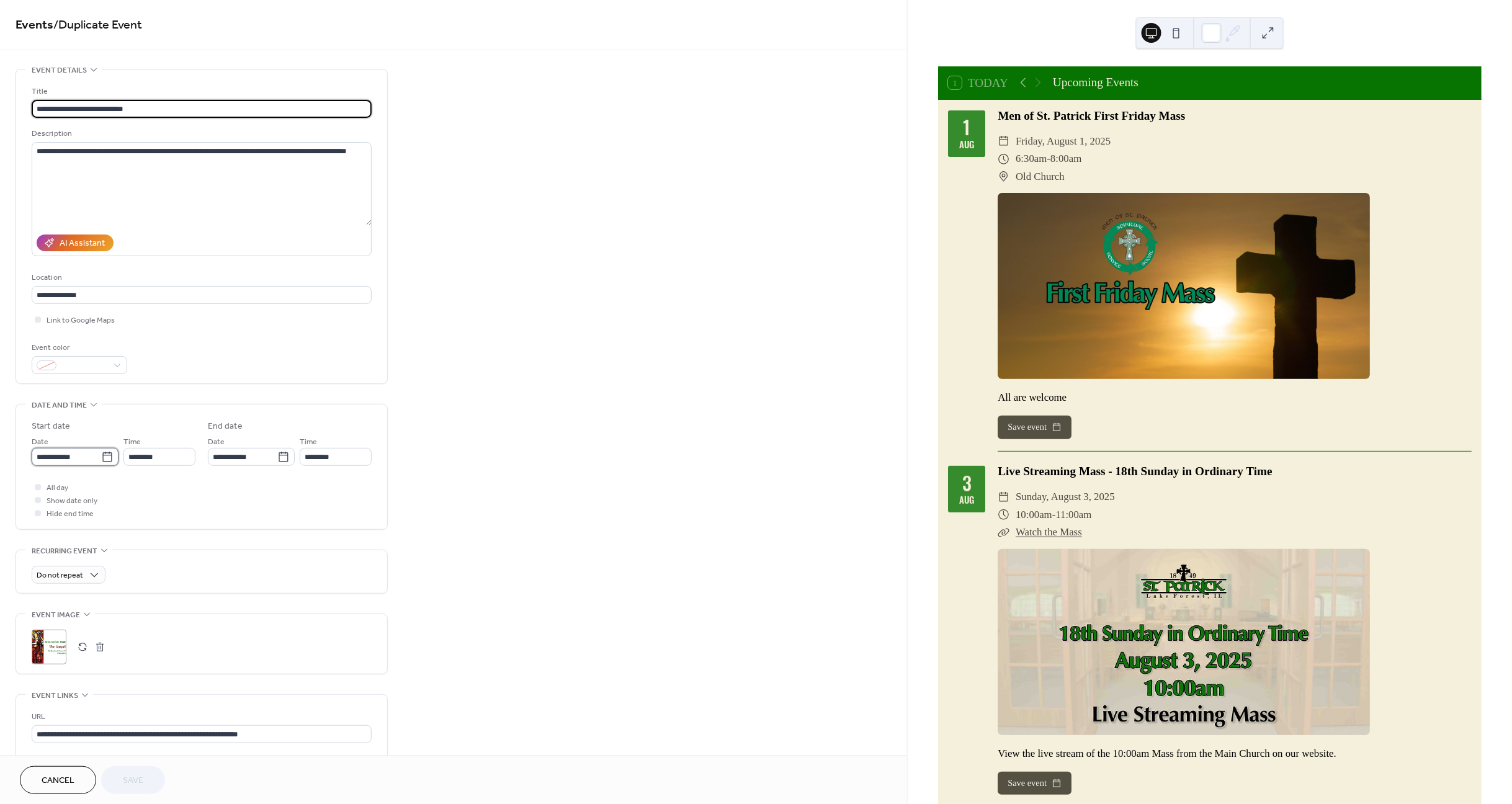 click on "**********" at bounding box center (66, 457) 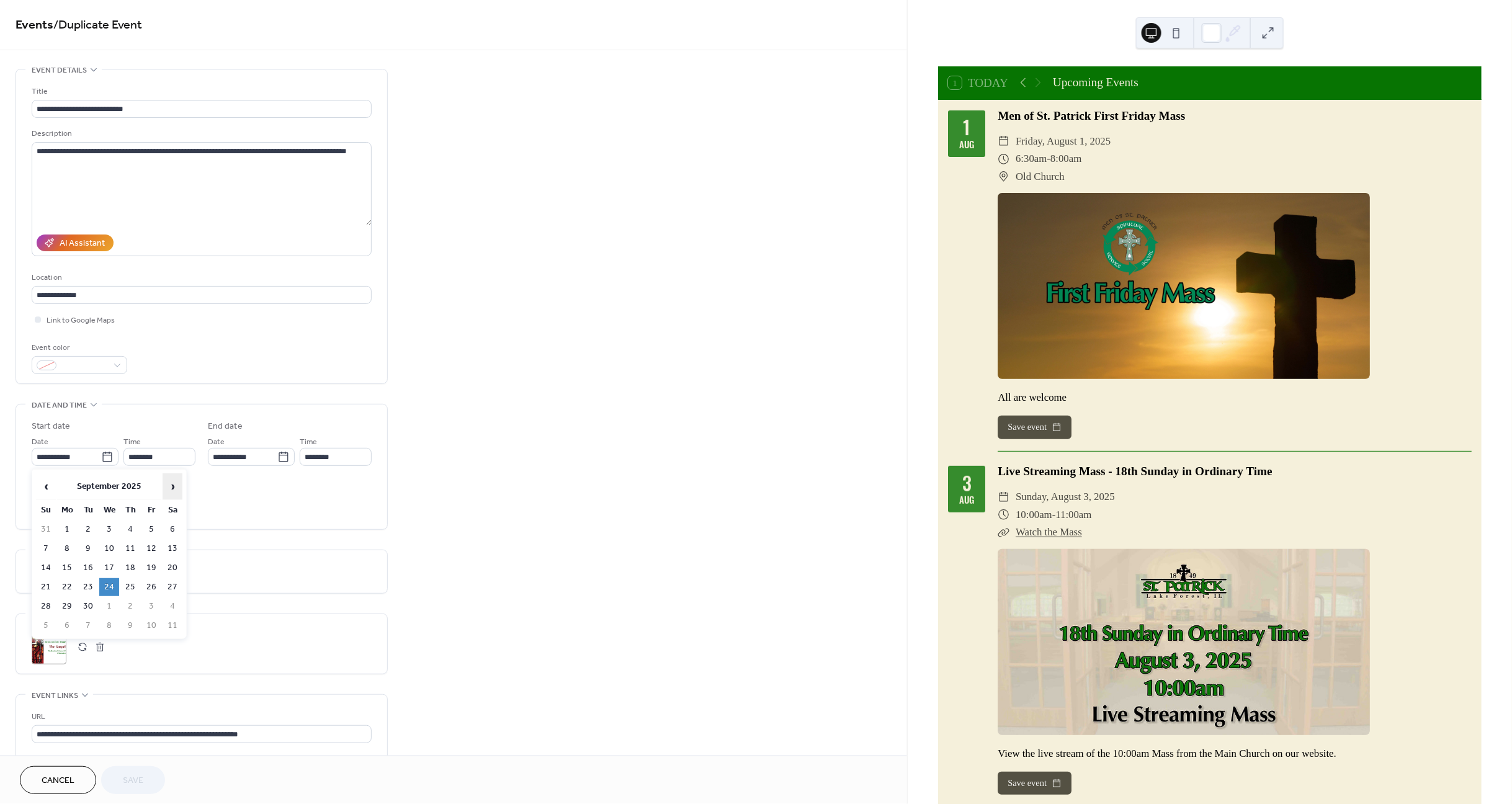 click on "›" at bounding box center (172, 486) 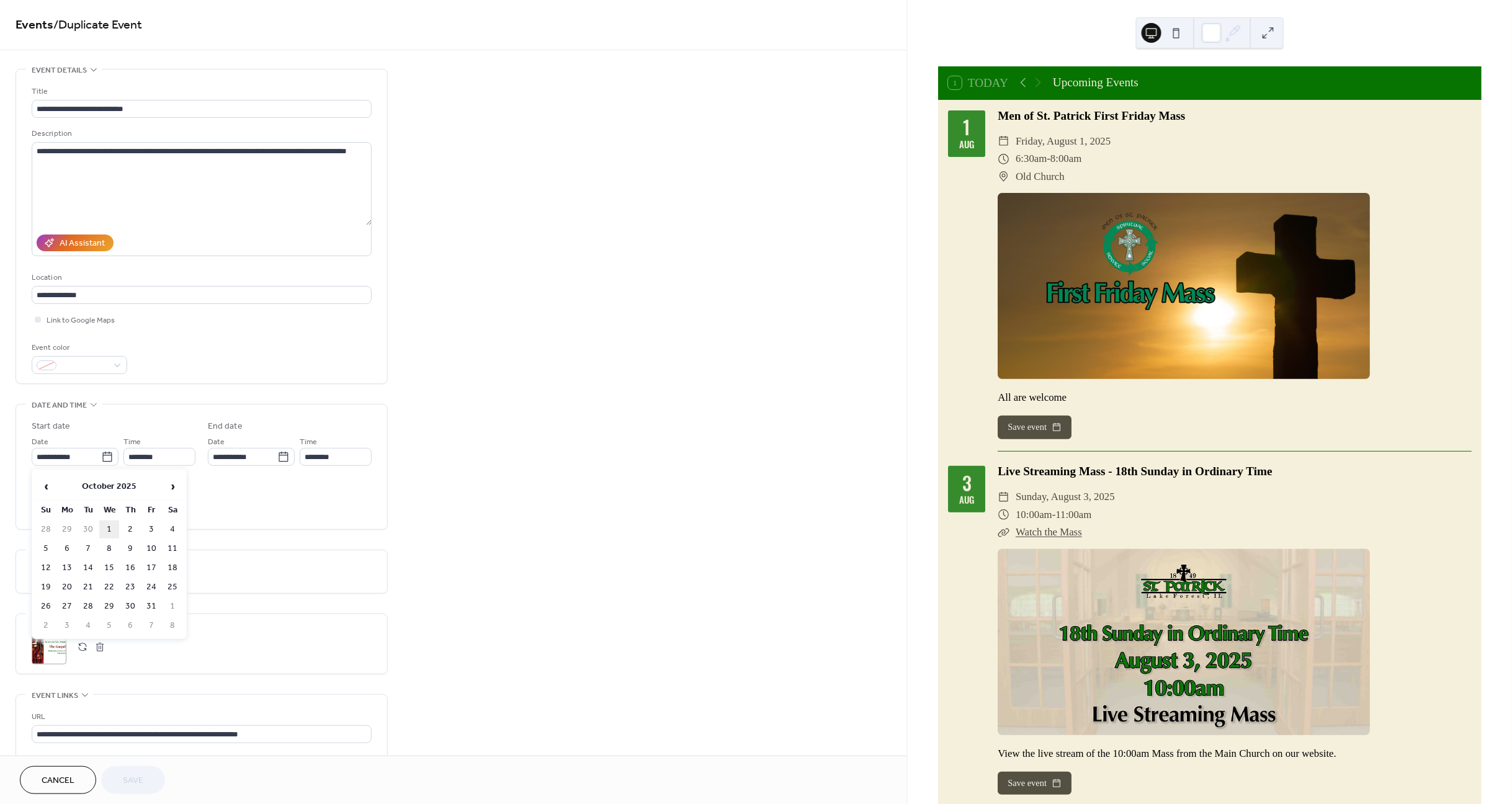 click on "1" at bounding box center [109, 529] 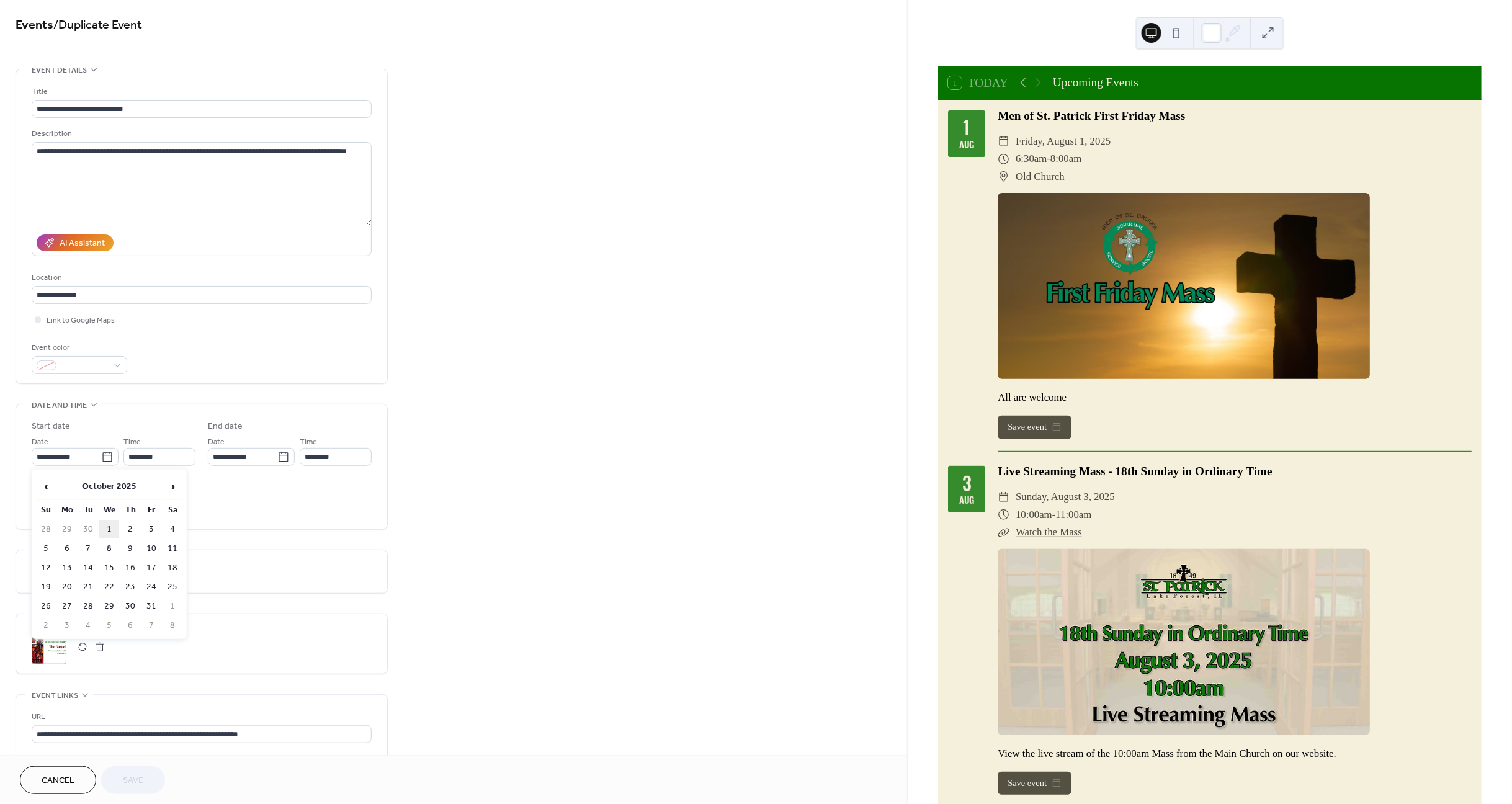 type on "**********" 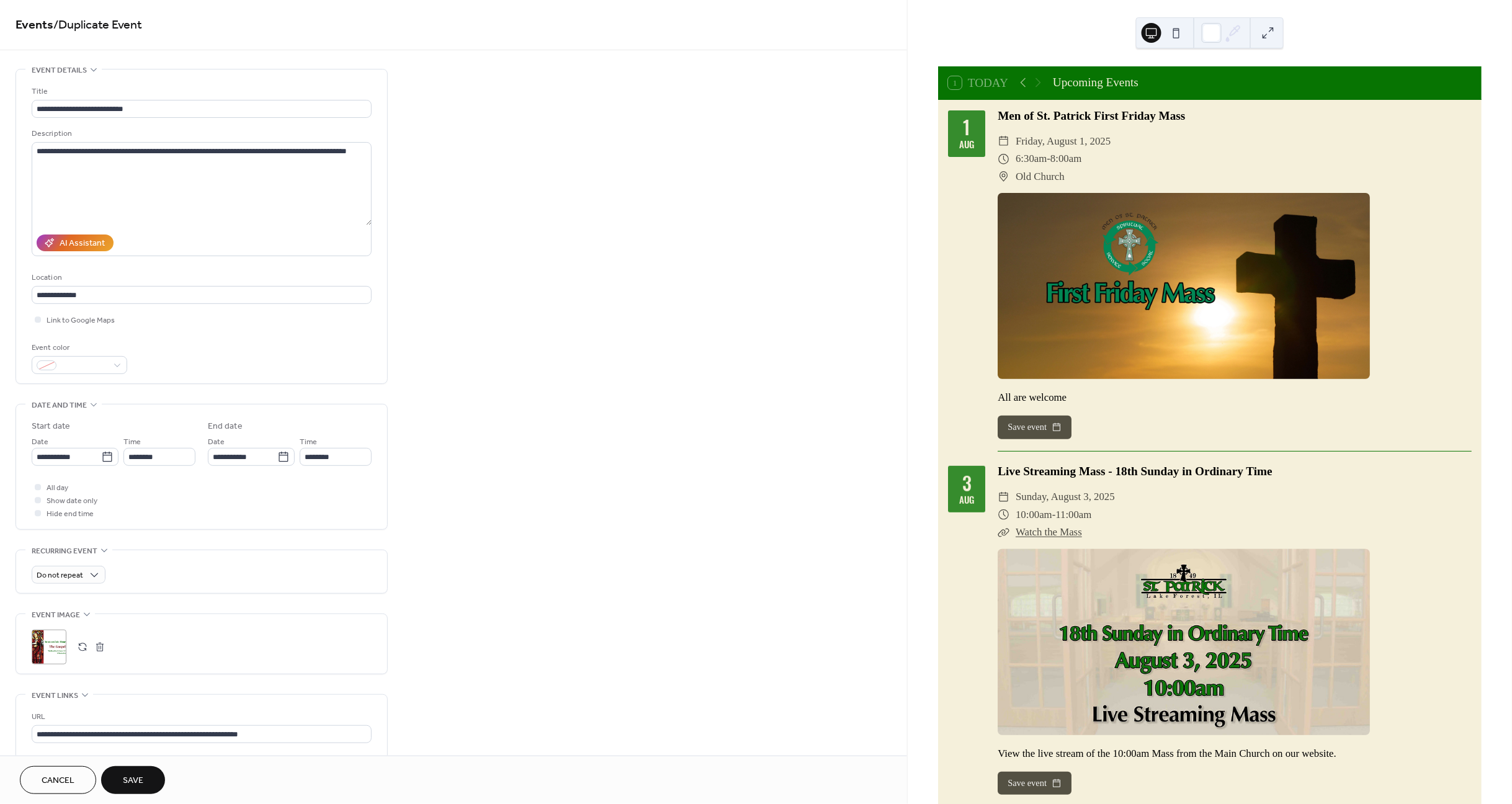 click on "Save" at bounding box center (133, 781) 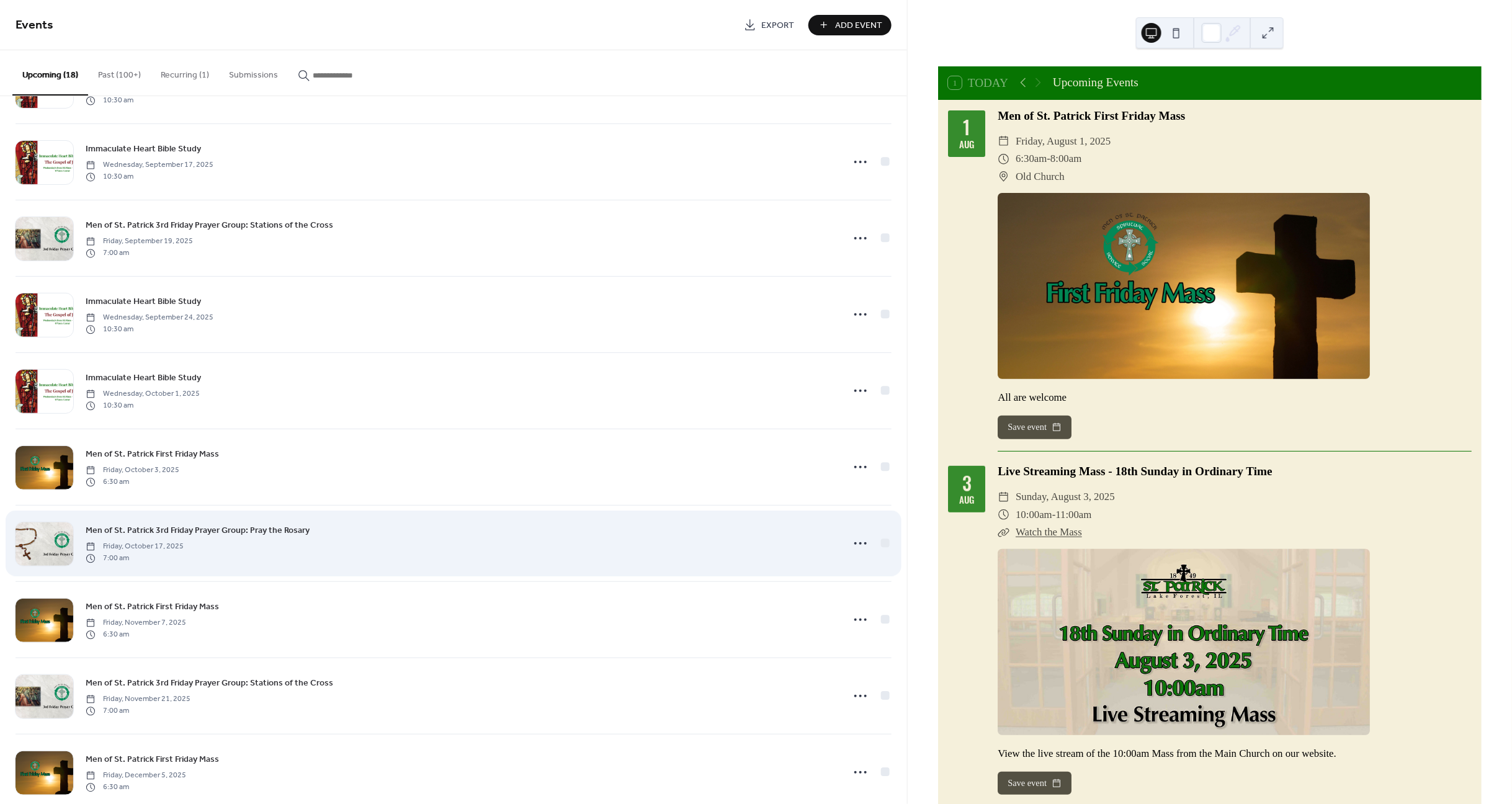 scroll, scrollTop: 602, scrollLeft: 0, axis: vertical 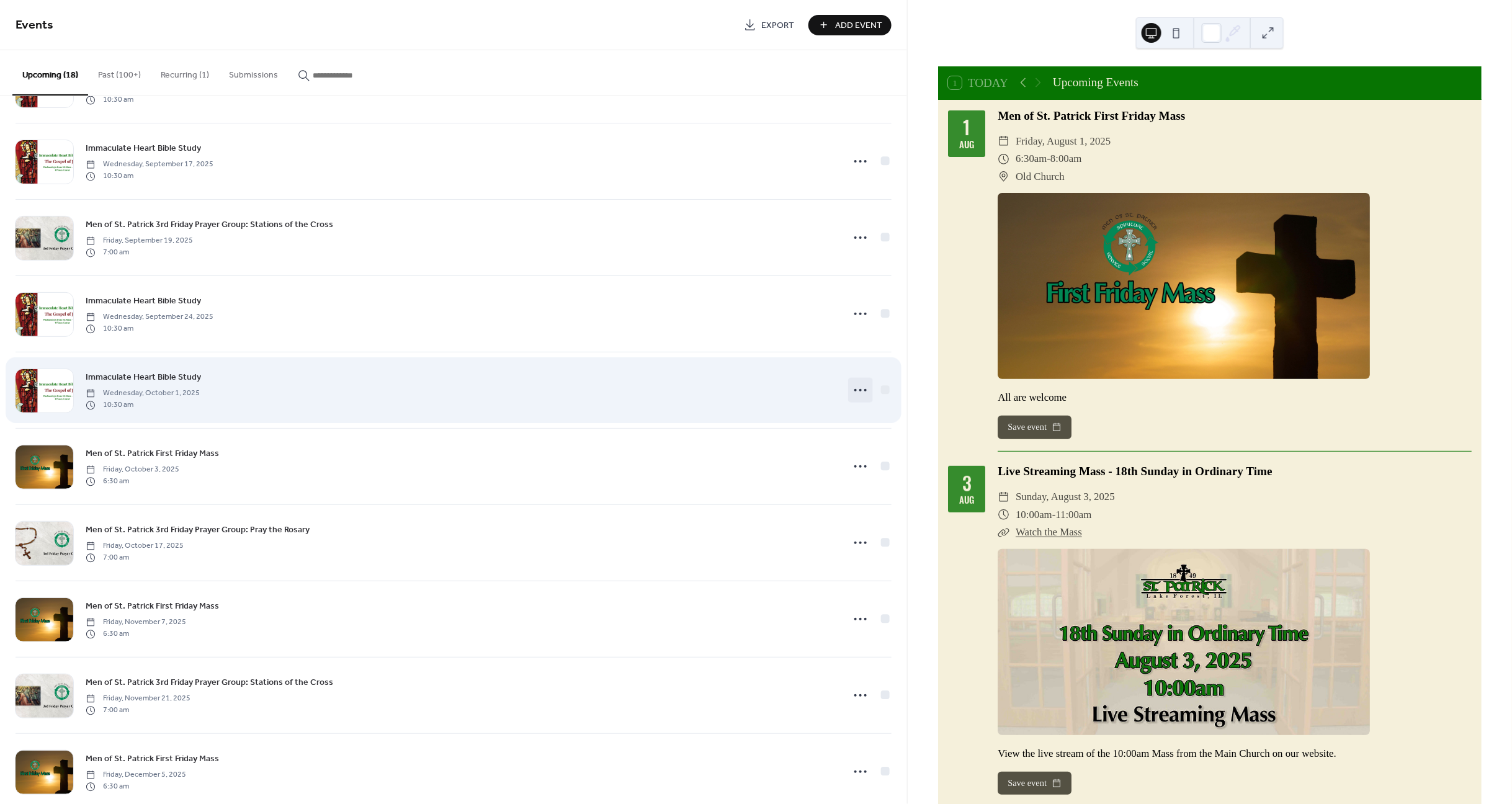 click 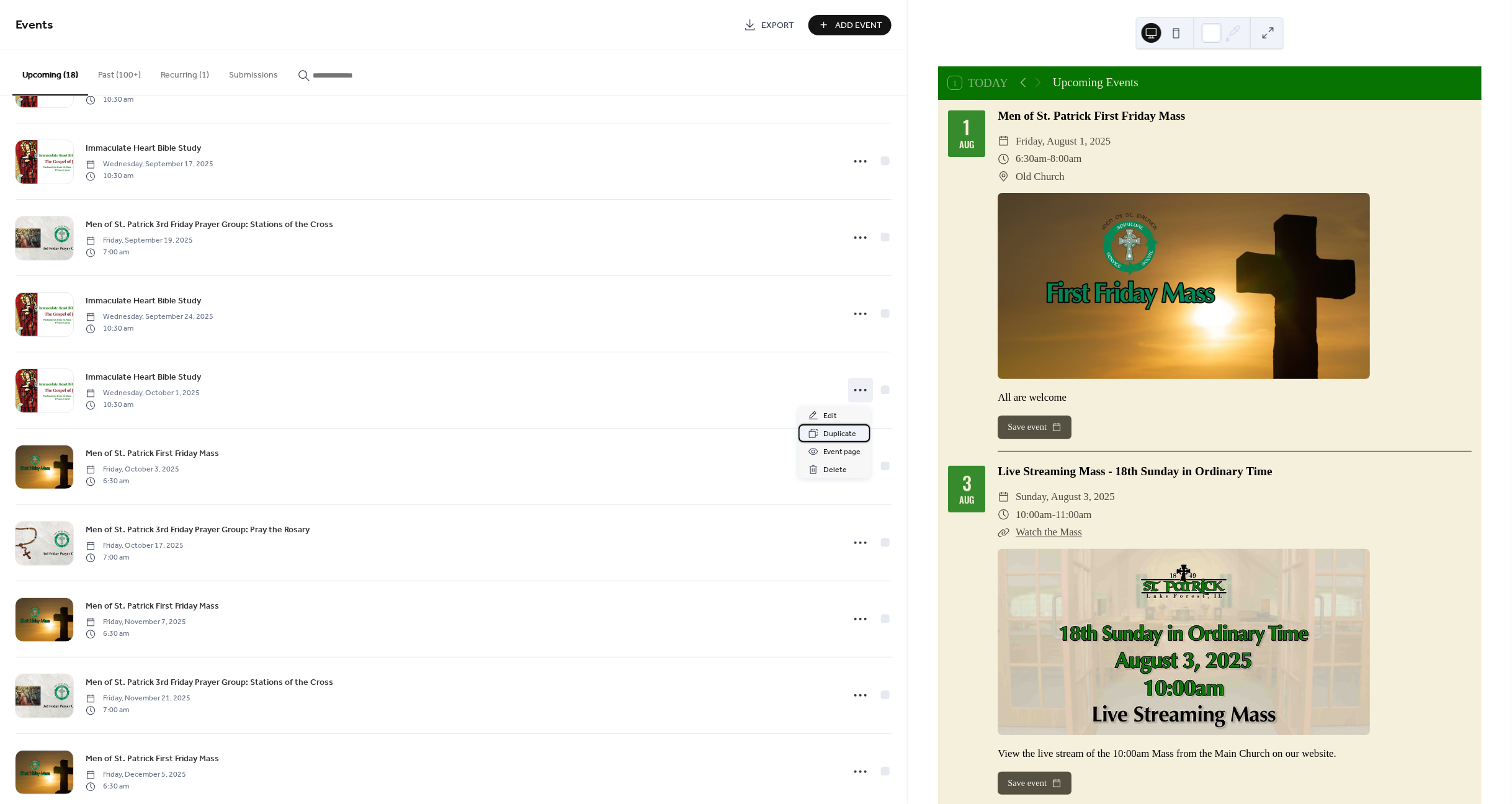click on "Duplicate" at bounding box center (839, 434) 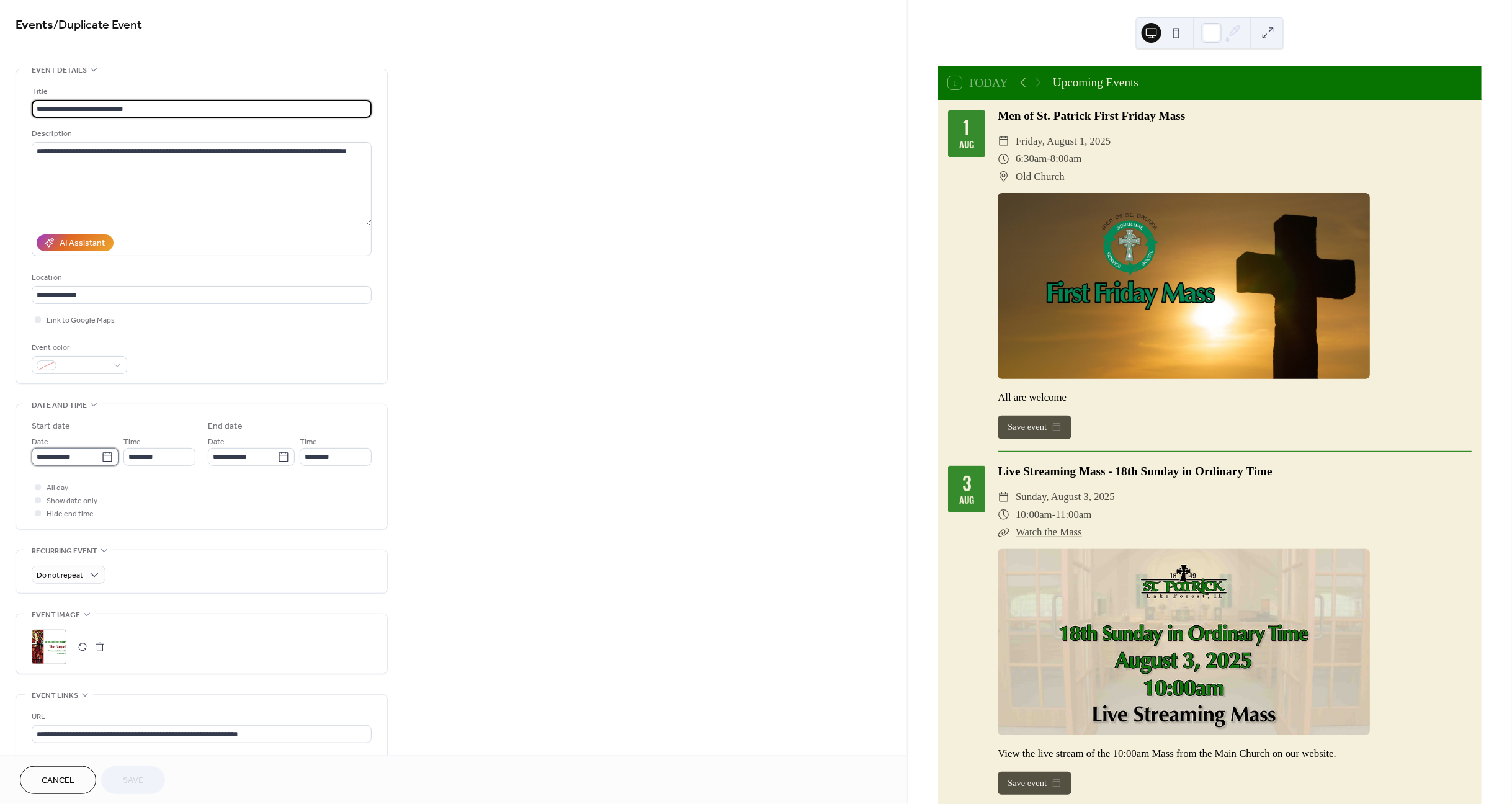 click on "**********" at bounding box center (66, 457) 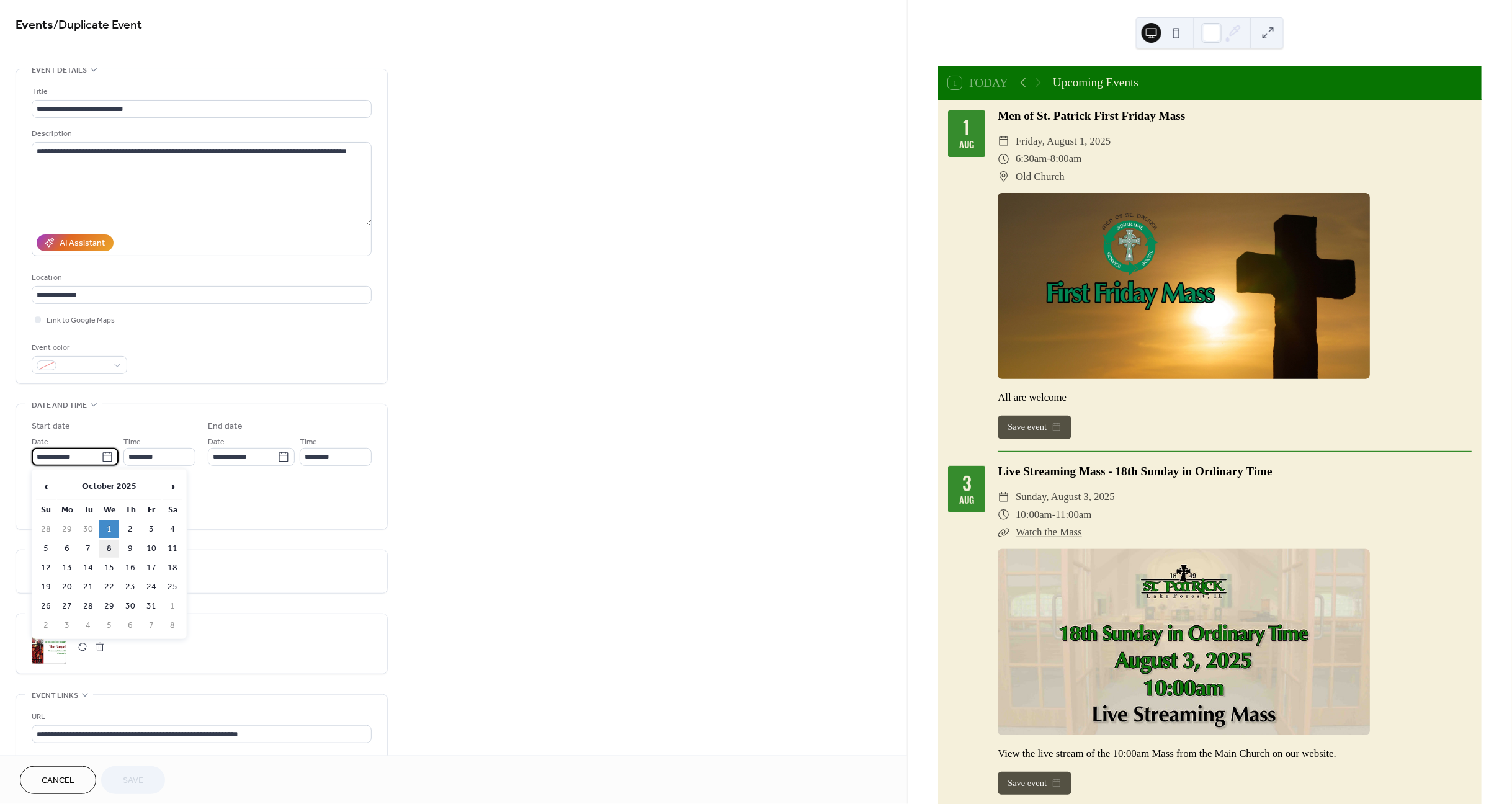 click on "8" at bounding box center (109, 548) 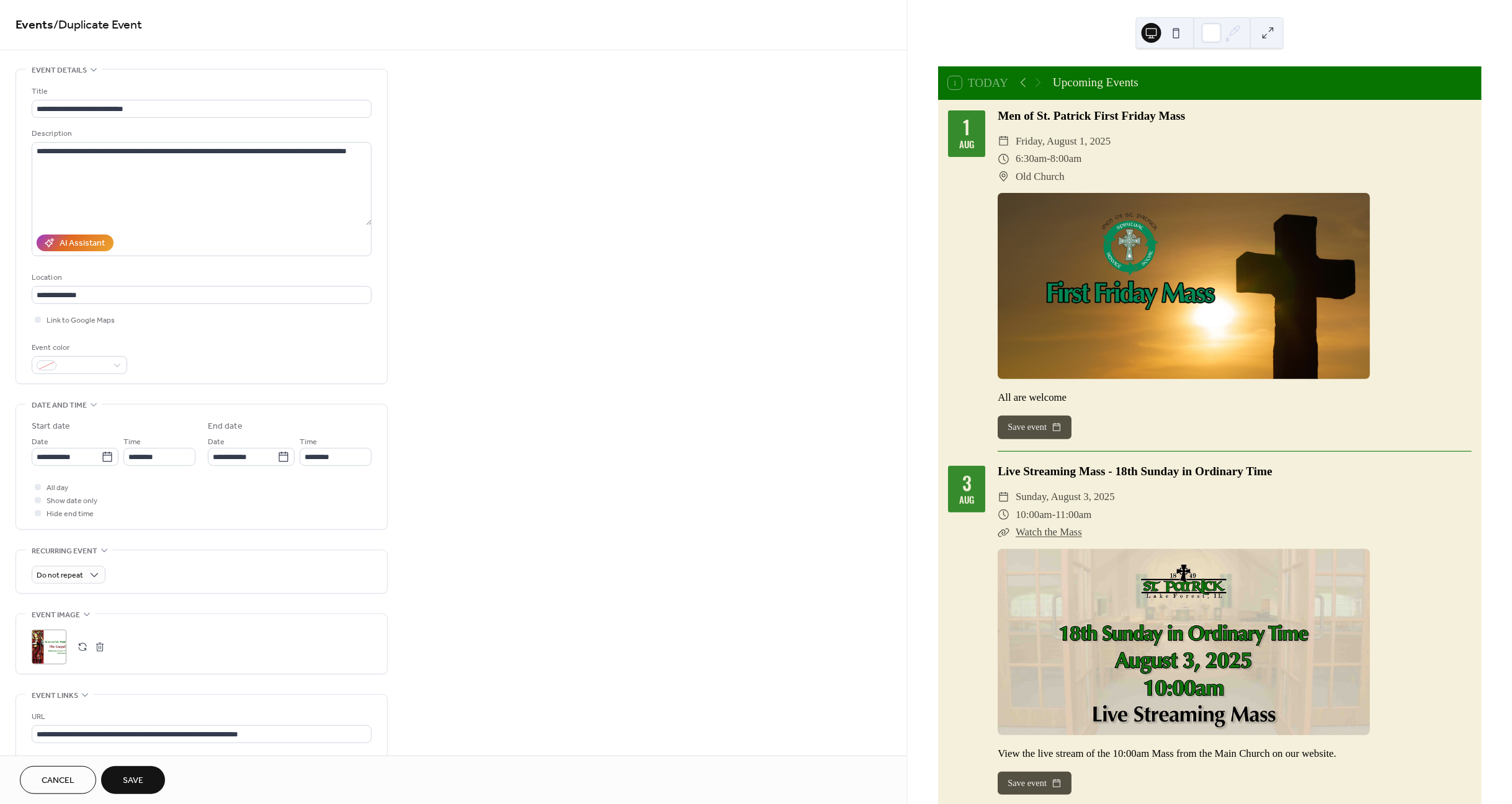 click on "Save" at bounding box center [133, 781] 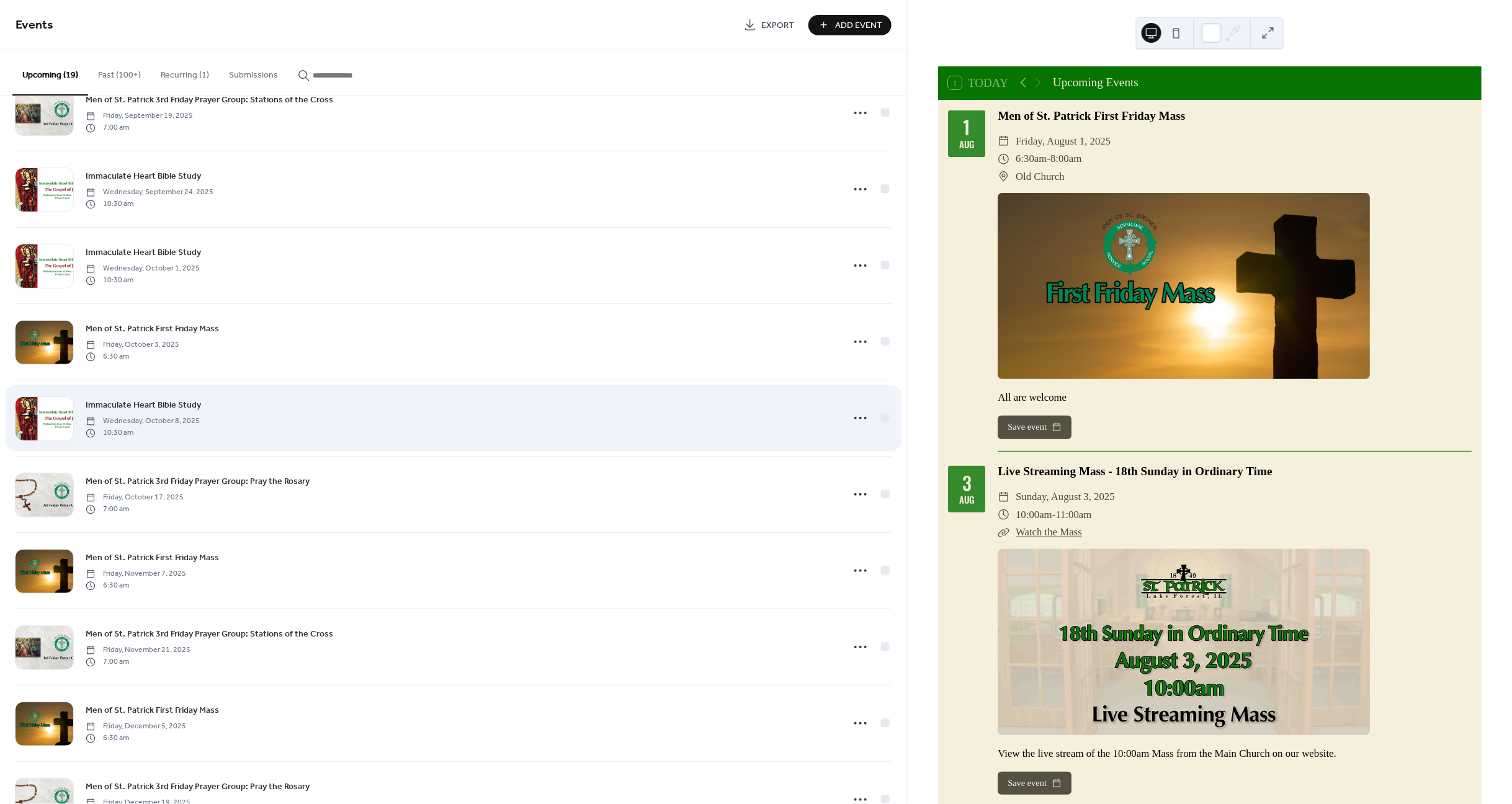scroll, scrollTop: 728, scrollLeft: 0, axis: vertical 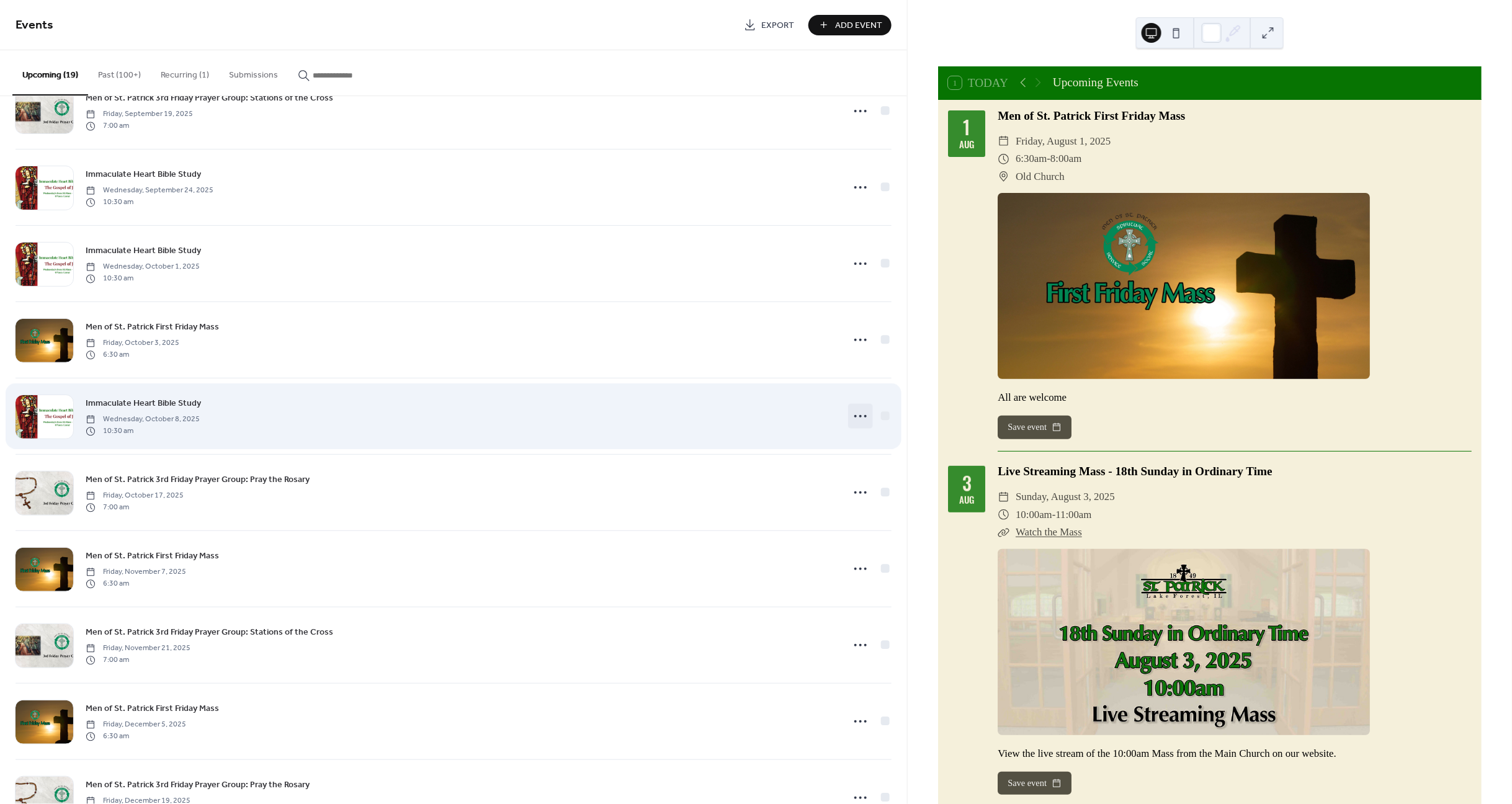 click 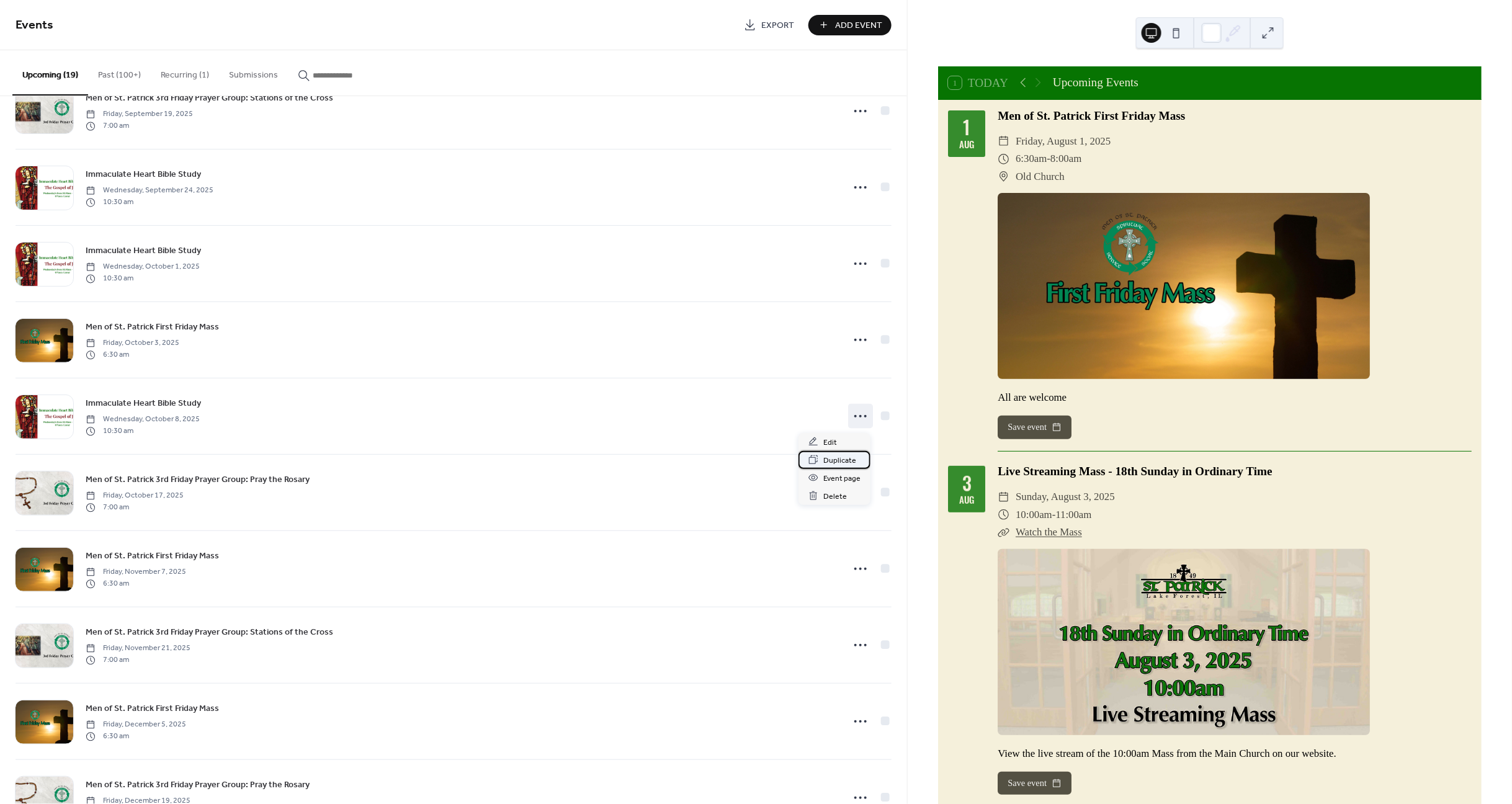 click on "Duplicate" at bounding box center [839, 460] 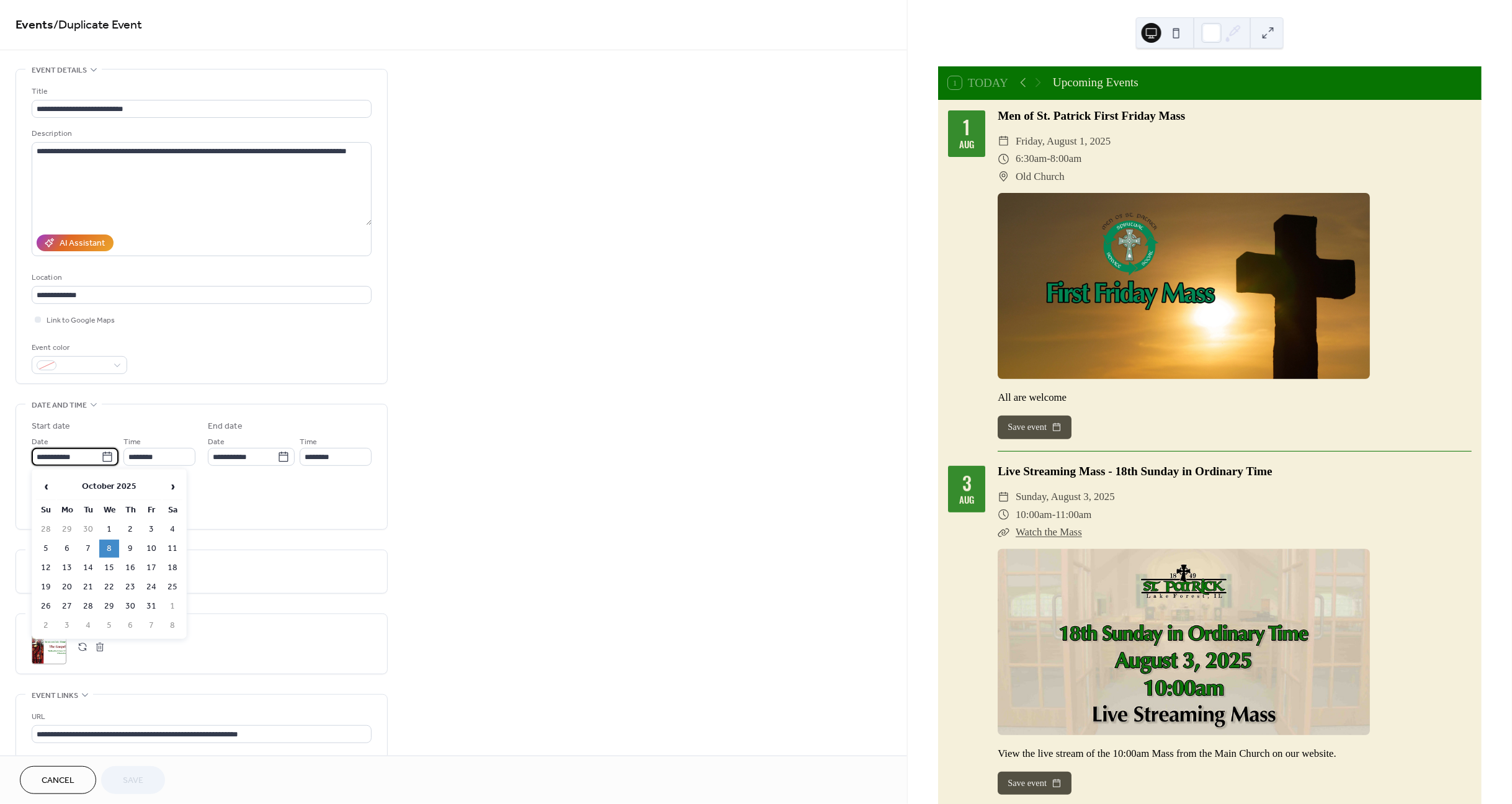 click on "**********" at bounding box center (66, 457) 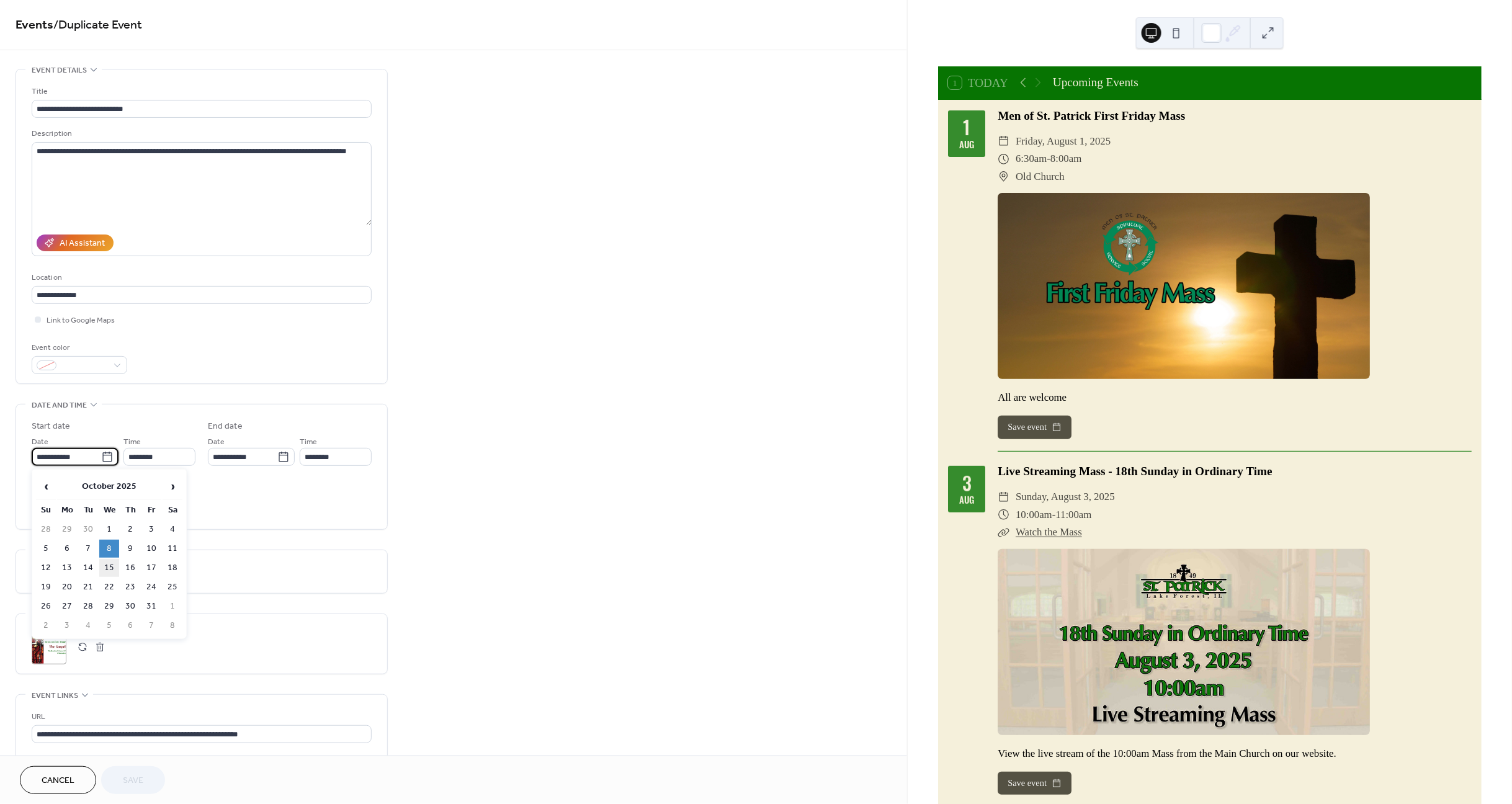 click on "15" at bounding box center (109, 568) 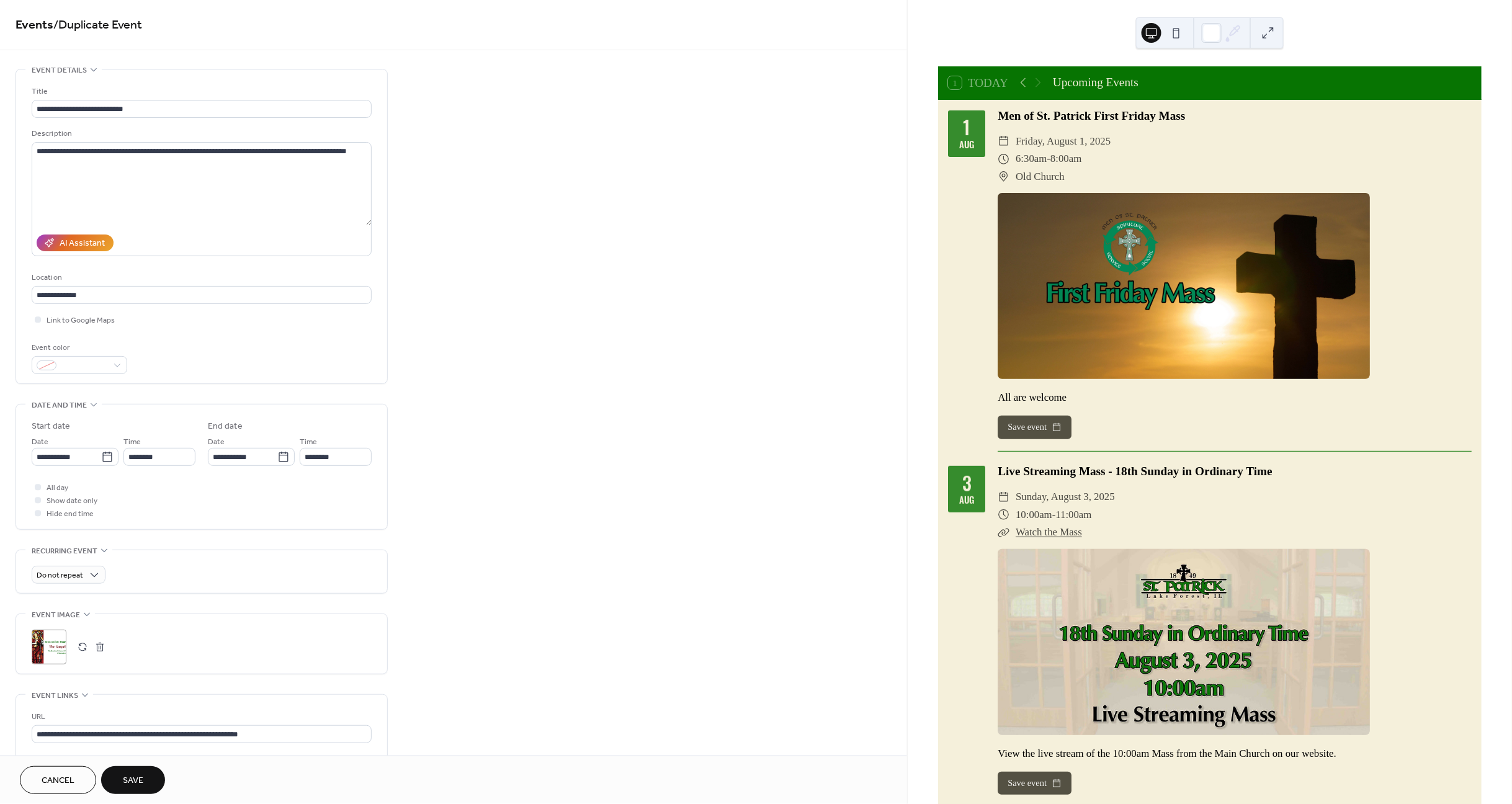 click on "Save" at bounding box center (133, 780) 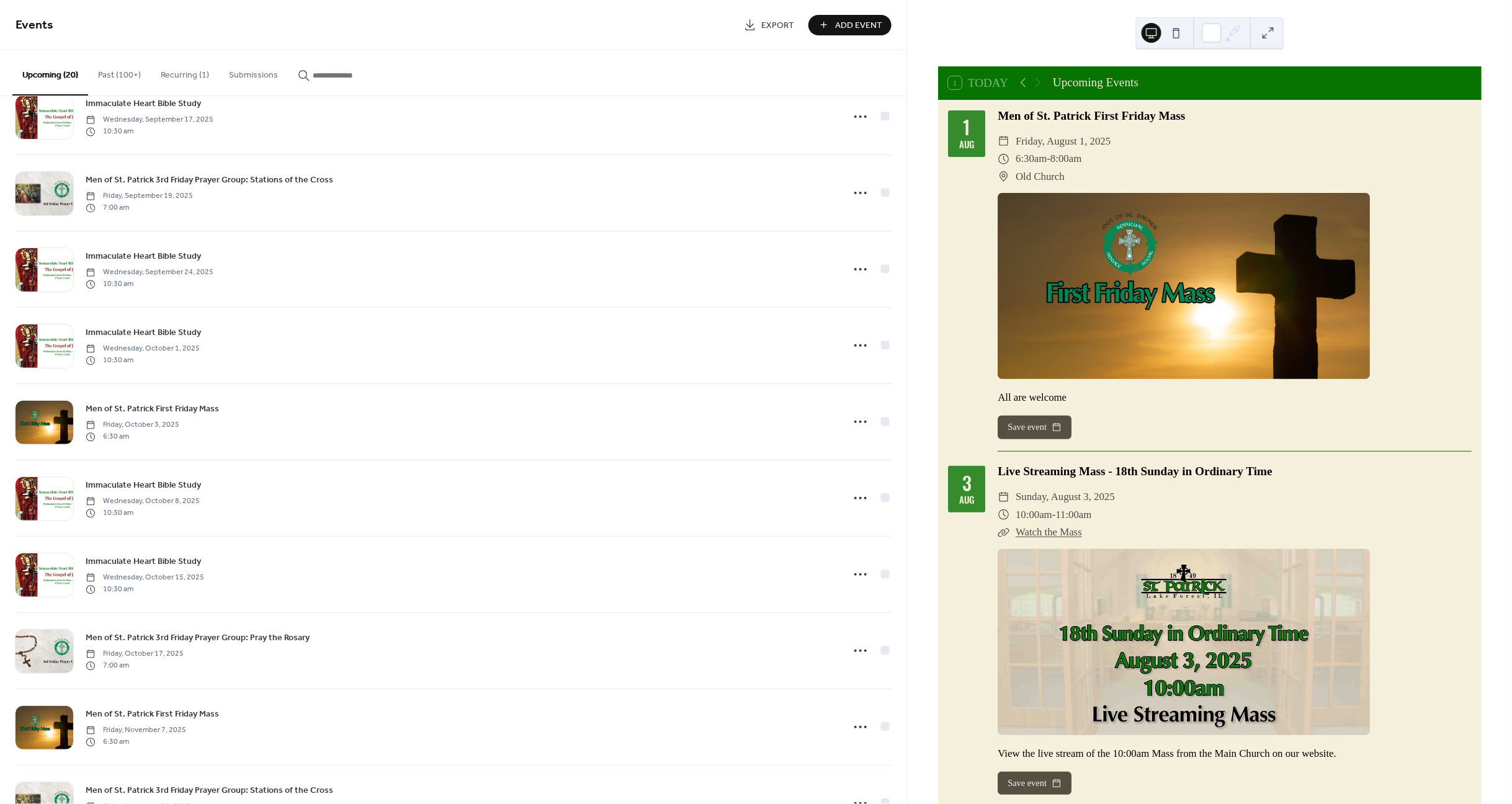 scroll, scrollTop: 693, scrollLeft: 0, axis: vertical 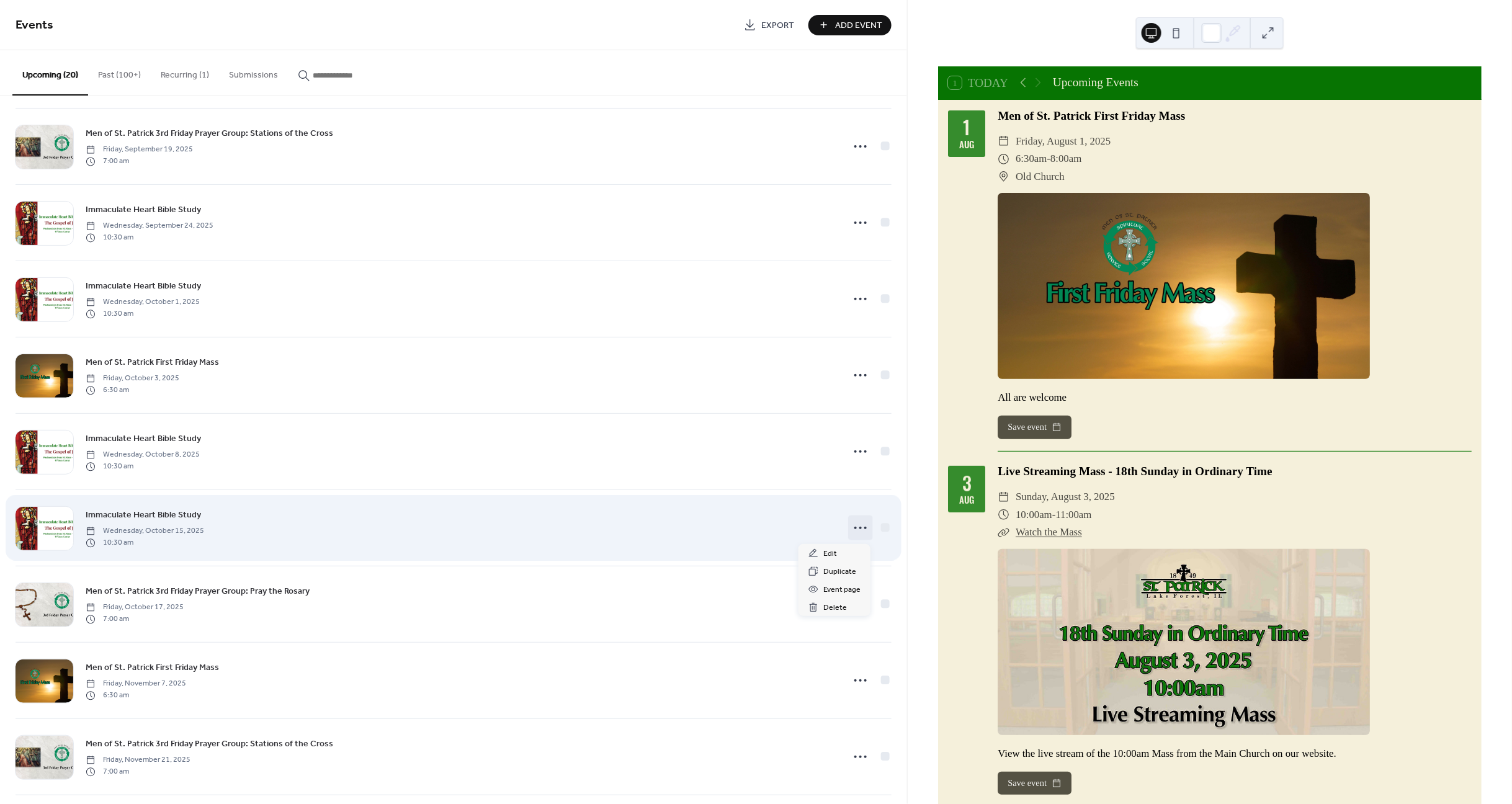 click 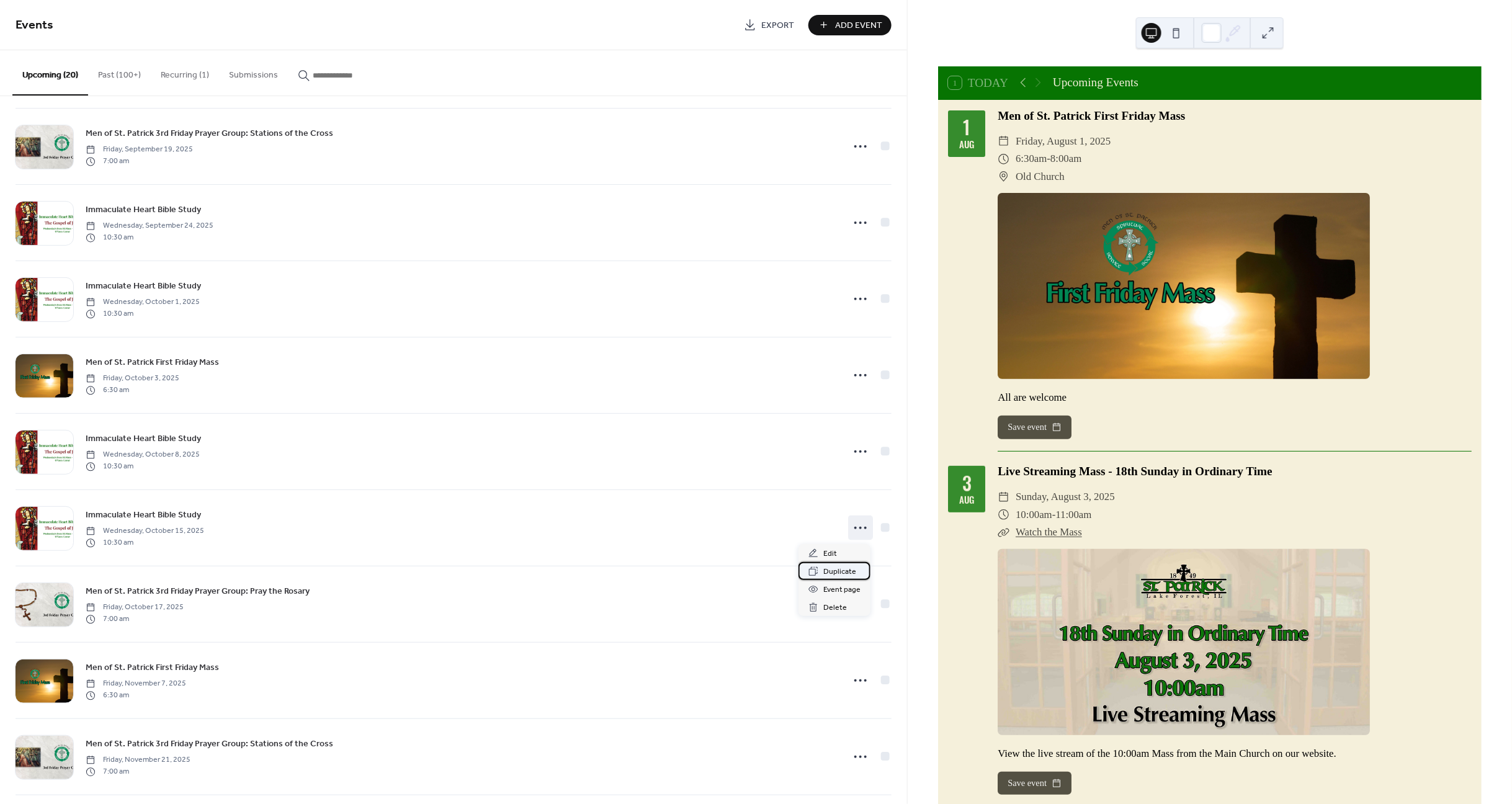 click on "Duplicate" at bounding box center [839, 572] 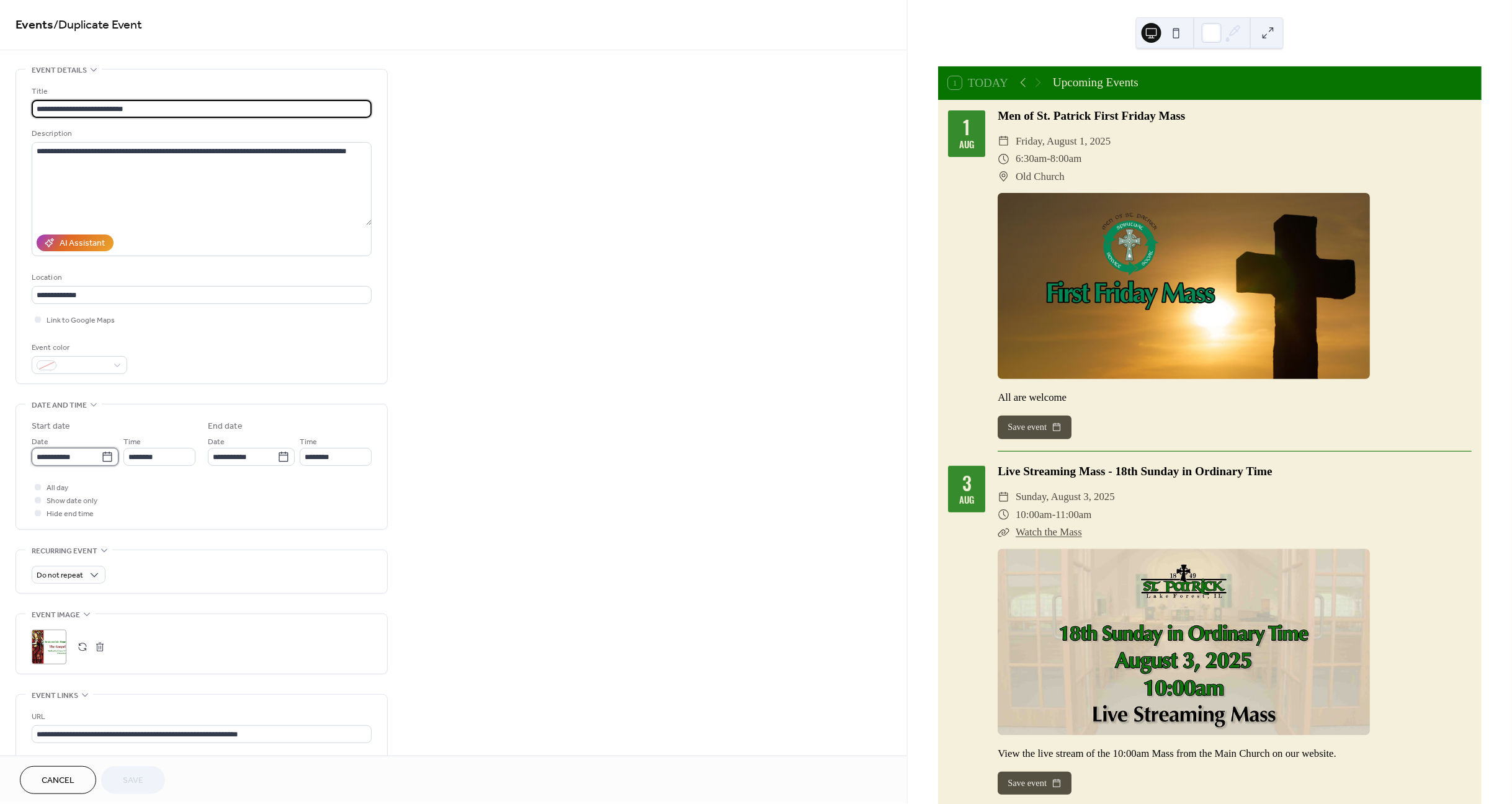 click on "**********" at bounding box center (66, 457) 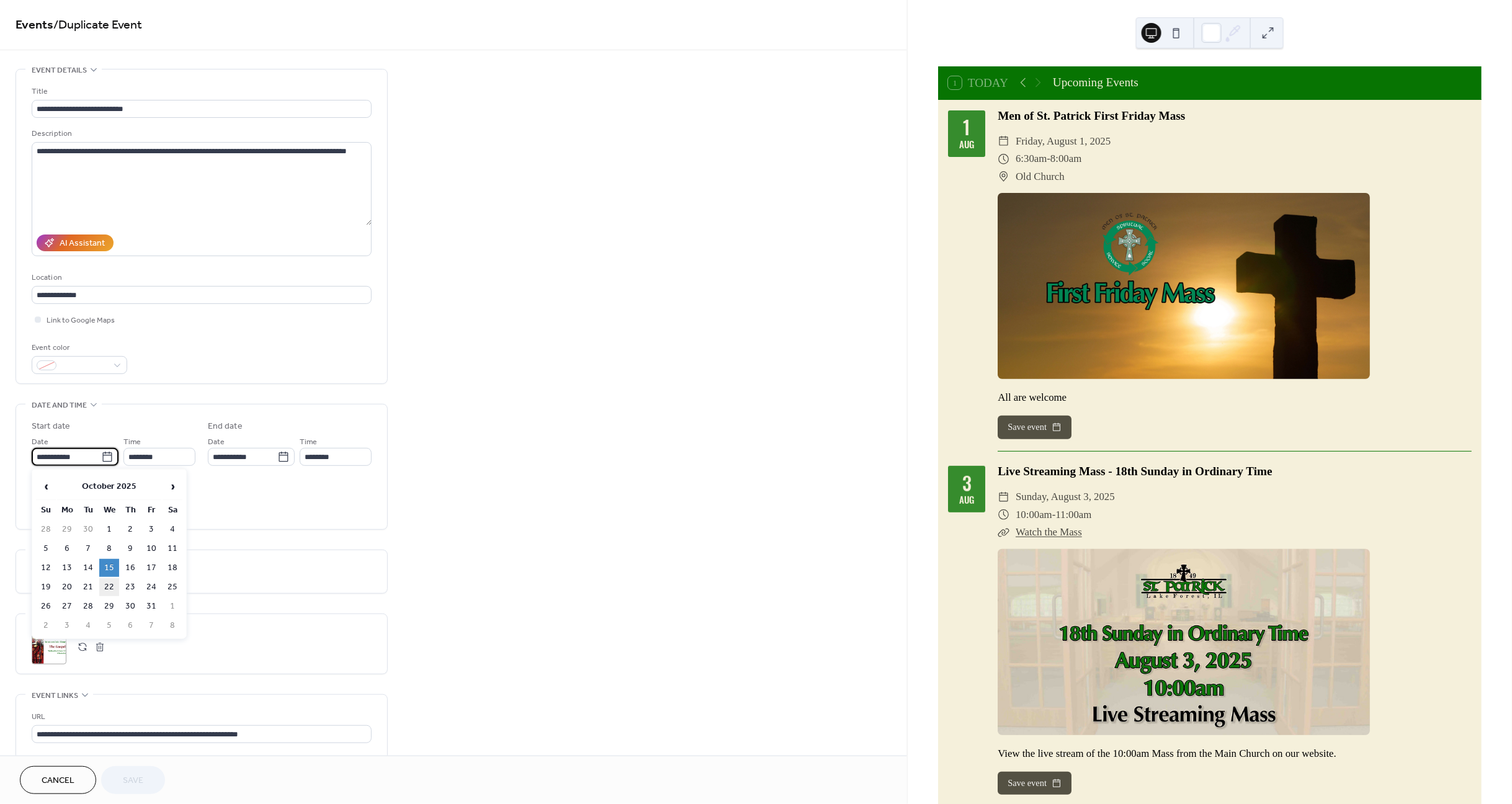 click on "22" at bounding box center [109, 587] 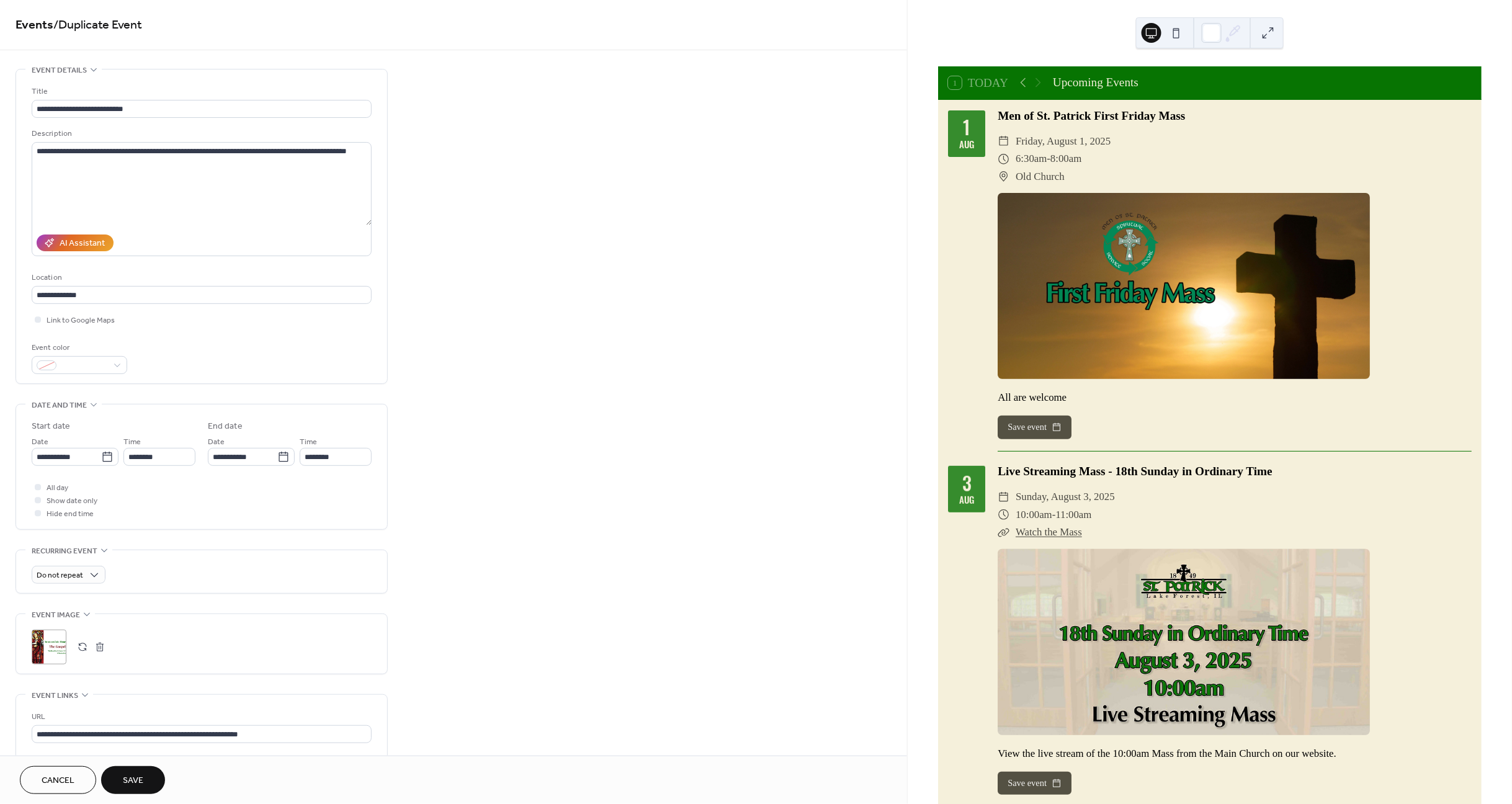 click on "Save" at bounding box center (133, 781) 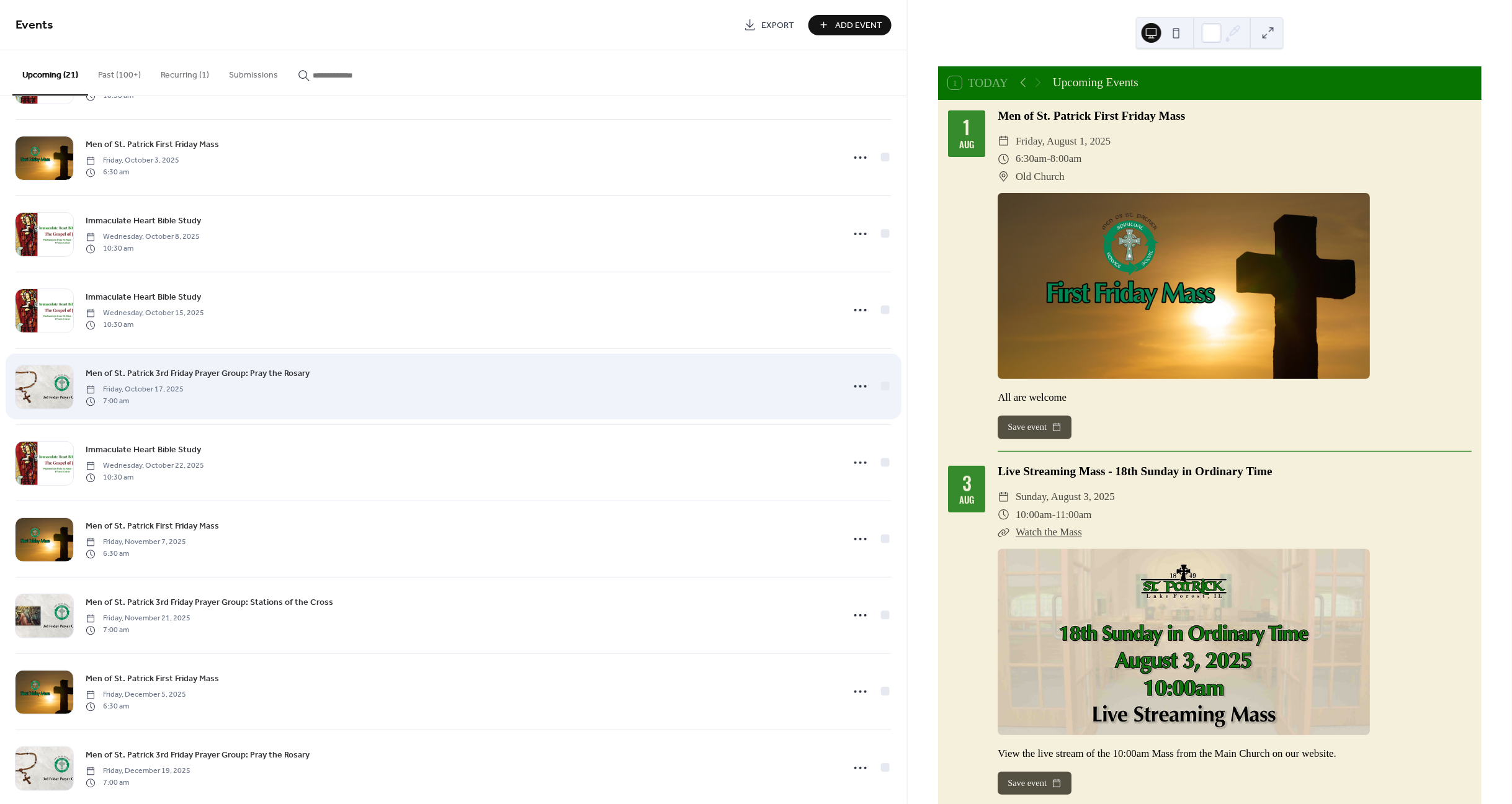 scroll, scrollTop: 932, scrollLeft: 0, axis: vertical 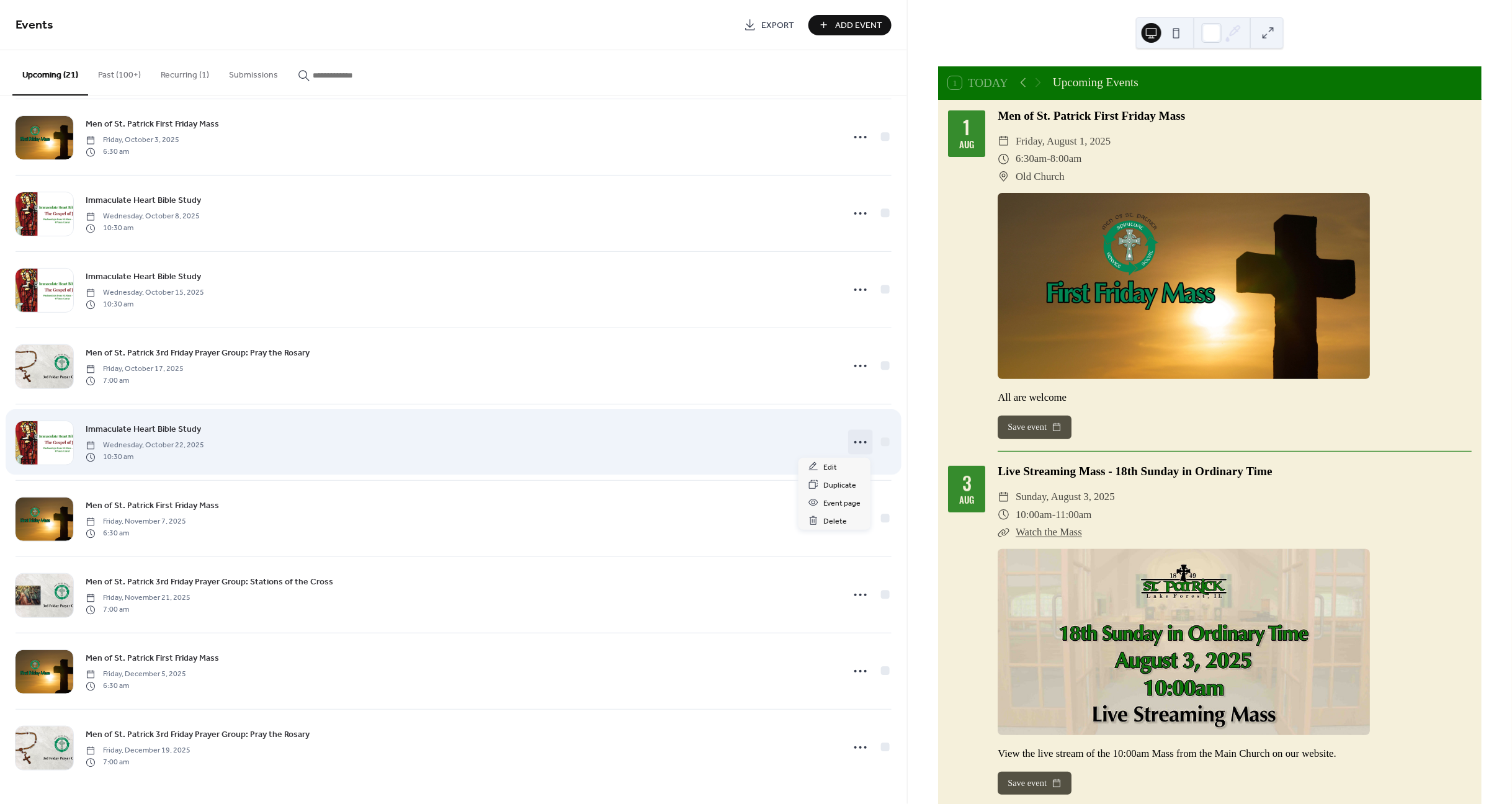 click 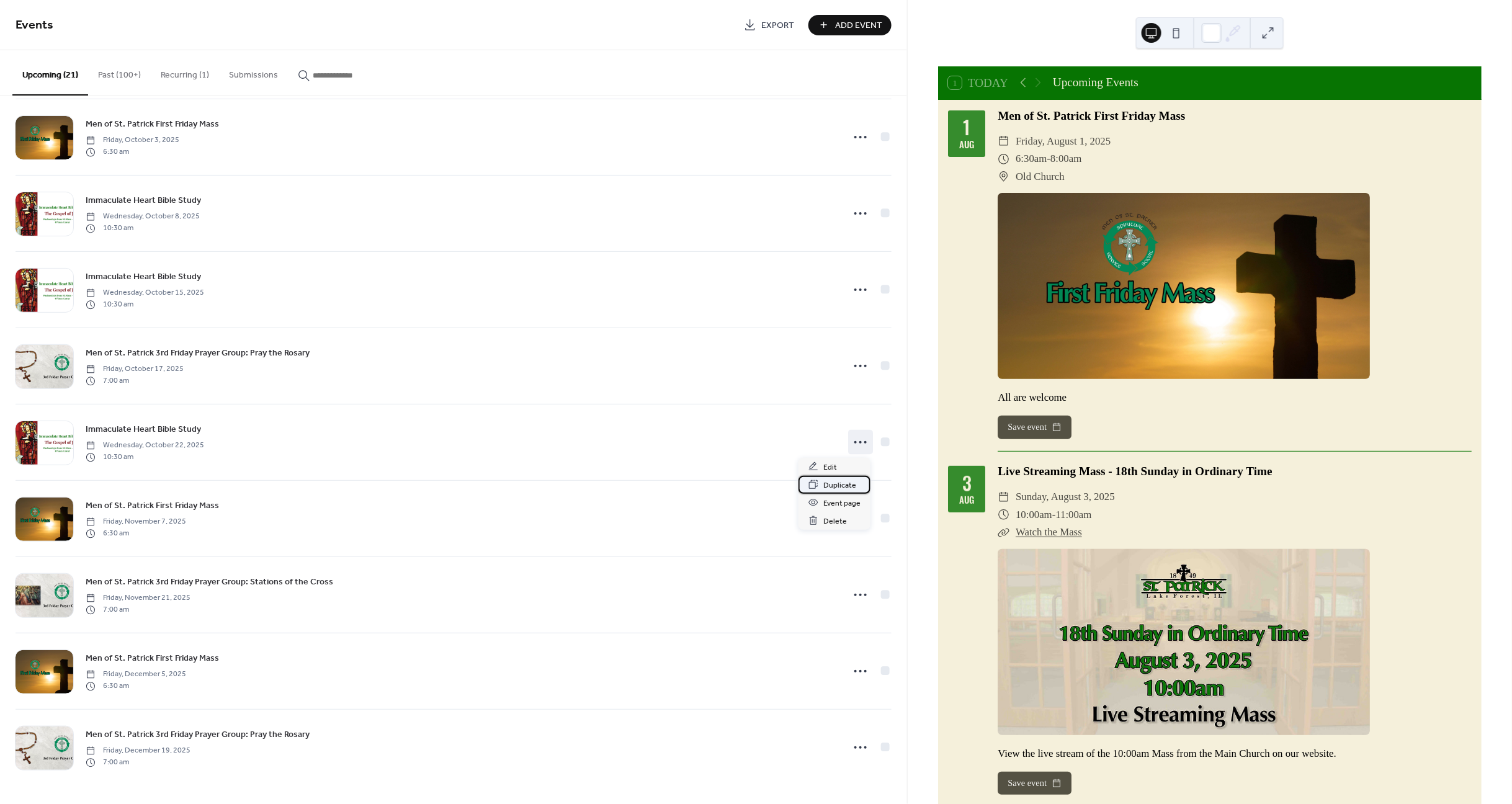 click on "Duplicate" at bounding box center (839, 485) 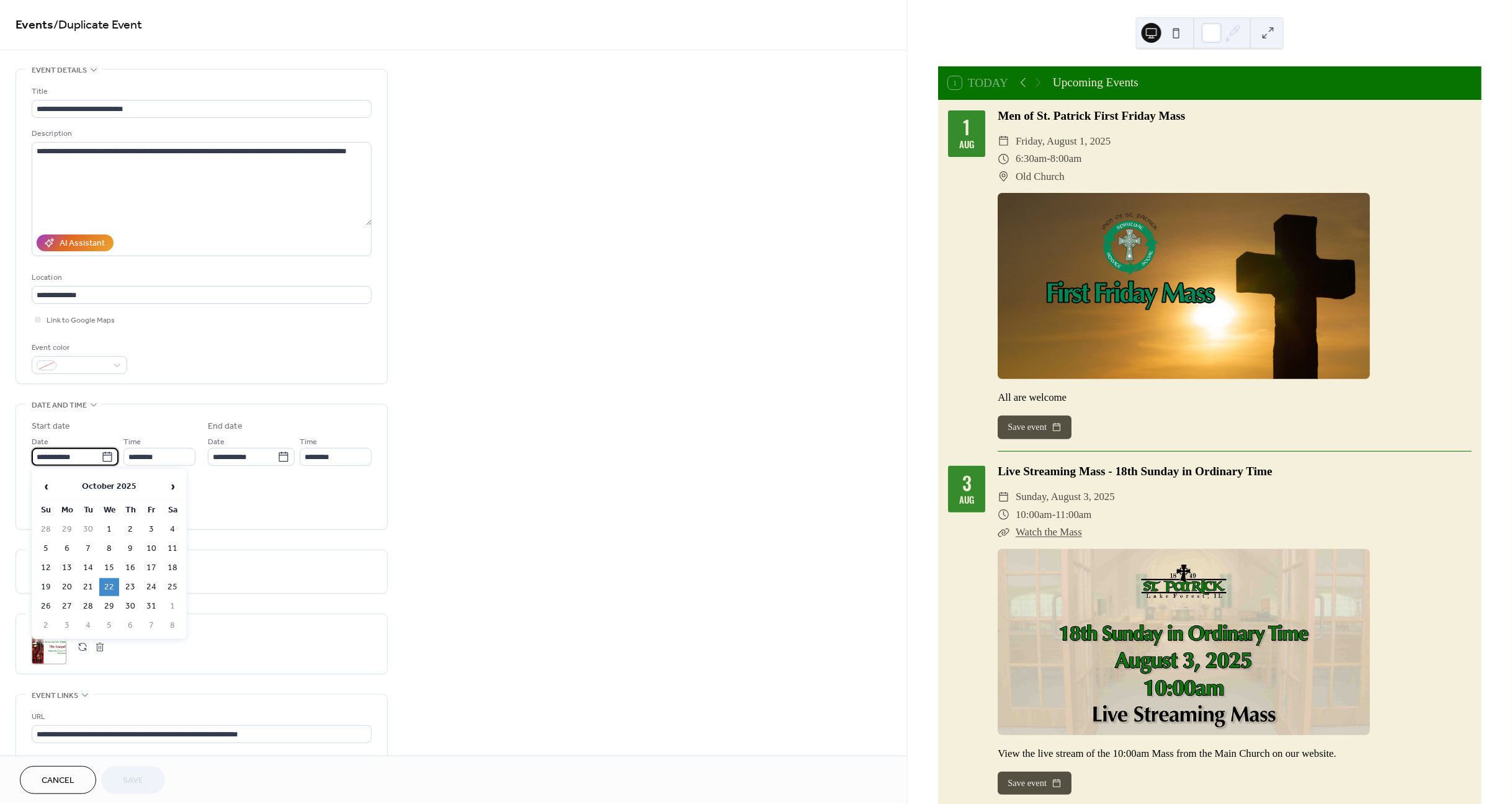 click on "**********" at bounding box center [66, 457] 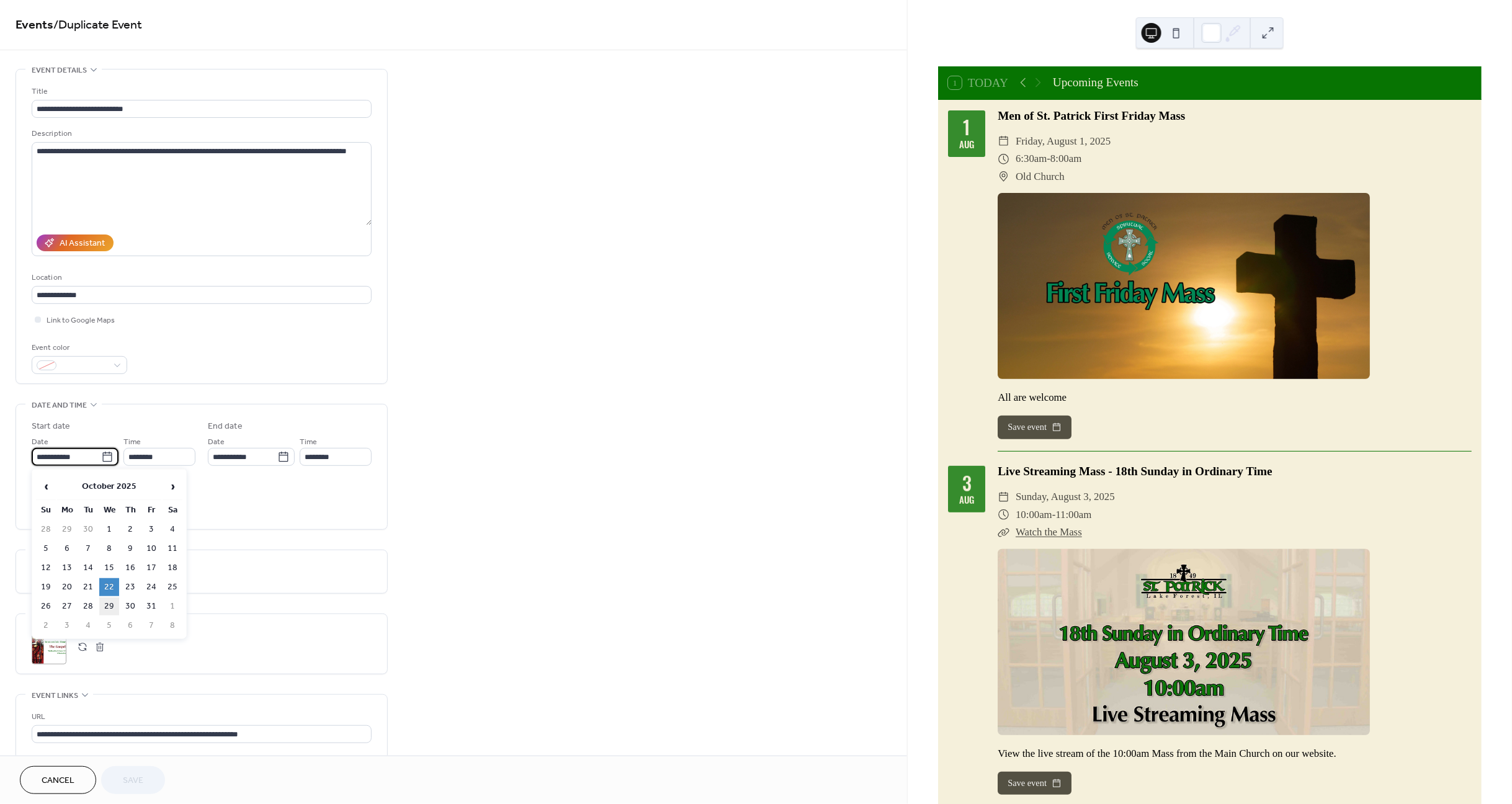 click on "29" at bounding box center (109, 606) 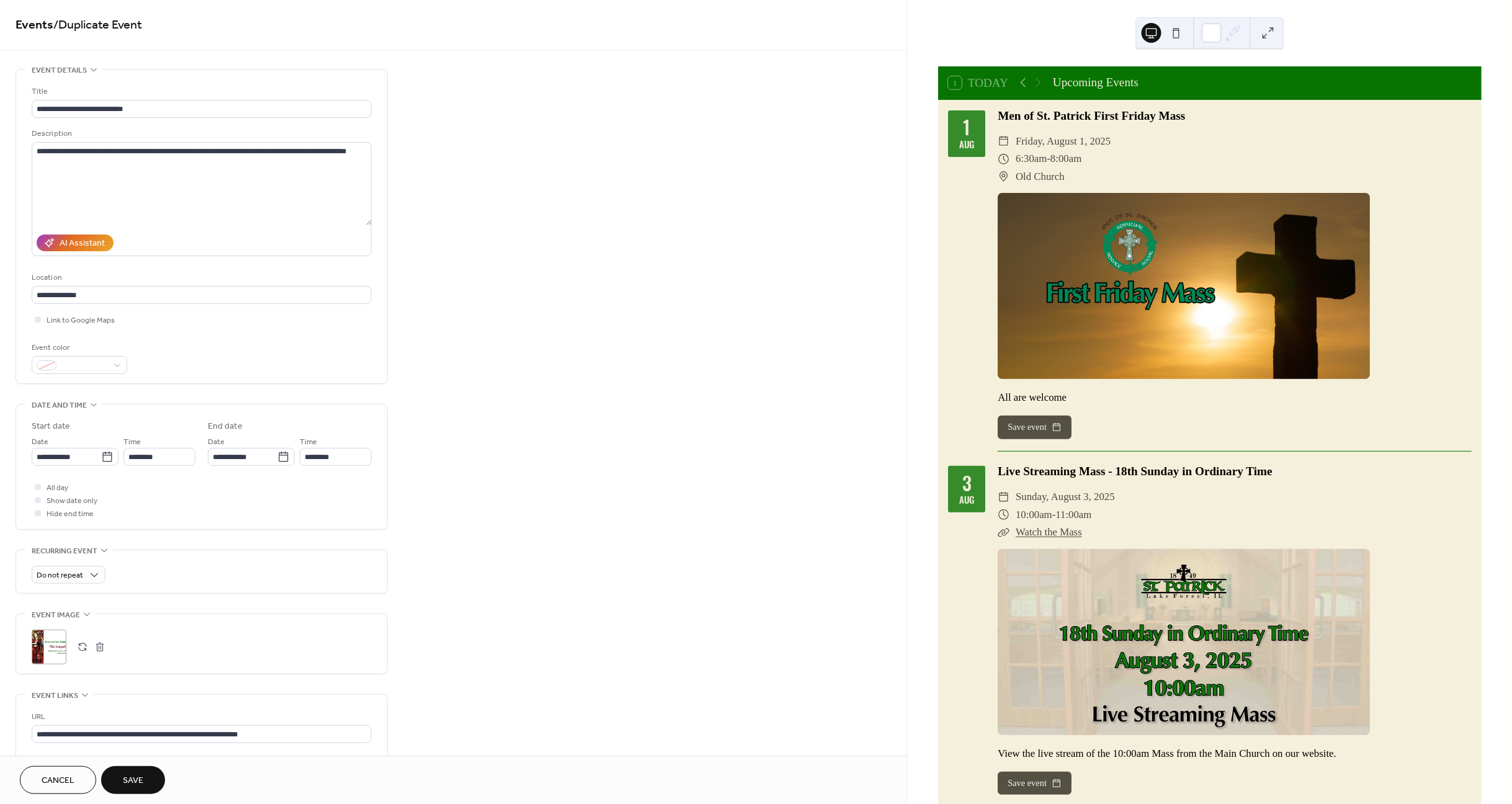 type on "**********" 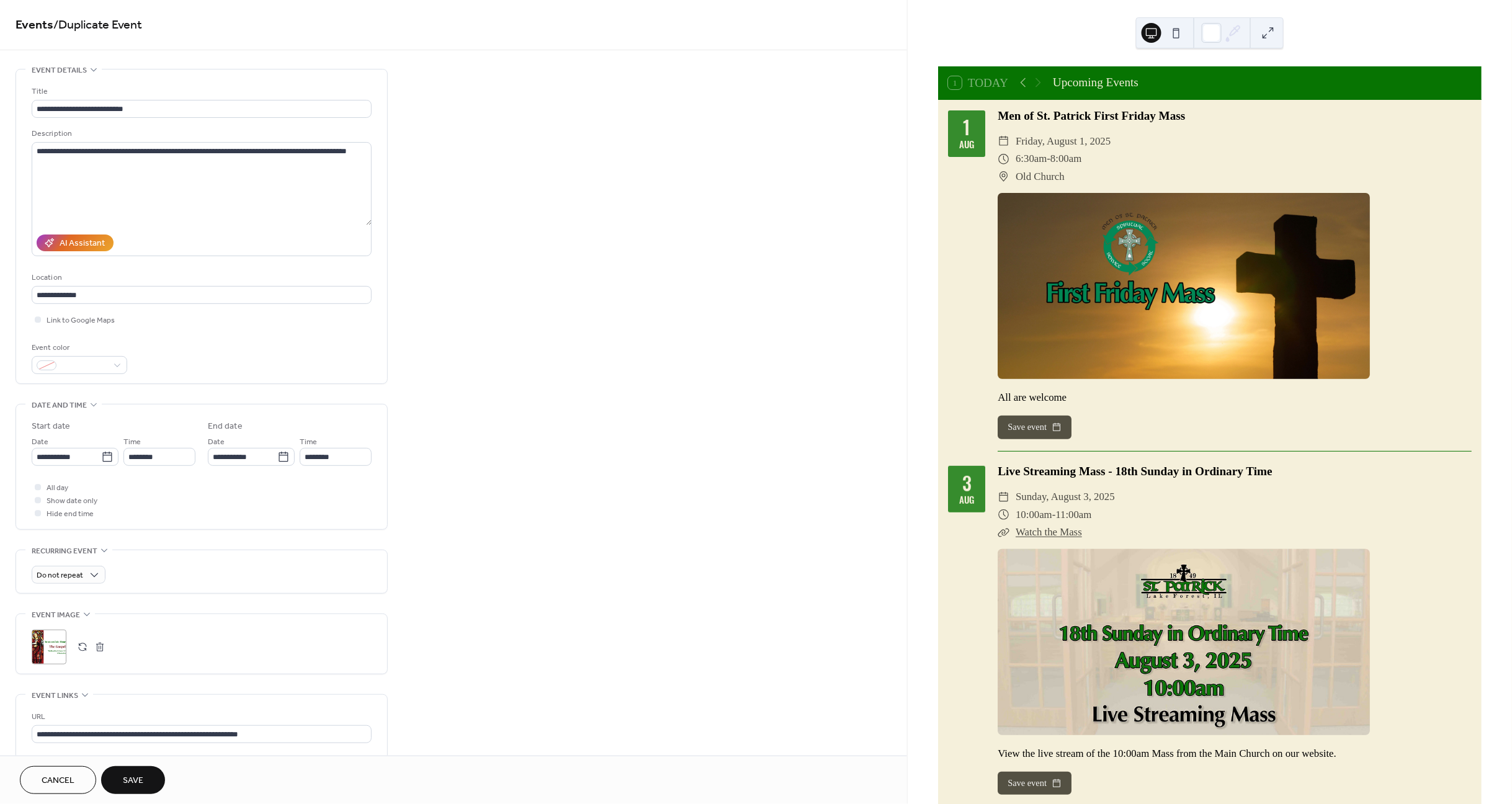 type on "**********" 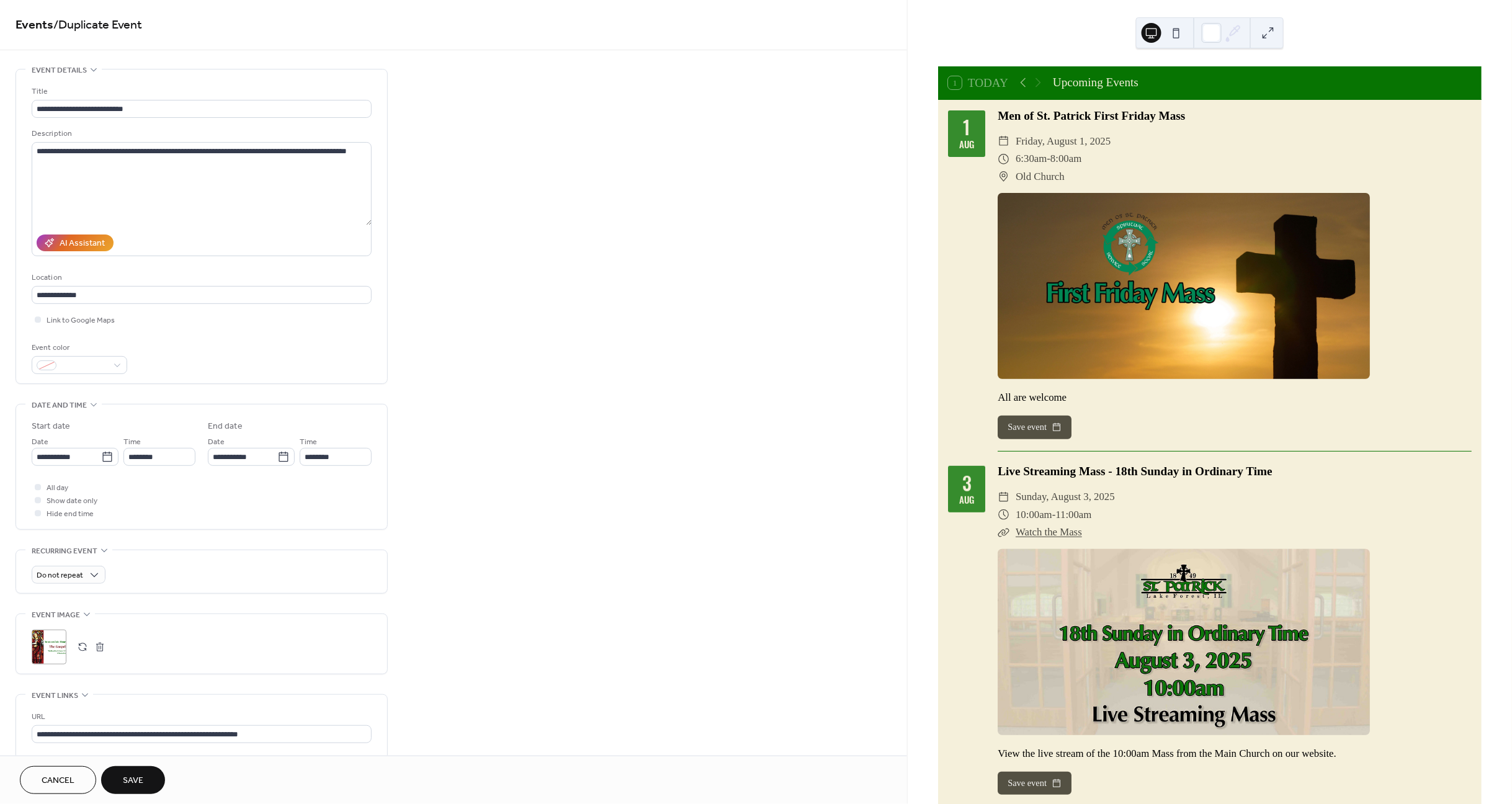 click on "Save" at bounding box center (133, 781) 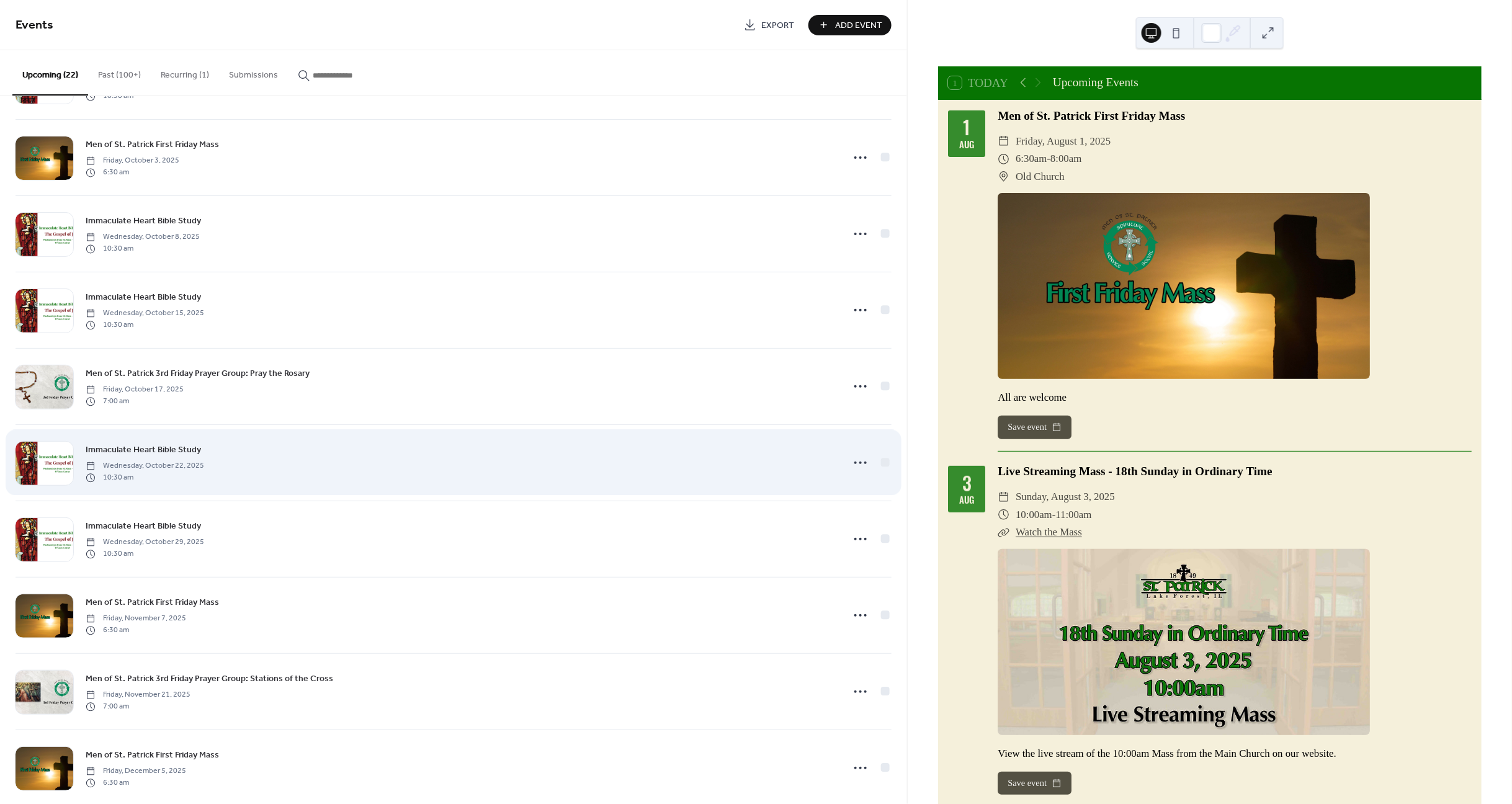 scroll, scrollTop: 934, scrollLeft: 0, axis: vertical 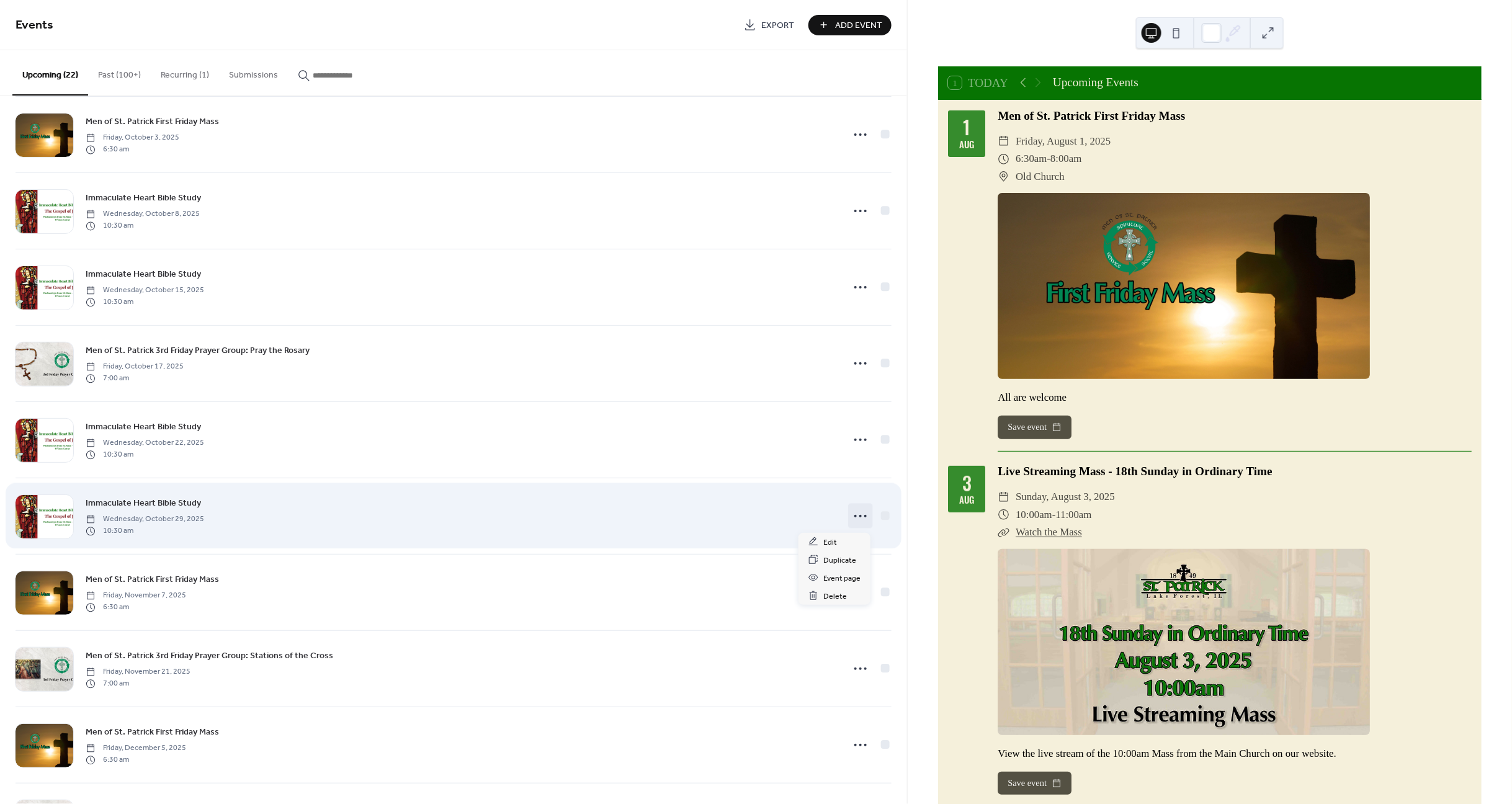 click 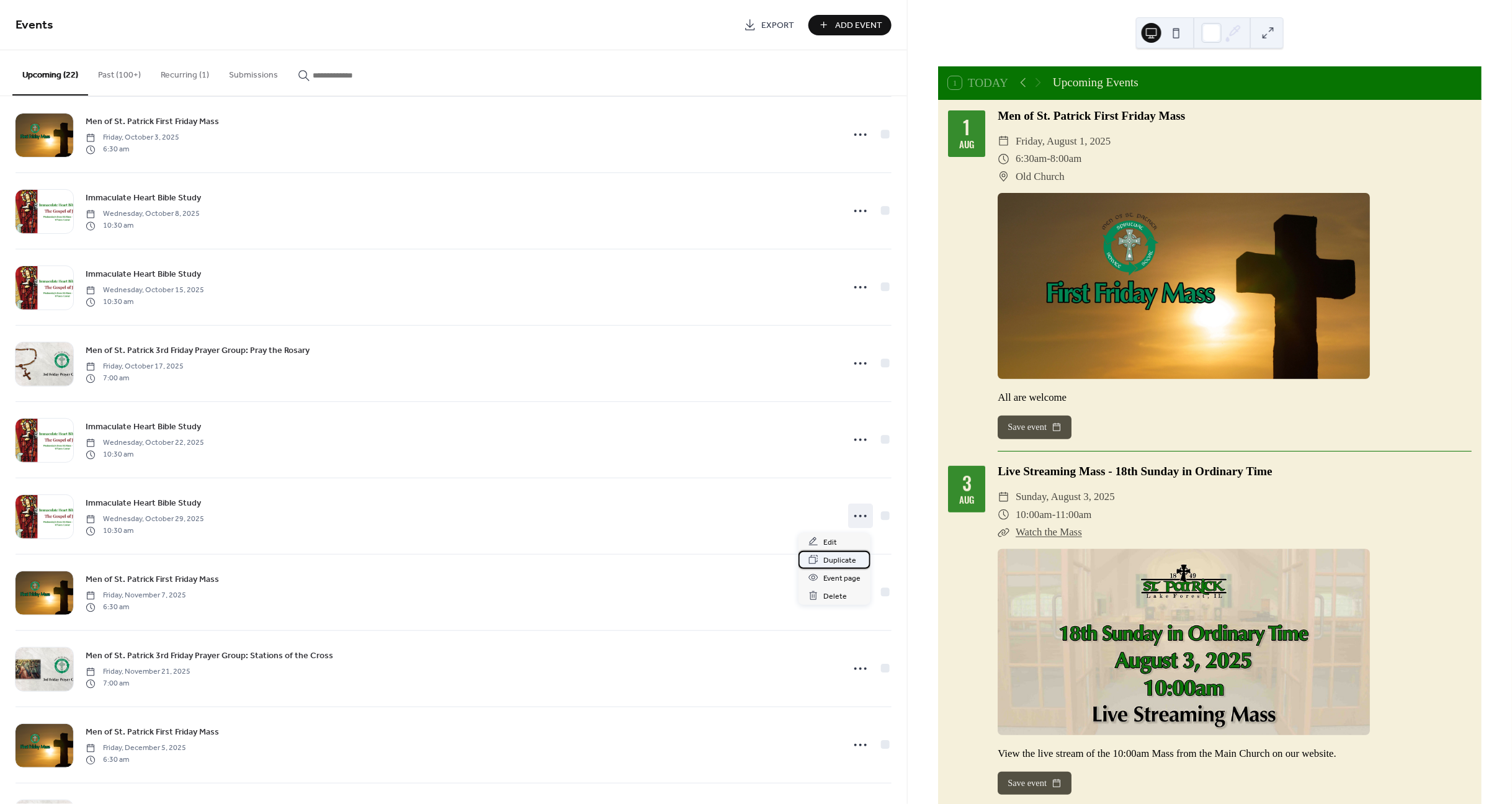 click on "Duplicate" at bounding box center (839, 560) 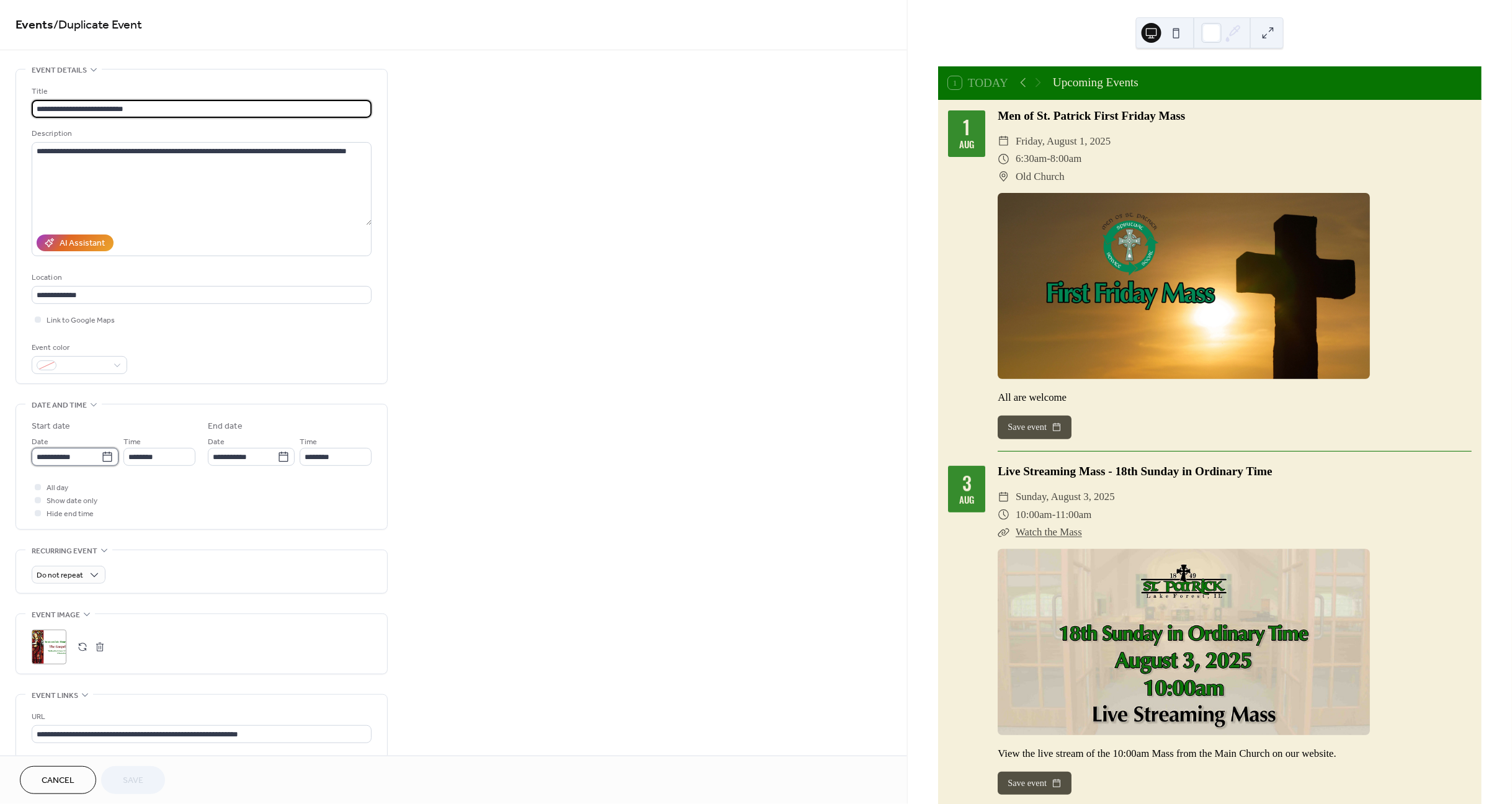 click on "**********" at bounding box center (66, 457) 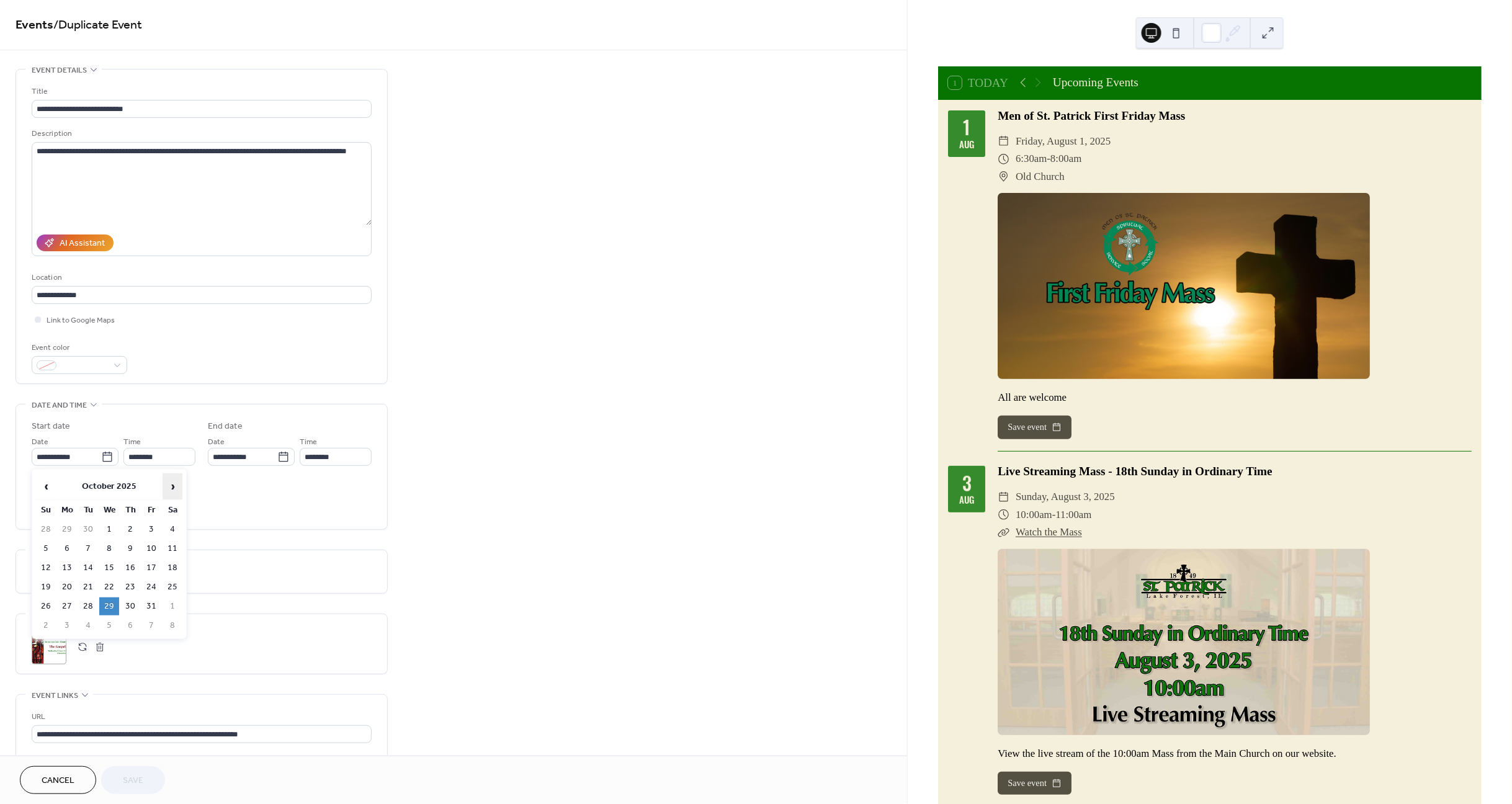 click on "›" at bounding box center [172, 486] 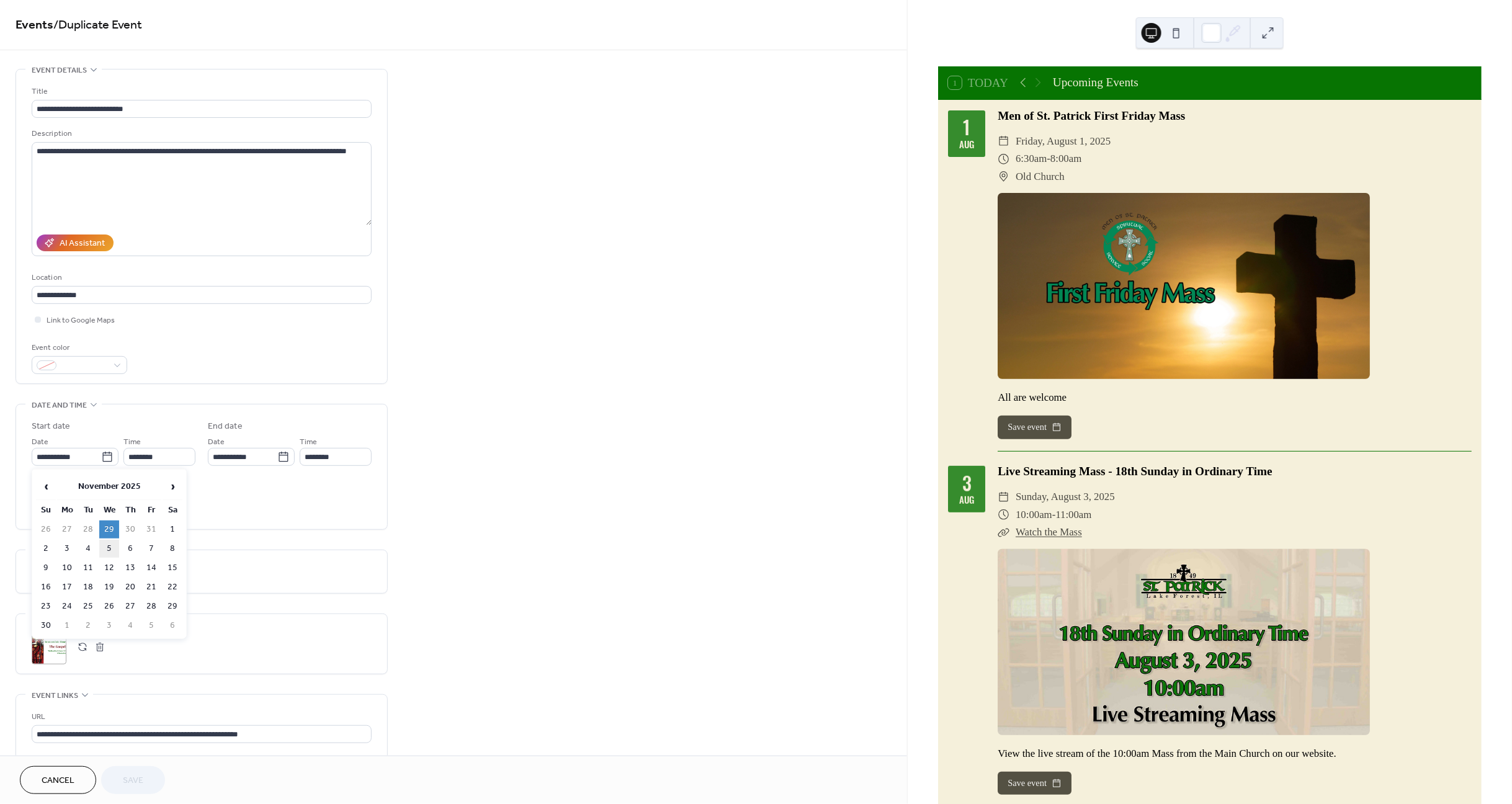 click on "5" at bounding box center [109, 548] 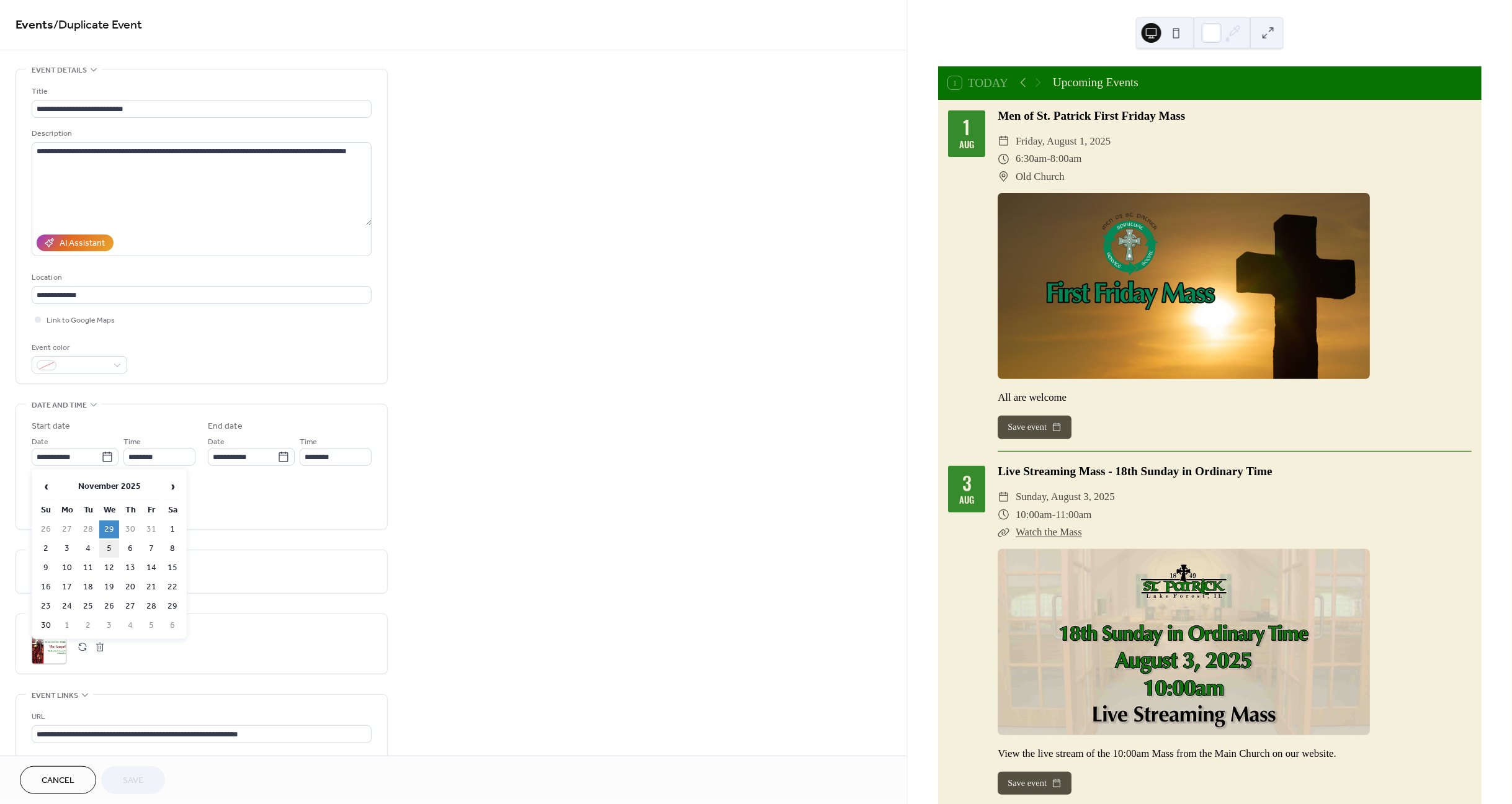 type on "**********" 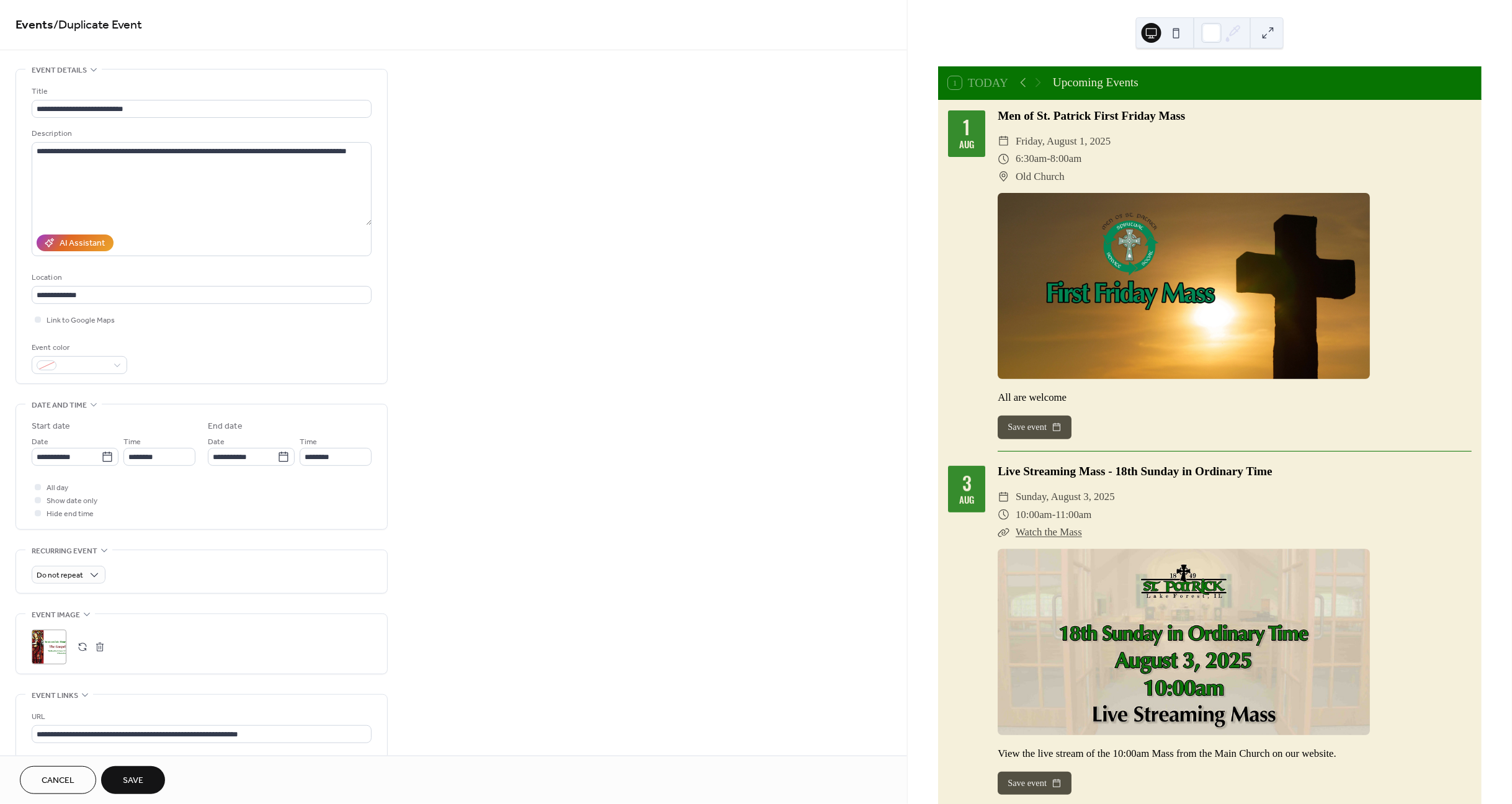 click on "Save" at bounding box center [133, 781] 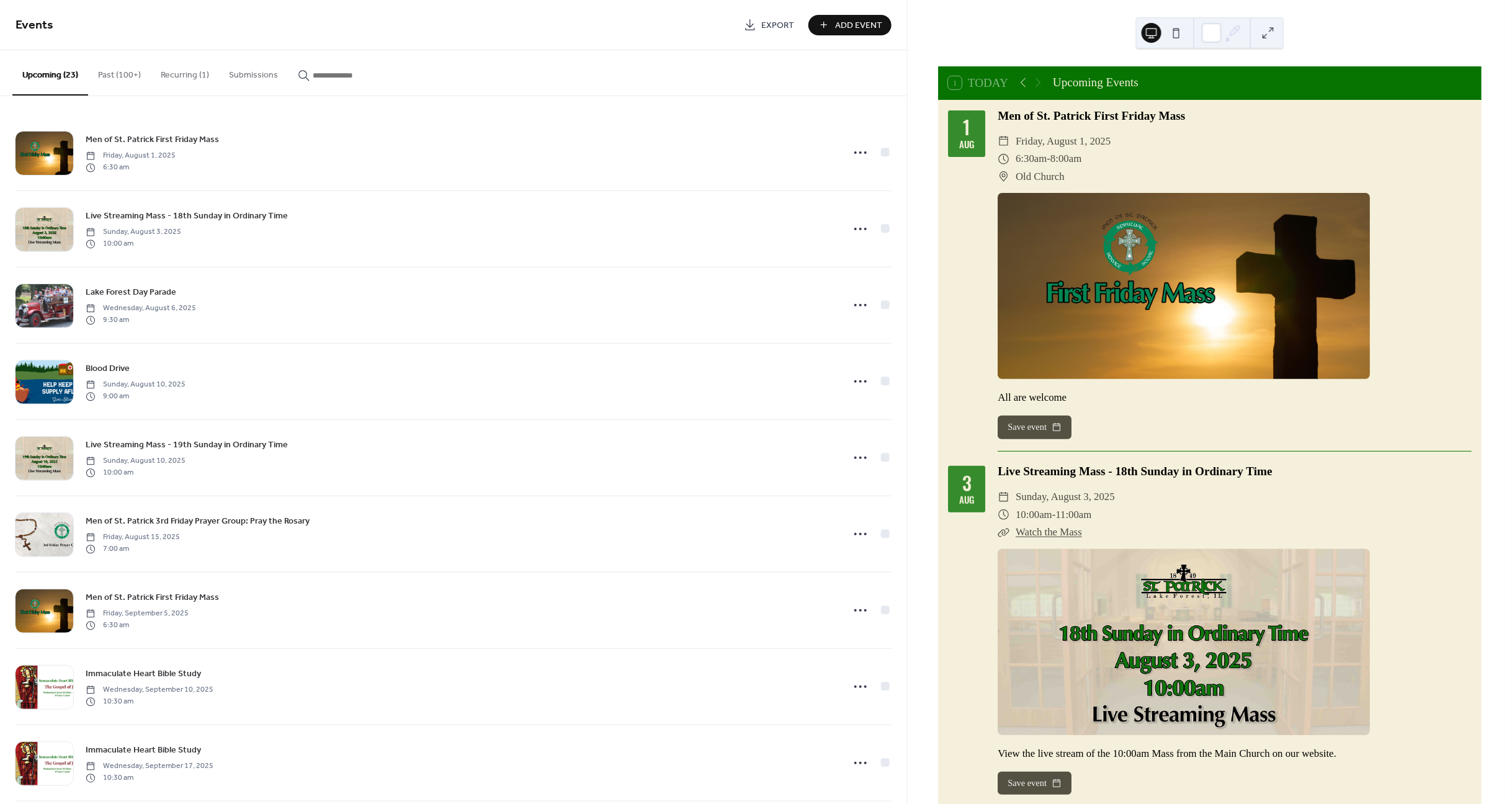 click on "Past (100+)" at bounding box center (119, 72) 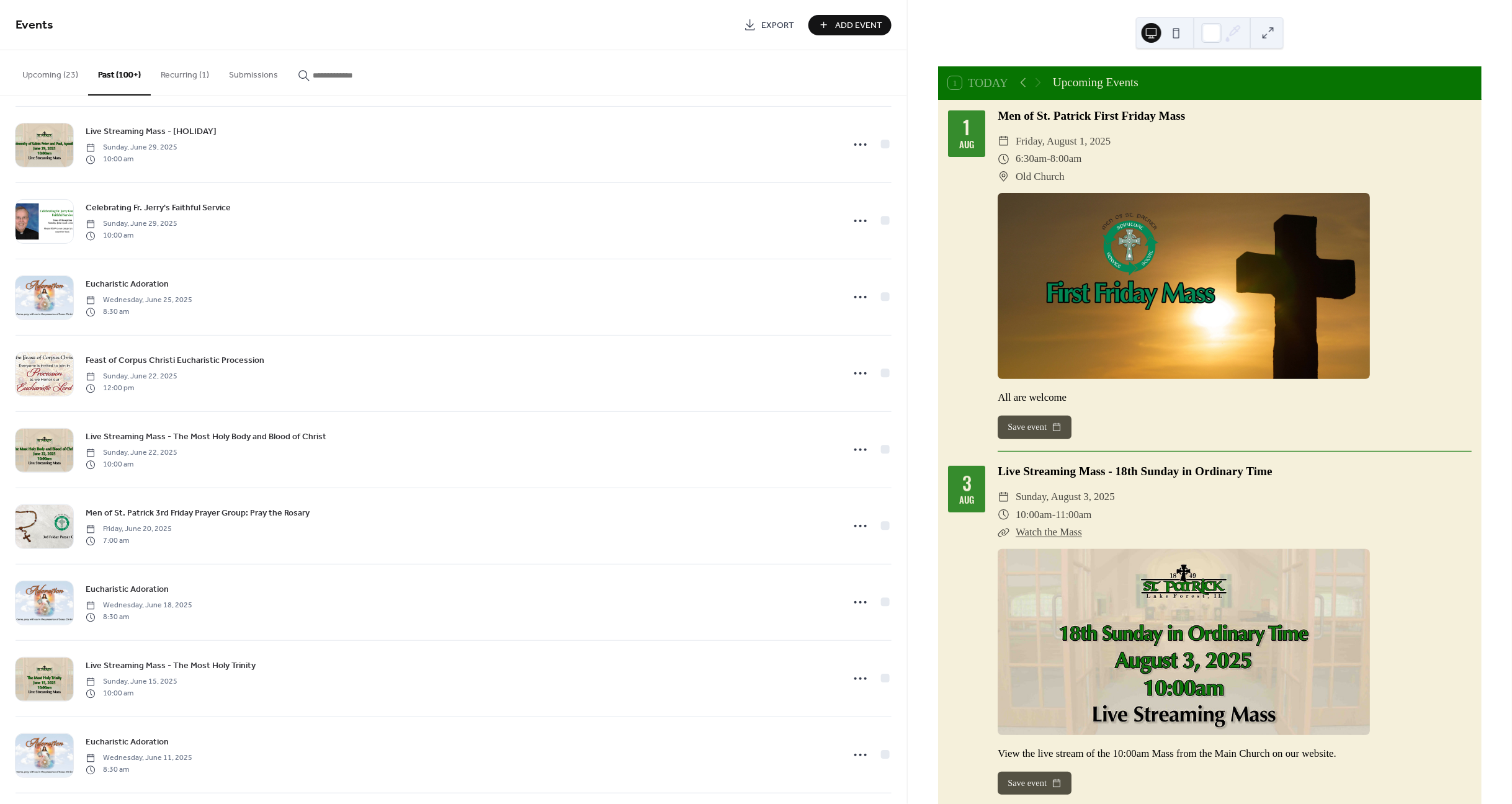scroll, scrollTop: 393, scrollLeft: 0, axis: vertical 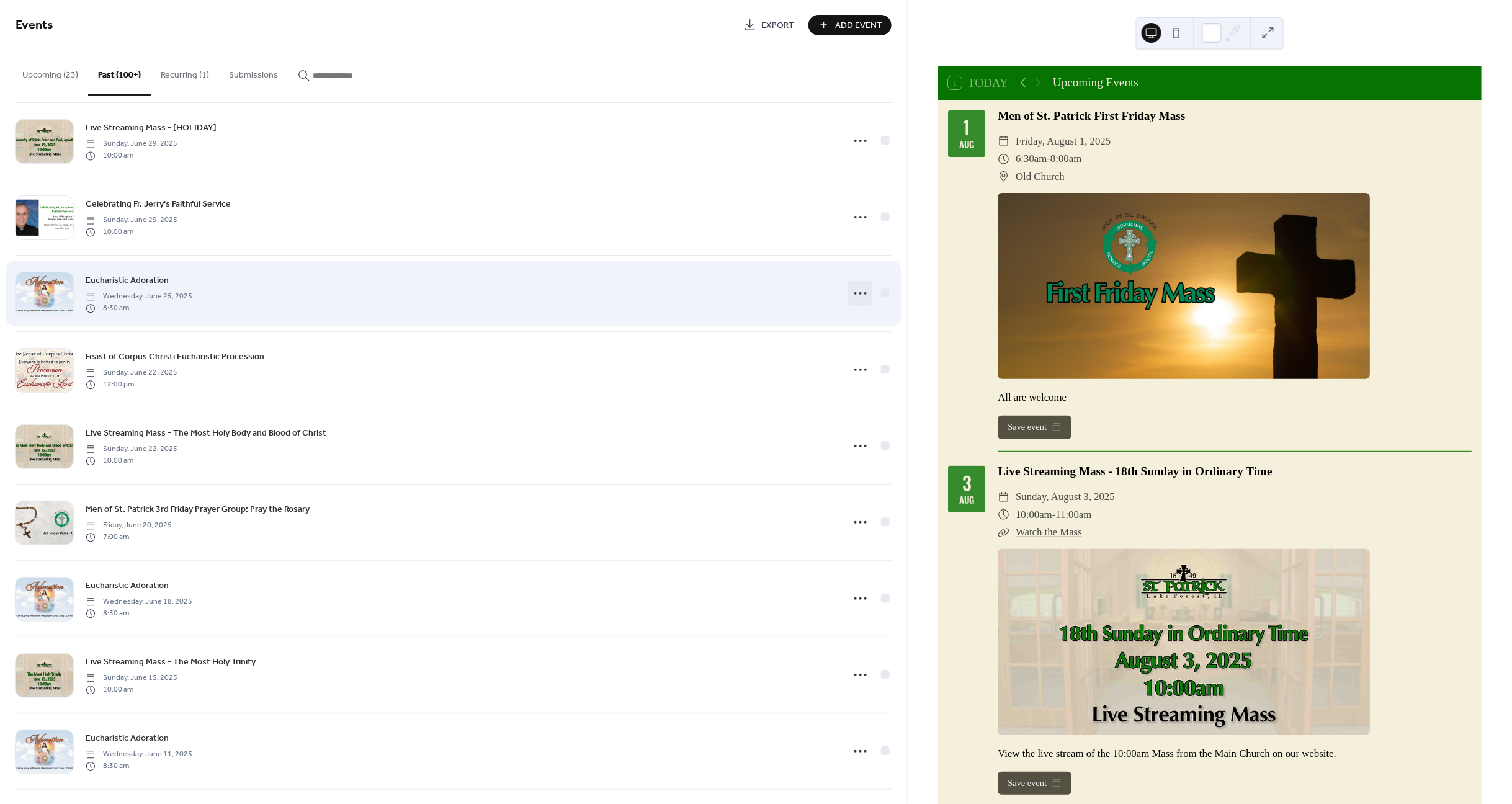 click 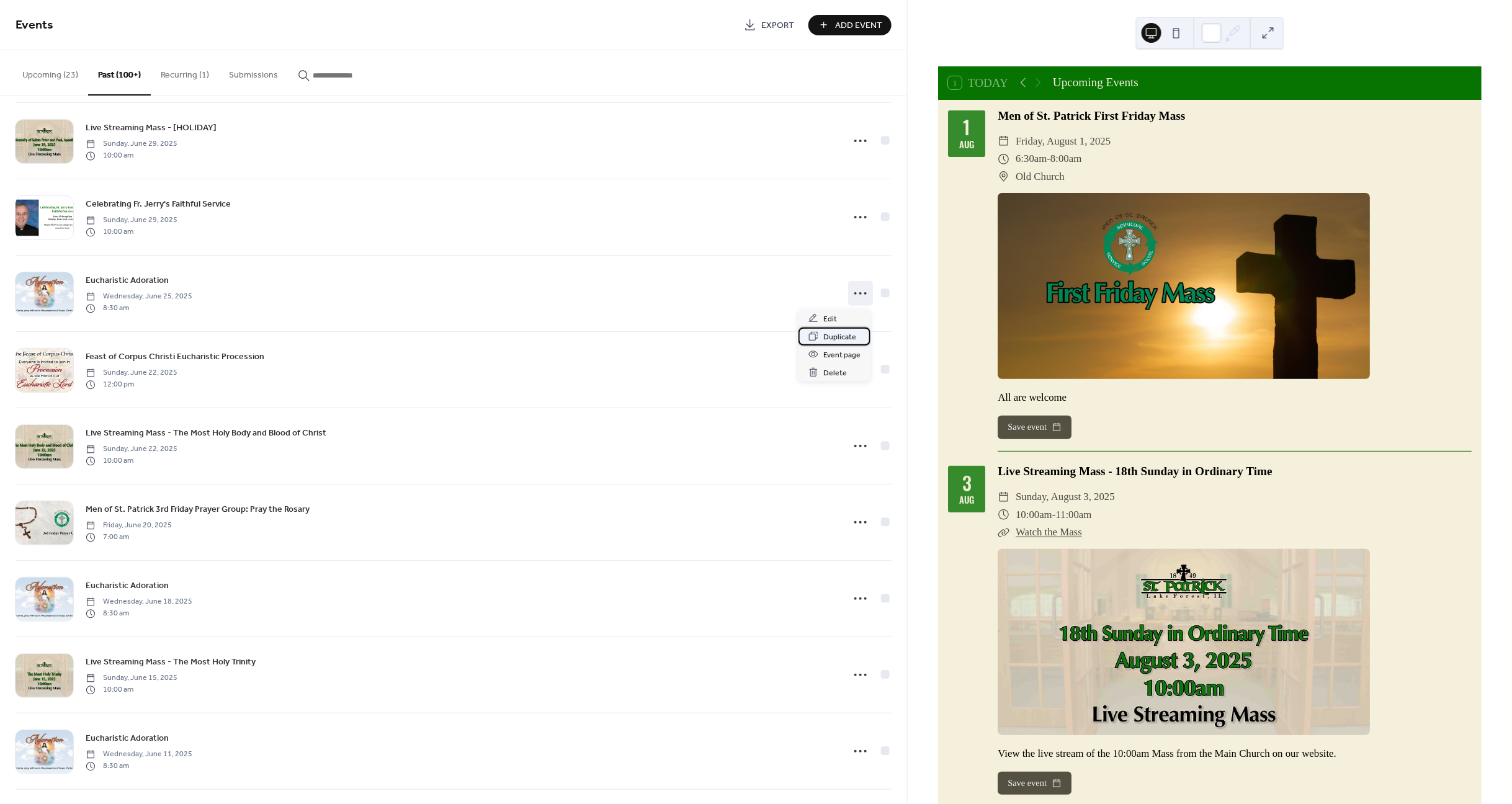 click on "Duplicate" at bounding box center [839, 337] 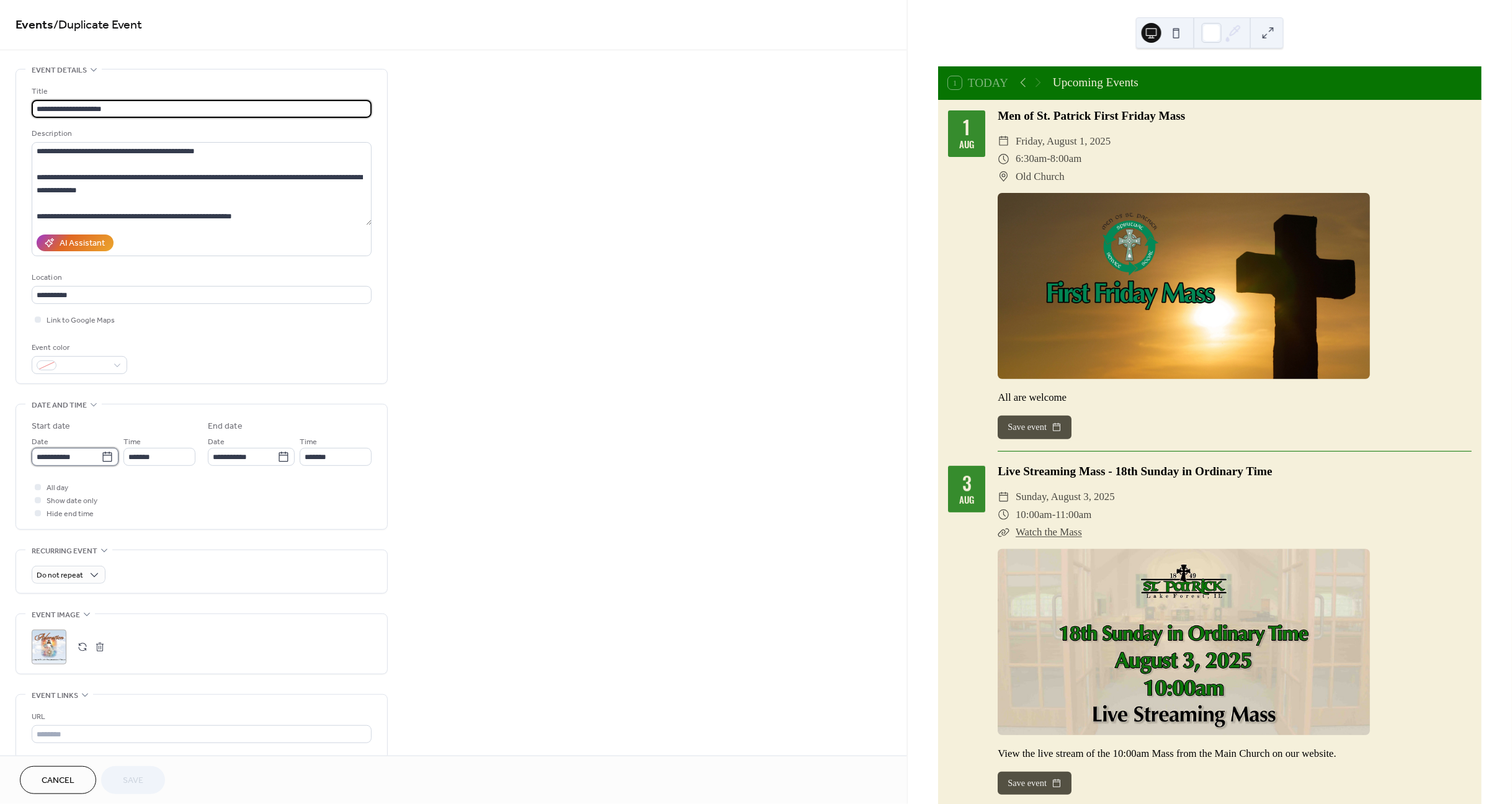 click on "**********" at bounding box center [66, 457] 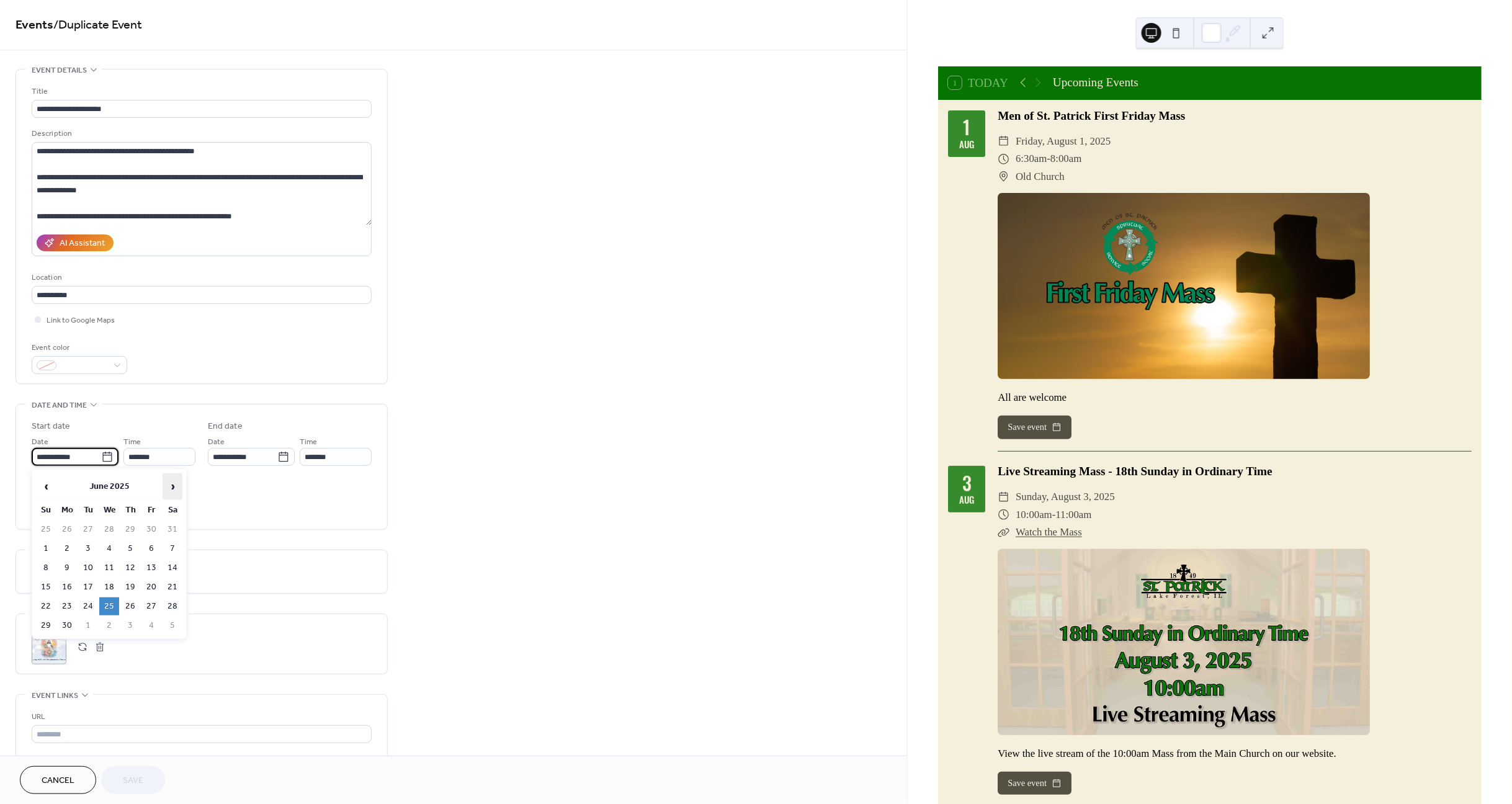 click on "›" at bounding box center [172, 486] 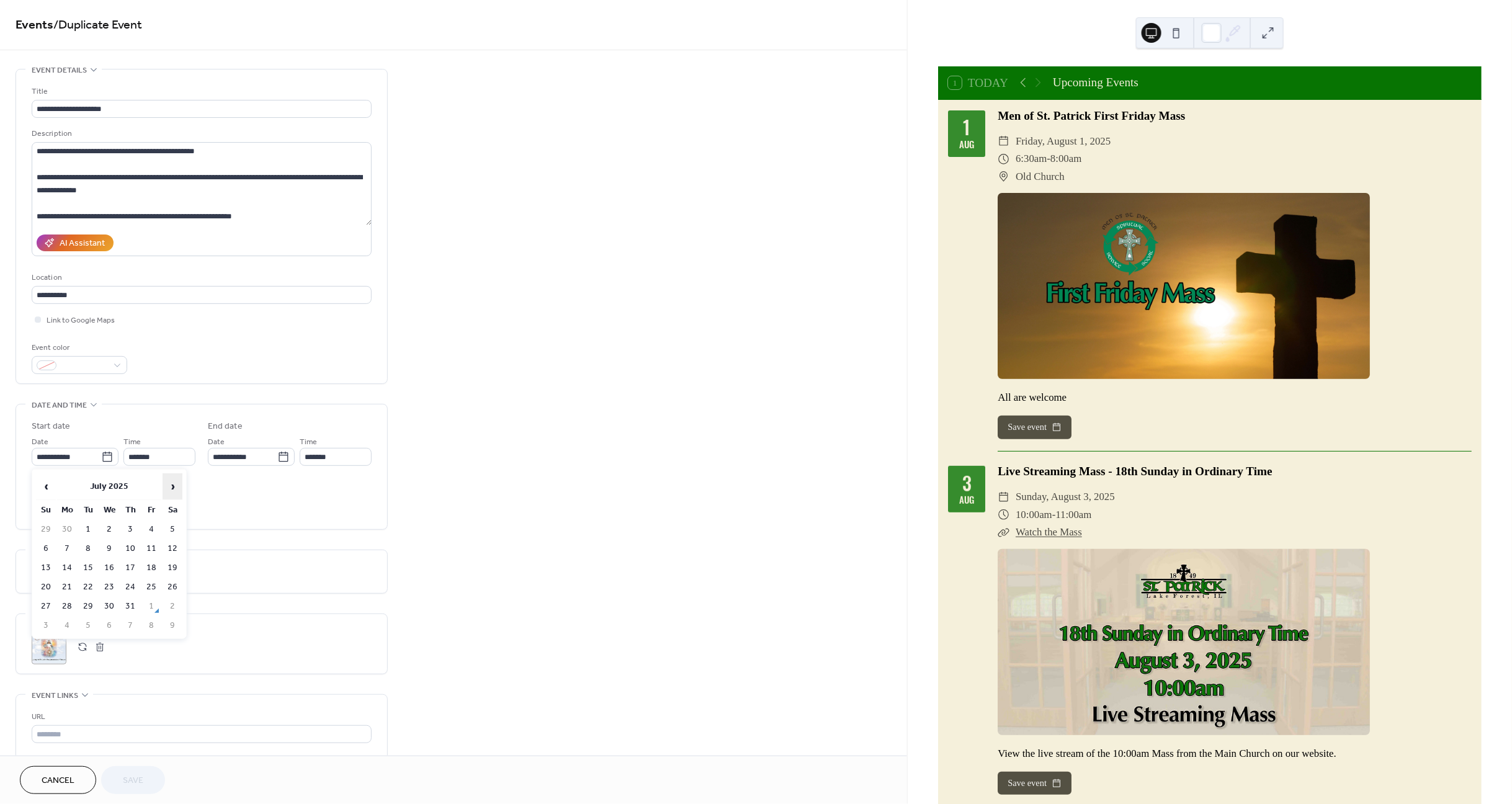click on "›" at bounding box center (172, 486) 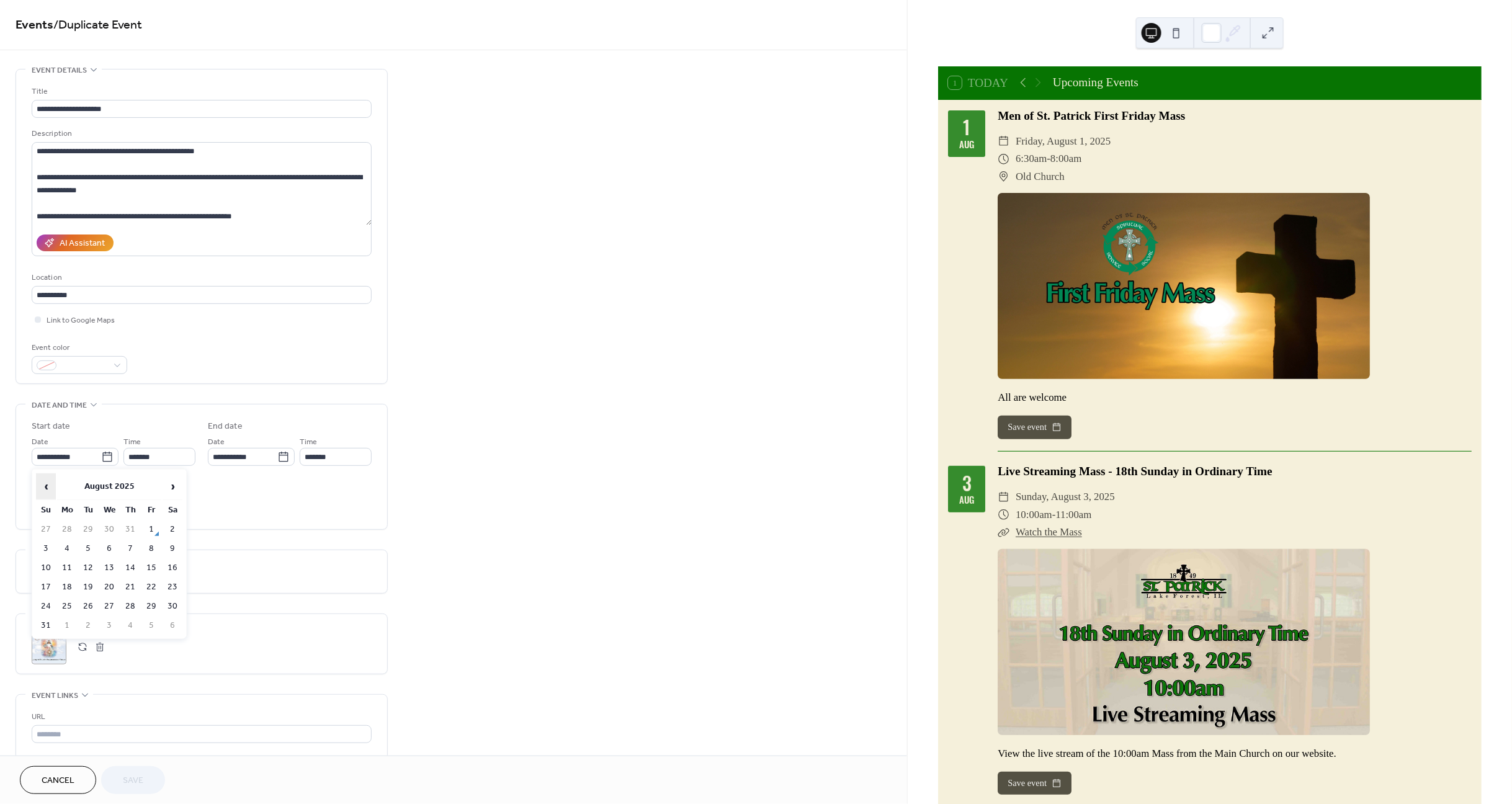 click on "‹" at bounding box center [46, 486] 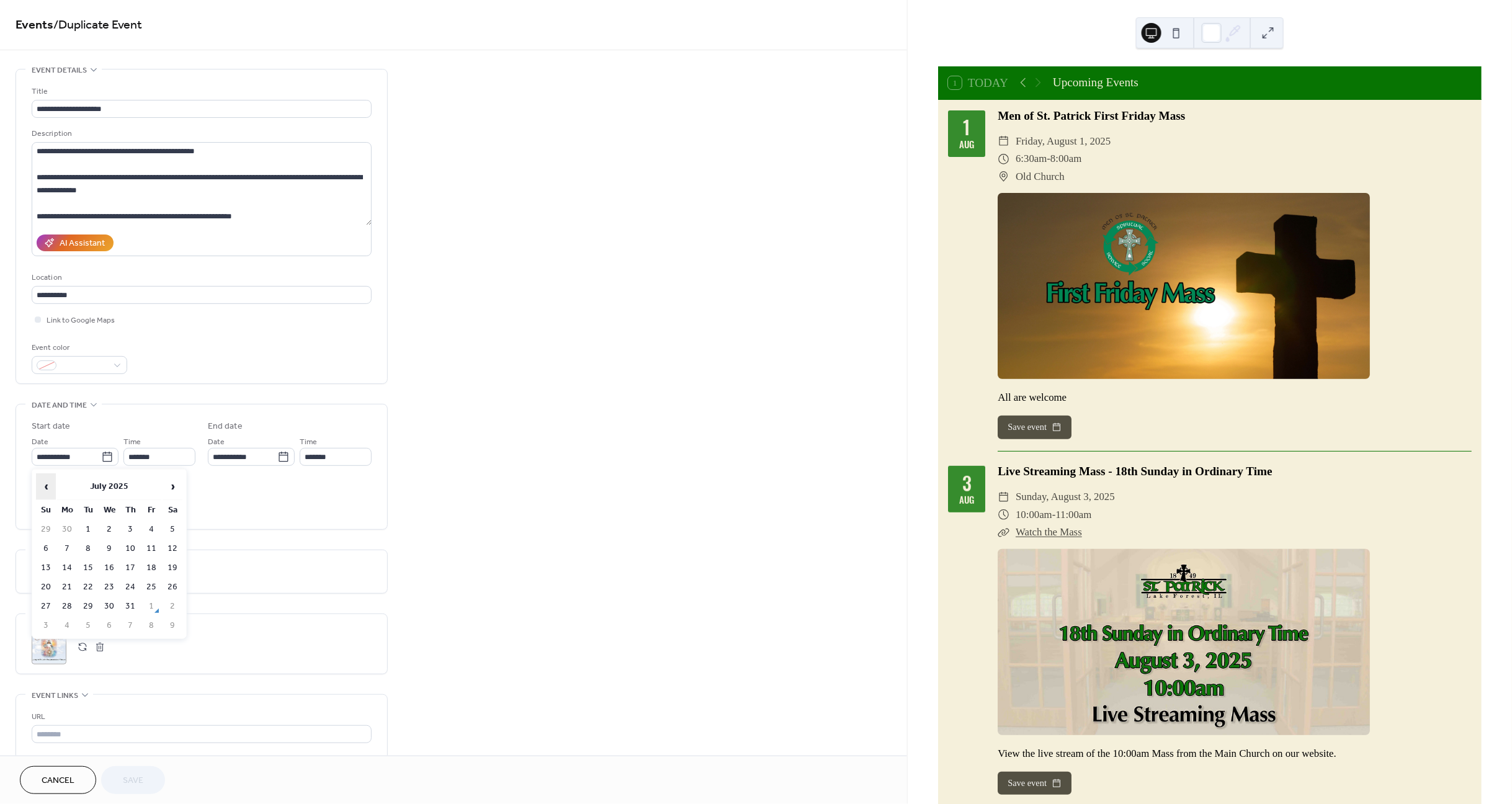 click on "‹" at bounding box center (46, 486) 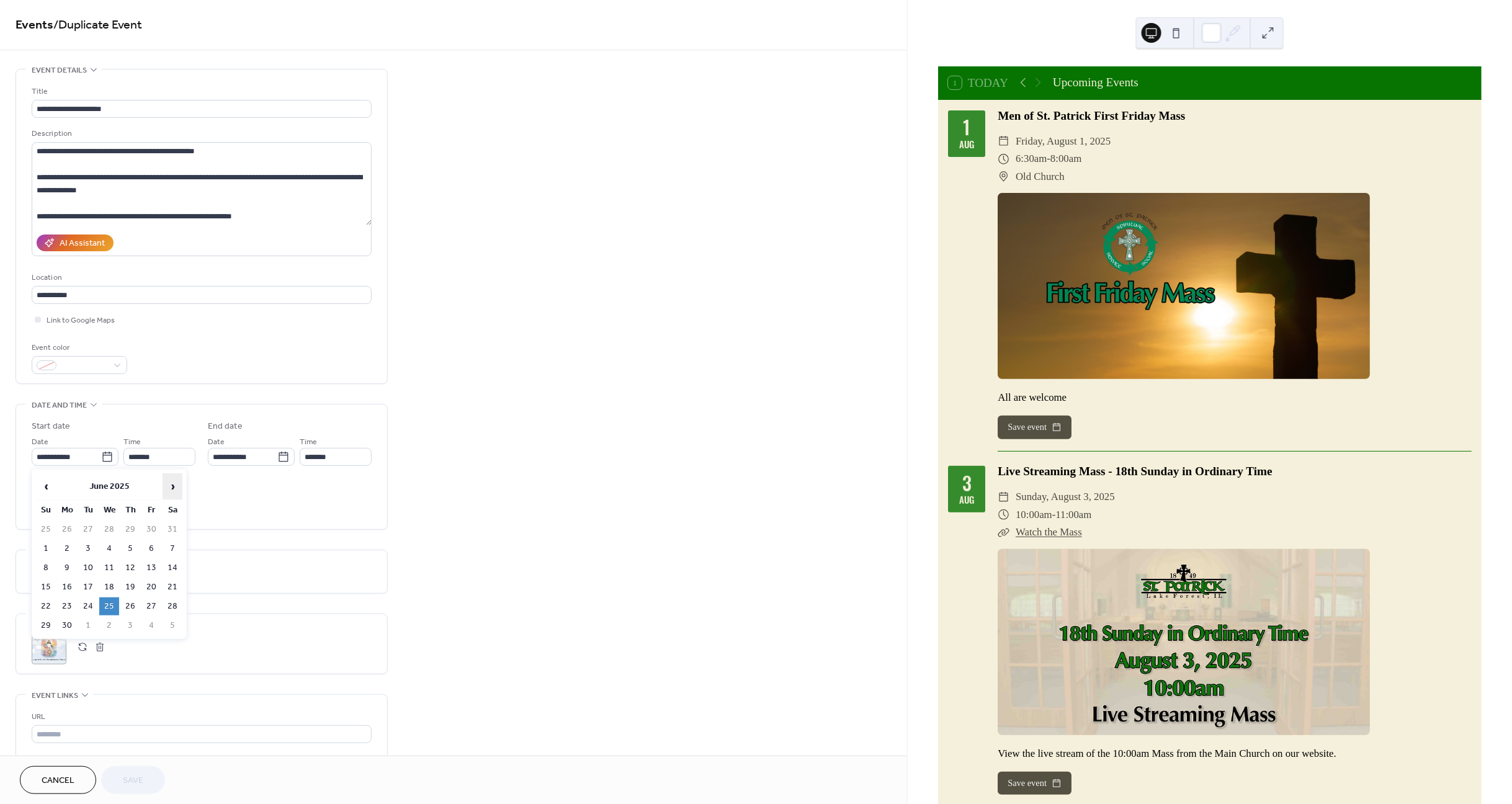 click on "›" at bounding box center [172, 486] 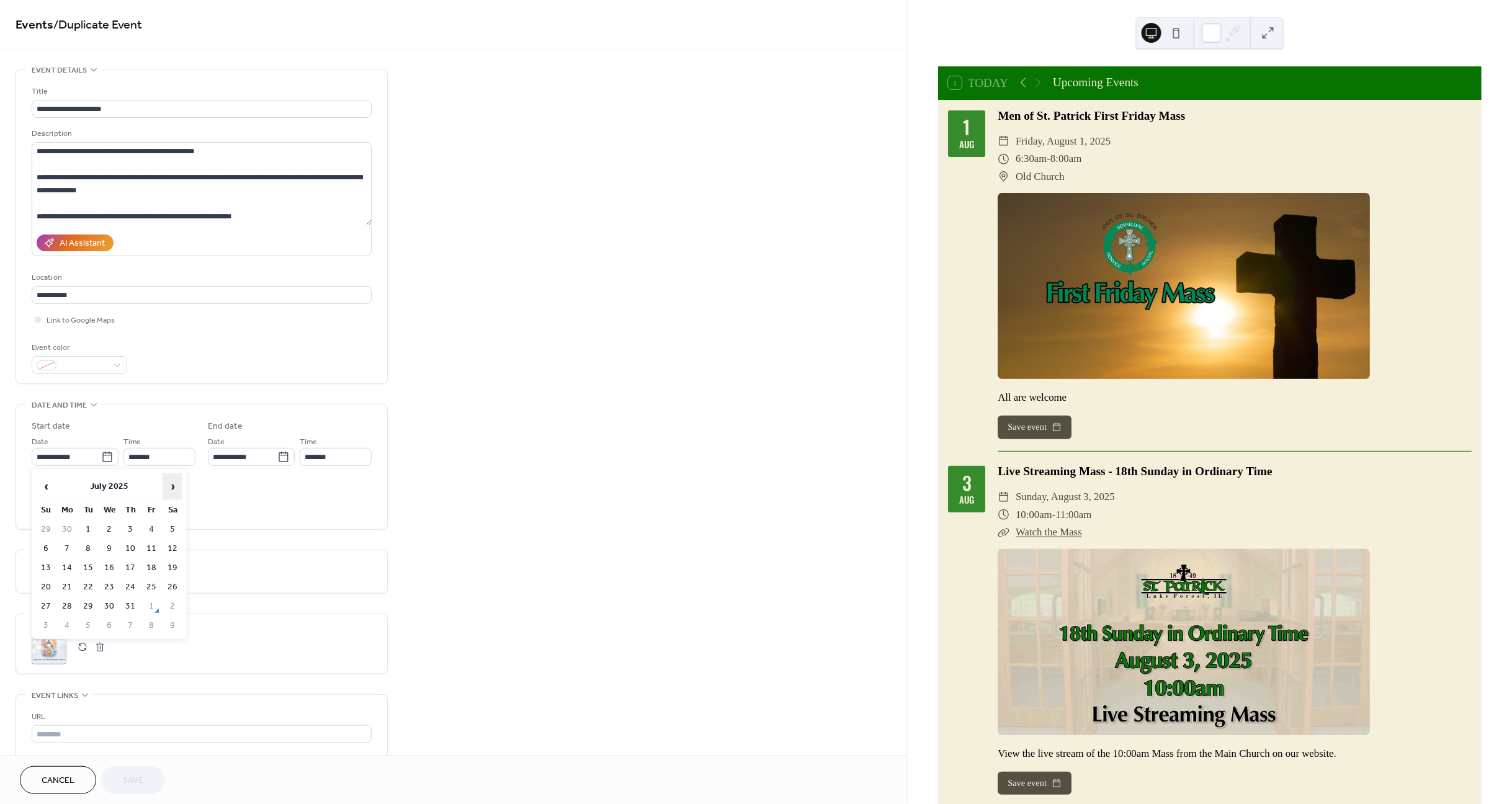 click on "›" at bounding box center (172, 486) 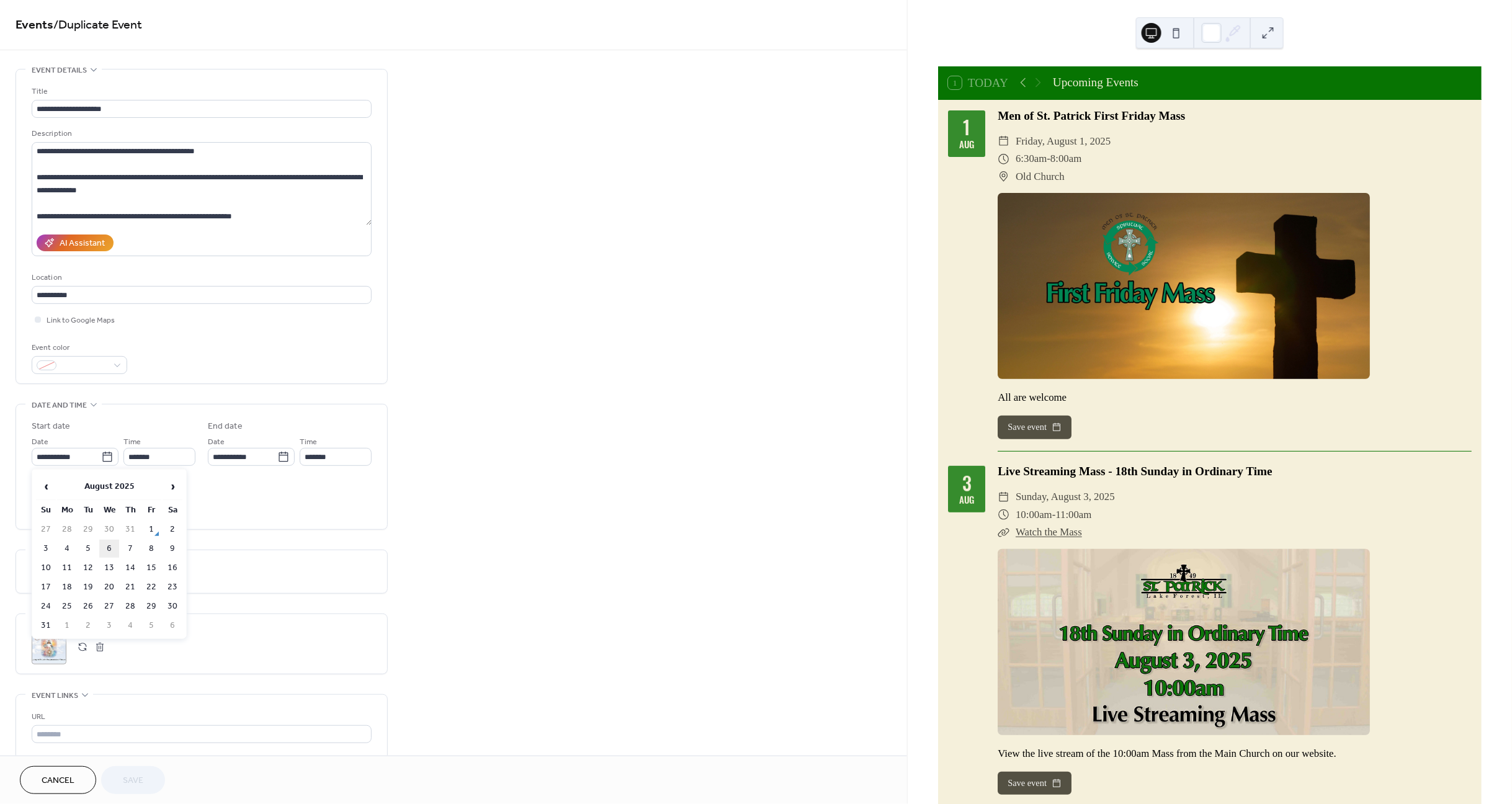 click on "6" at bounding box center (109, 548) 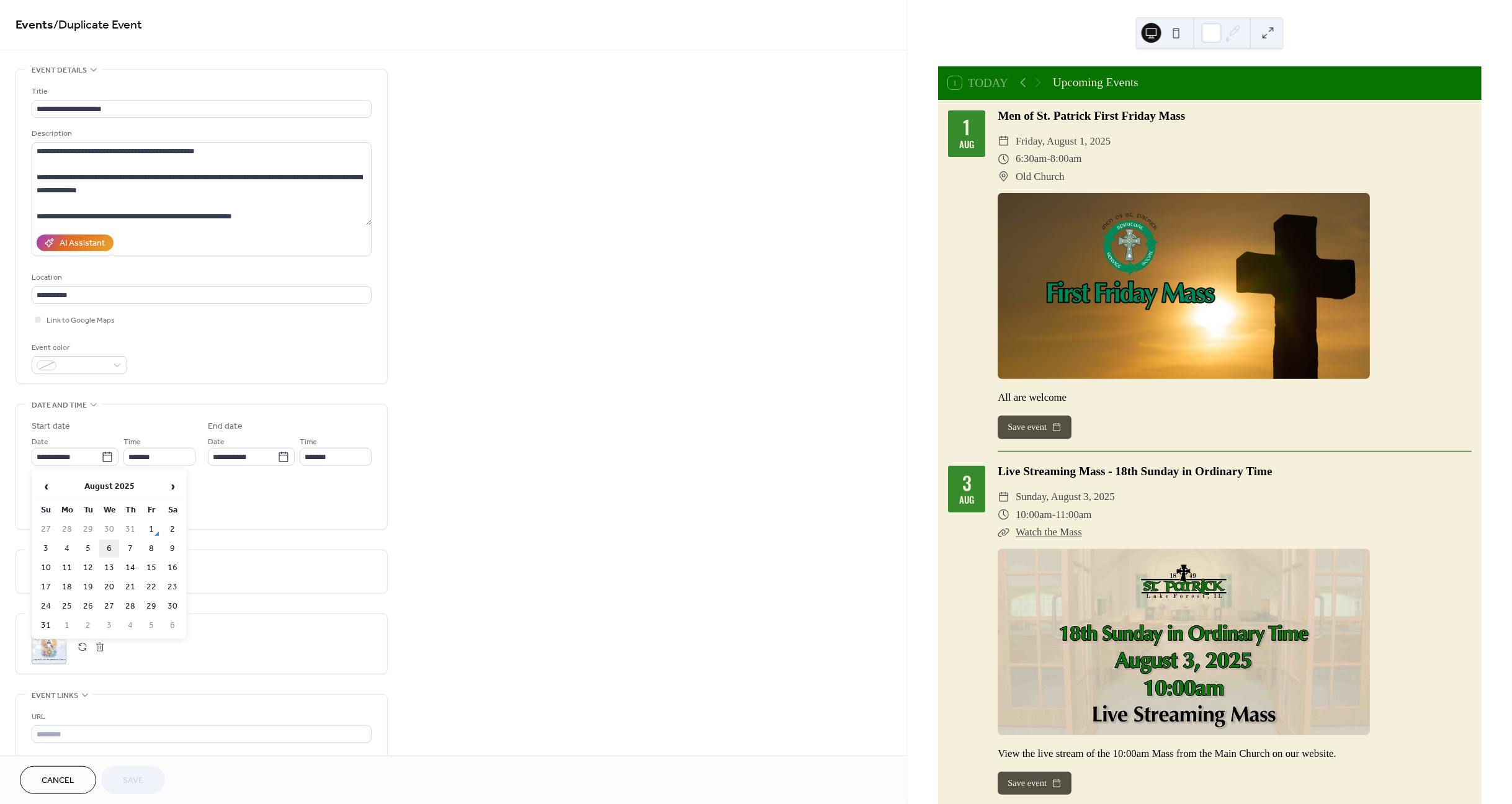 type on "**********" 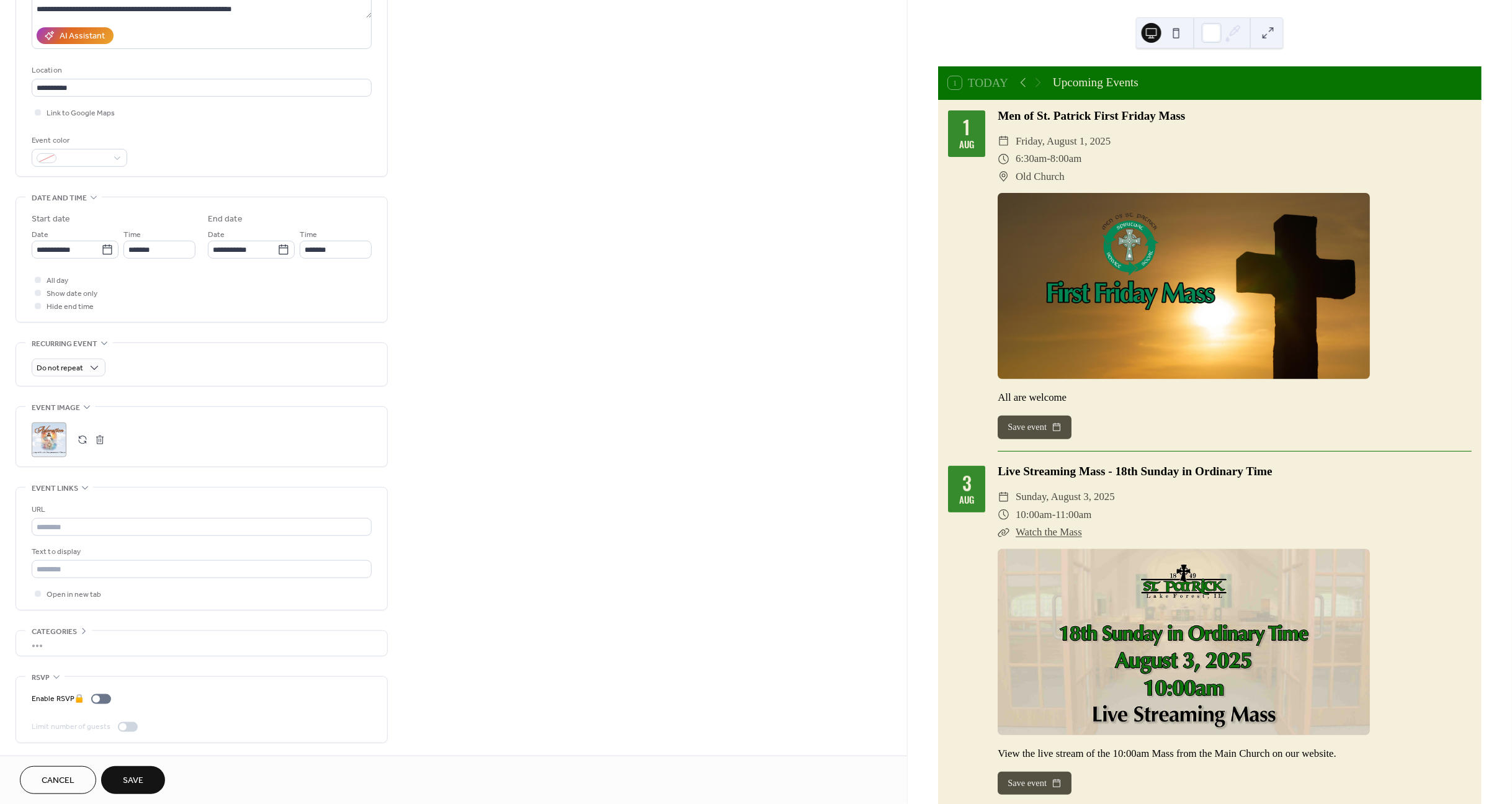 scroll, scrollTop: 206, scrollLeft: 0, axis: vertical 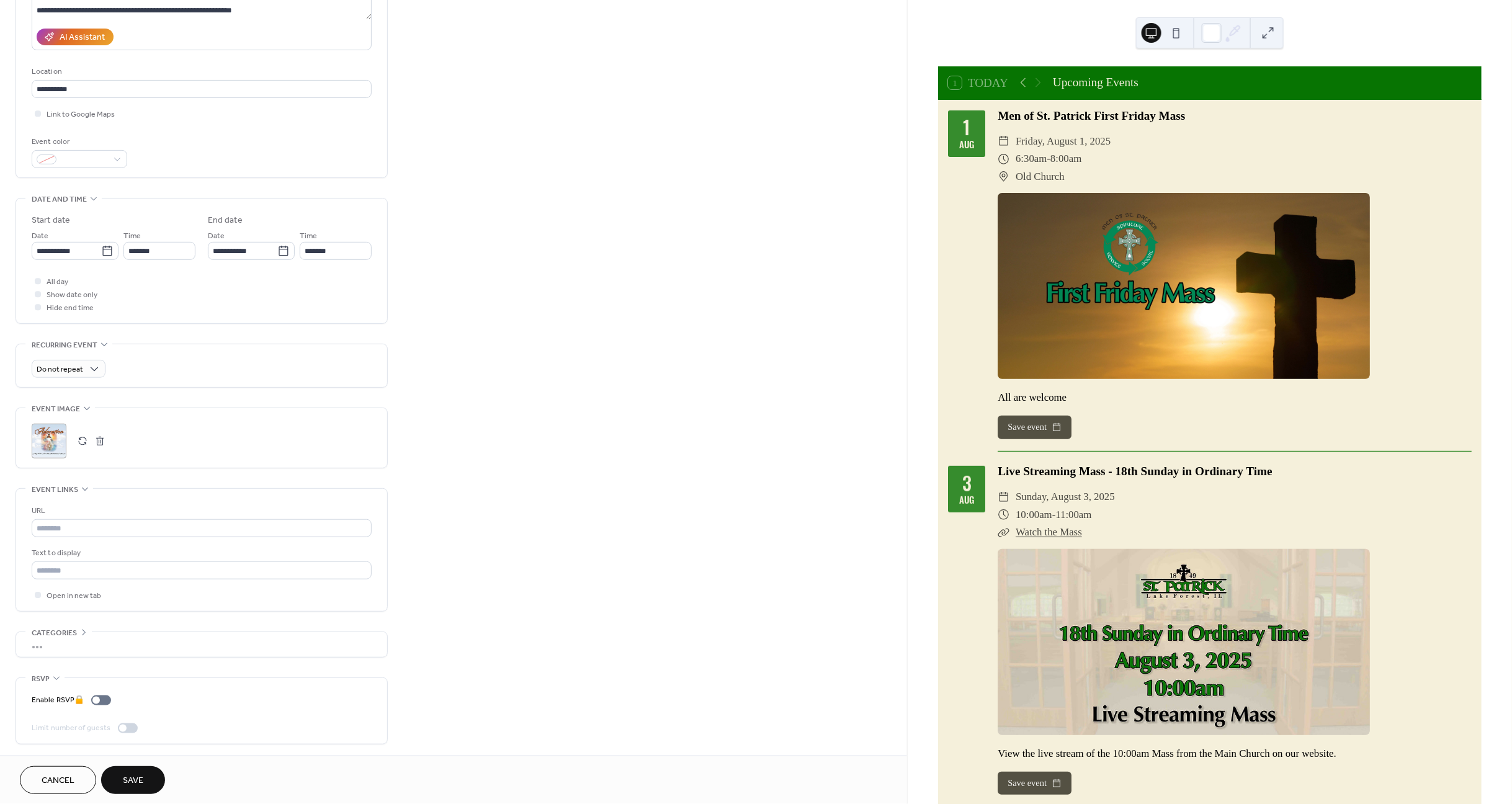 click on "Save" at bounding box center (133, 781) 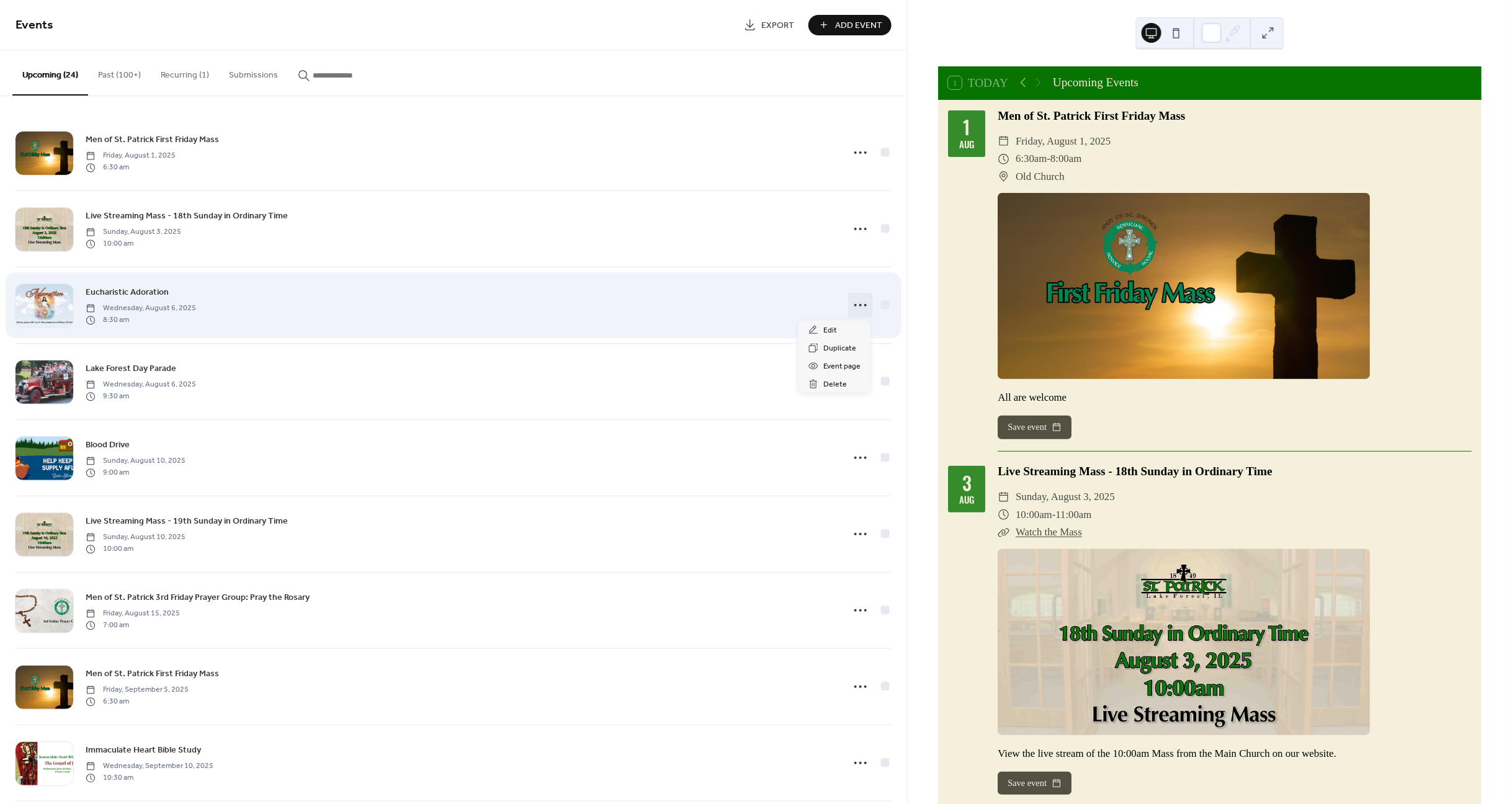 click 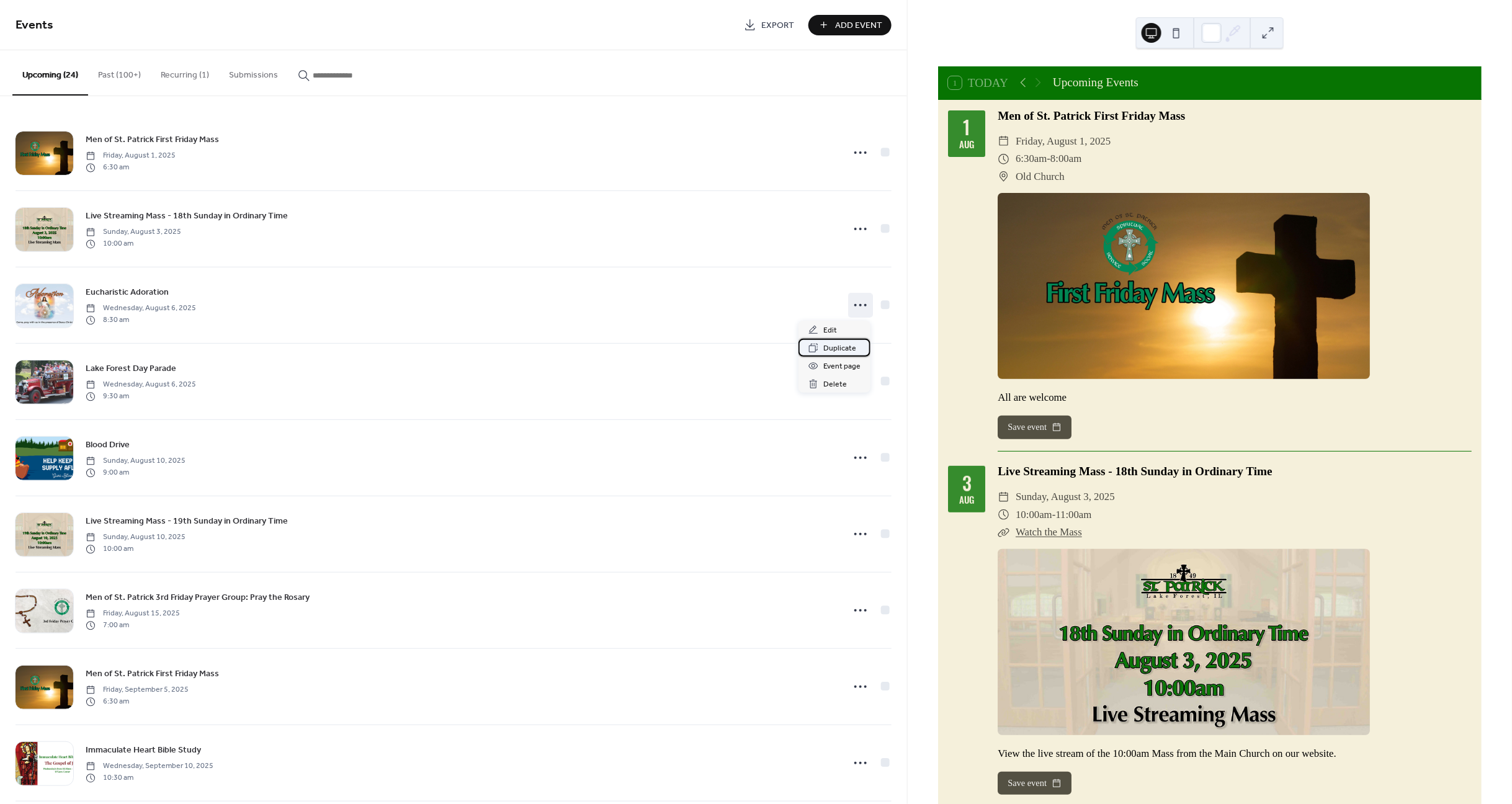 click on "Duplicate" at bounding box center [839, 349] 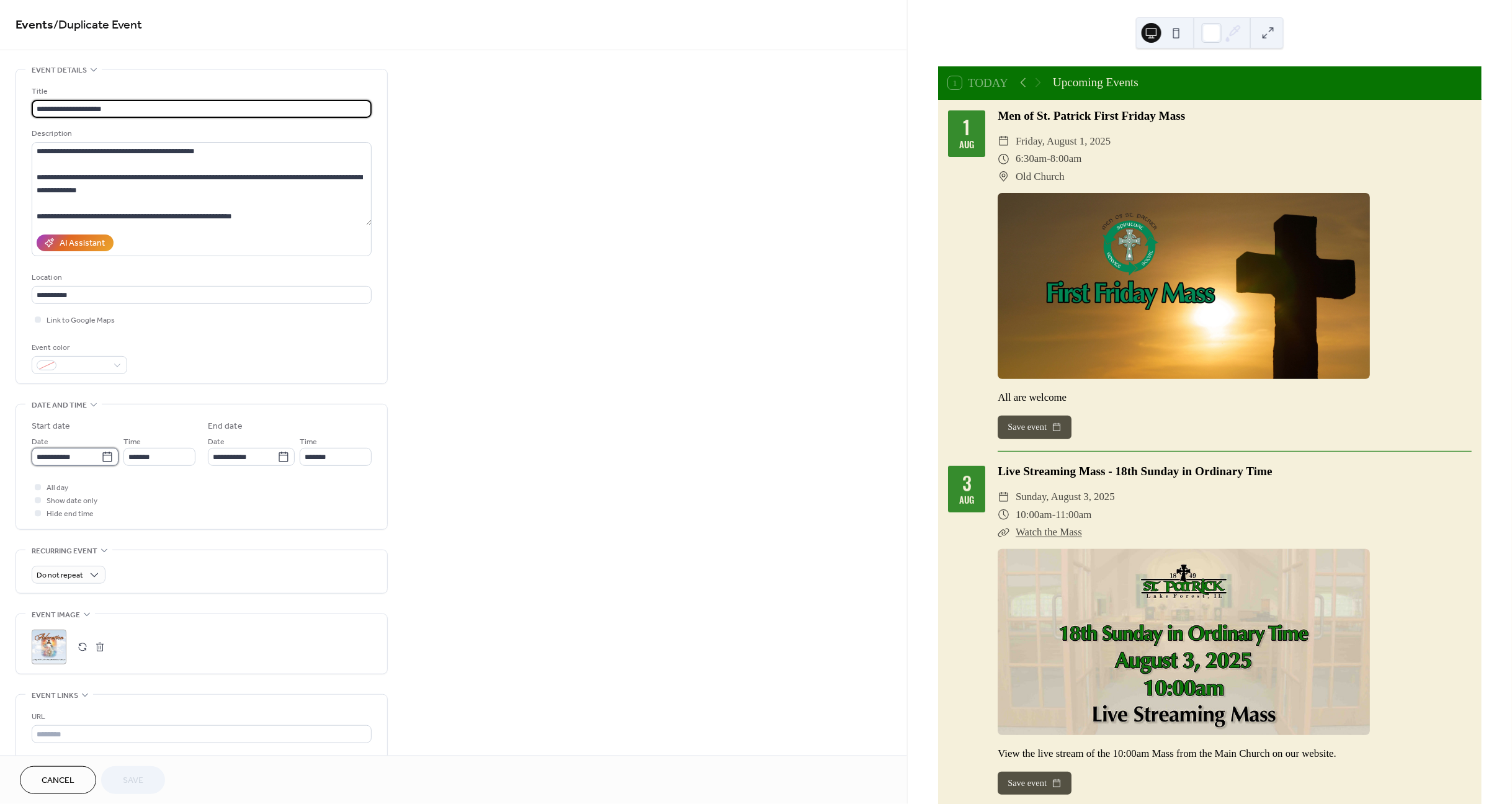 click on "**********" at bounding box center (66, 457) 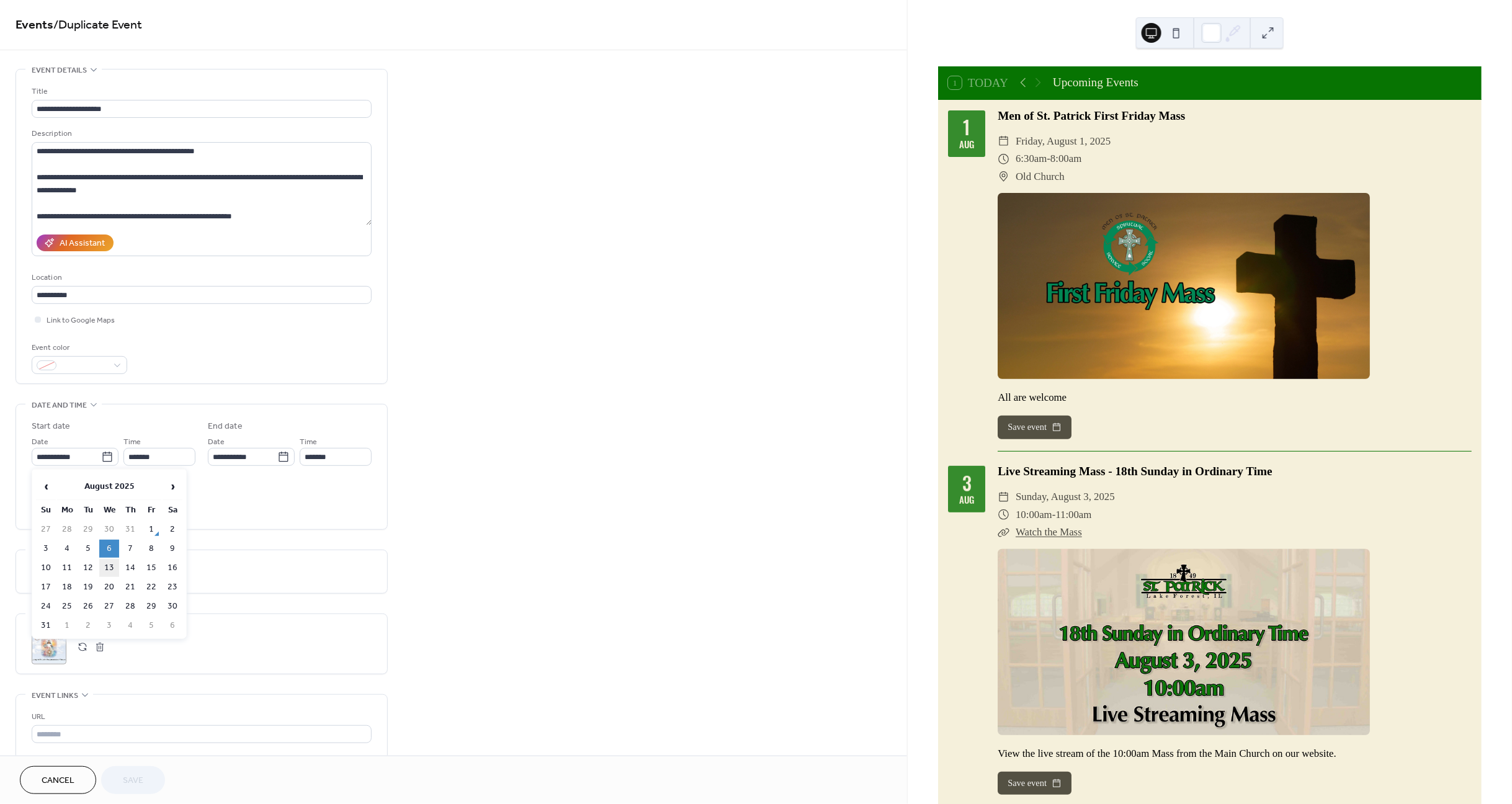 click on "13" at bounding box center (109, 568) 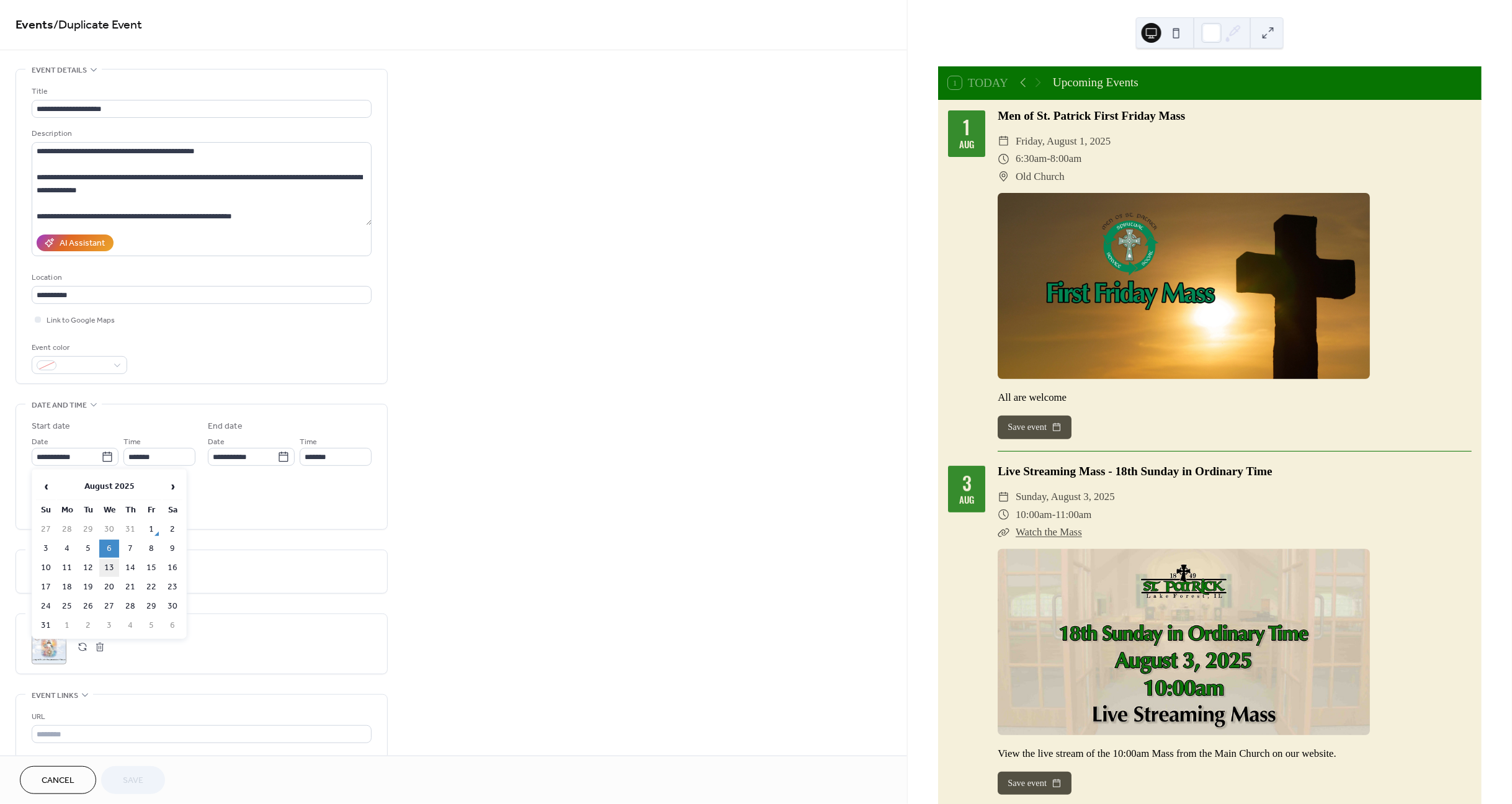 type on "**********" 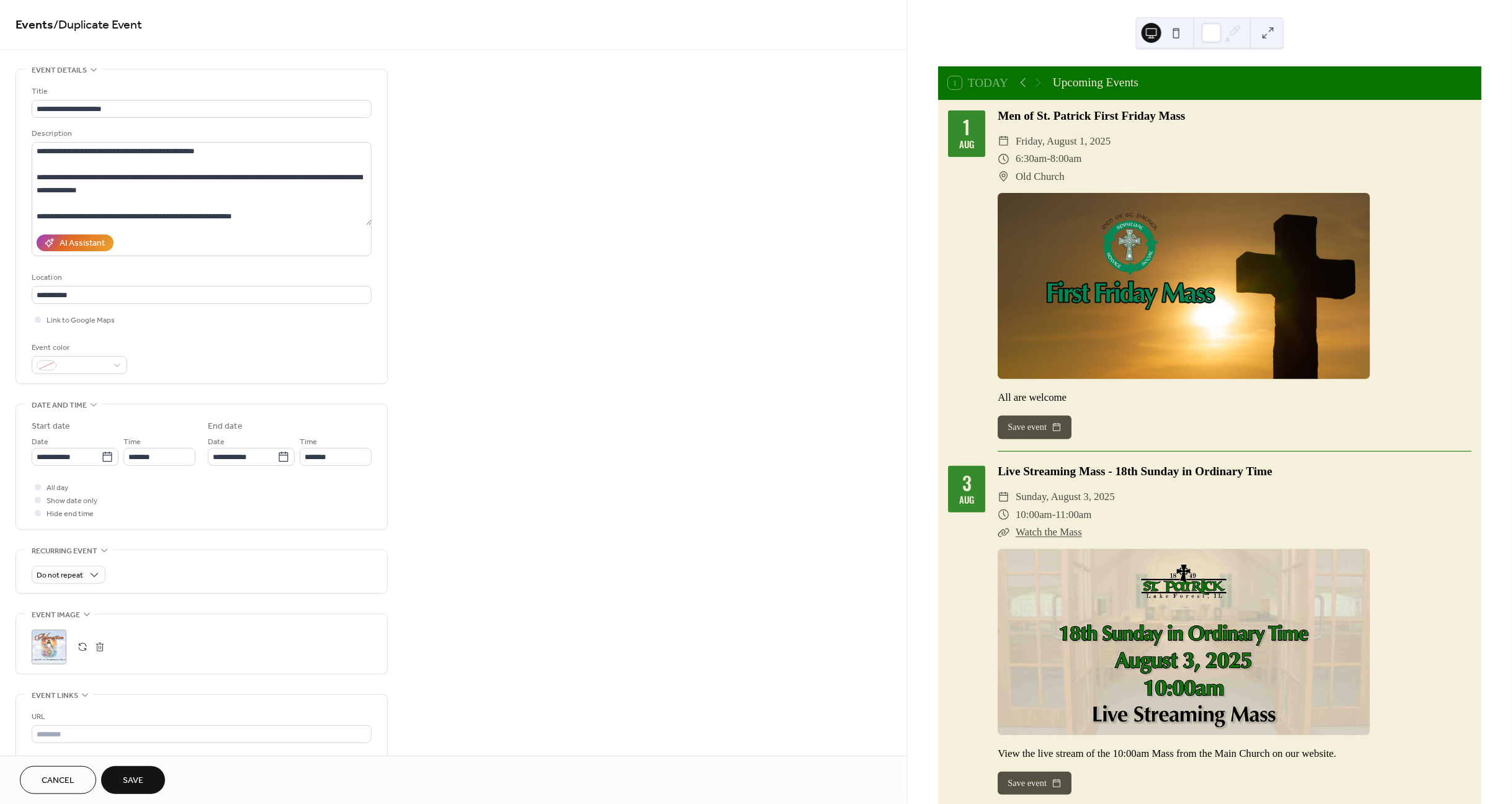 click on "Save" at bounding box center (133, 781) 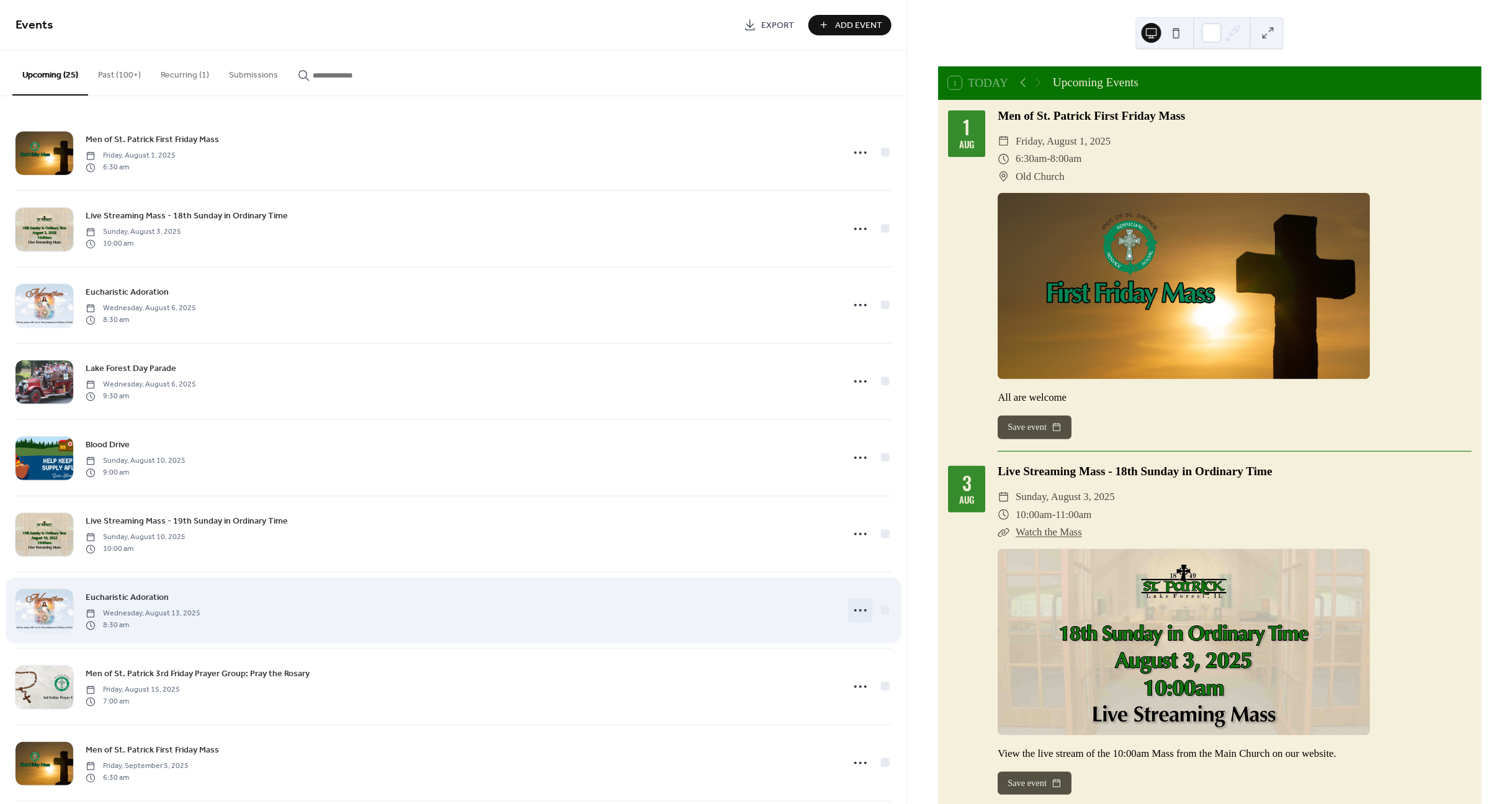 click 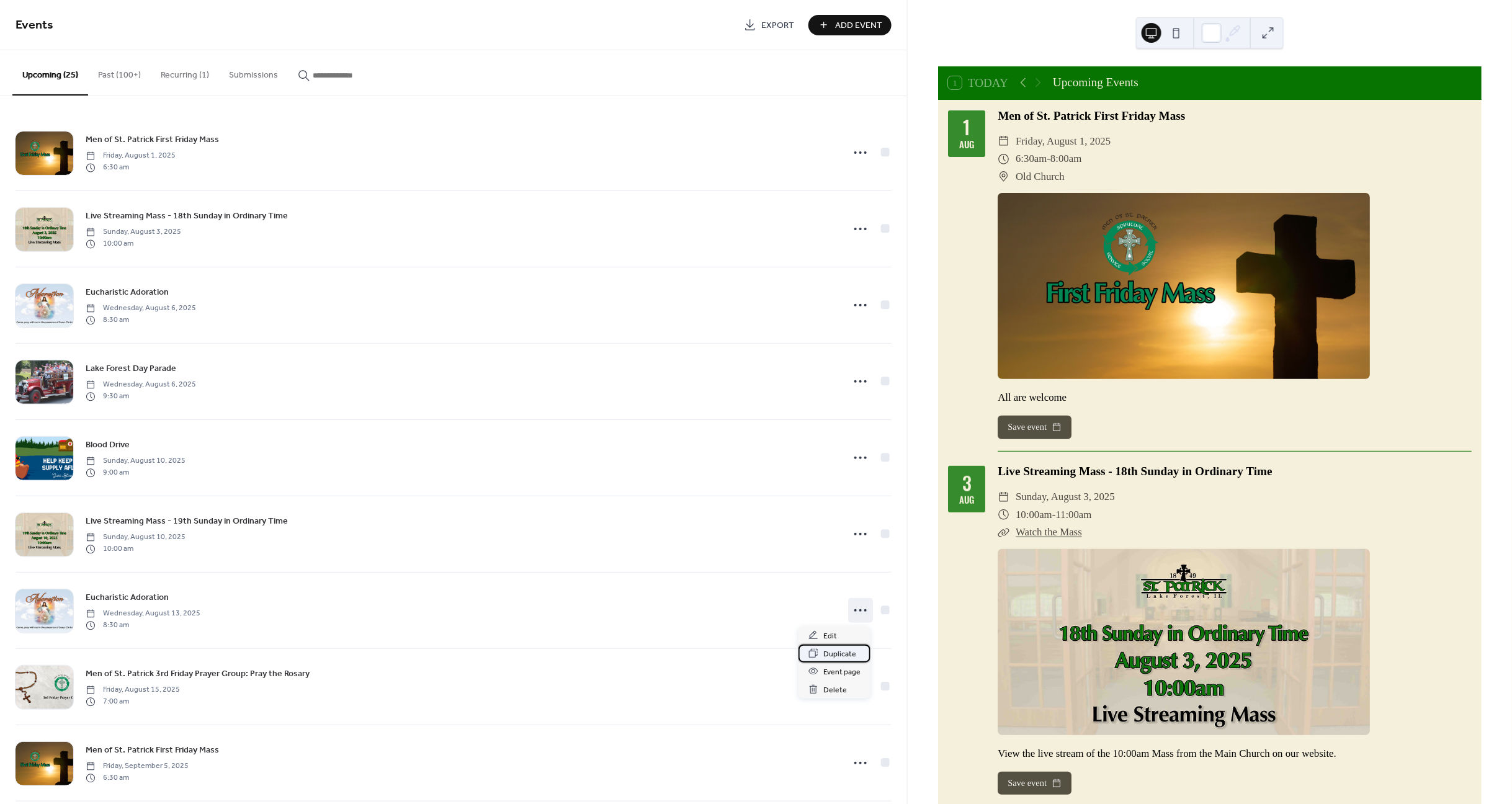 click on "Duplicate" at bounding box center (839, 654) 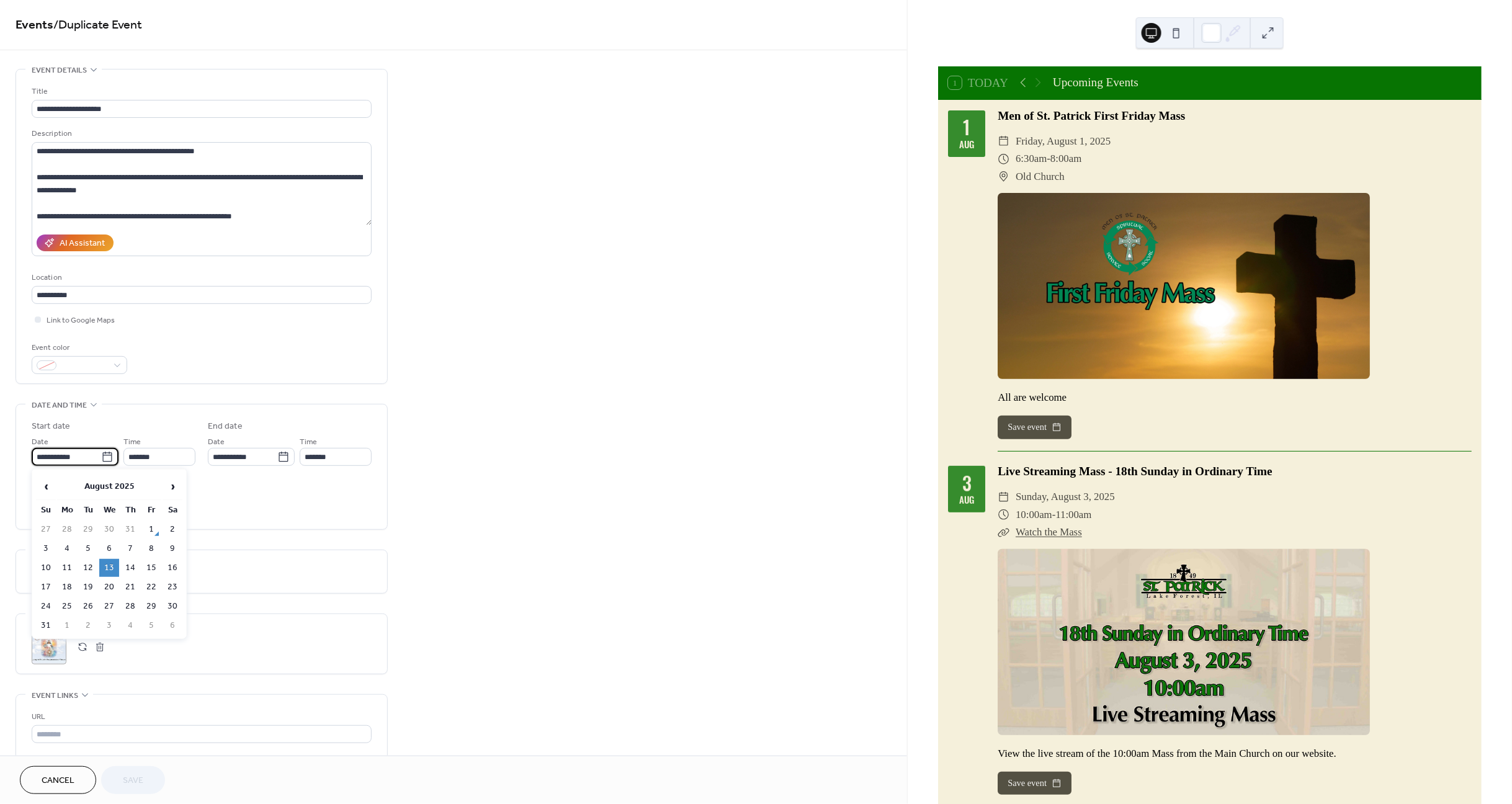 click on "**********" at bounding box center [66, 457] 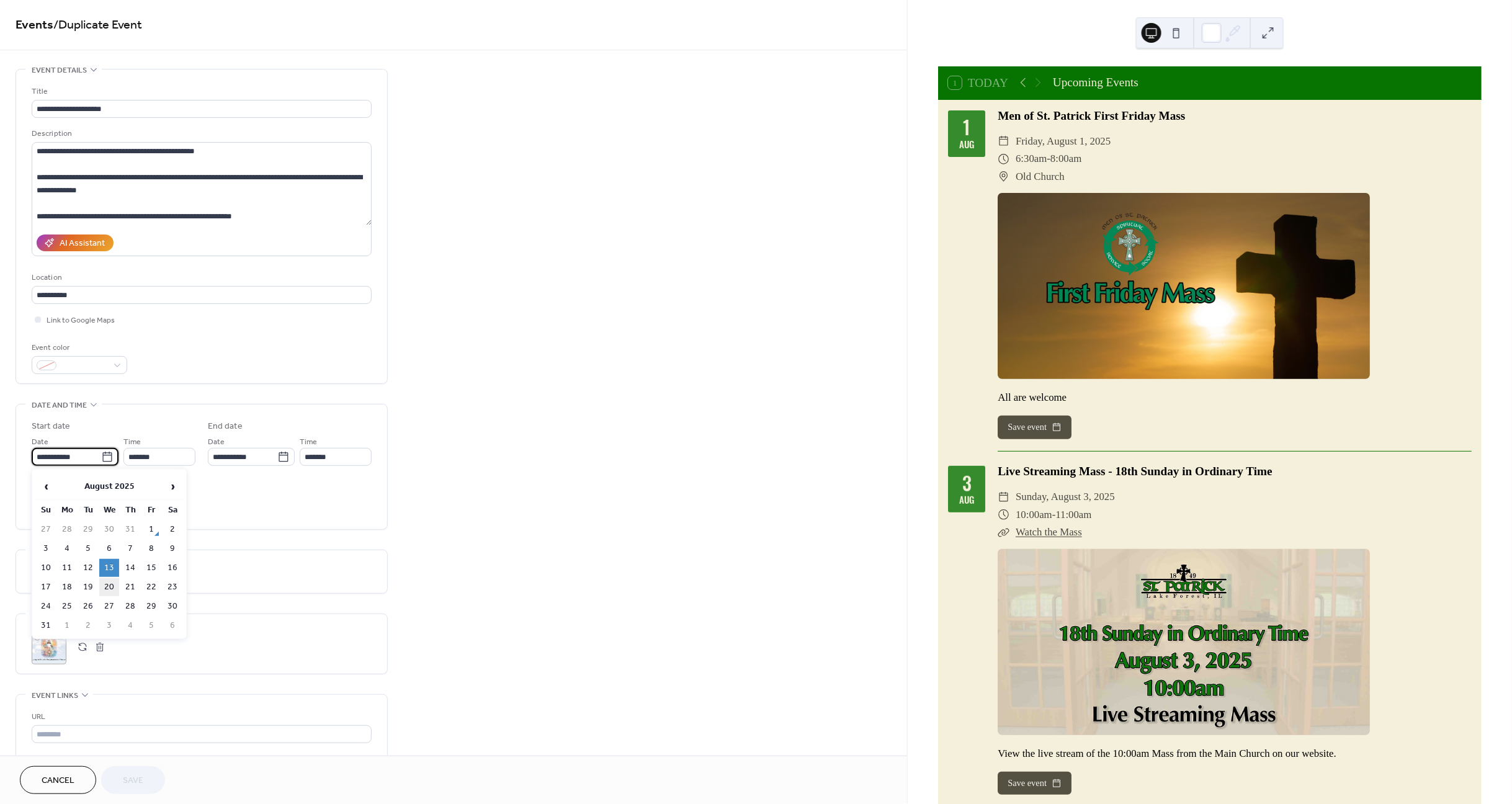click on "20" at bounding box center (109, 587) 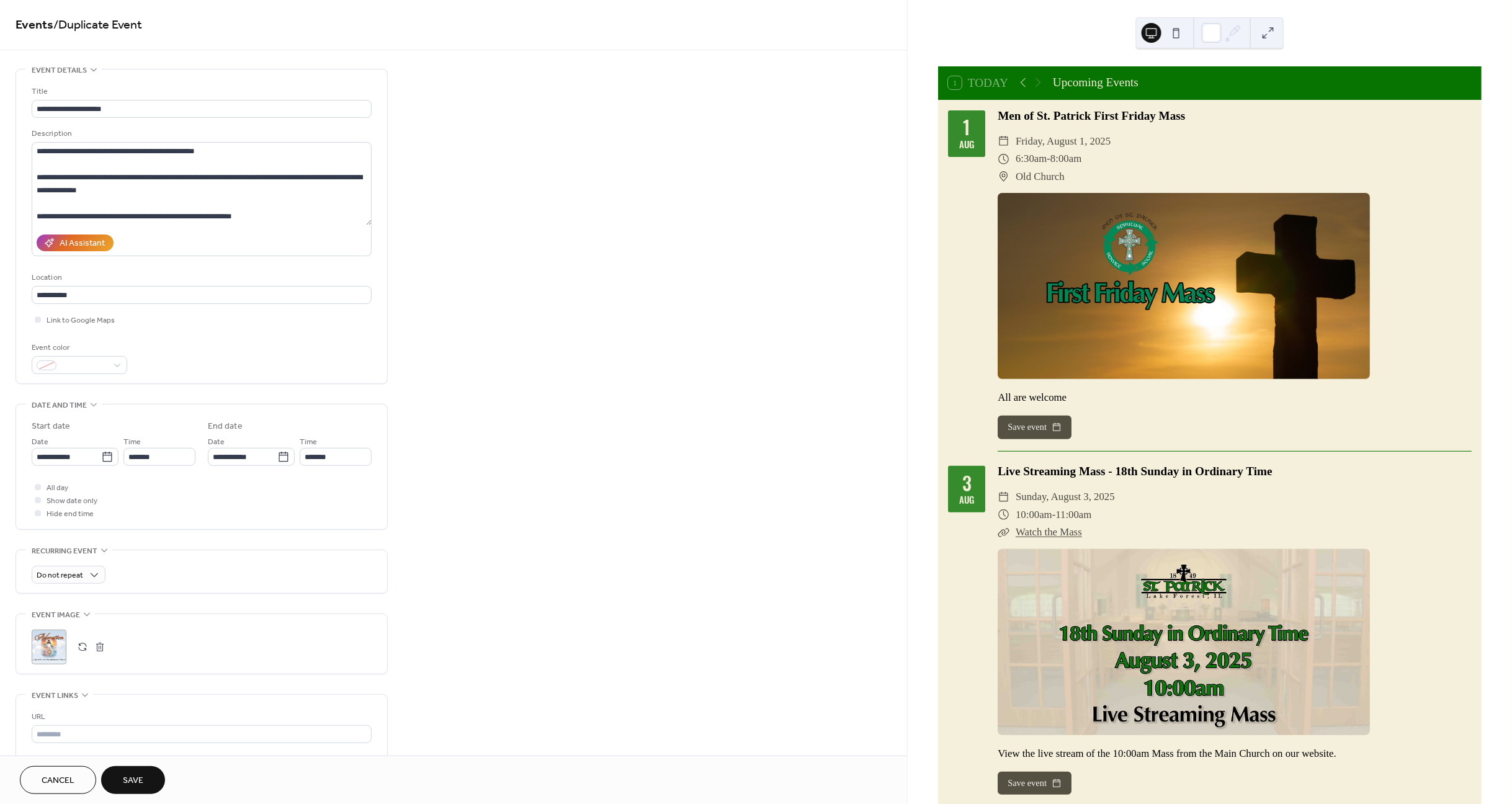 type on "**********" 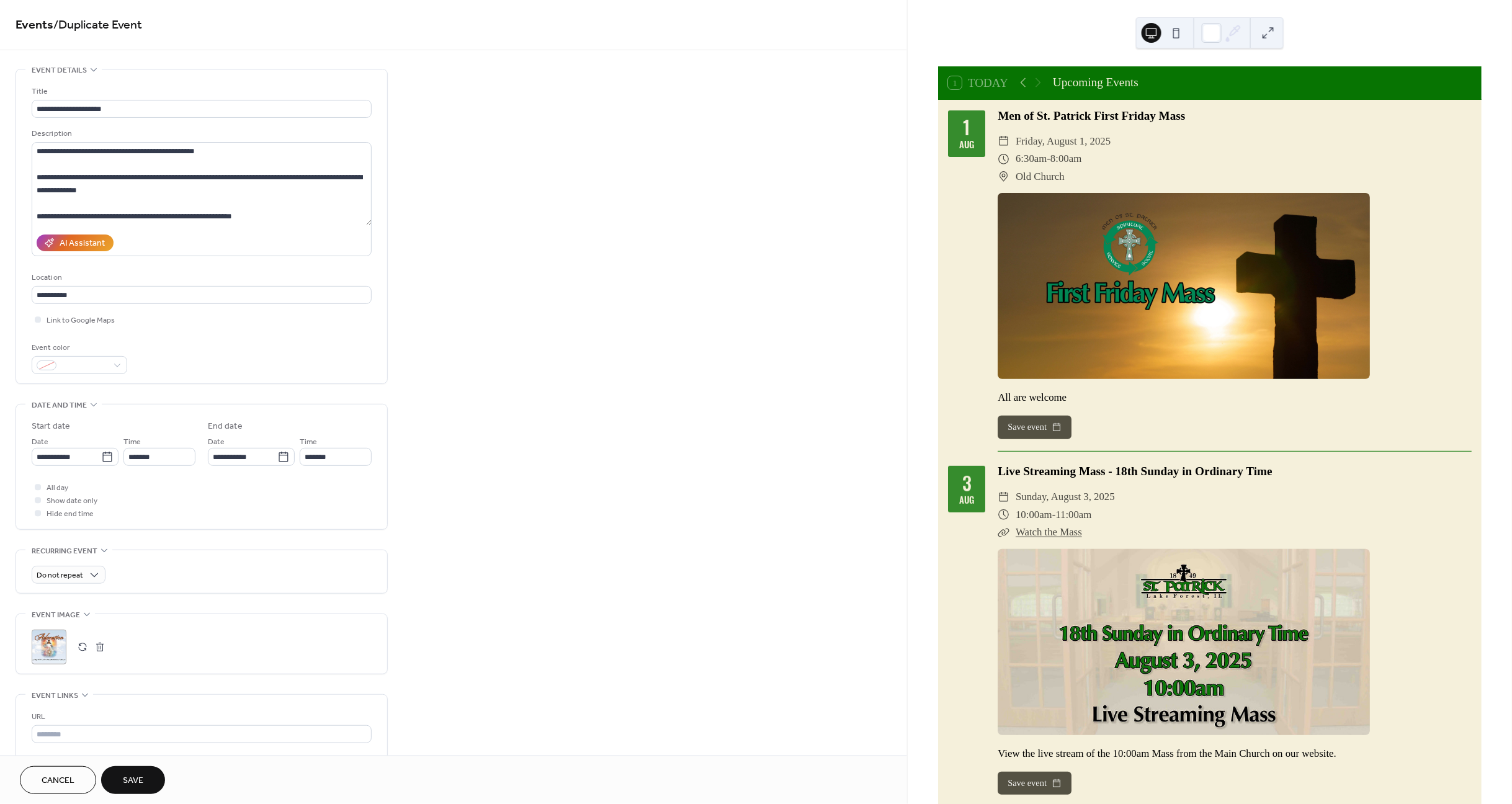 type on "**********" 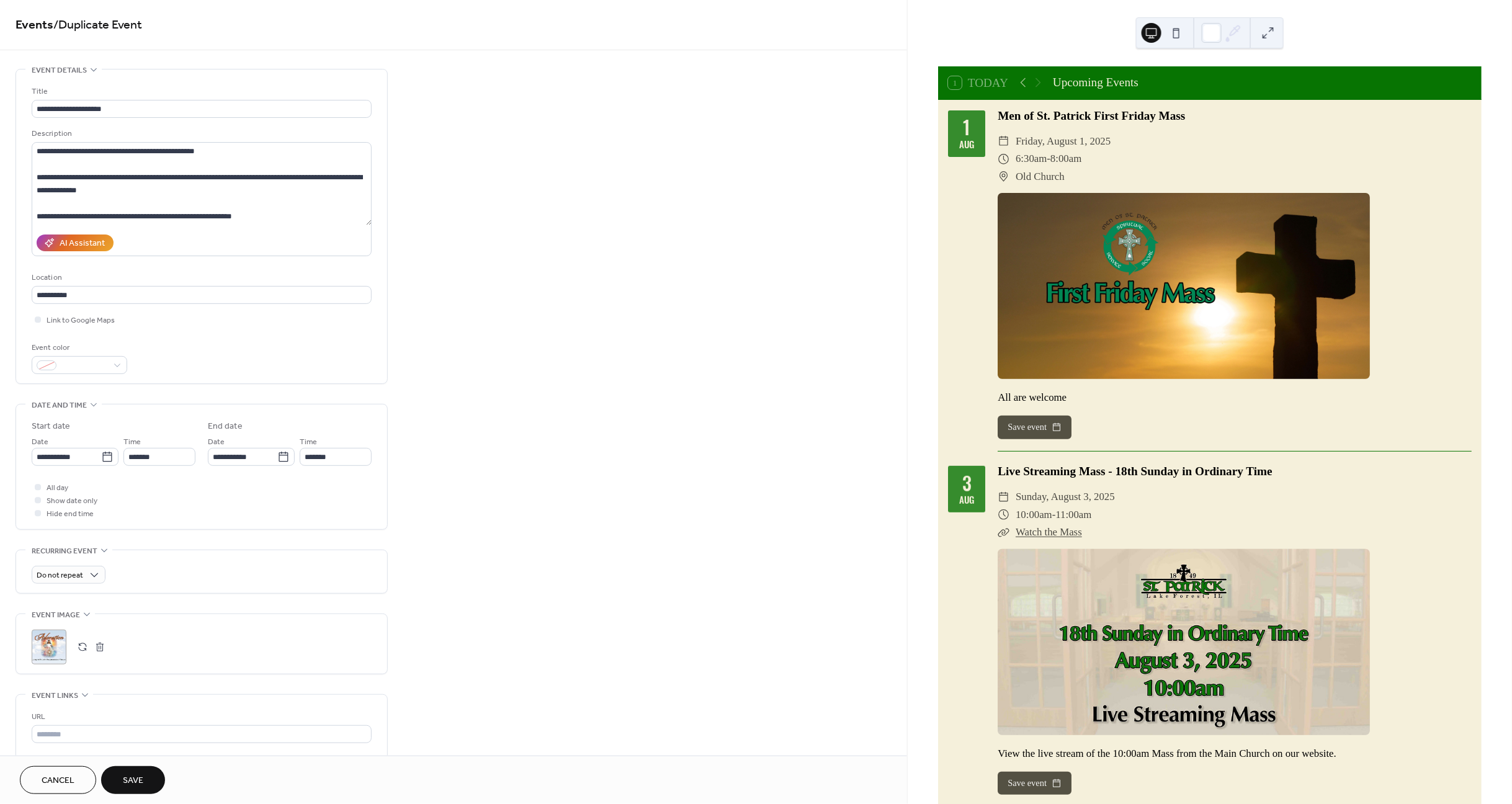 click on "Save" at bounding box center [133, 781] 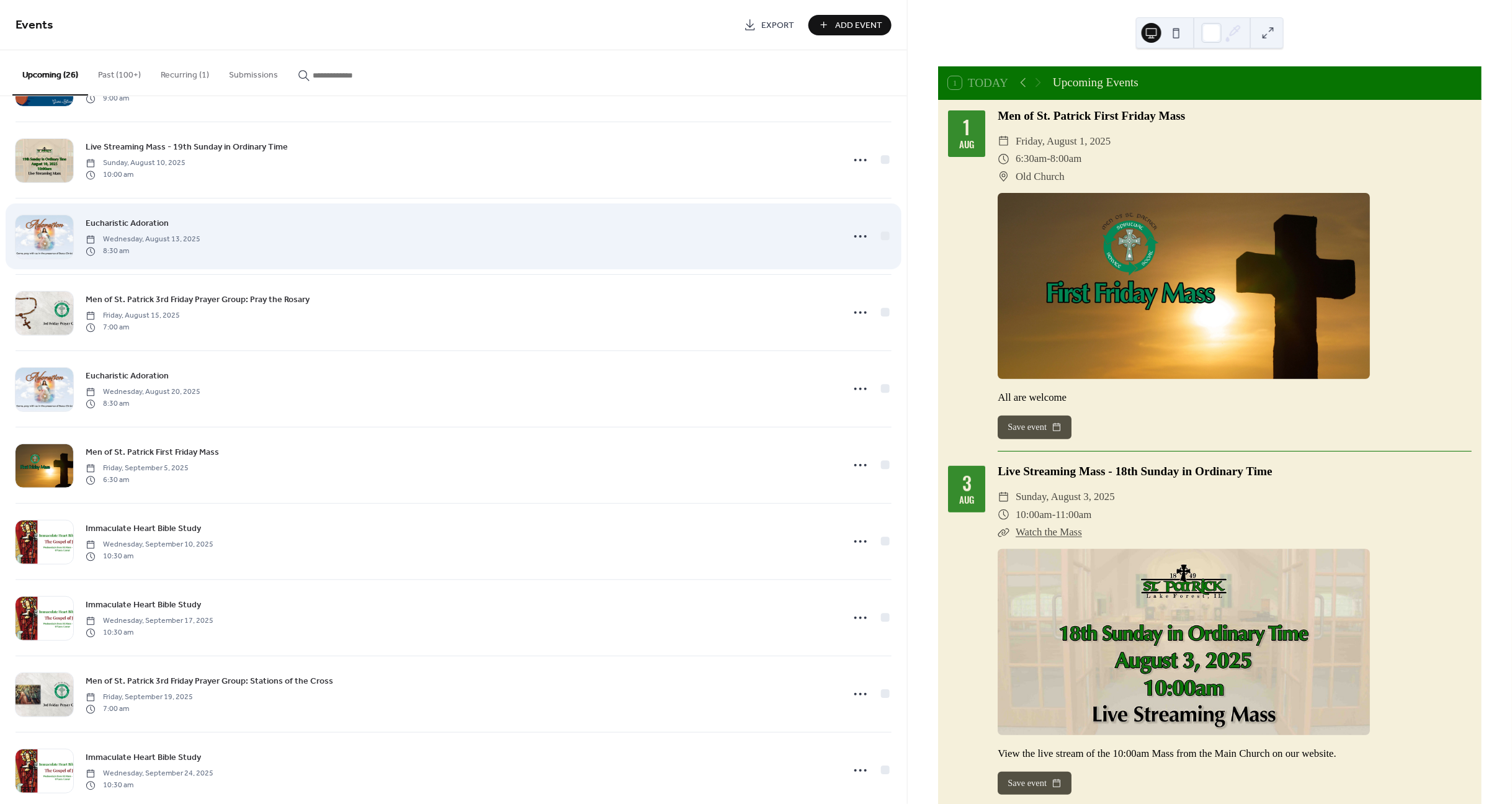 scroll, scrollTop: 387, scrollLeft: 0, axis: vertical 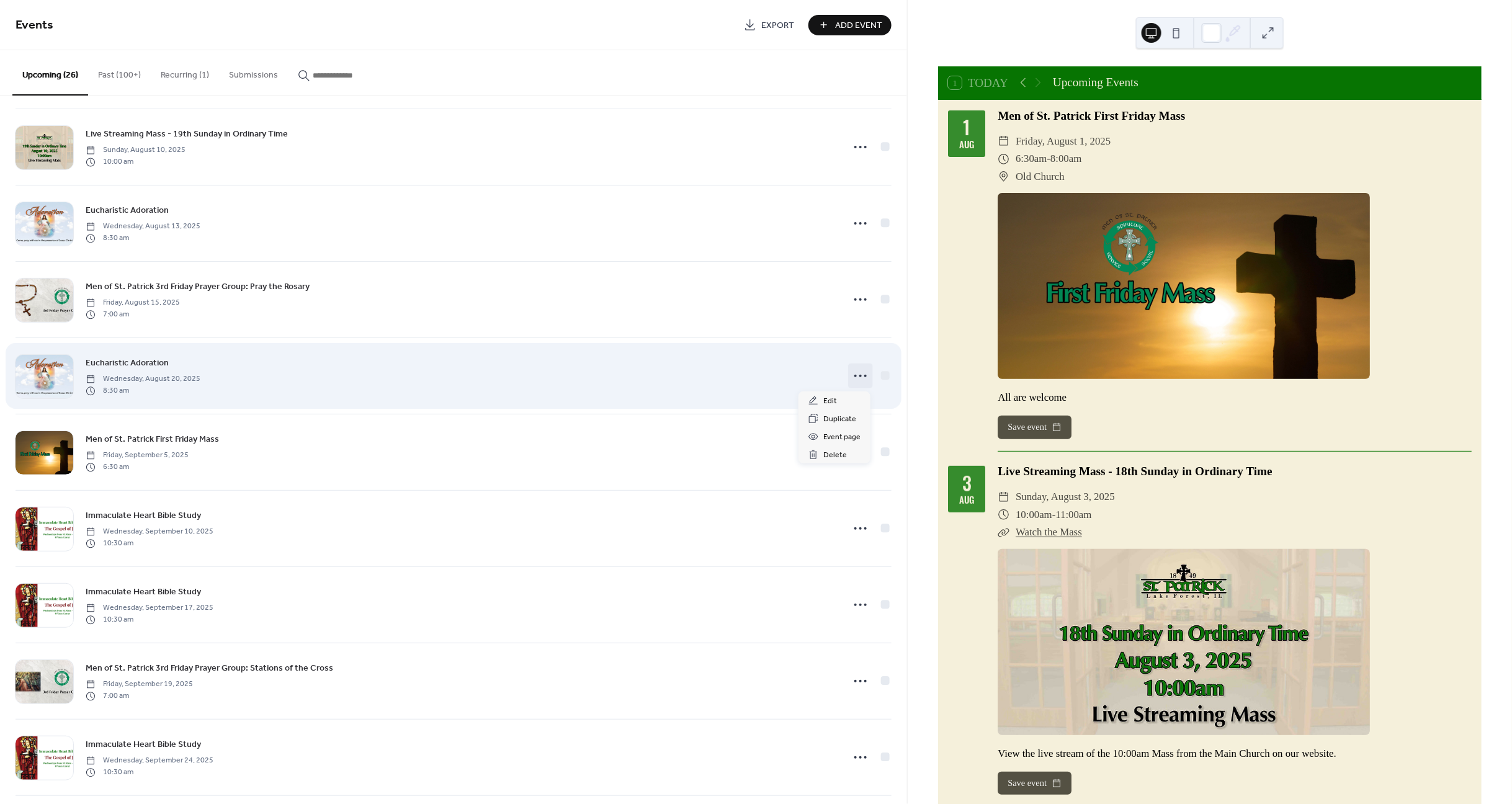 click 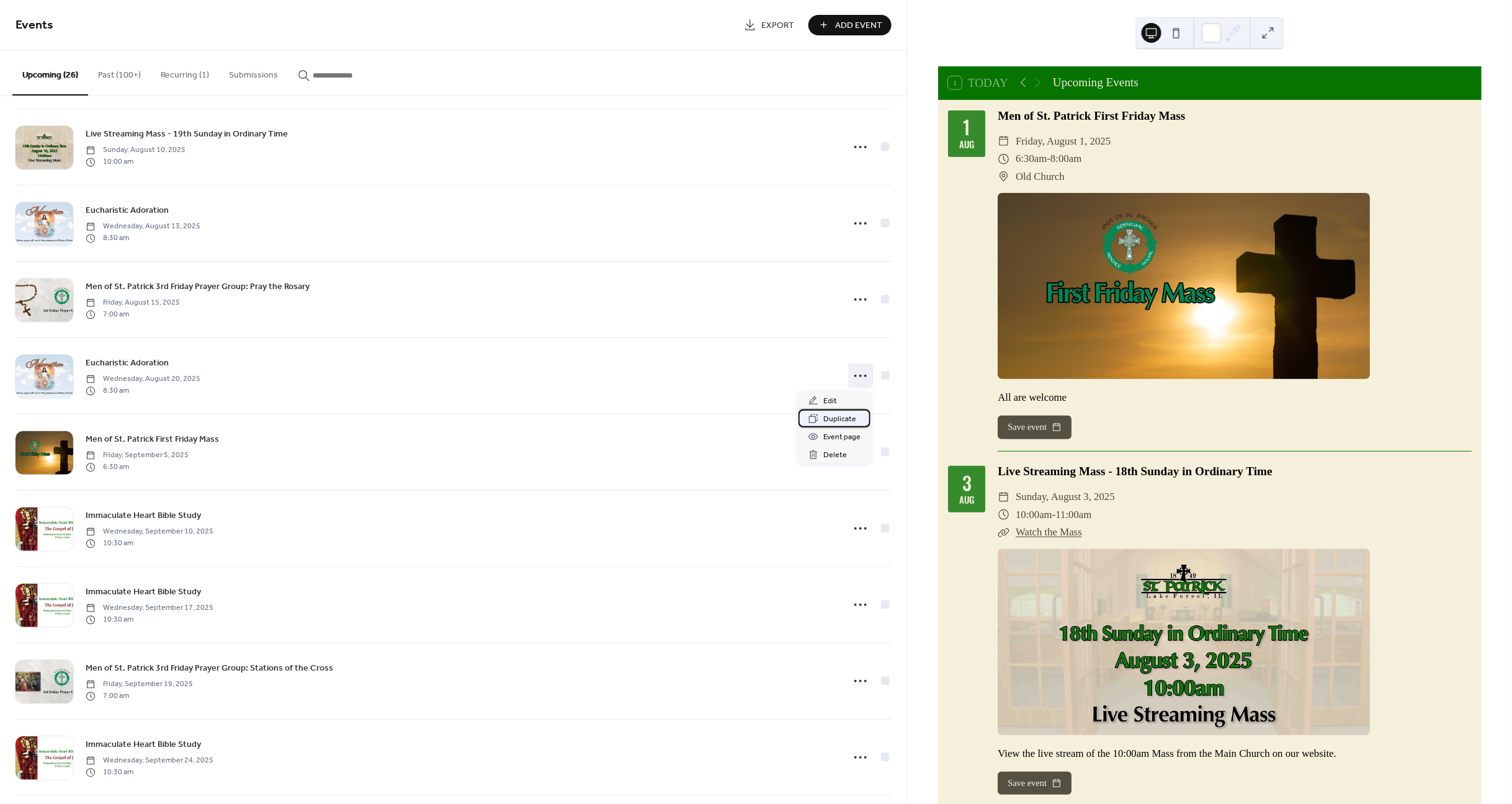 click on "Duplicate" at bounding box center [834, 418] 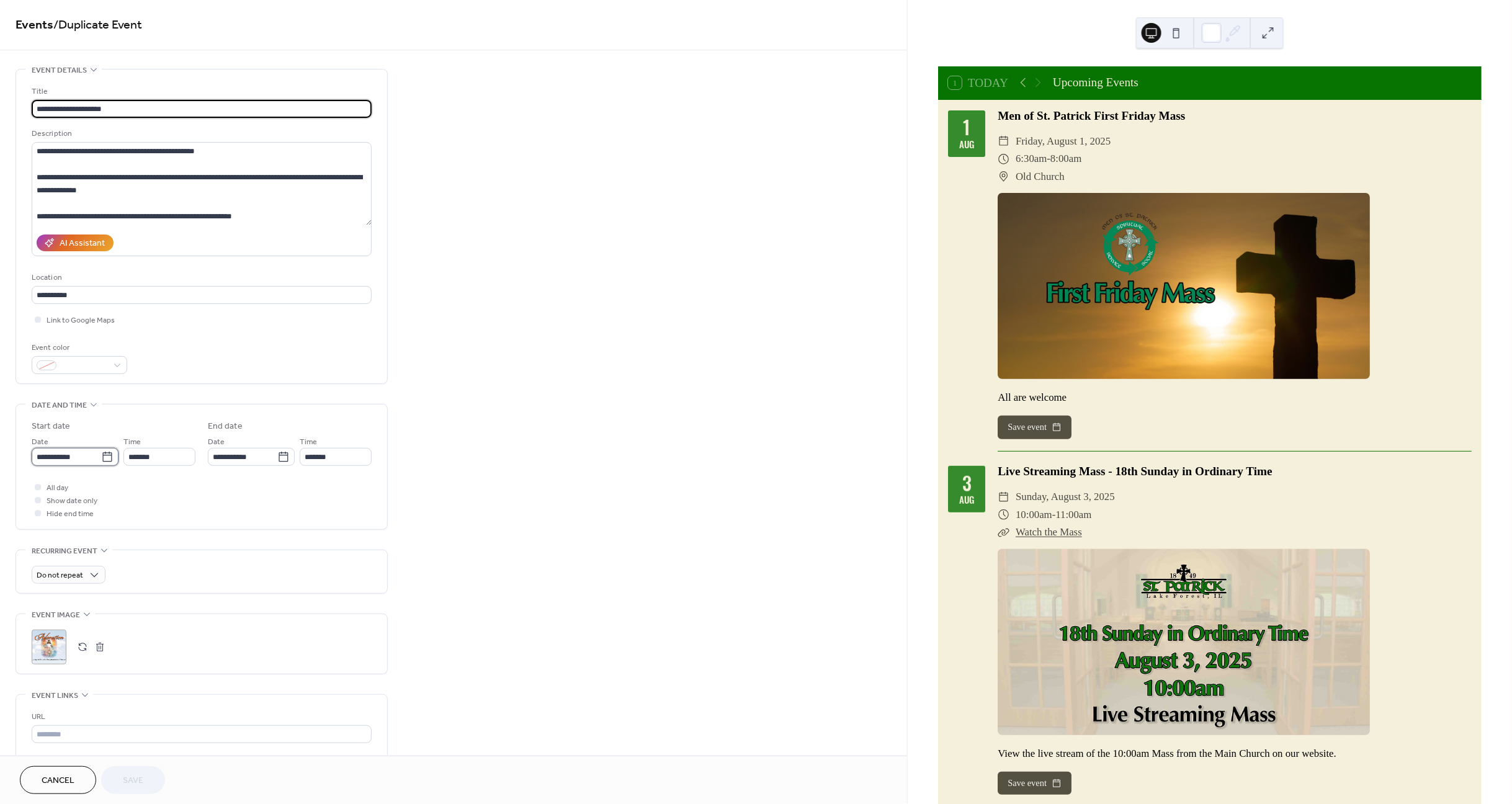 click on "**********" at bounding box center [66, 457] 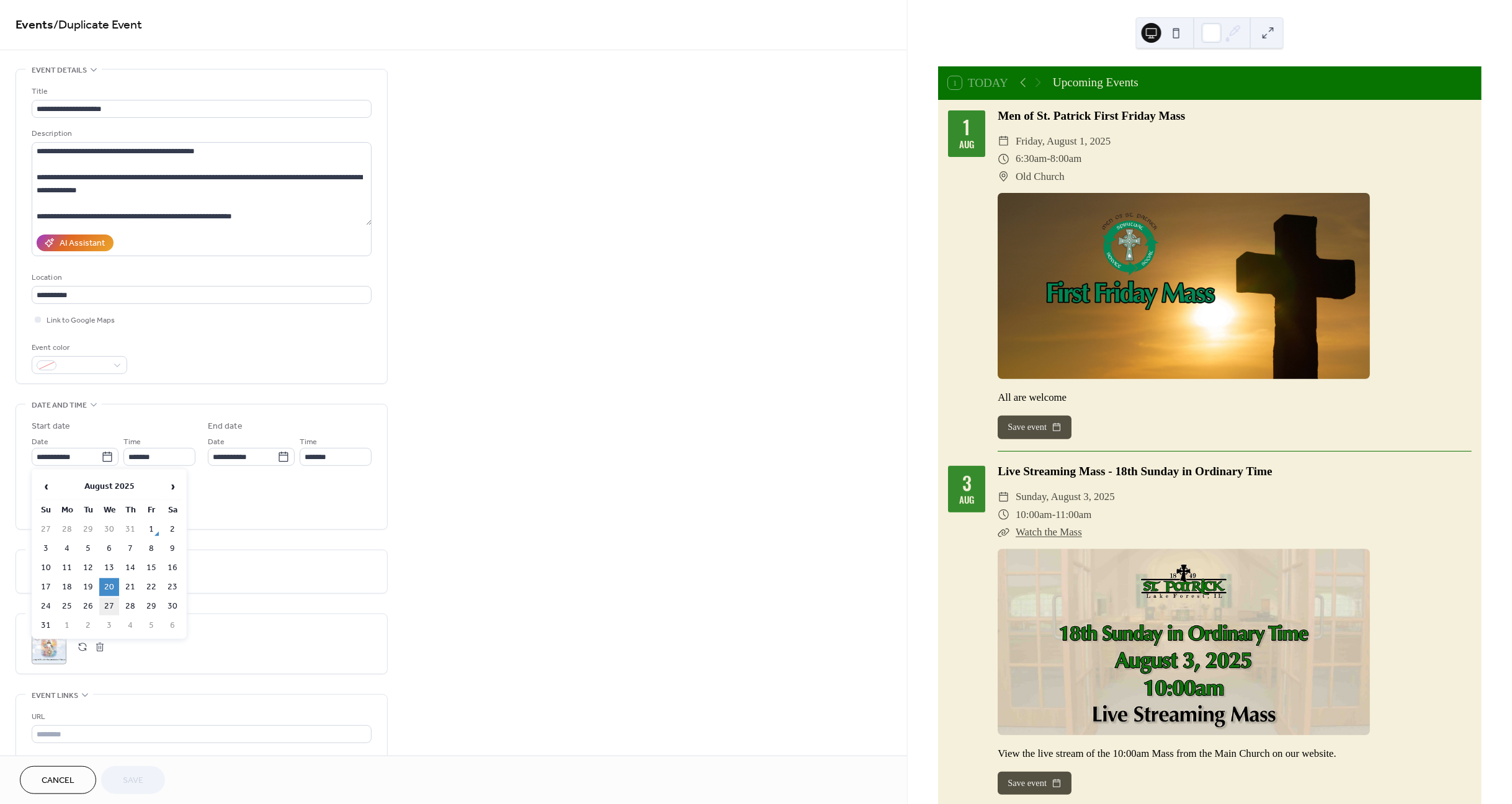 click on "27" at bounding box center (109, 606) 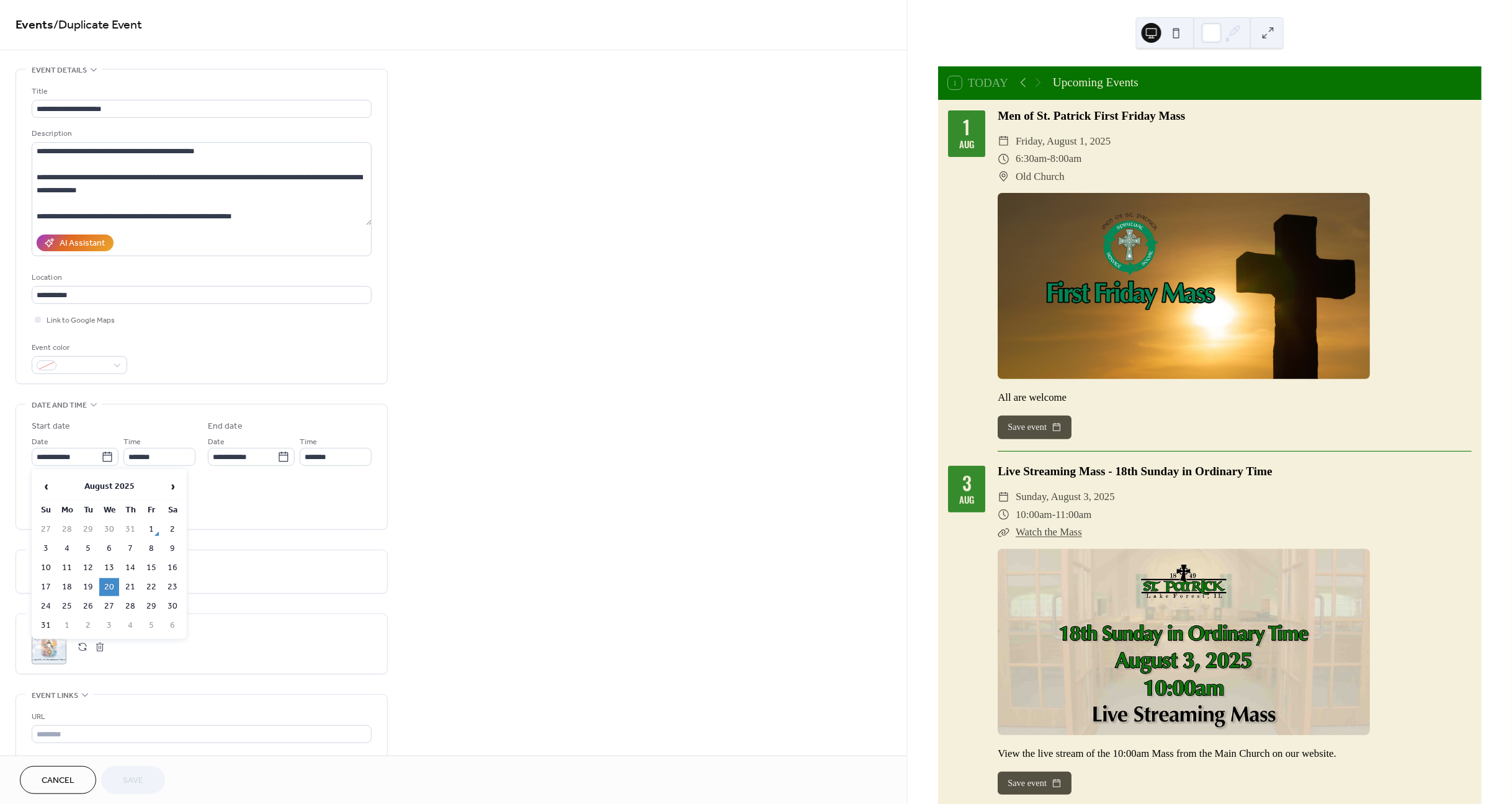 type on "**********" 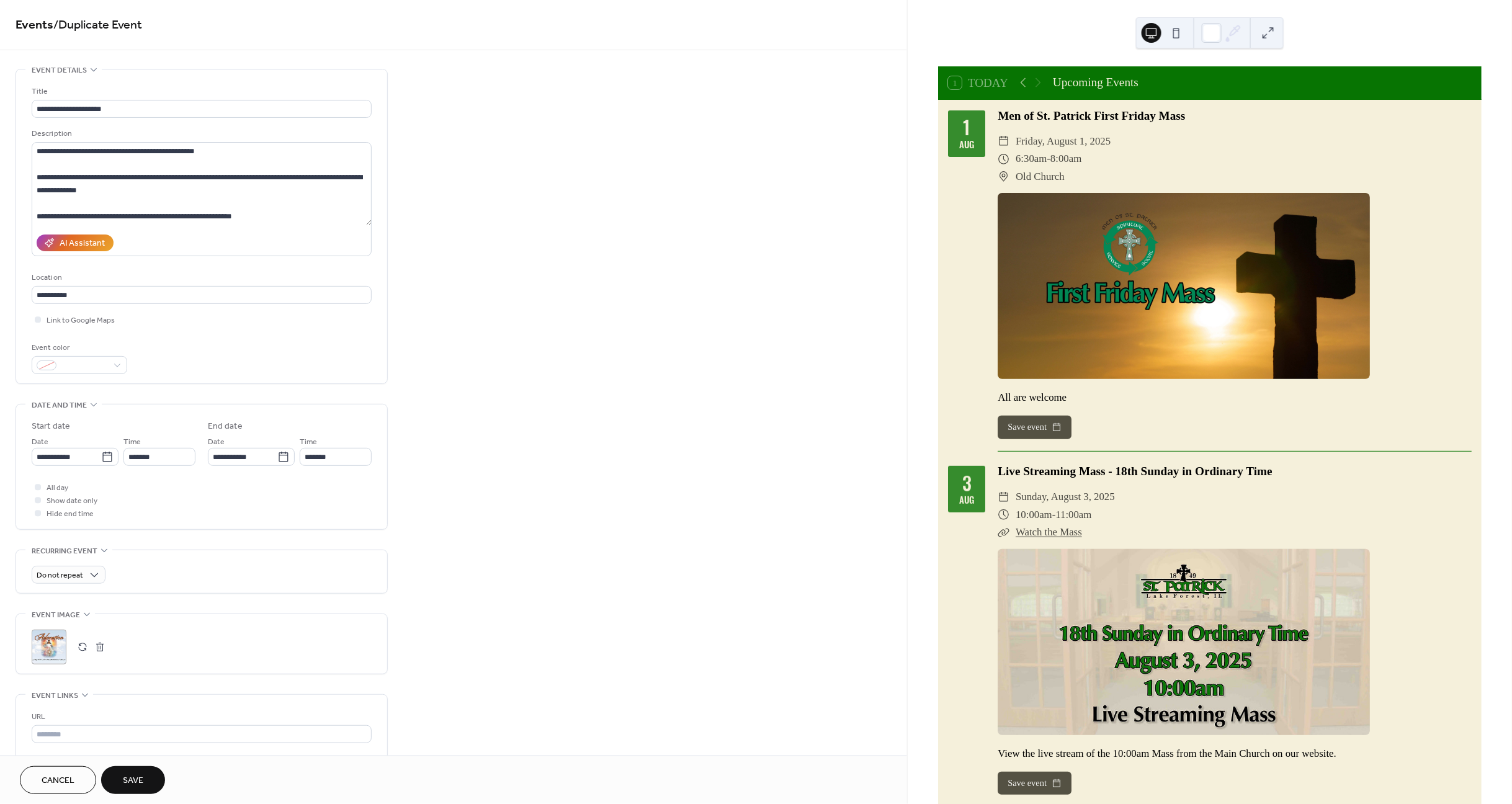 click on "Save" at bounding box center [133, 781] 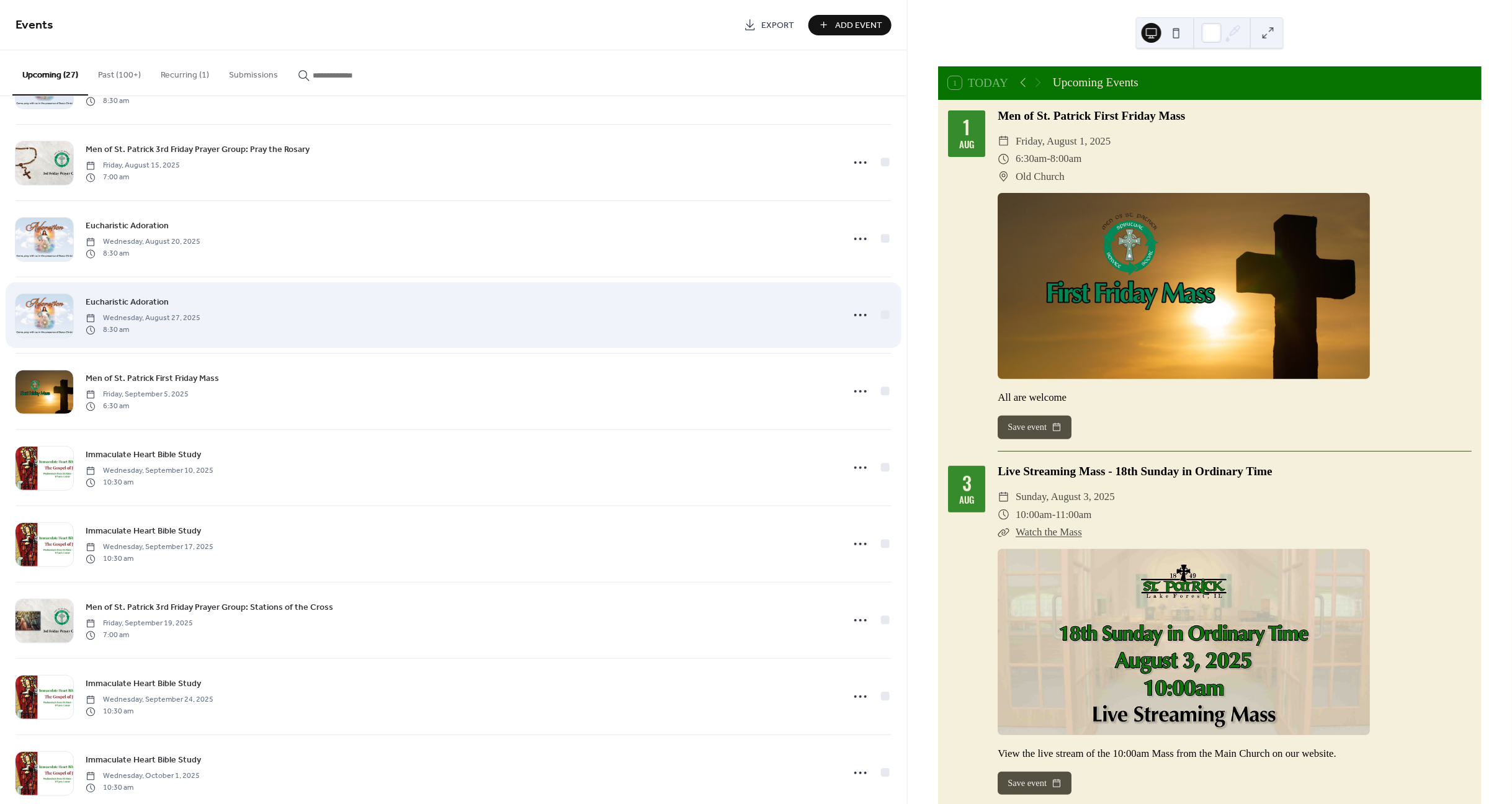 scroll, scrollTop: 525, scrollLeft: 0, axis: vertical 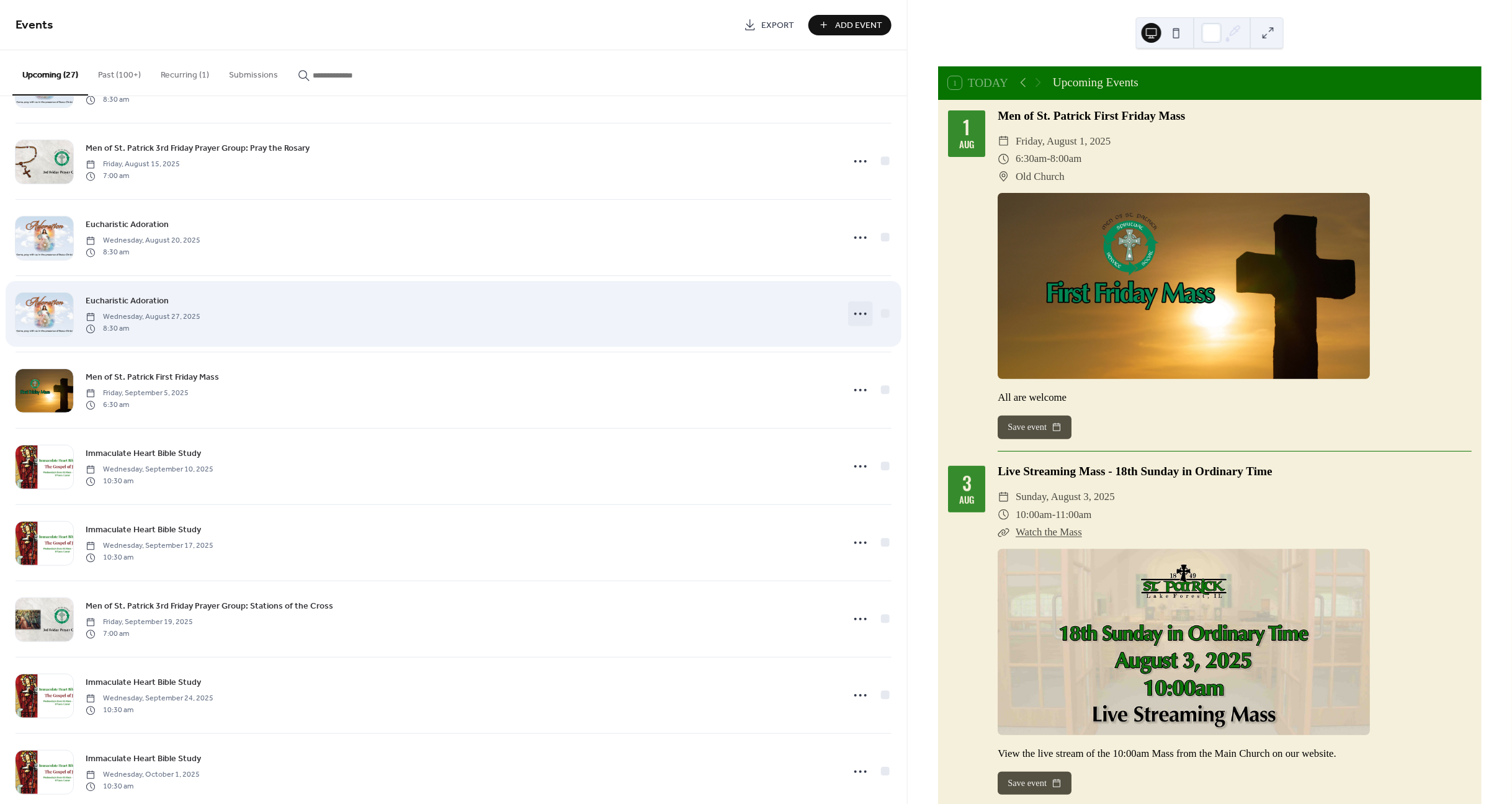 click 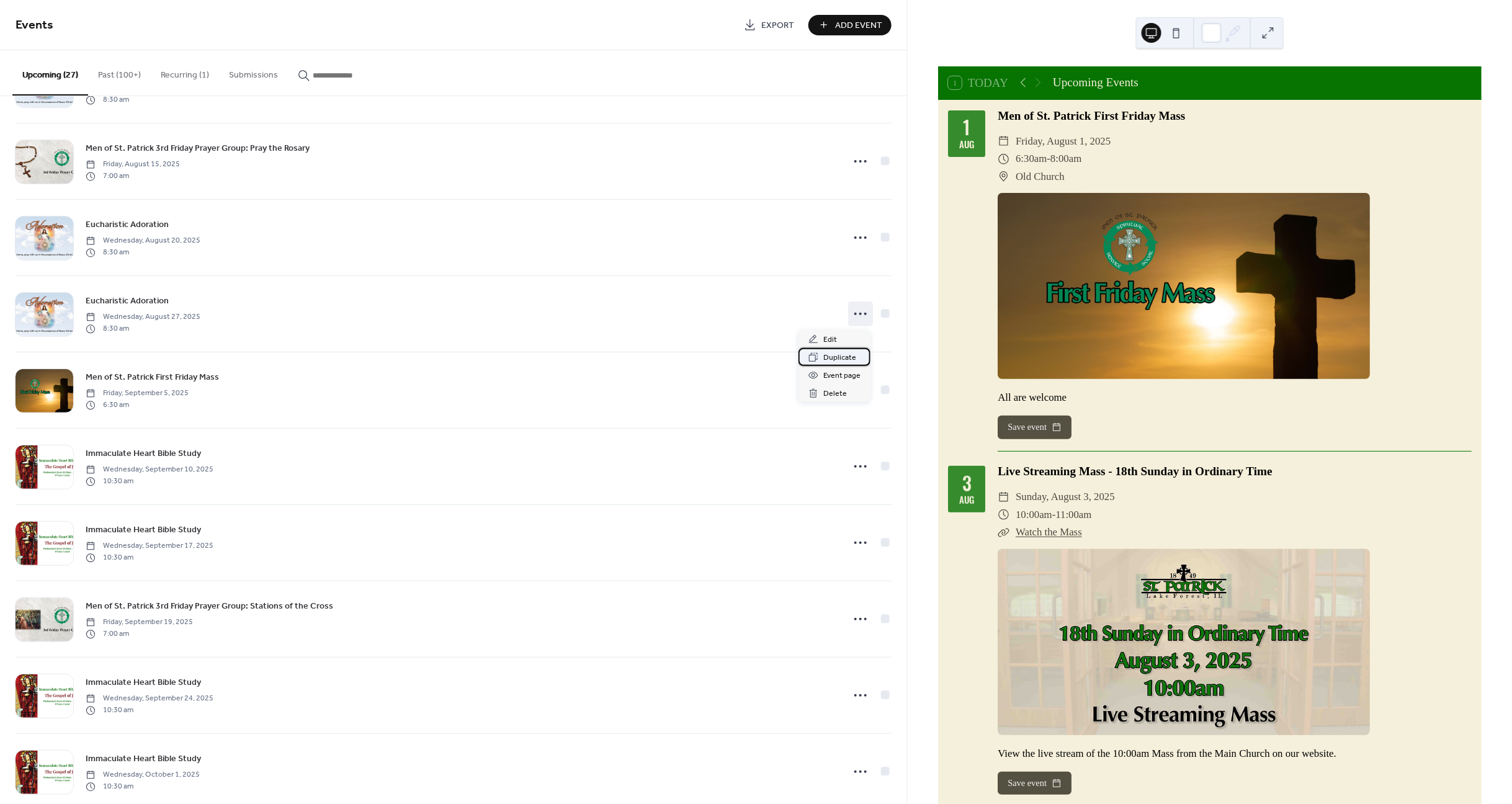 click on "Duplicate" at bounding box center [839, 358] 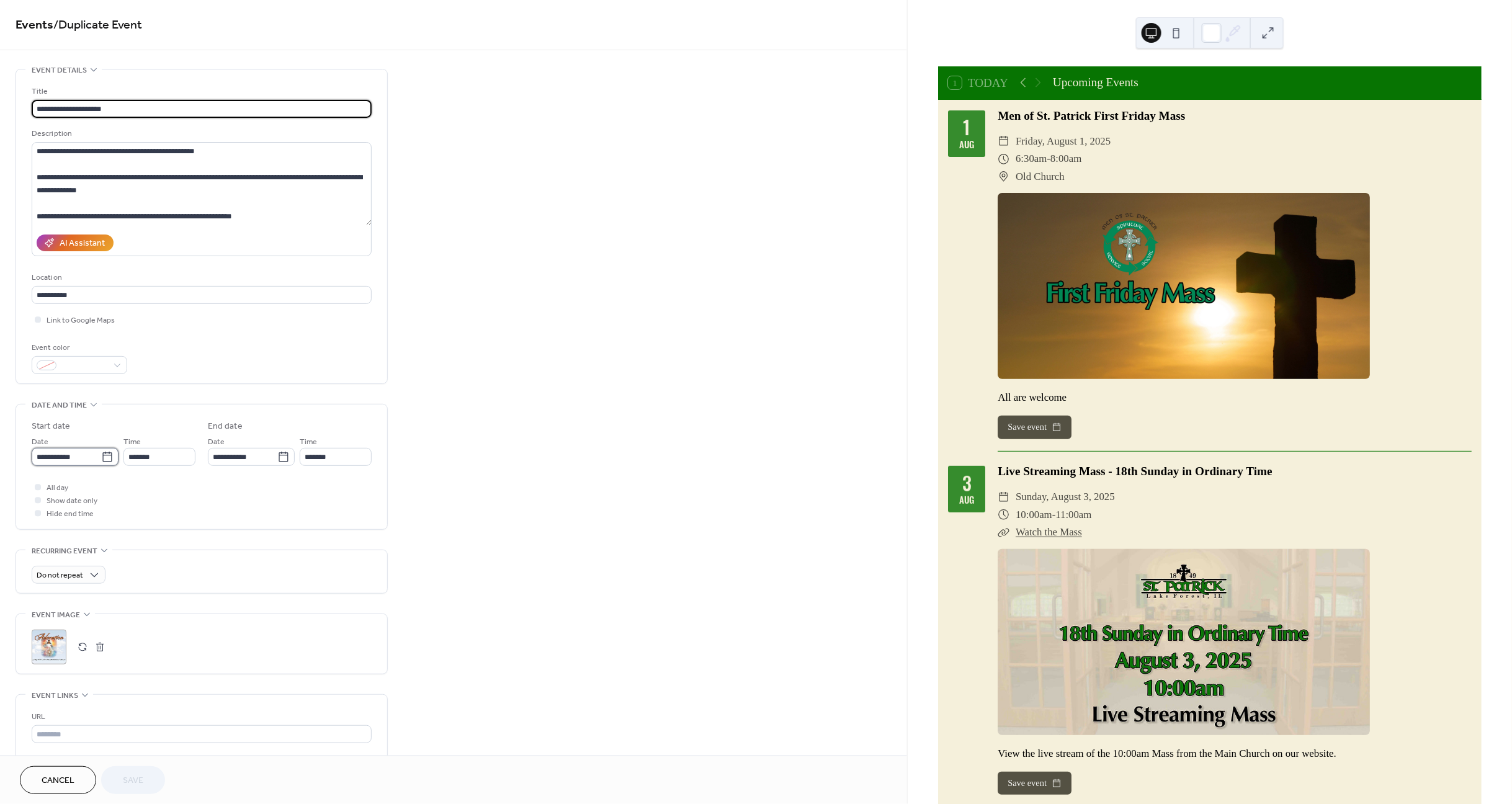 click on "**********" at bounding box center [66, 457] 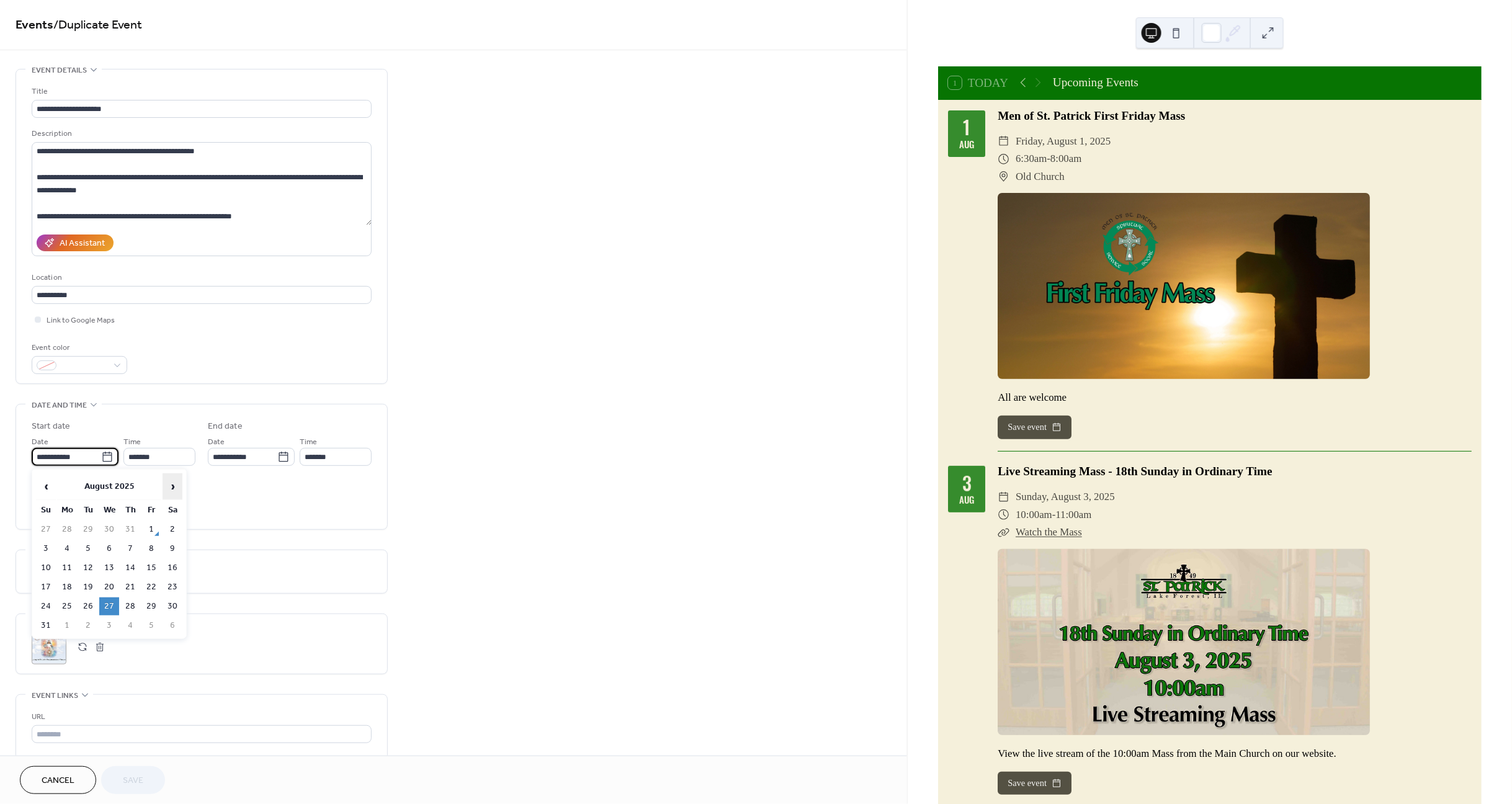 click on "›" at bounding box center [172, 486] 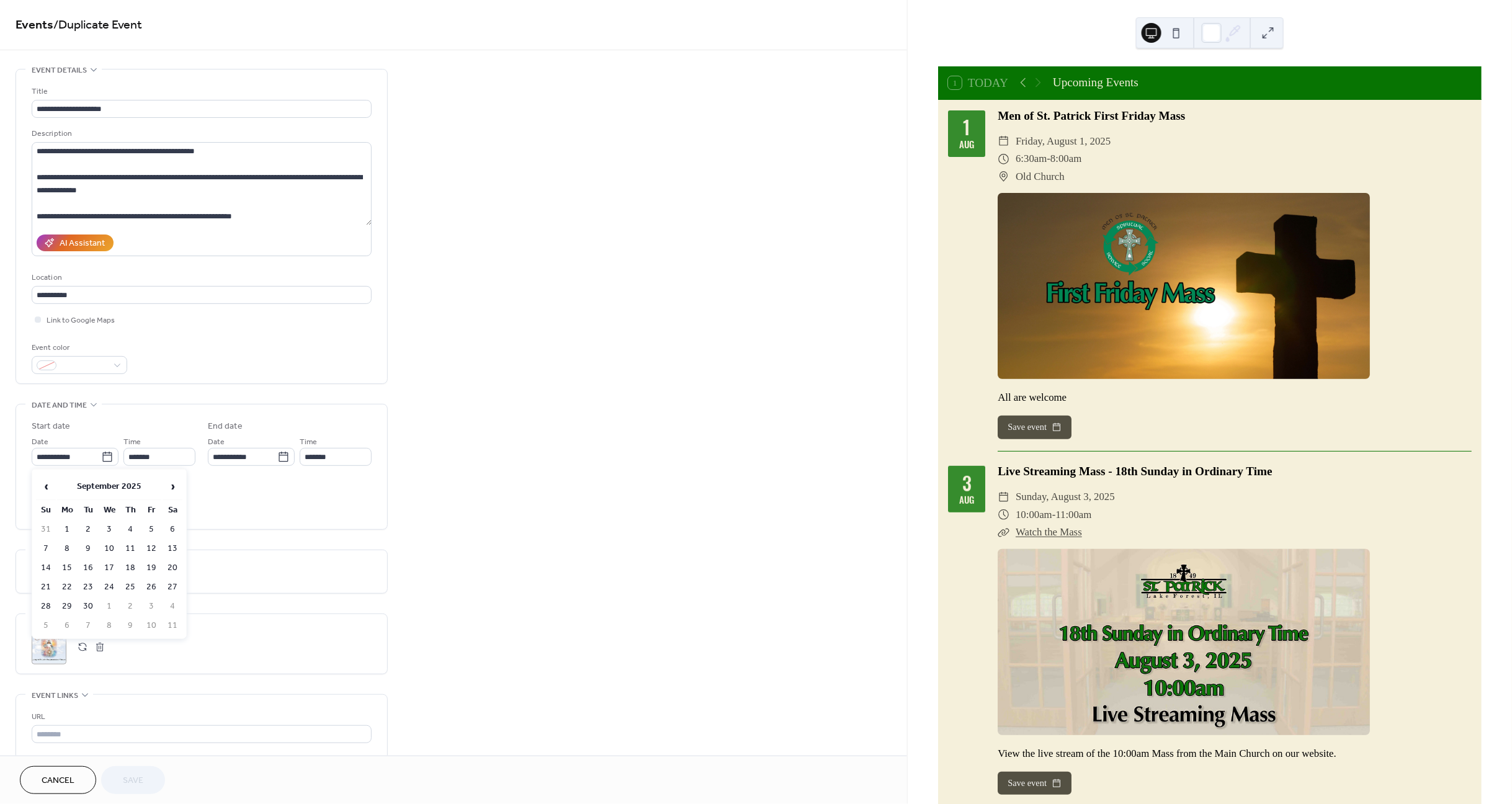 click on "3" at bounding box center [109, 529] 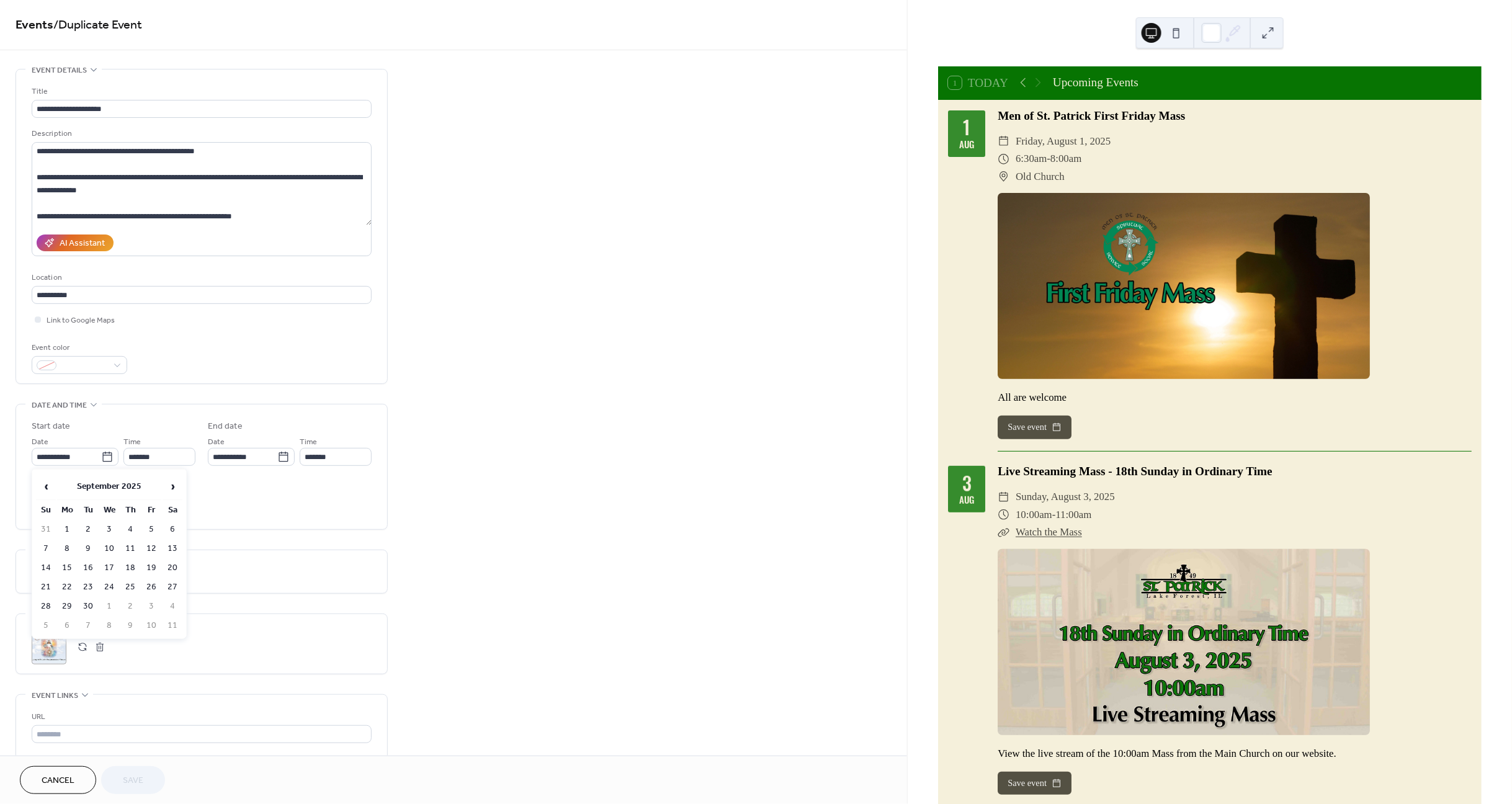 type on "**********" 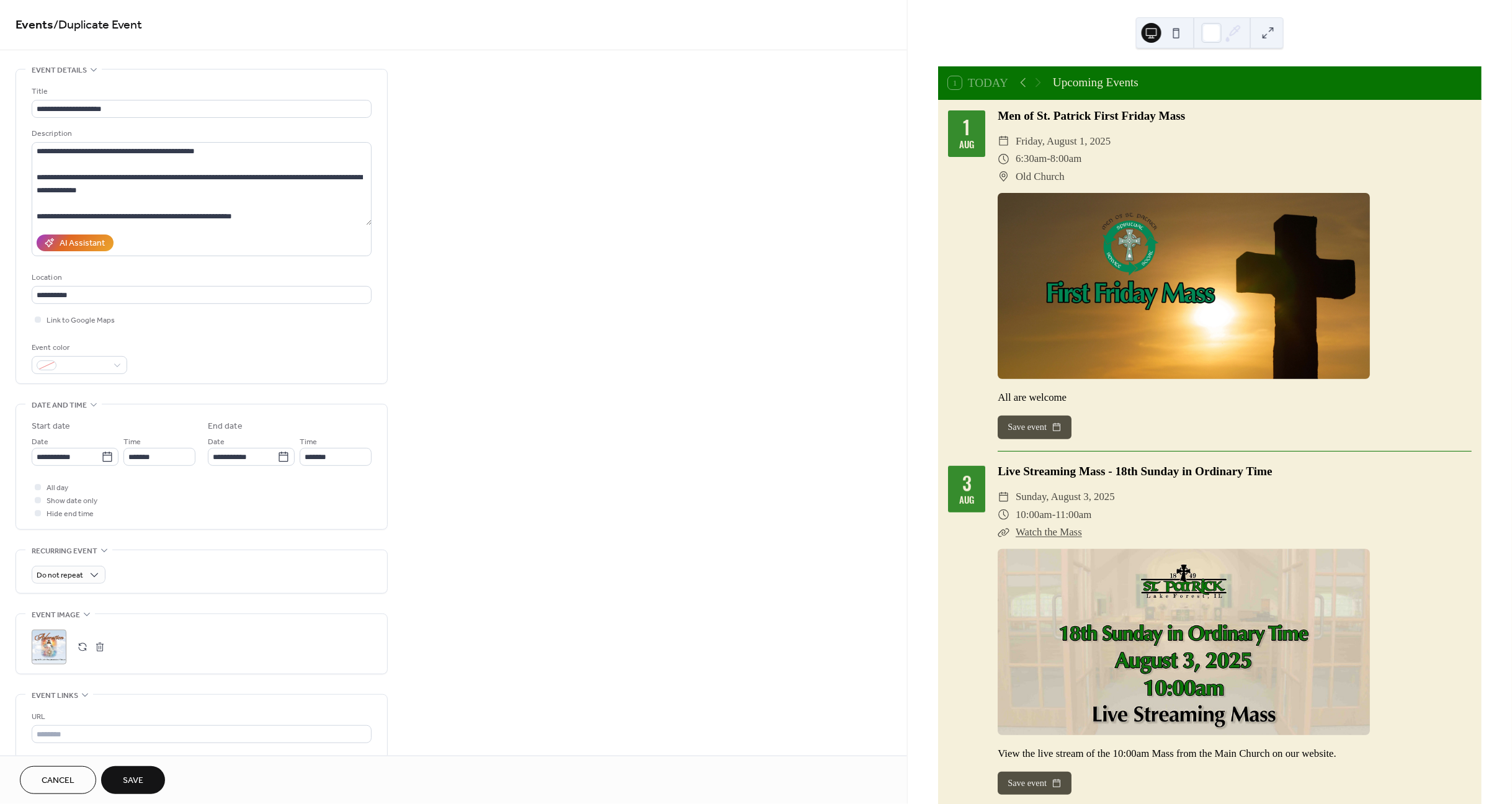 click on "Save" at bounding box center [133, 781] 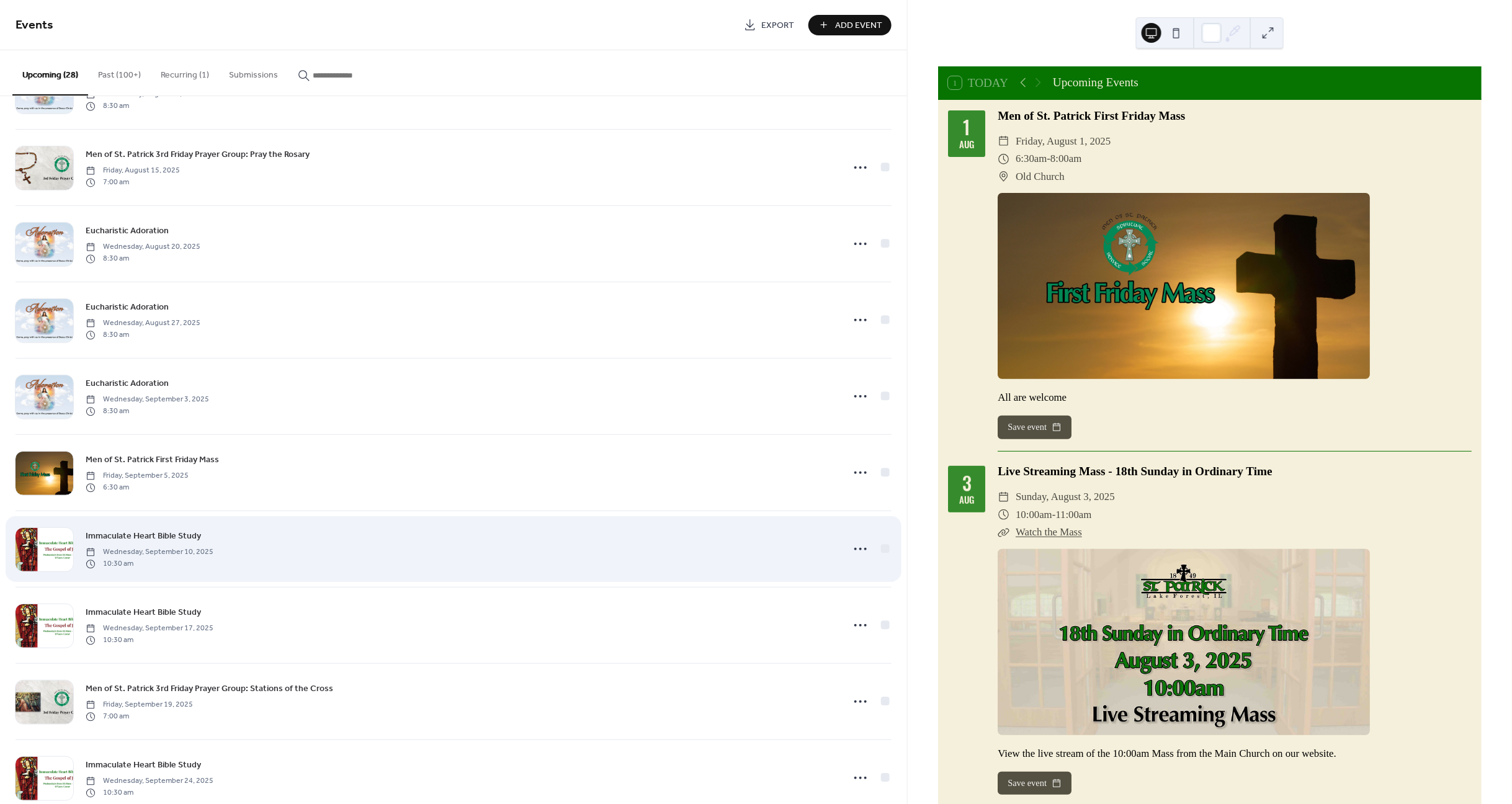 scroll, scrollTop: 520, scrollLeft: 0, axis: vertical 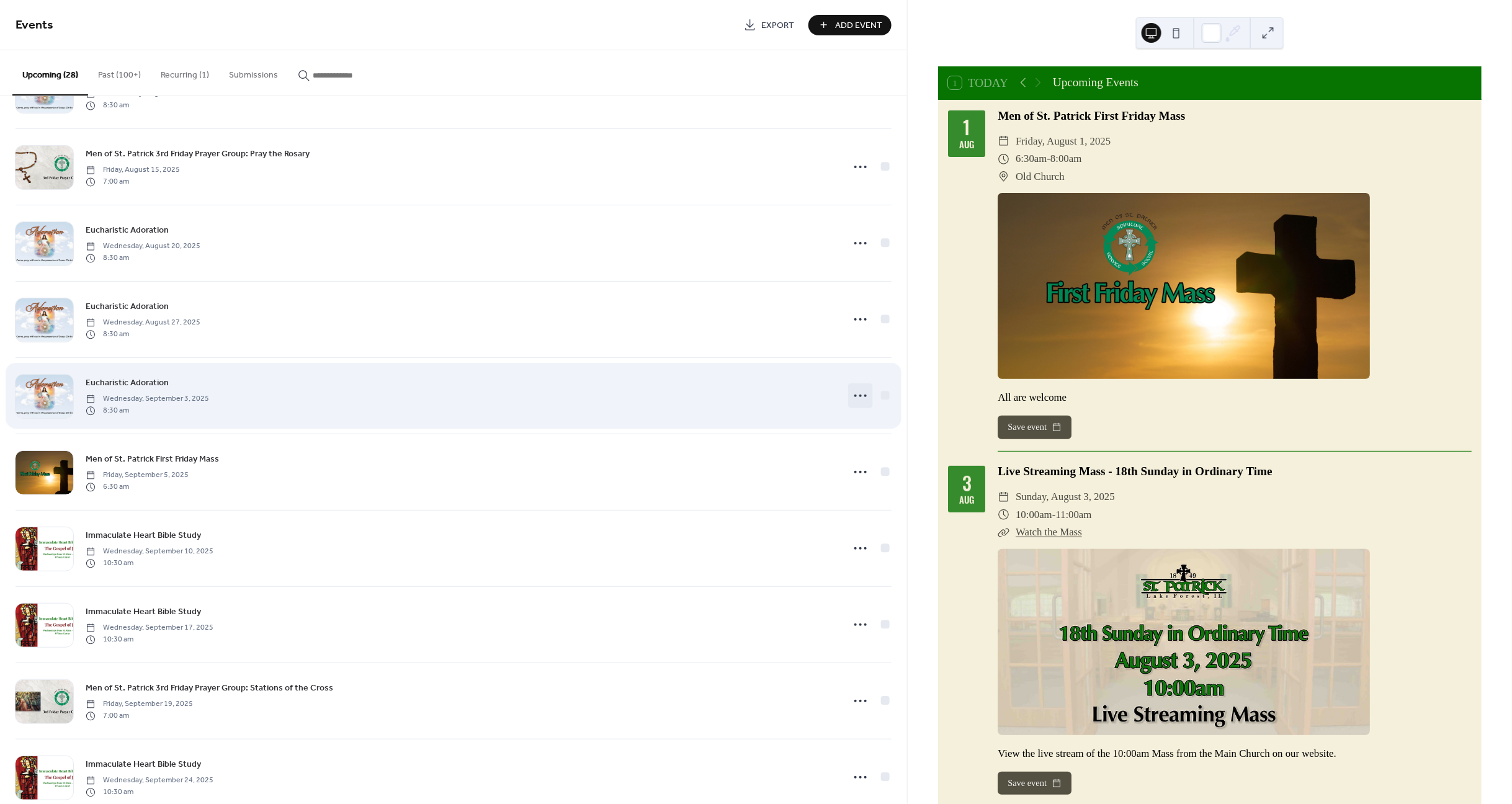 click 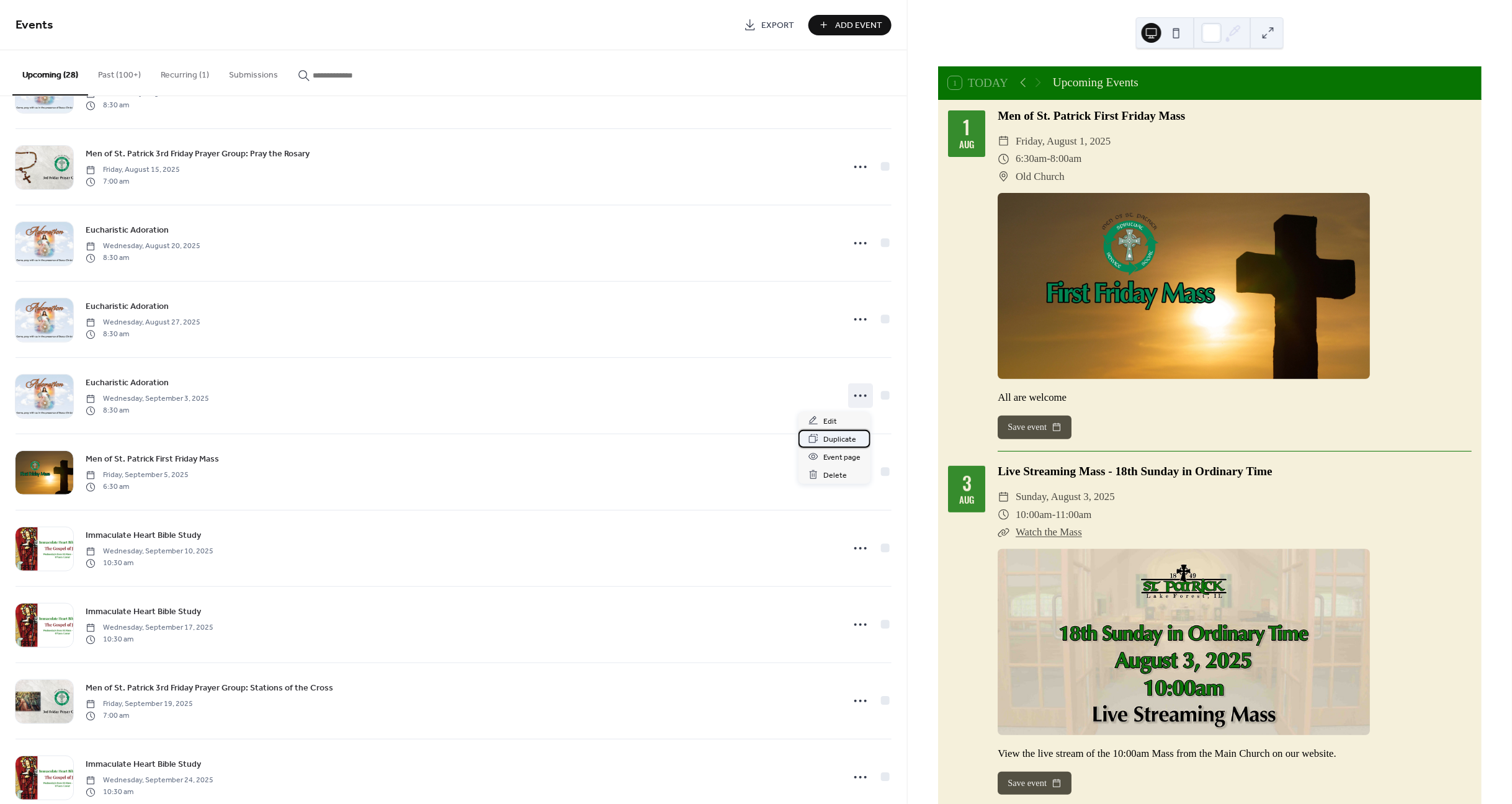 click on "Duplicate" at bounding box center (839, 439) 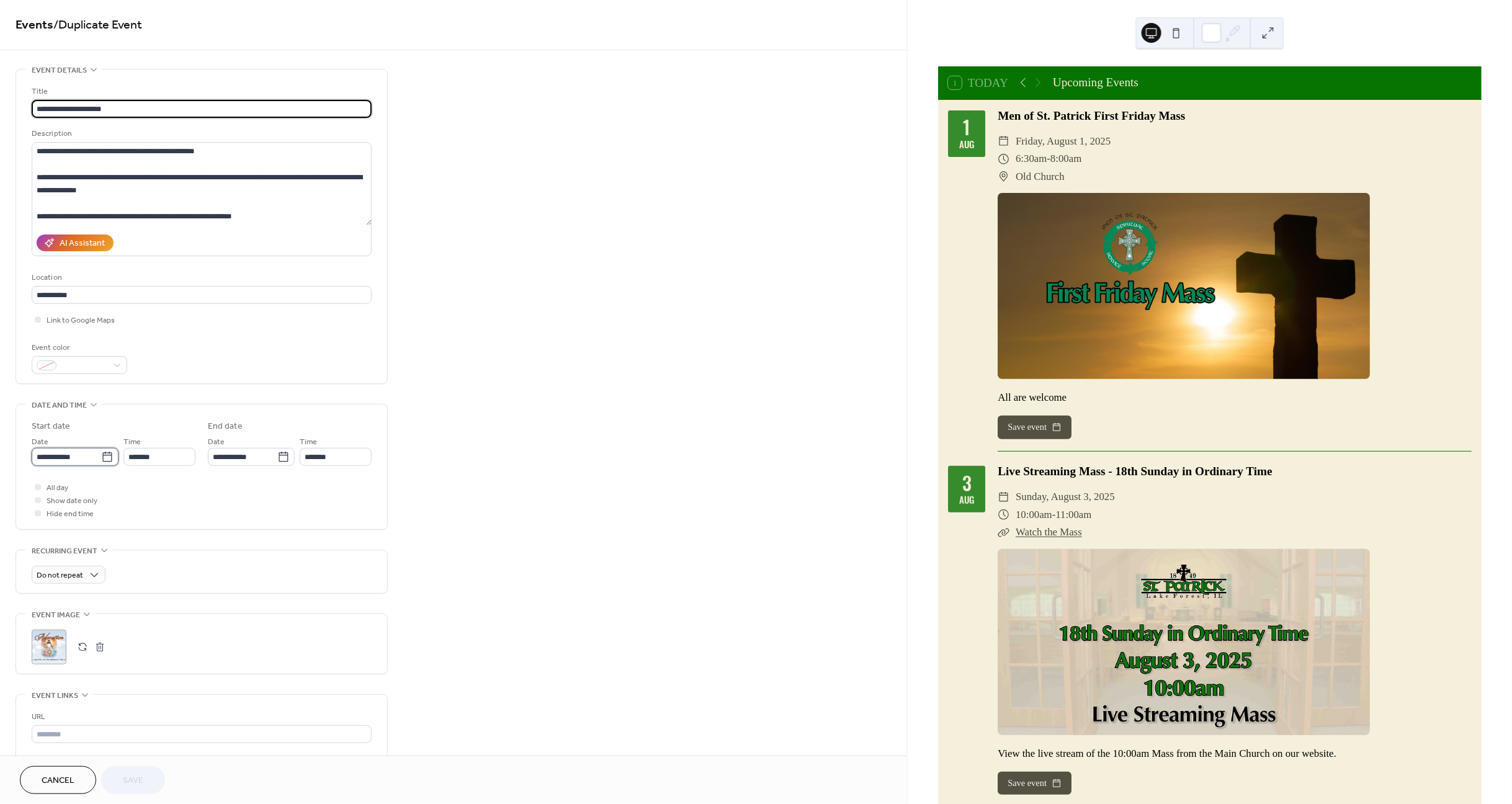 click on "**********" at bounding box center (66, 457) 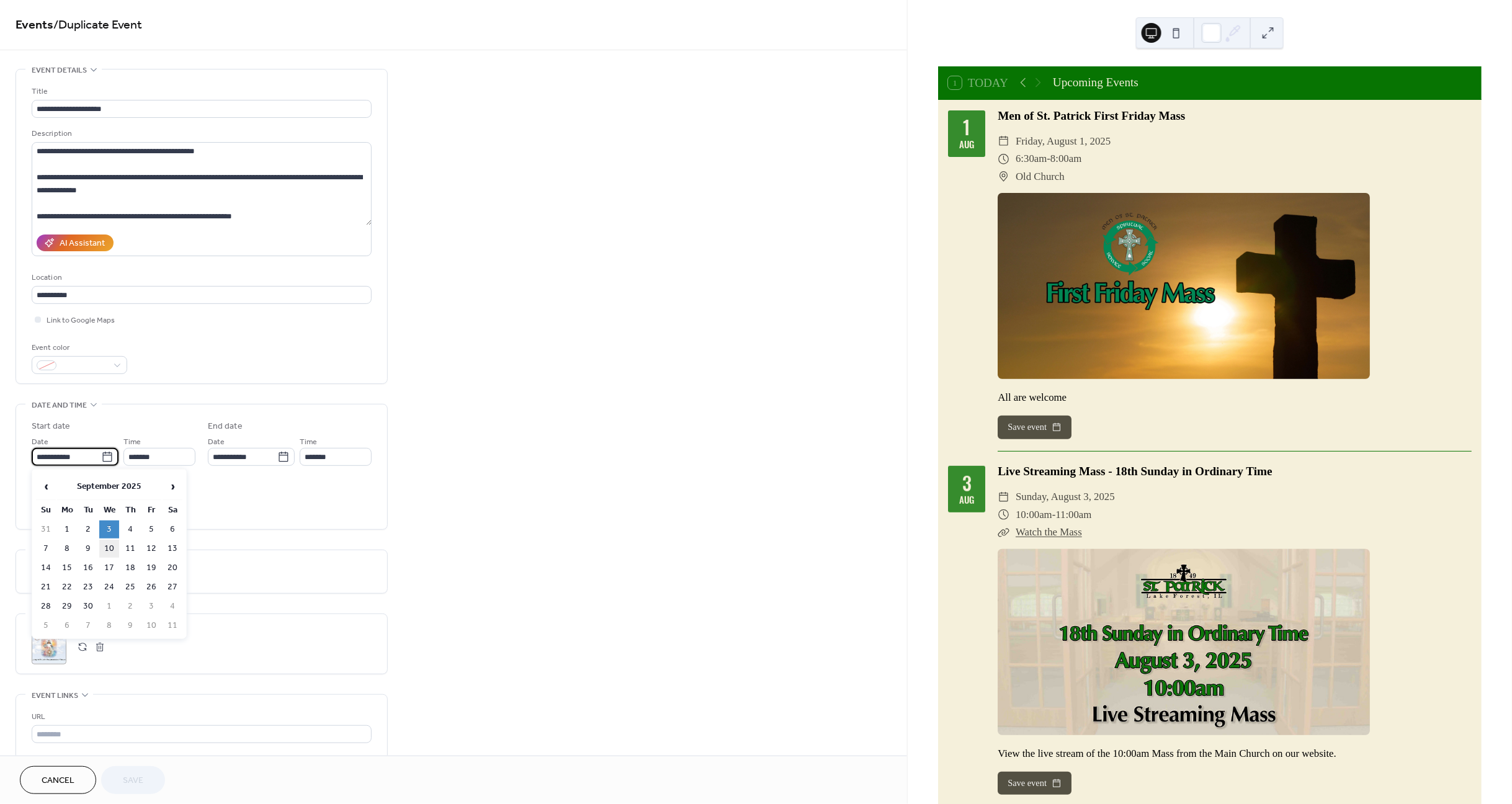 click on "10" at bounding box center [109, 548] 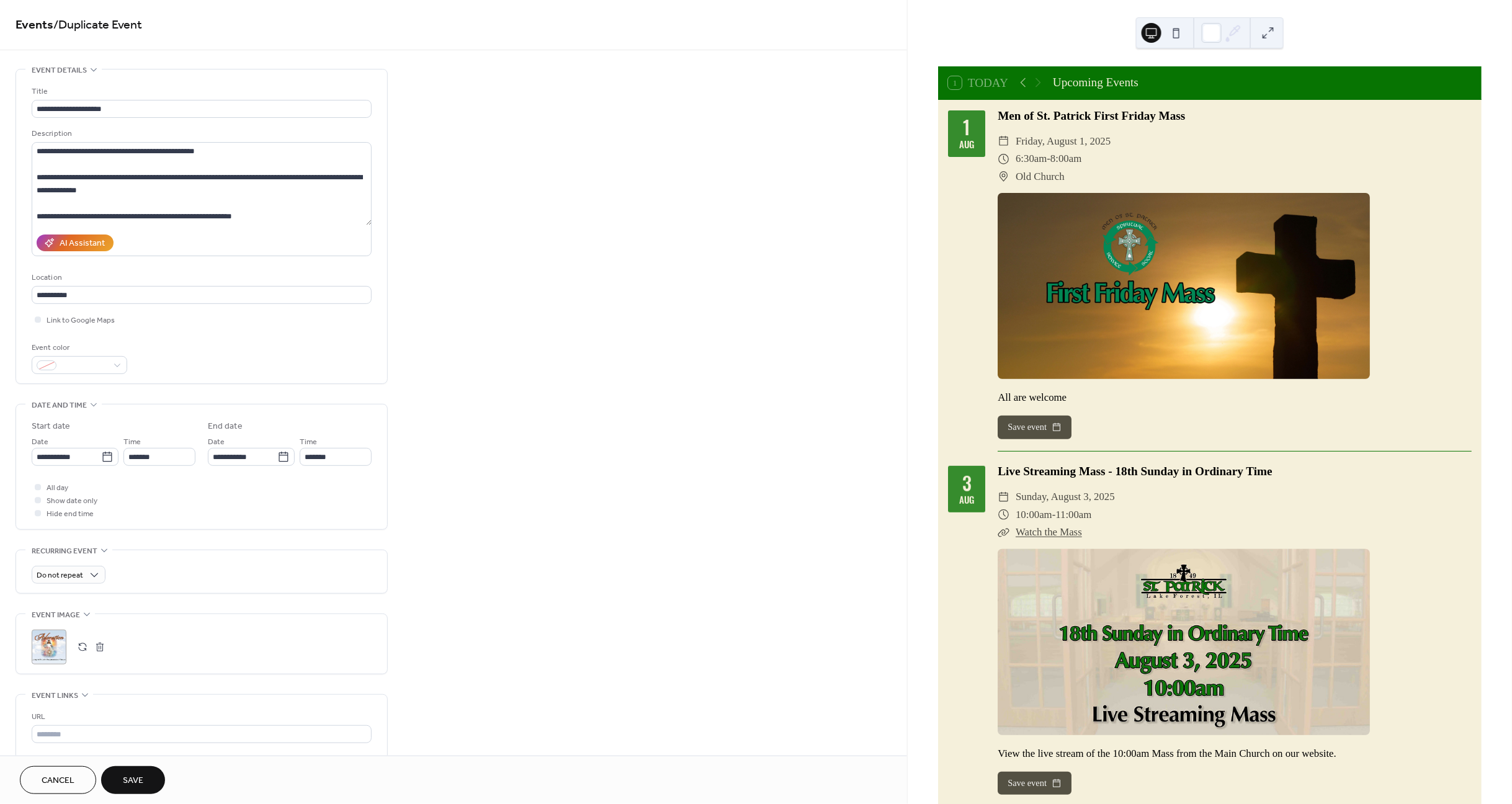 type on "**********" 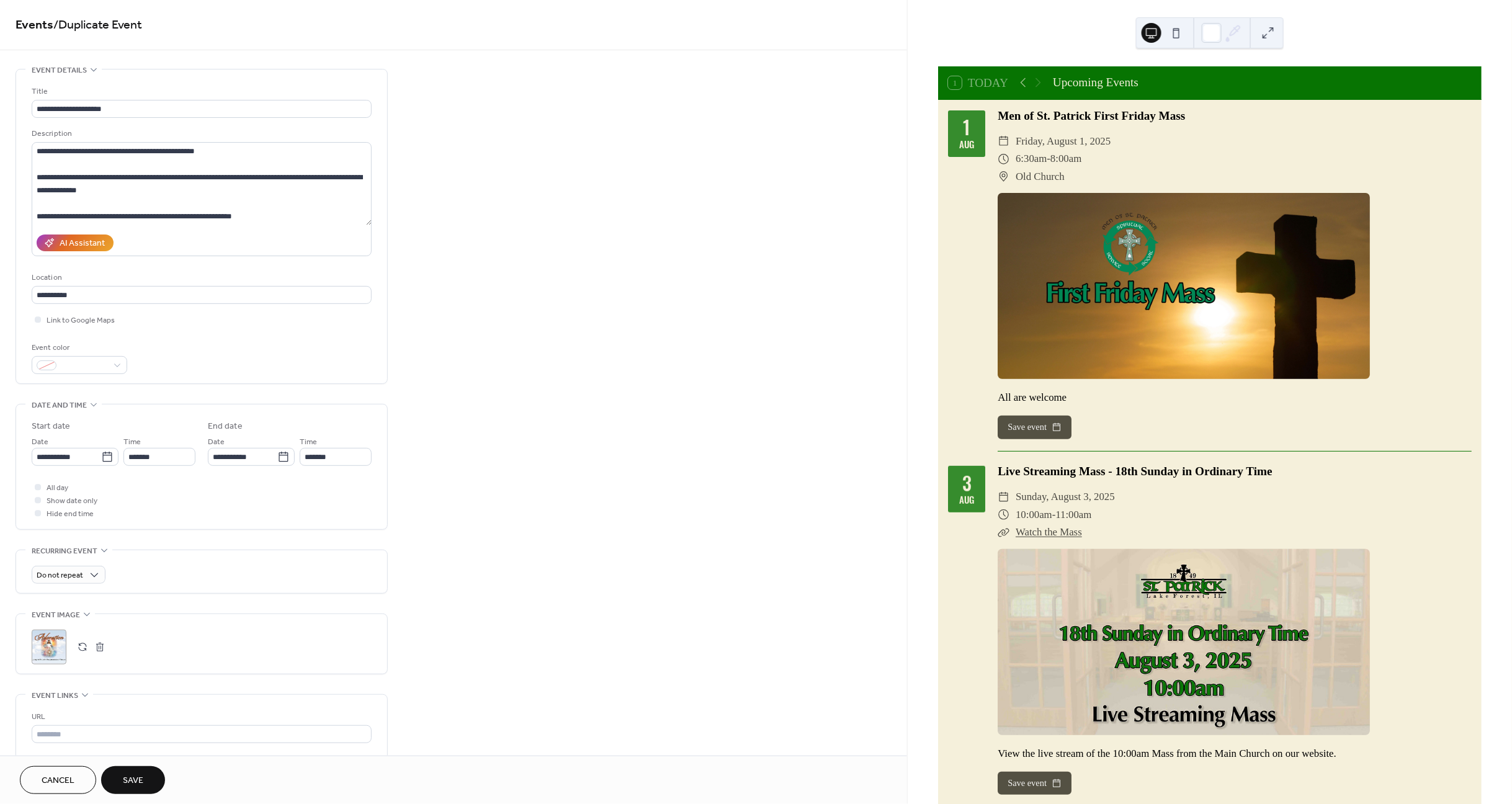 type on "**********" 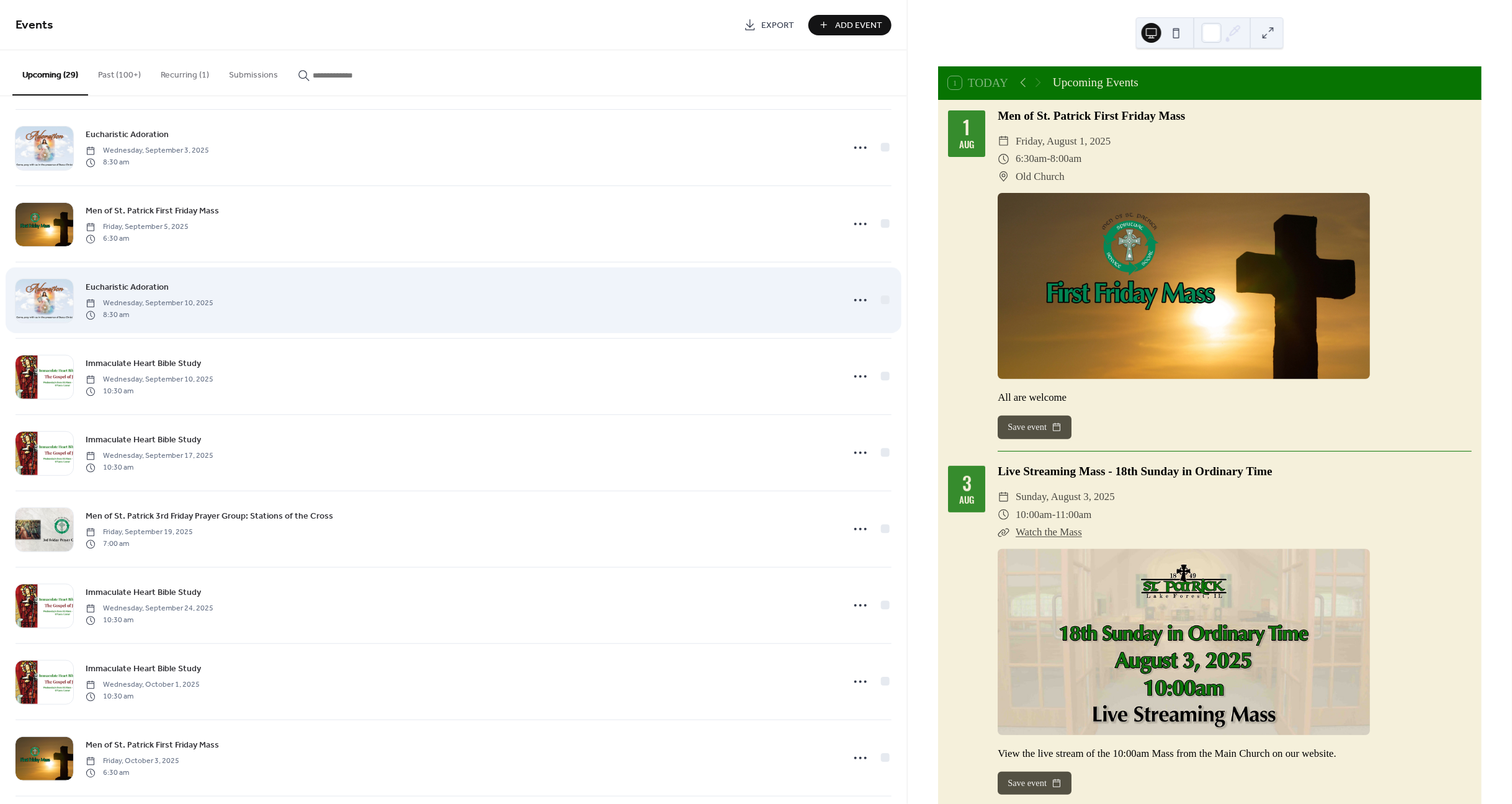 scroll, scrollTop: 769, scrollLeft: 0, axis: vertical 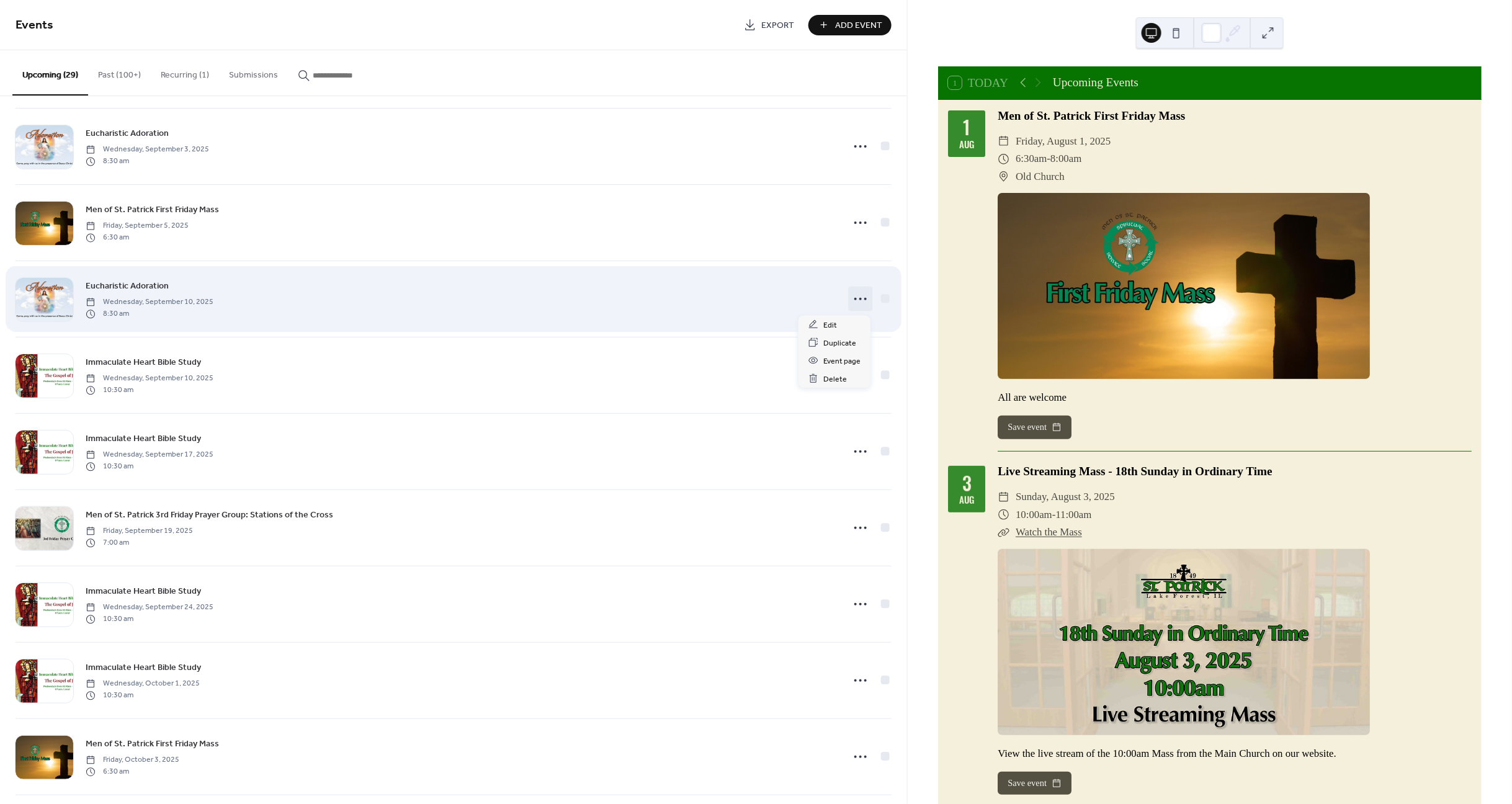 click 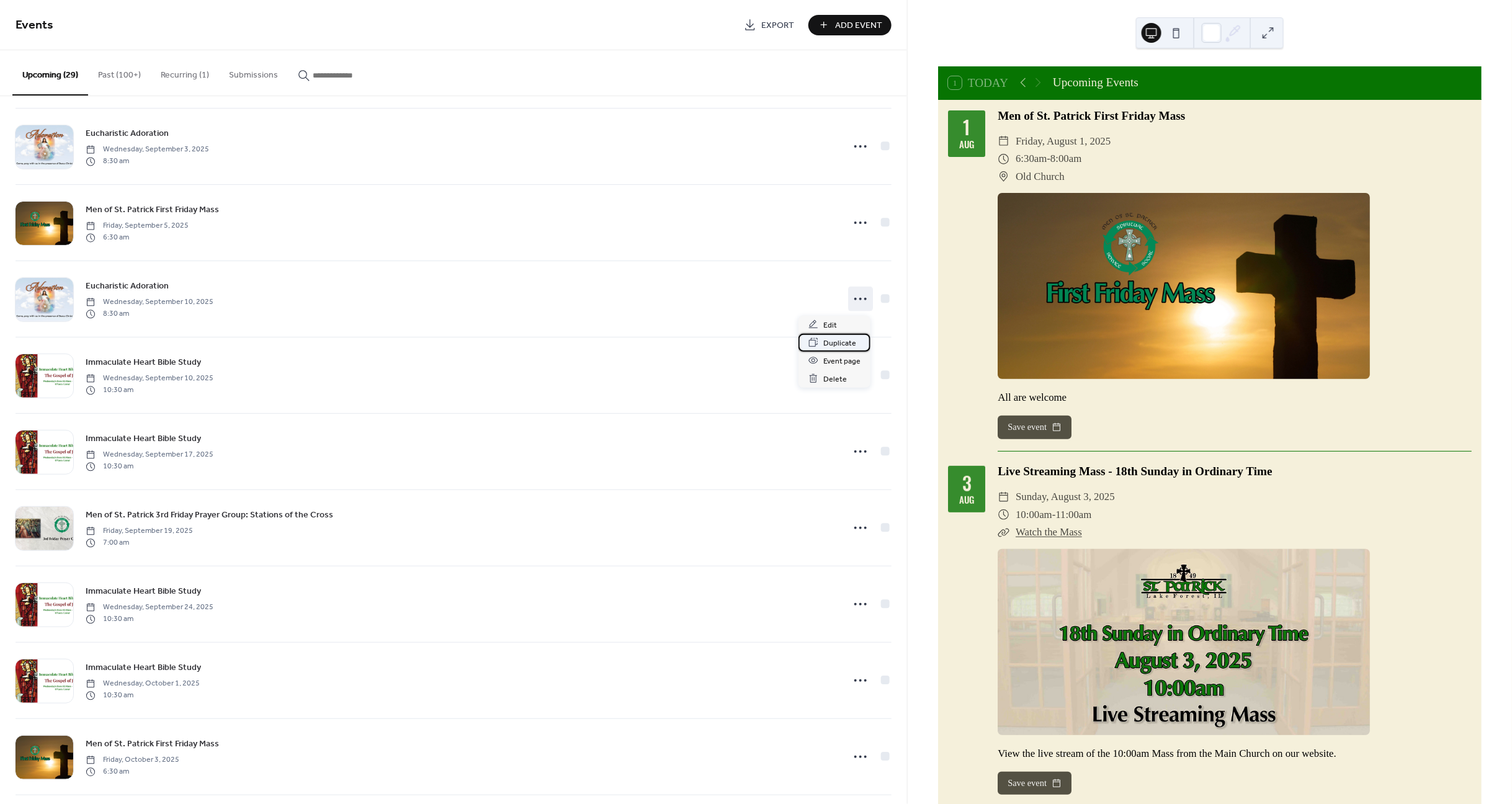 click on "Duplicate" at bounding box center (839, 343) 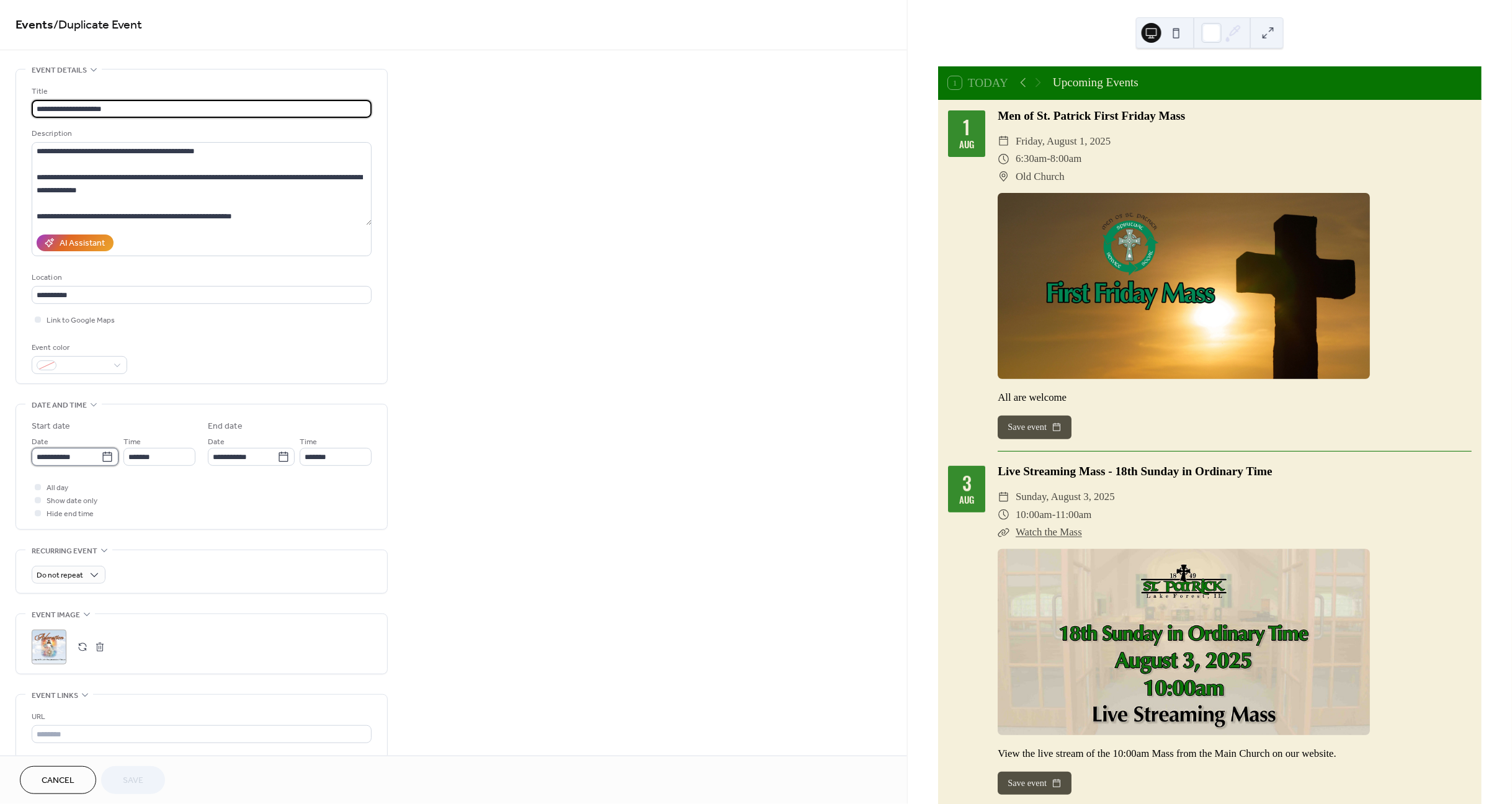 click on "**********" at bounding box center [66, 457] 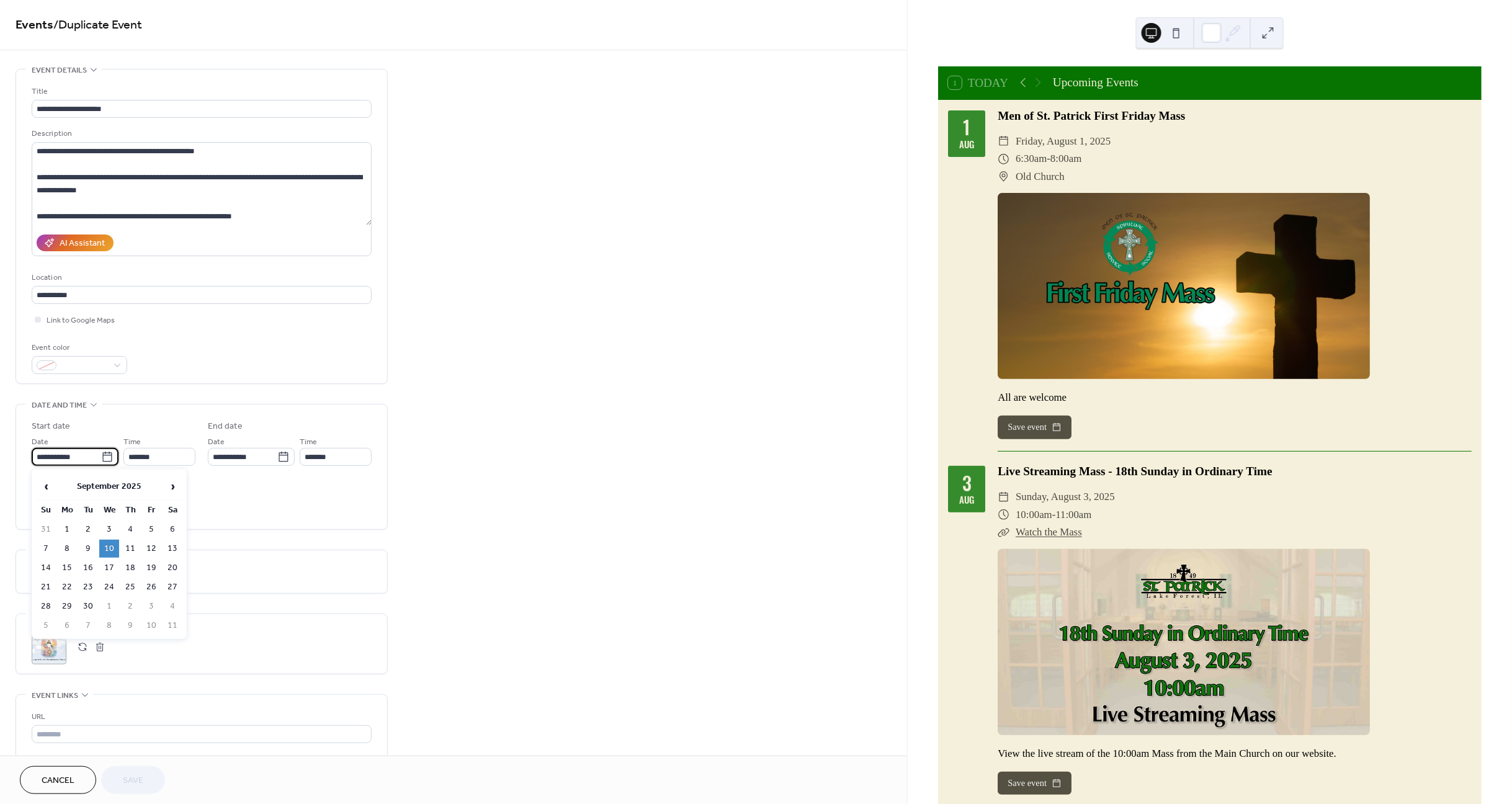 click on "17" at bounding box center (109, 568) 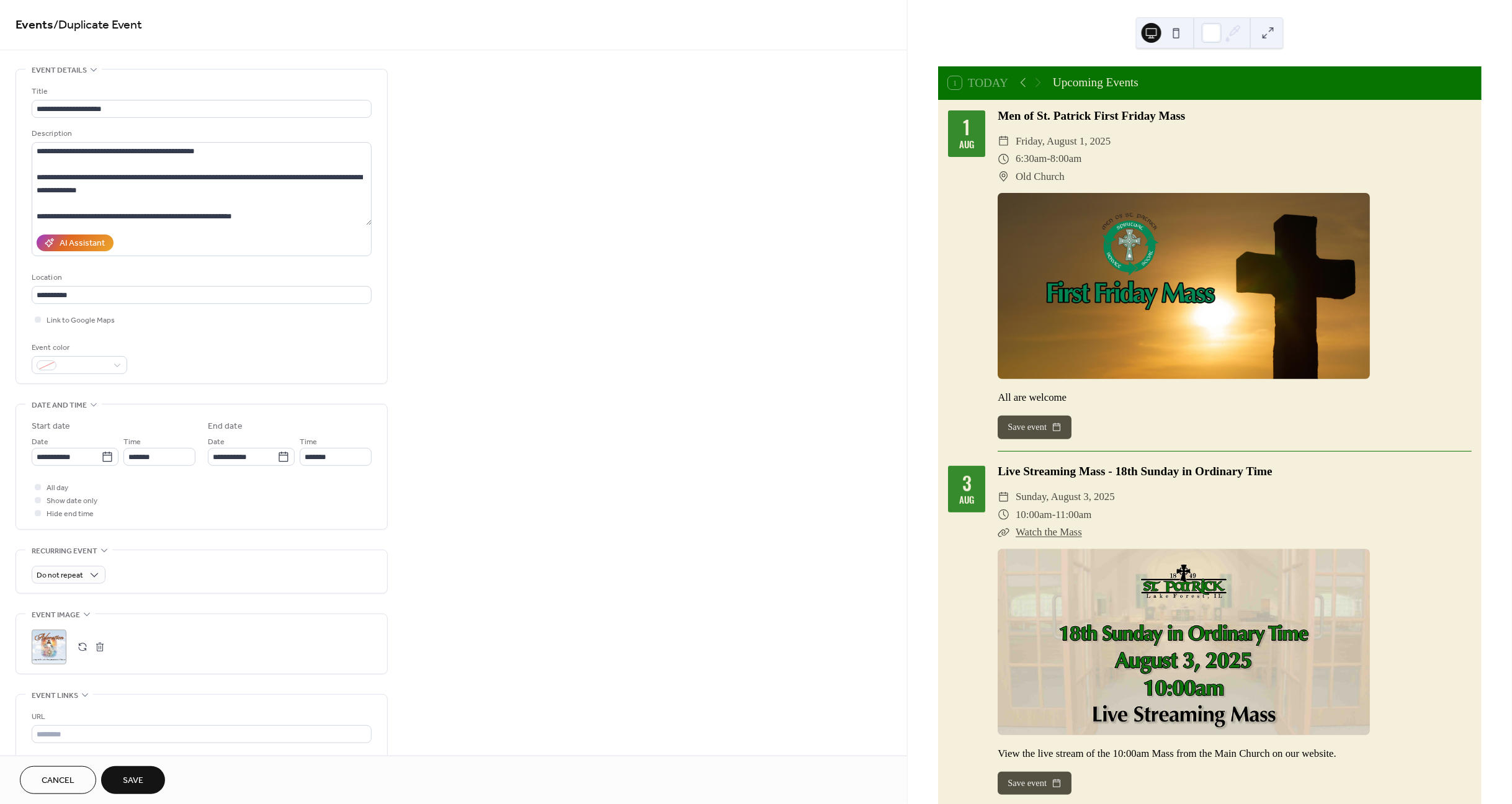 click on "Save" at bounding box center (133, 781) 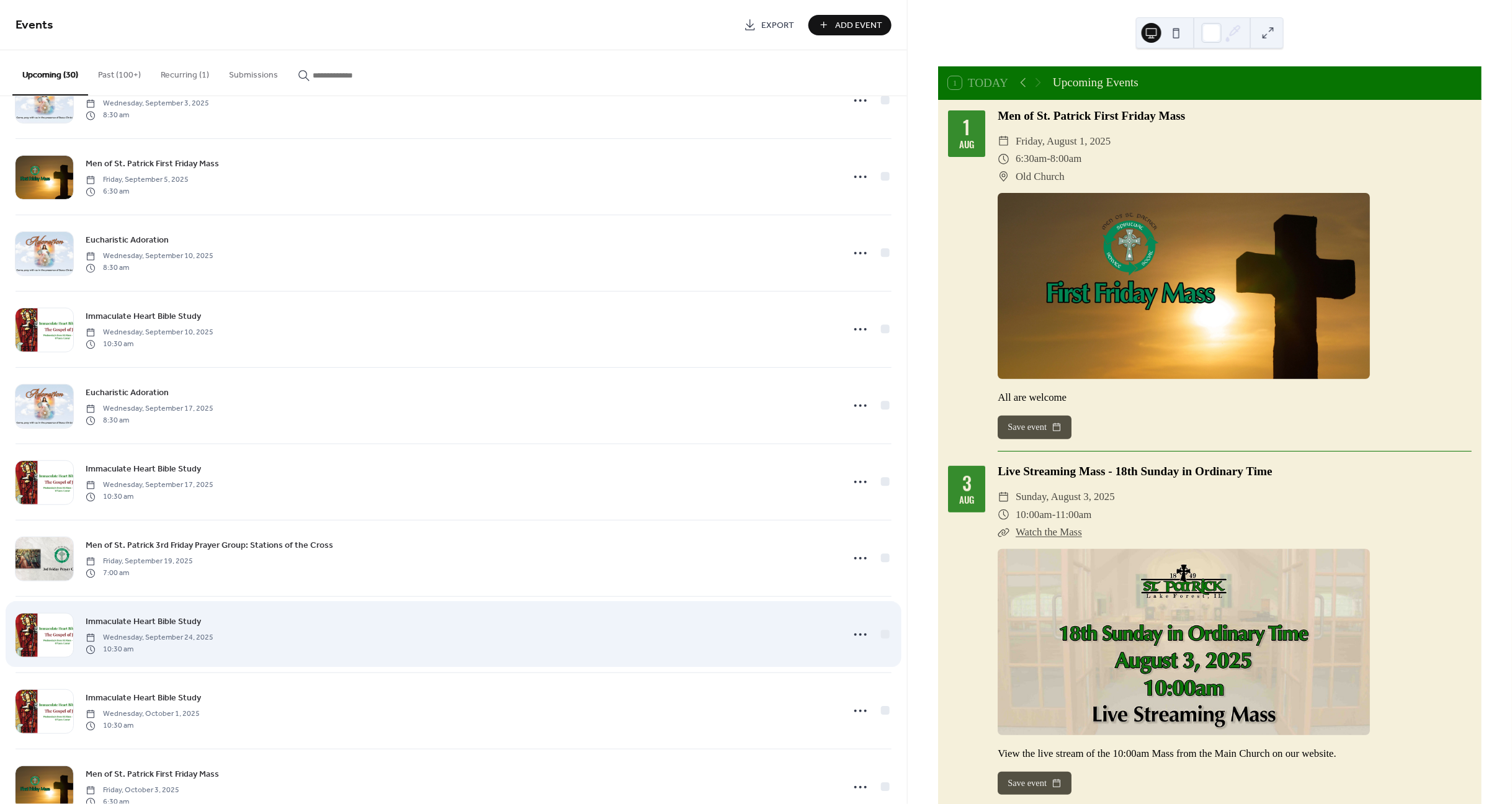 scroll, scrollTop: 859, scrollLeft: 0, axis: vertical 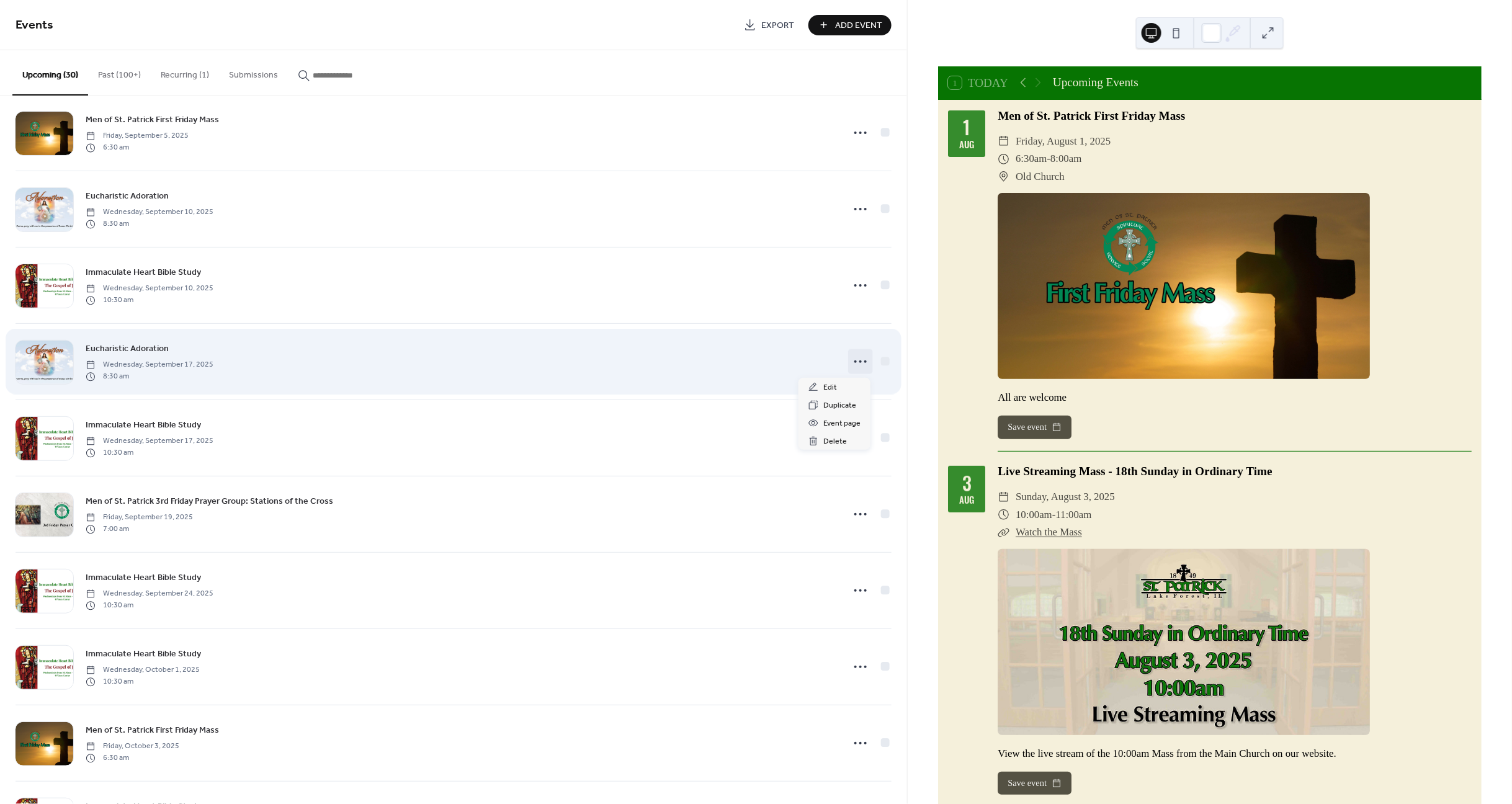 click 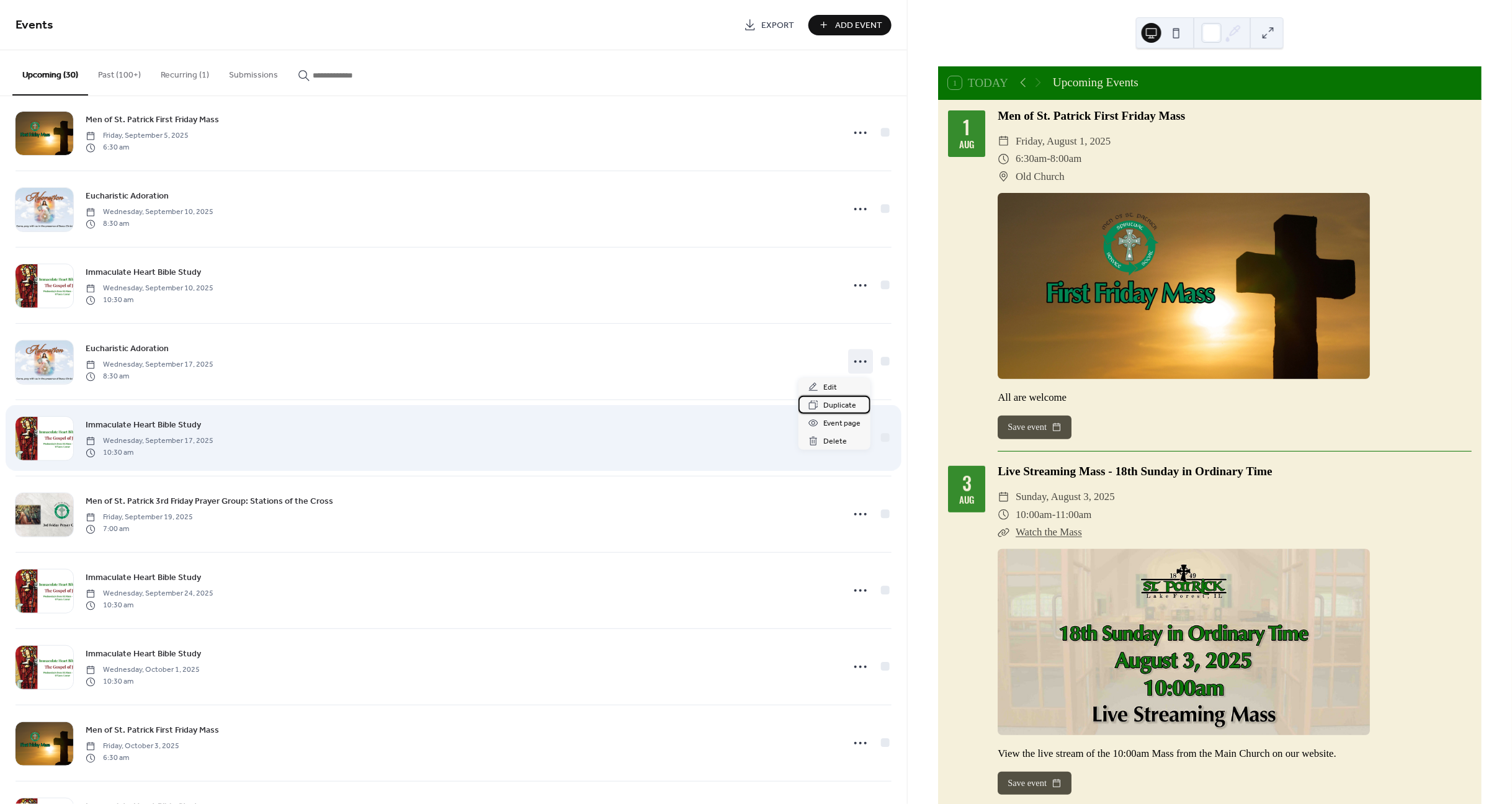 click on "Duplicate" at bounding box center [839, 406] 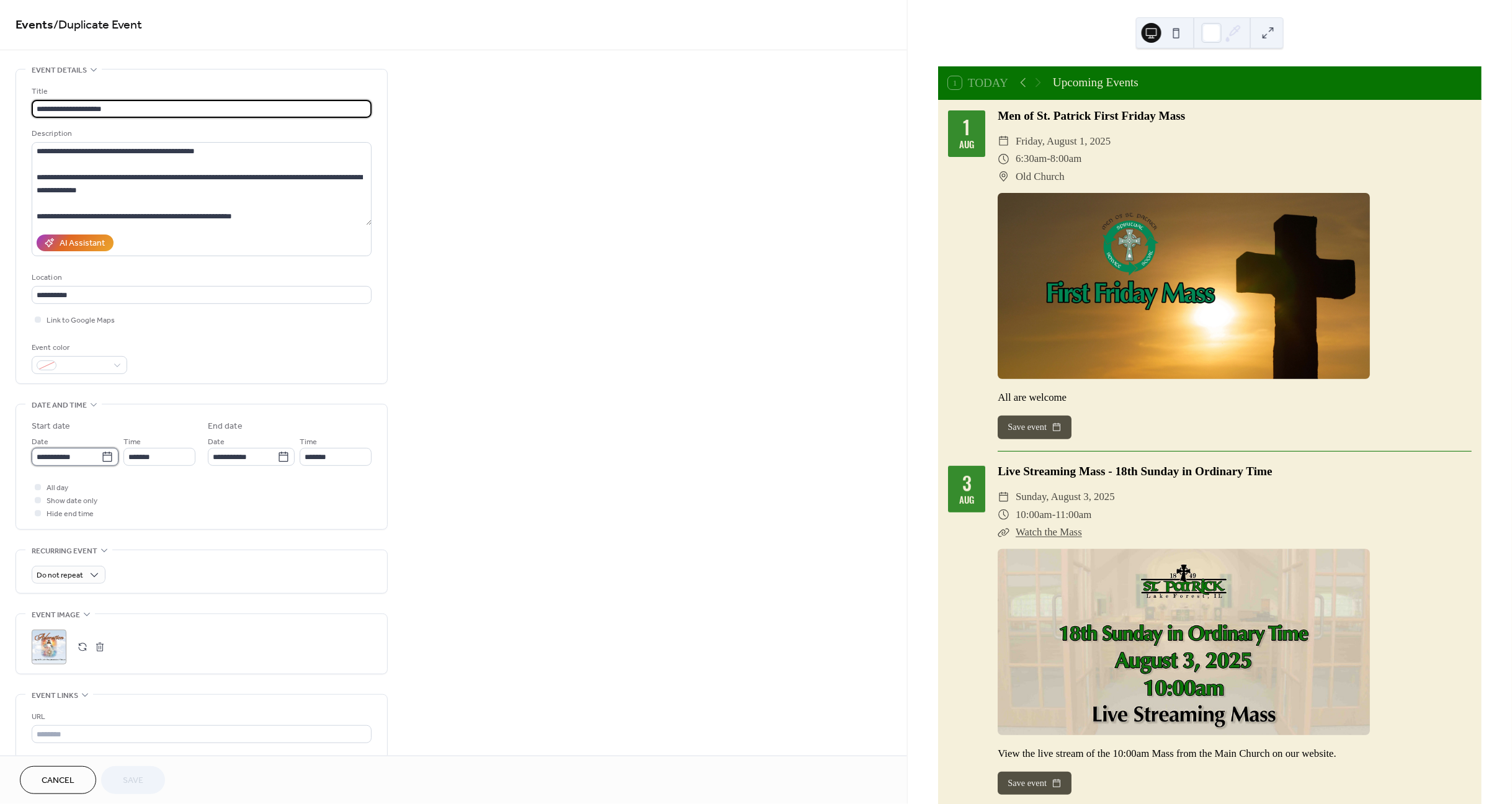 click on "**********" at bounding box center (66, 457) 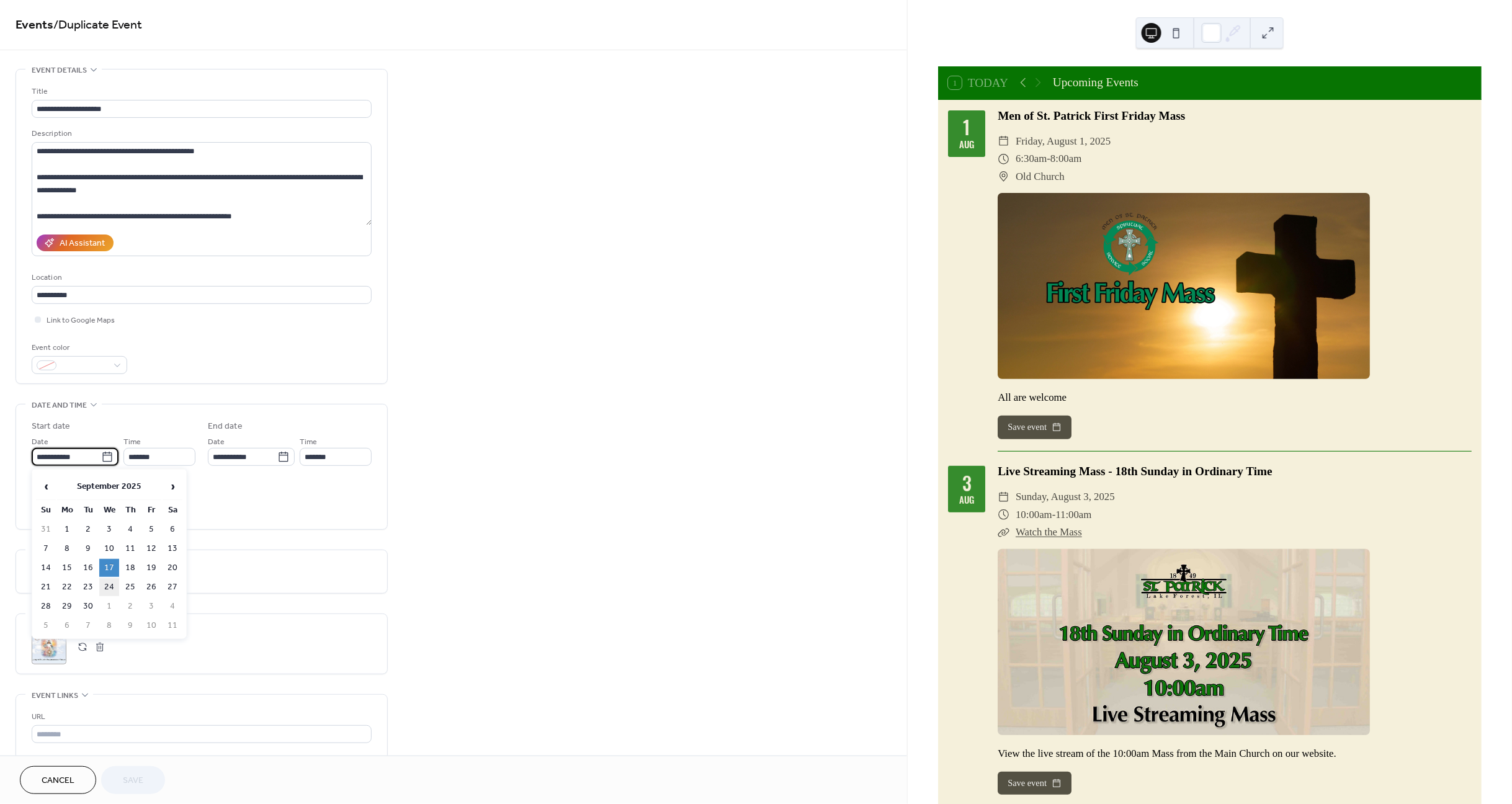 click on "24" at bounding box center (109, 587) 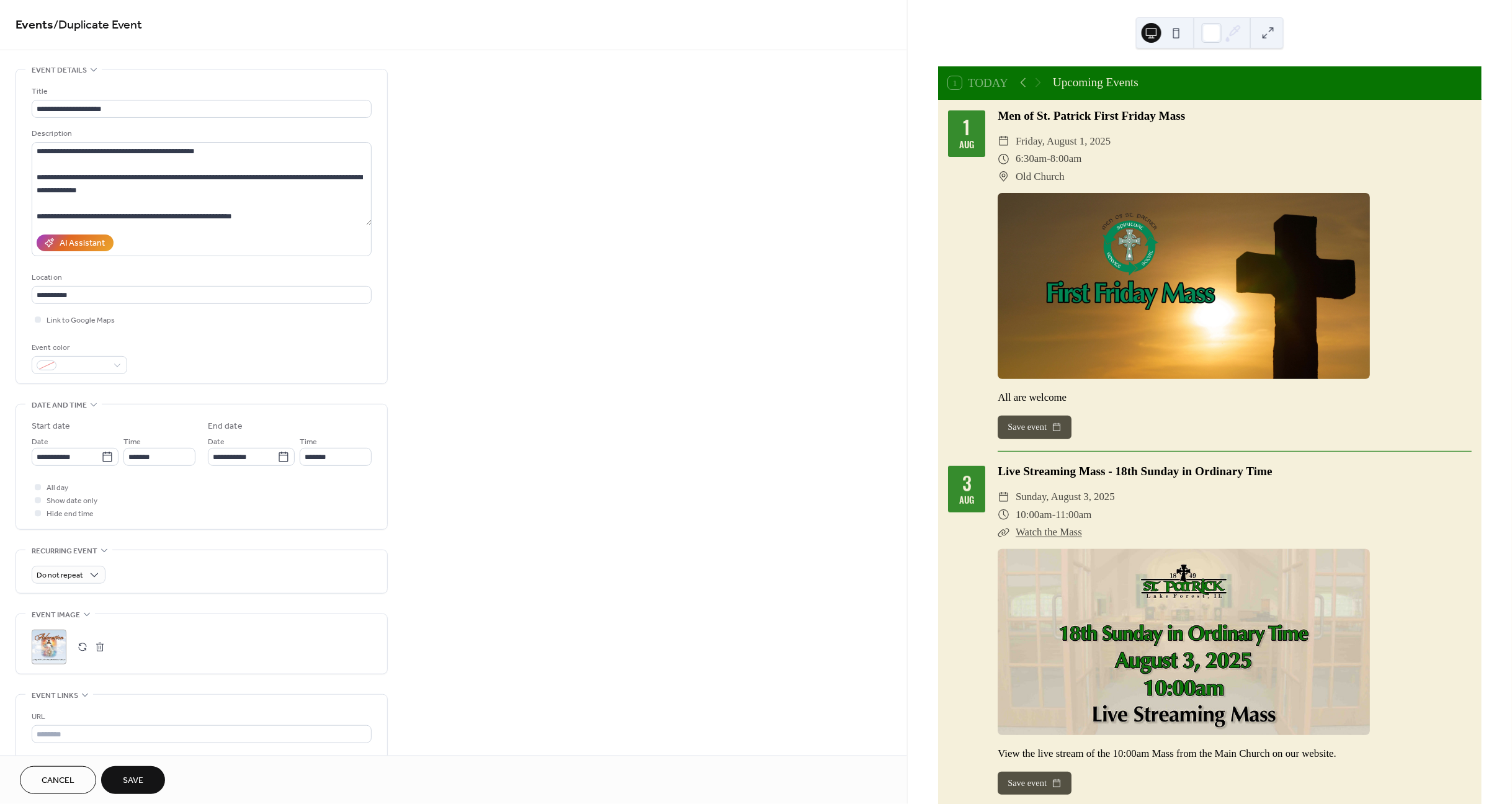 type on "**********" 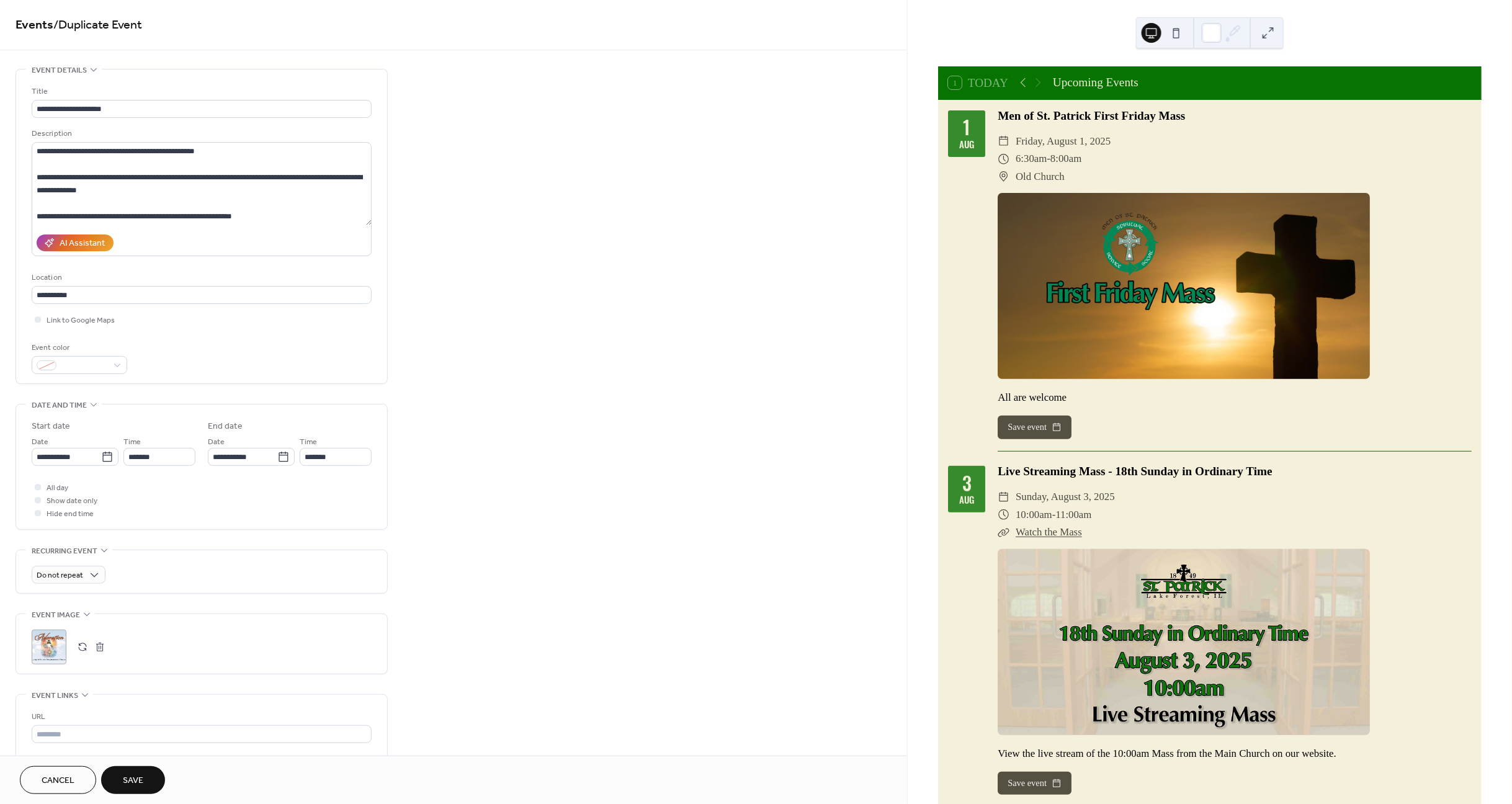 type on "**********" 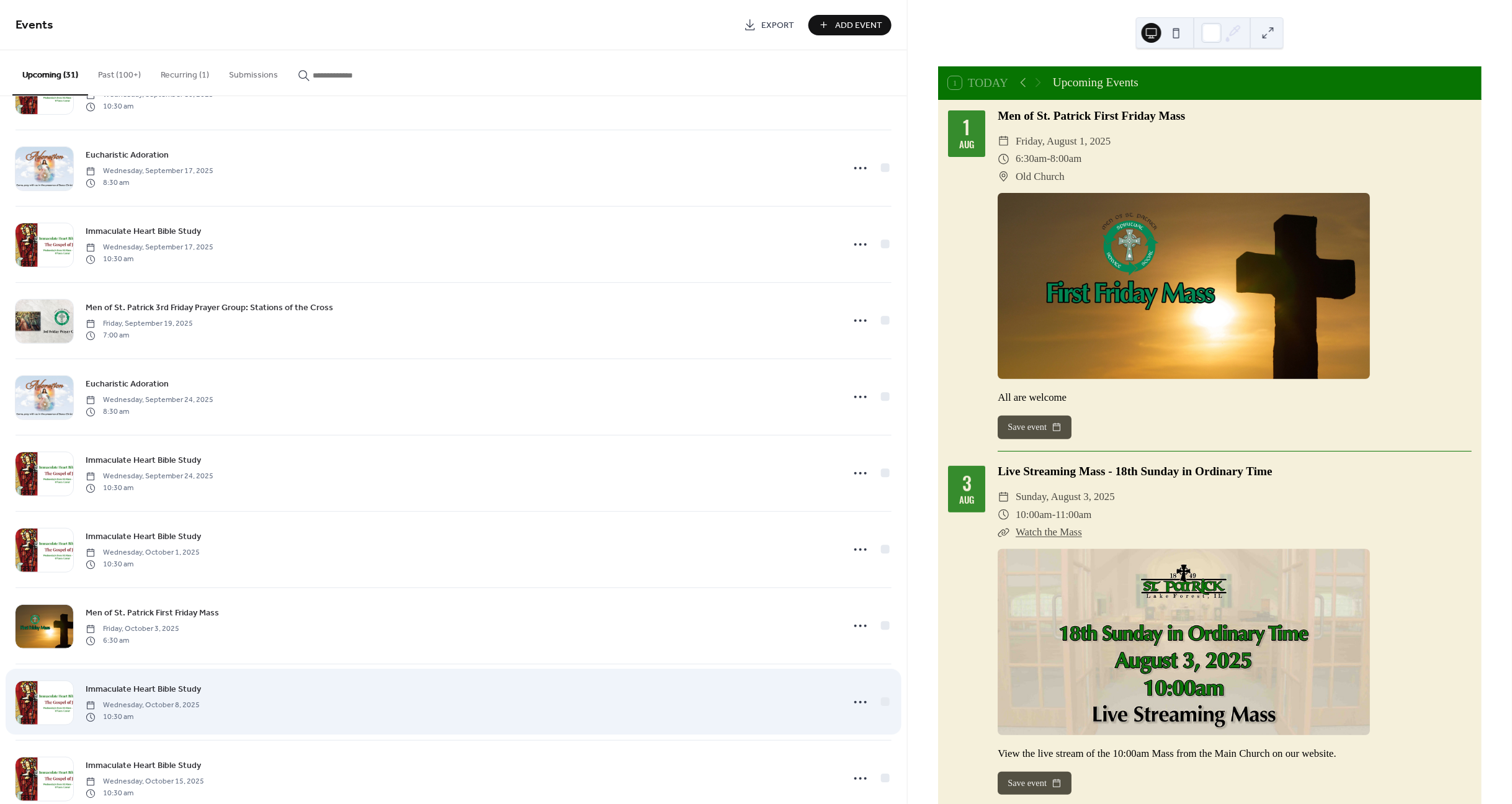scroll, scrollTop: 1067, scrollLeft: 0, axis: vertical 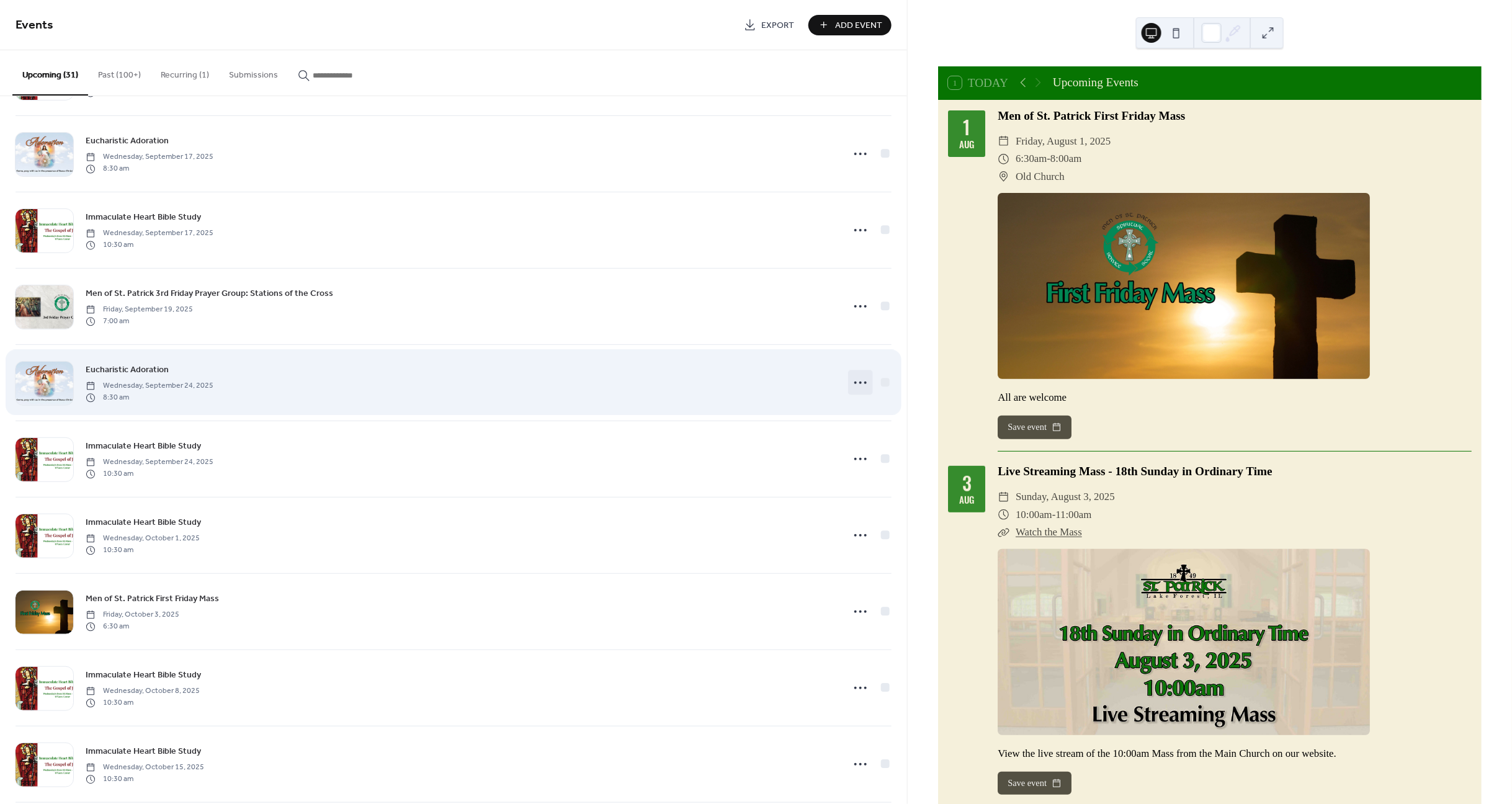 click 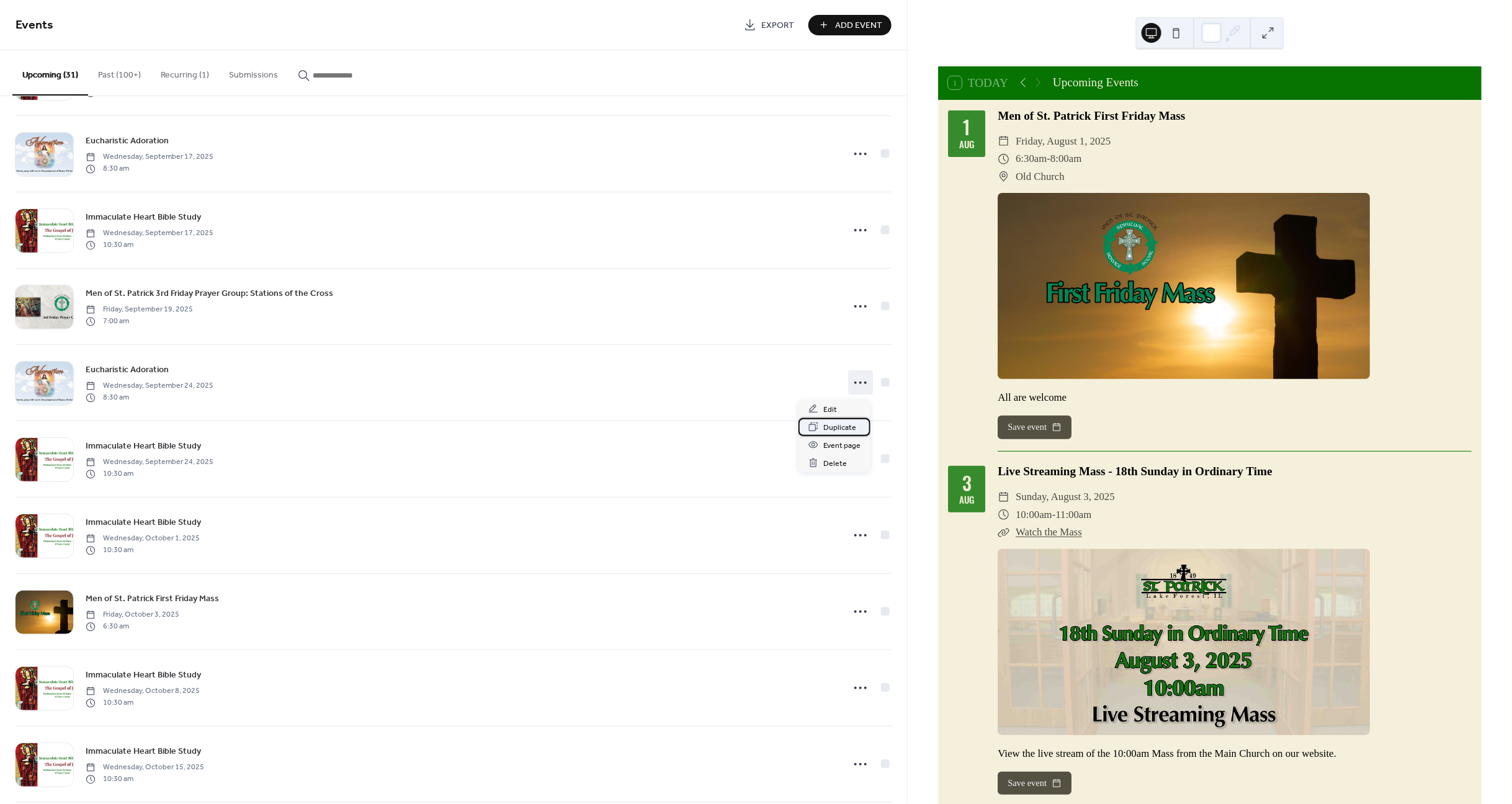 click on "Duplicate" at bounding box center [839, 427] 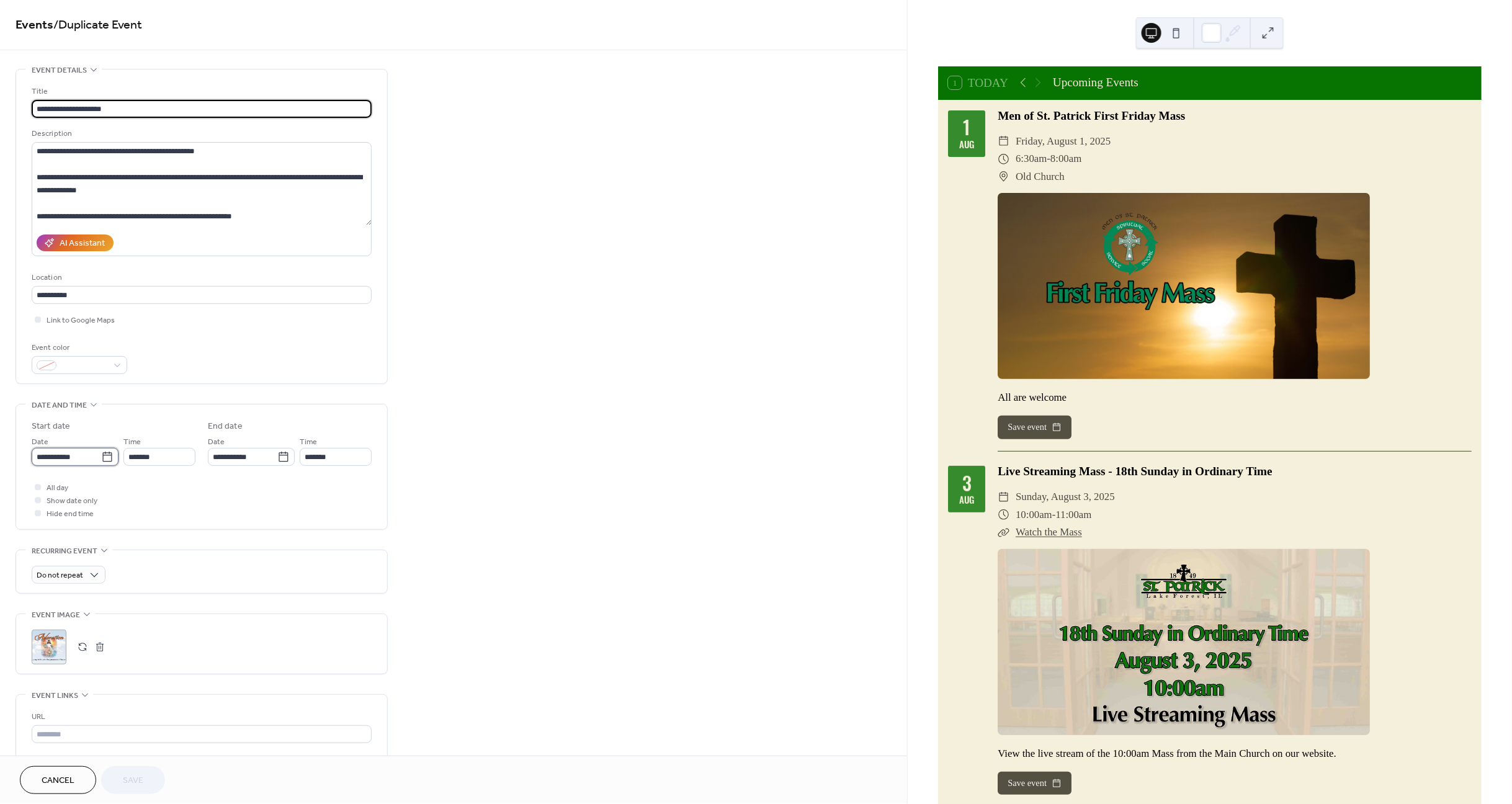 click on "**********" at bounding box center (66, 457) 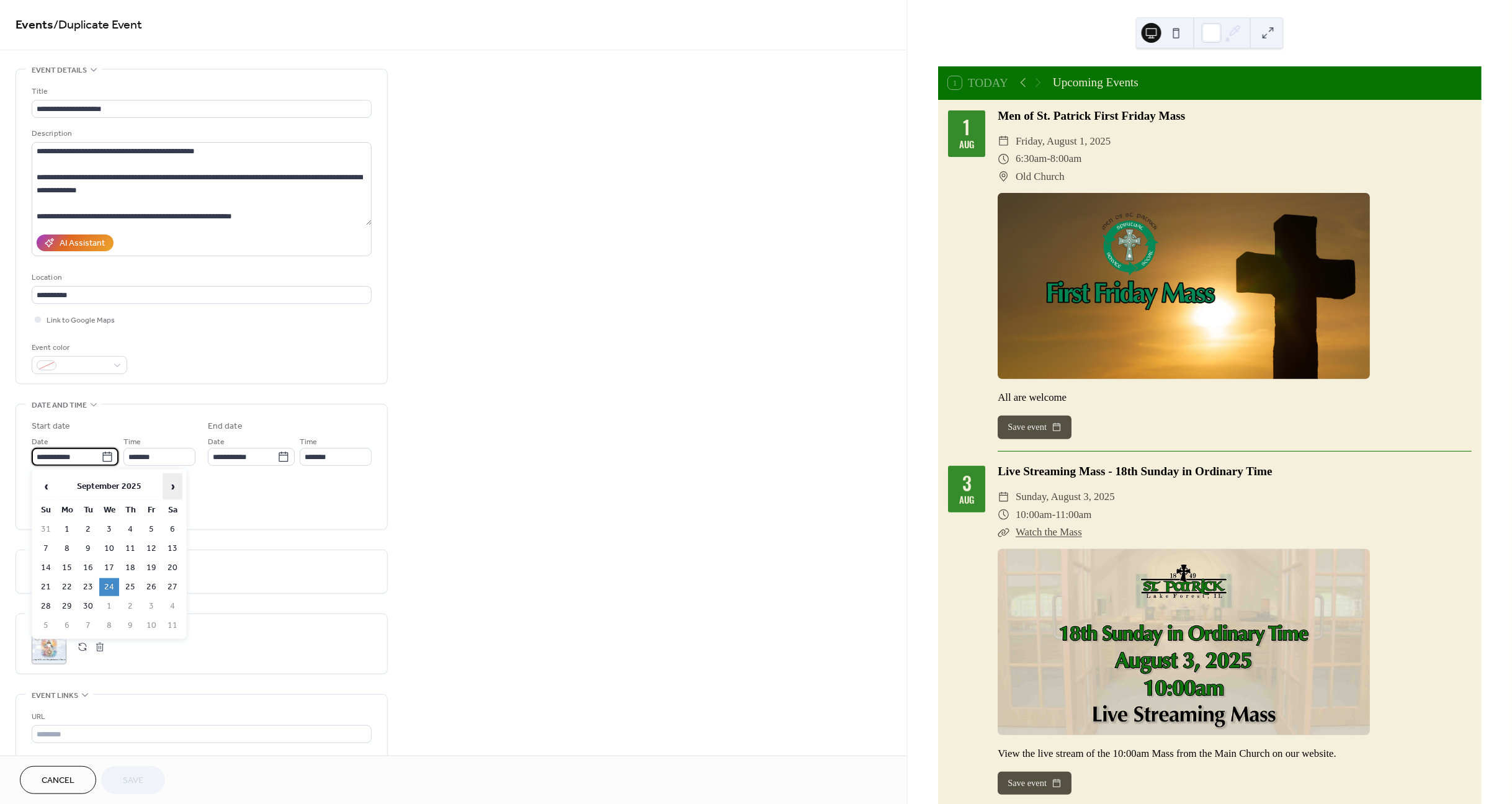 click on "›" at bounding box center [172, 486] 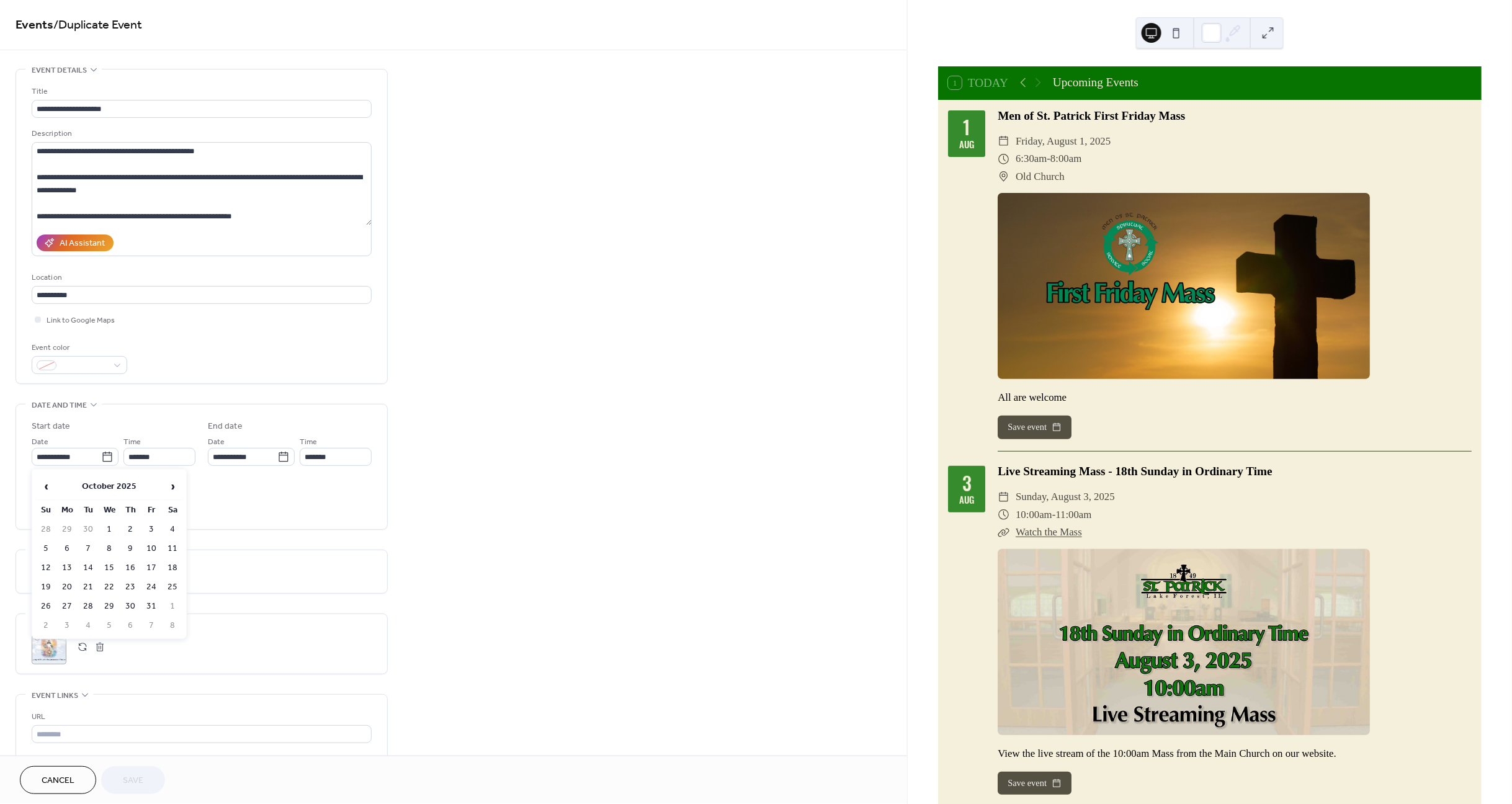 click on "1" at bounding box center (109, 529) 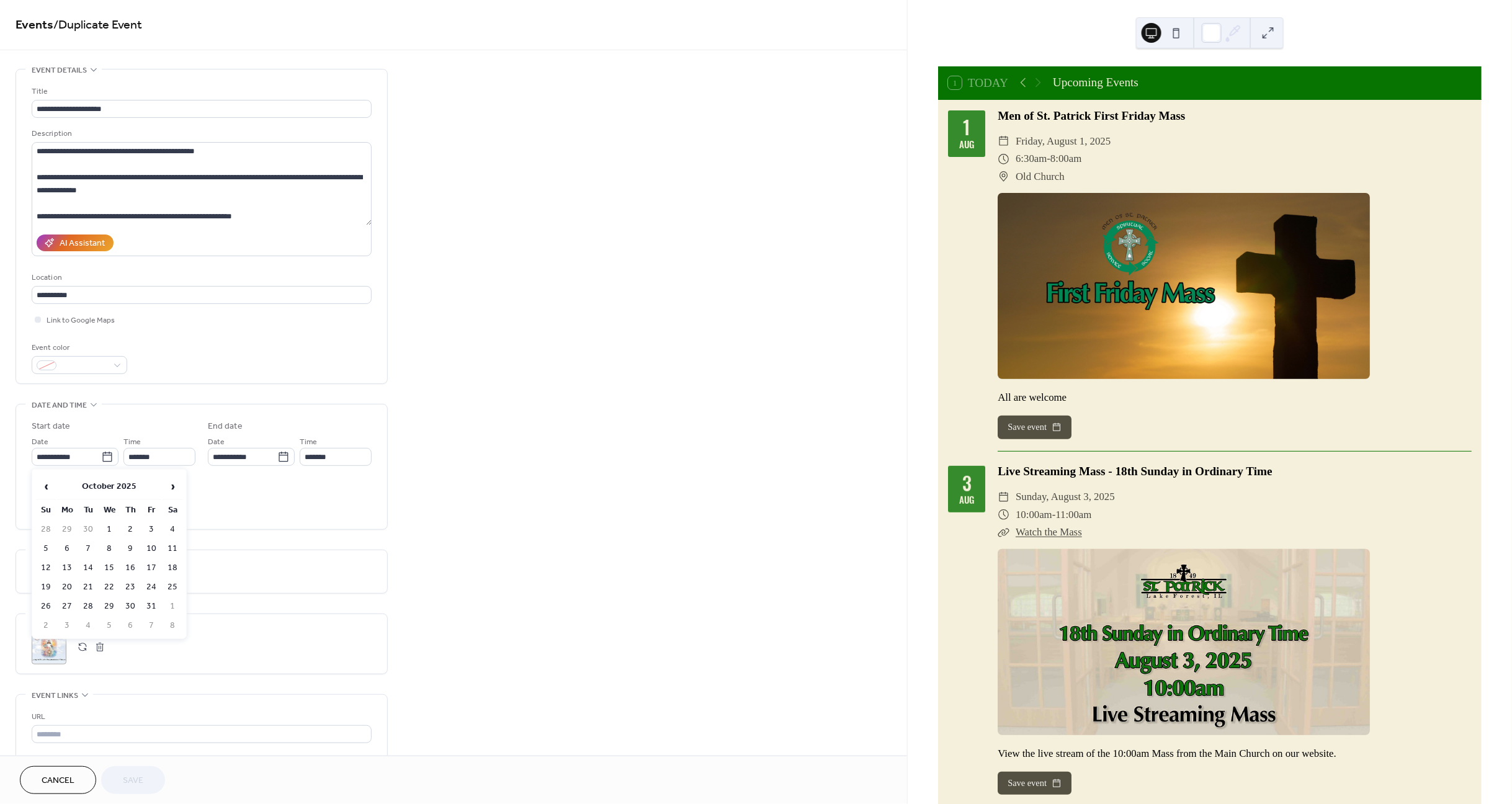 type on "**********" 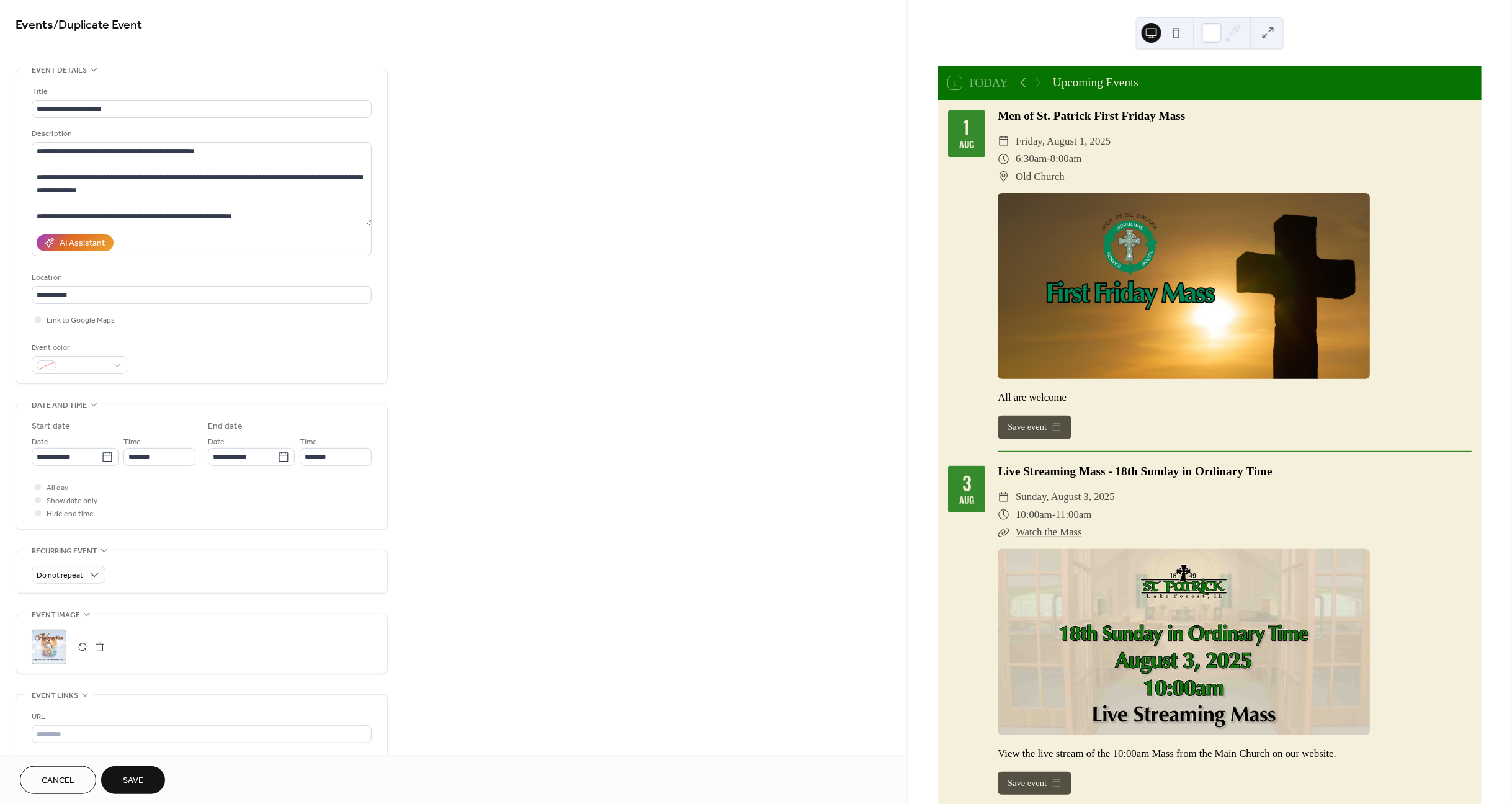 click on "Save" at bounding box center (133, 781) 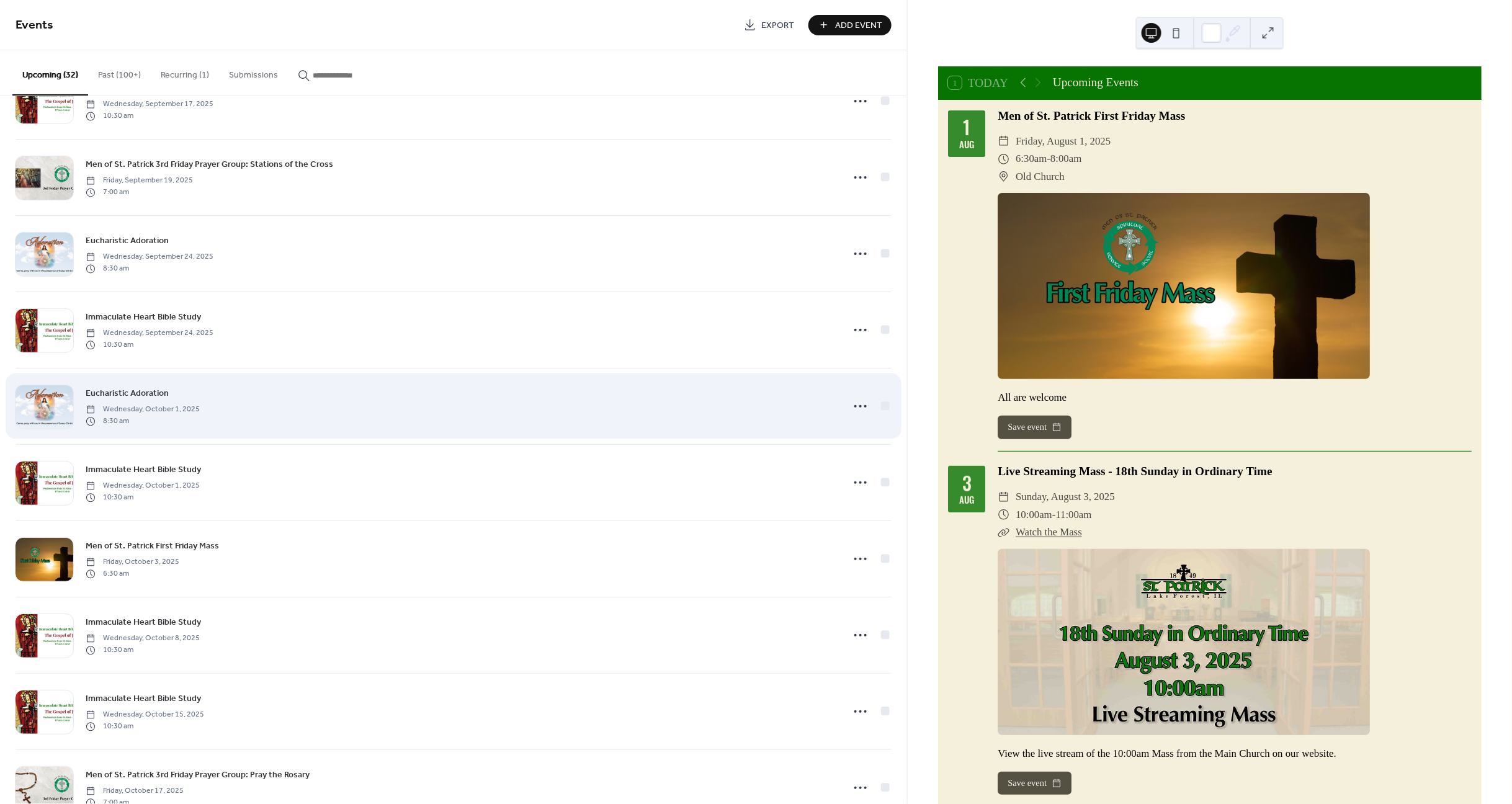 scroll, scrollTop: 1198, scrollLeft: 0, axis: vertical 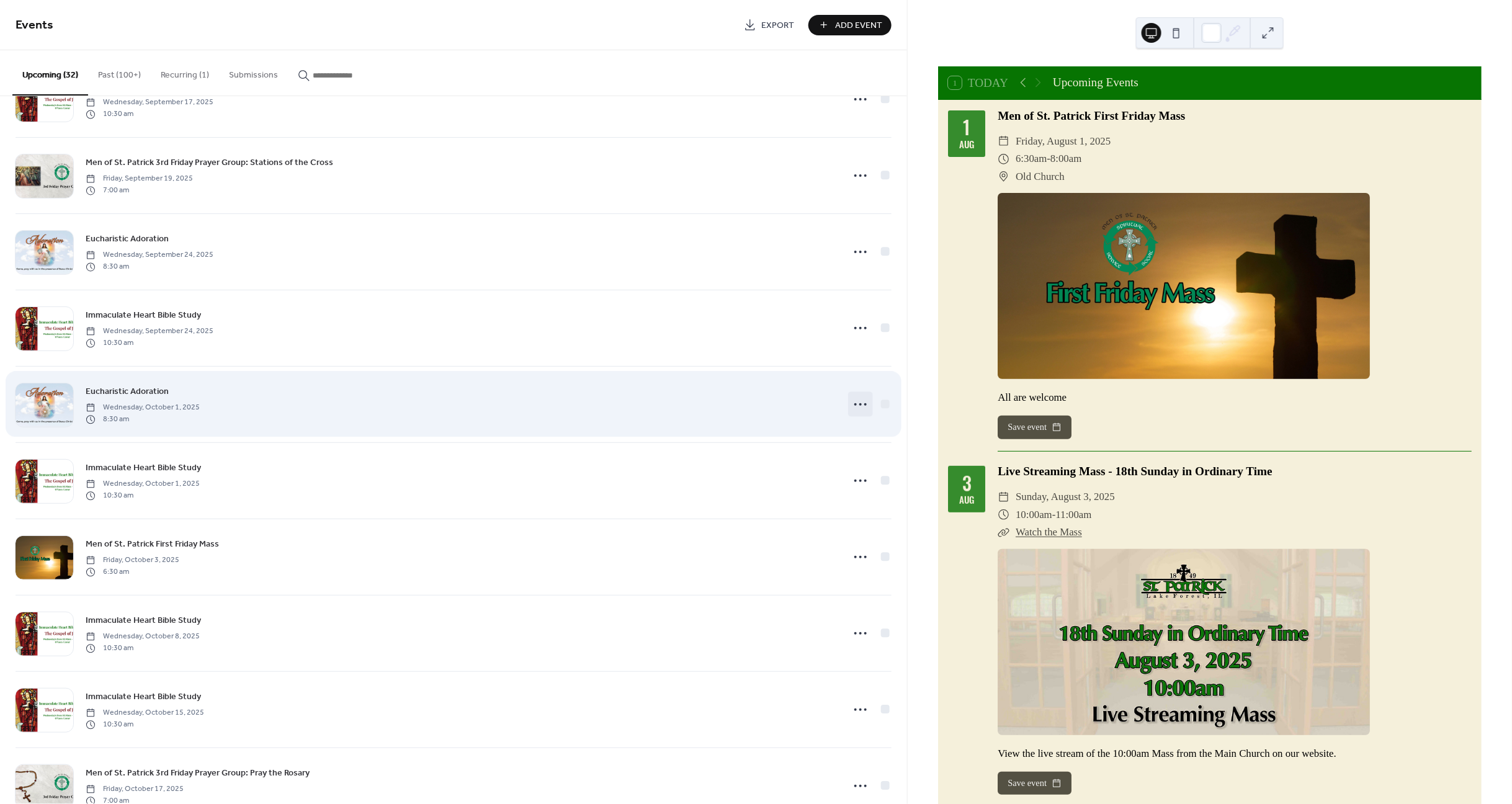 click 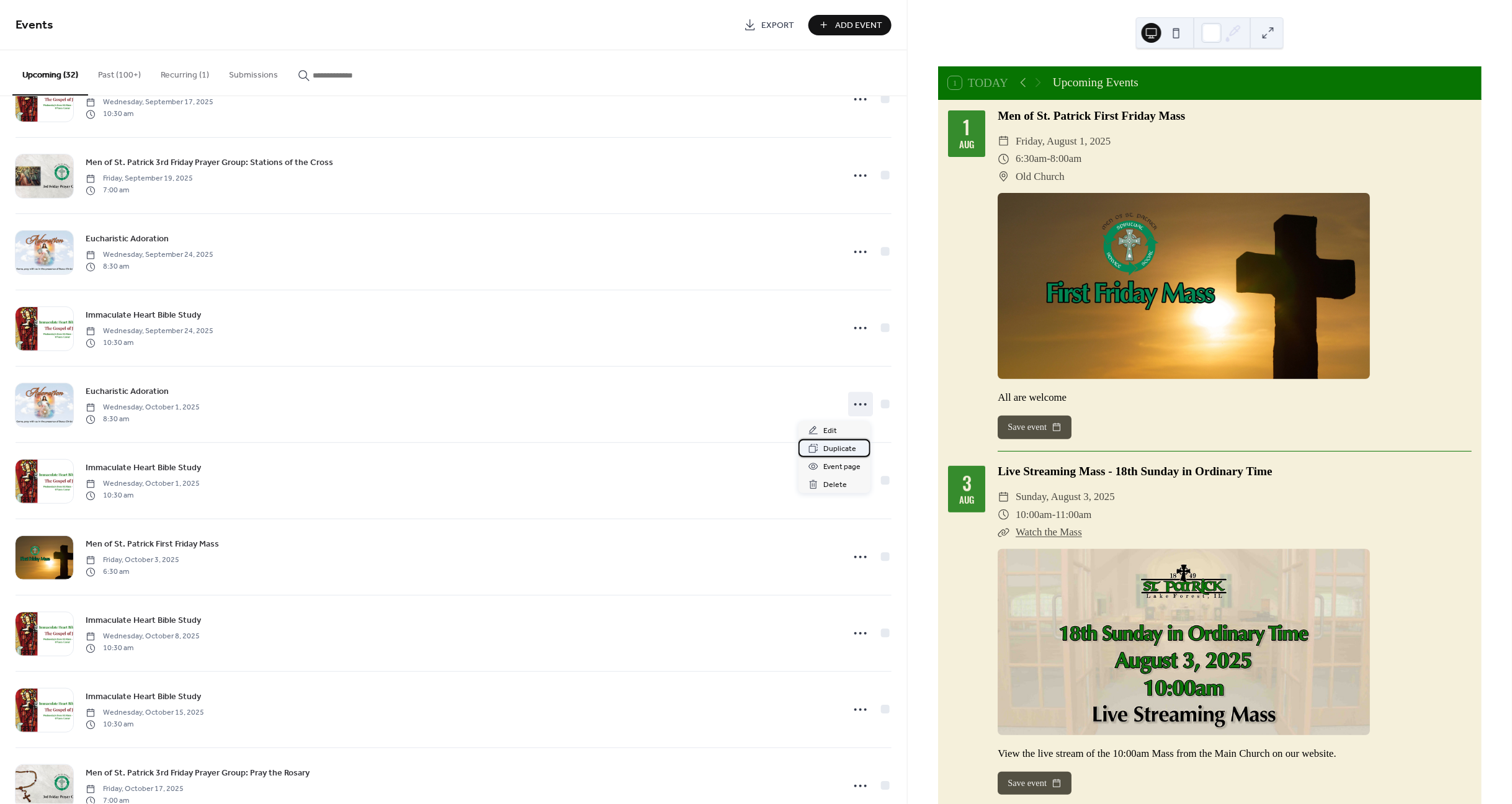 click on "Duplicate" at bounding box center [839, 449] 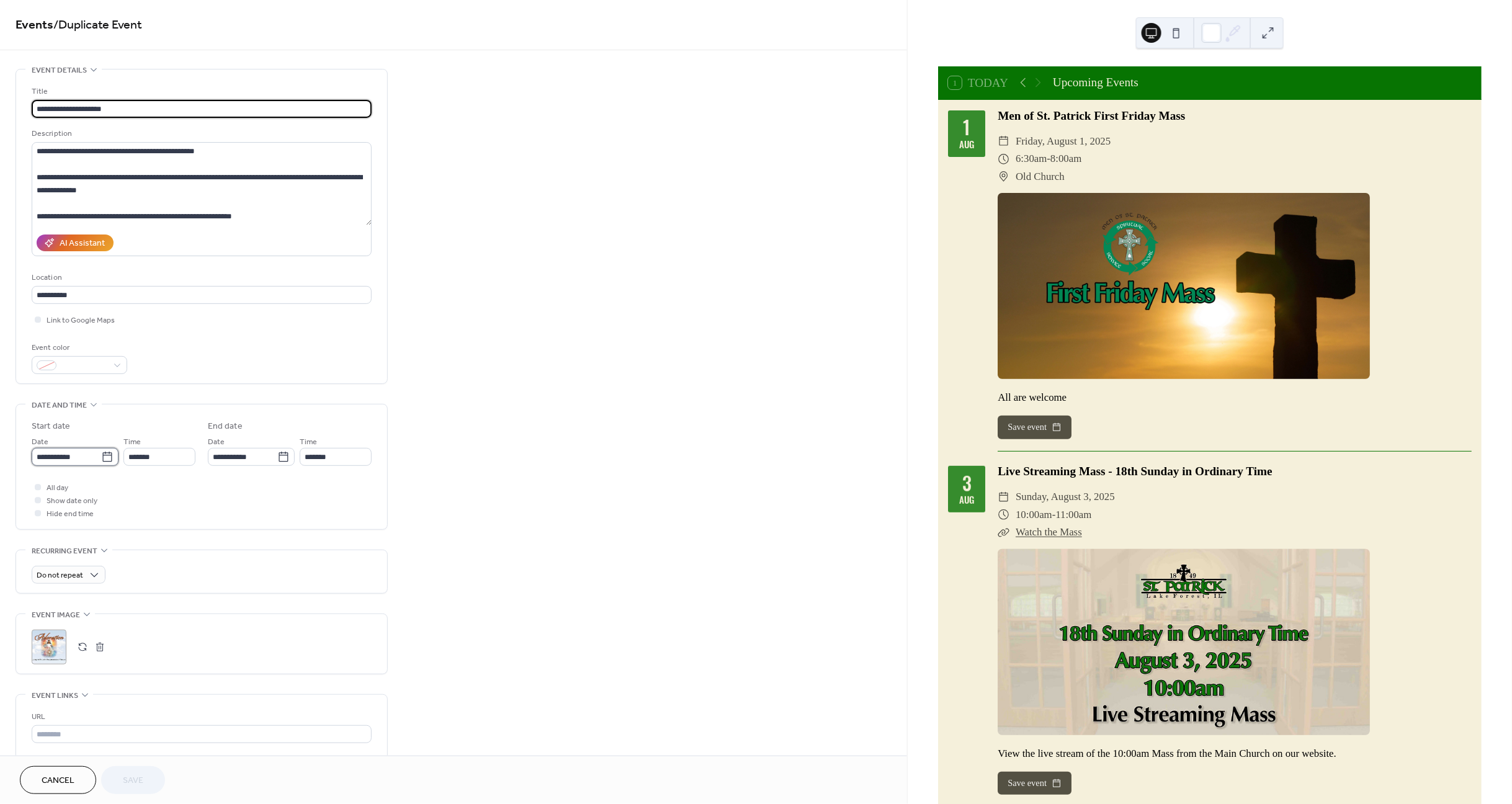 click on "**********" at bounding box center (66, 457) 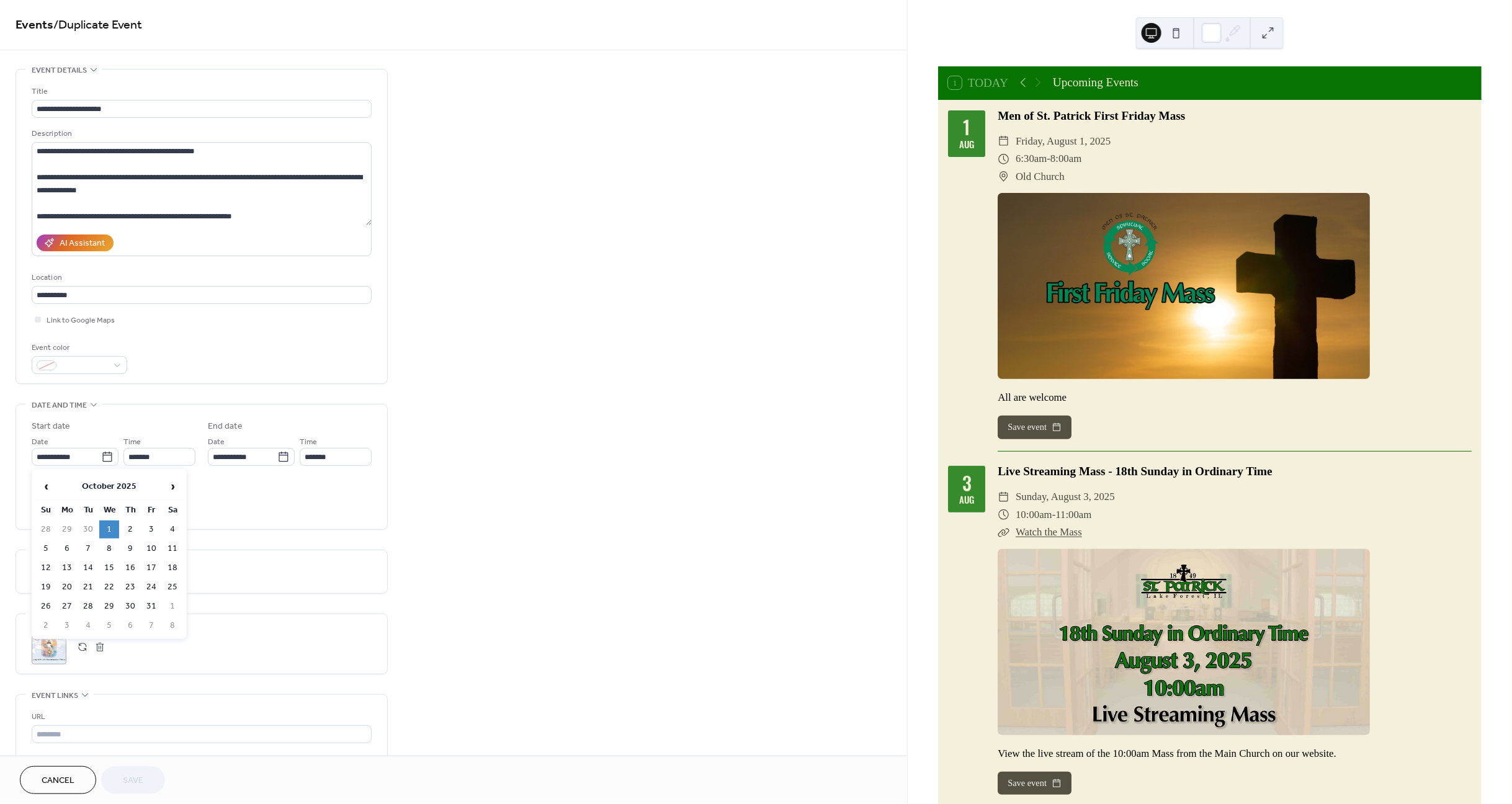 drag, startPoint x: 112, startPoint y: 547, endPoint x: 122, endPoint y: 545, distance: 10.198039 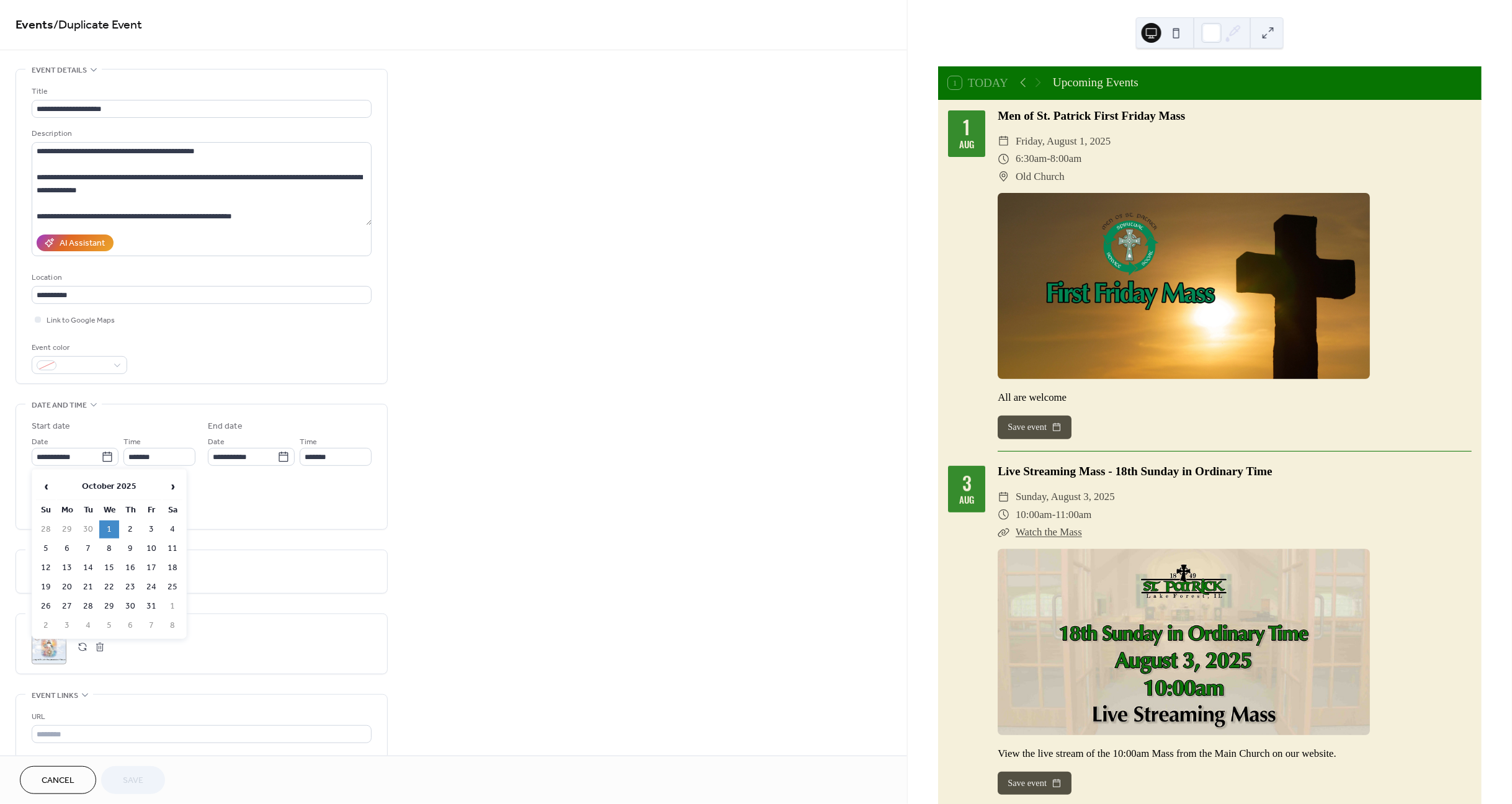 click on "8" at bounding box center (109, 548) 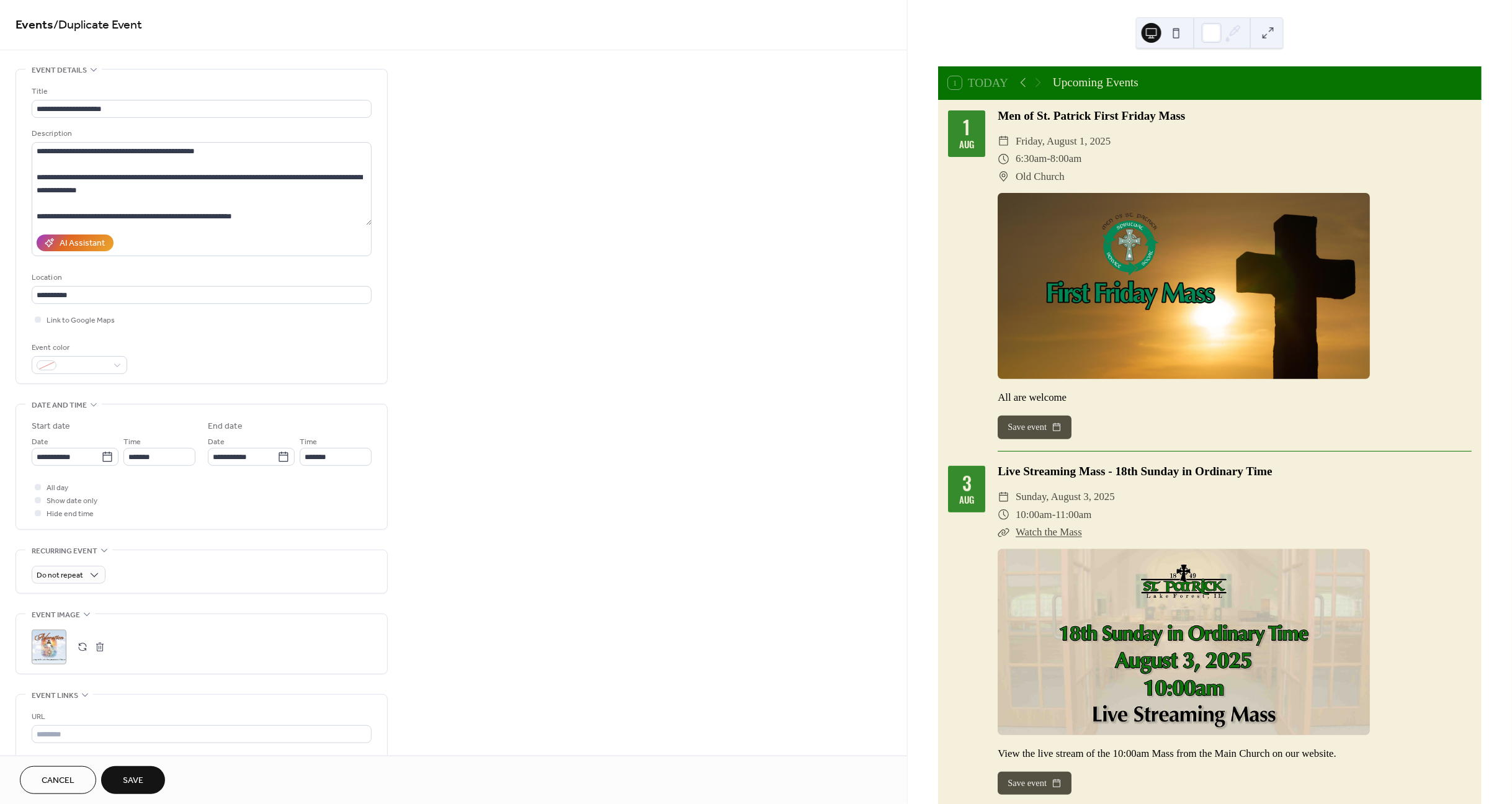 click on "Save" at bounding box center [133, 780] 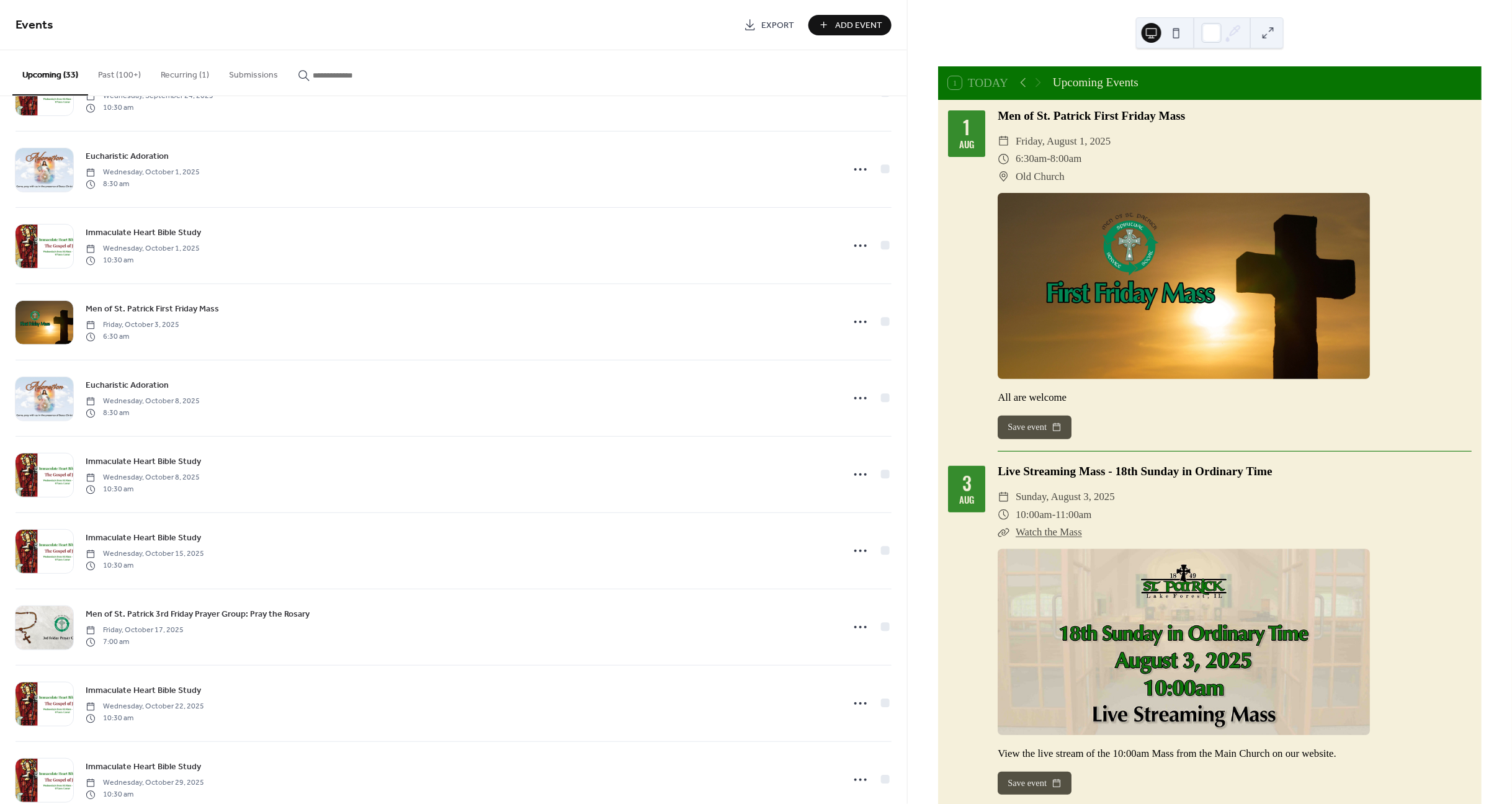 scroll, scrollTop: 1437, scrollLeft: 0, axis: vertical 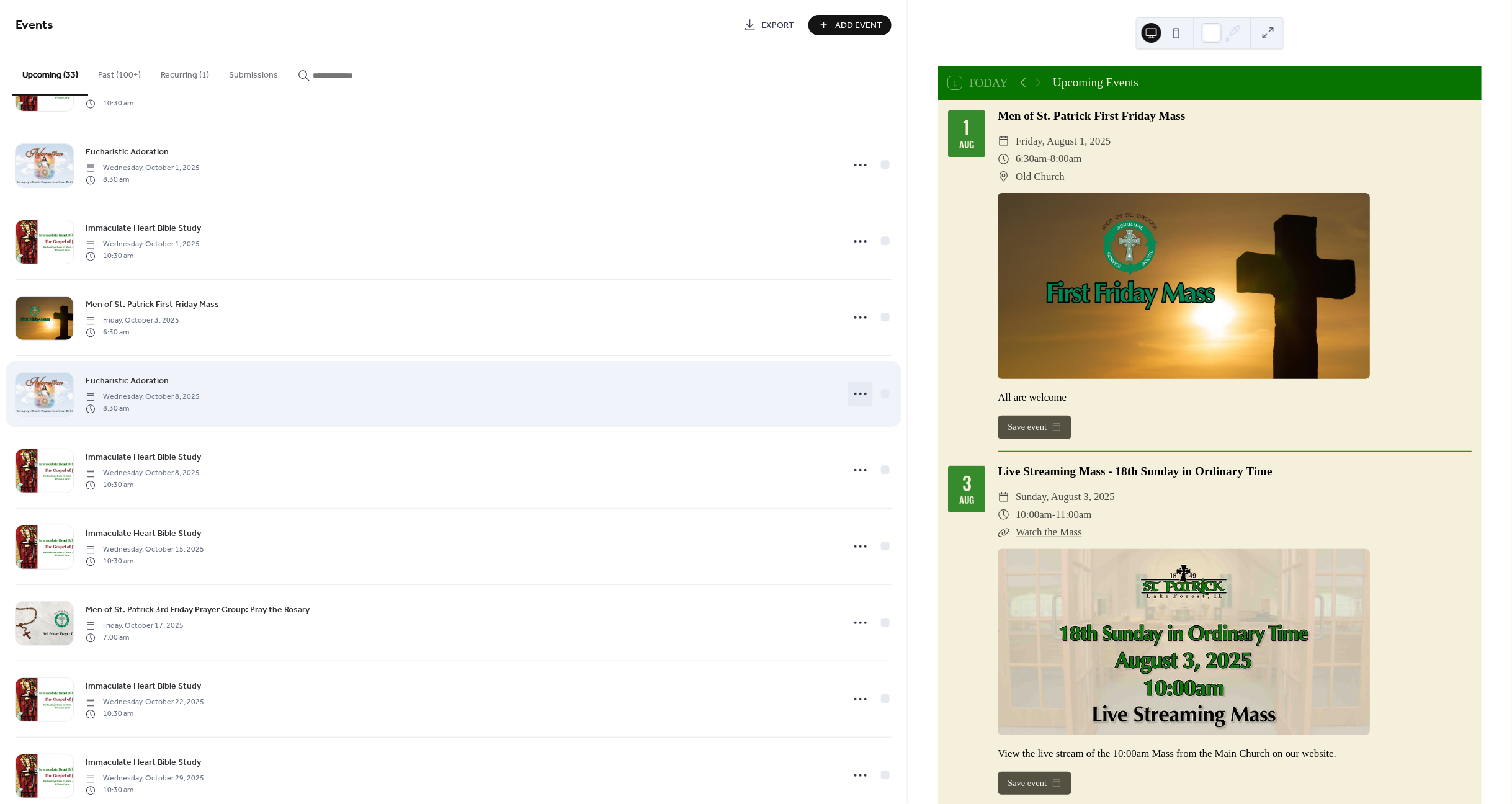 click 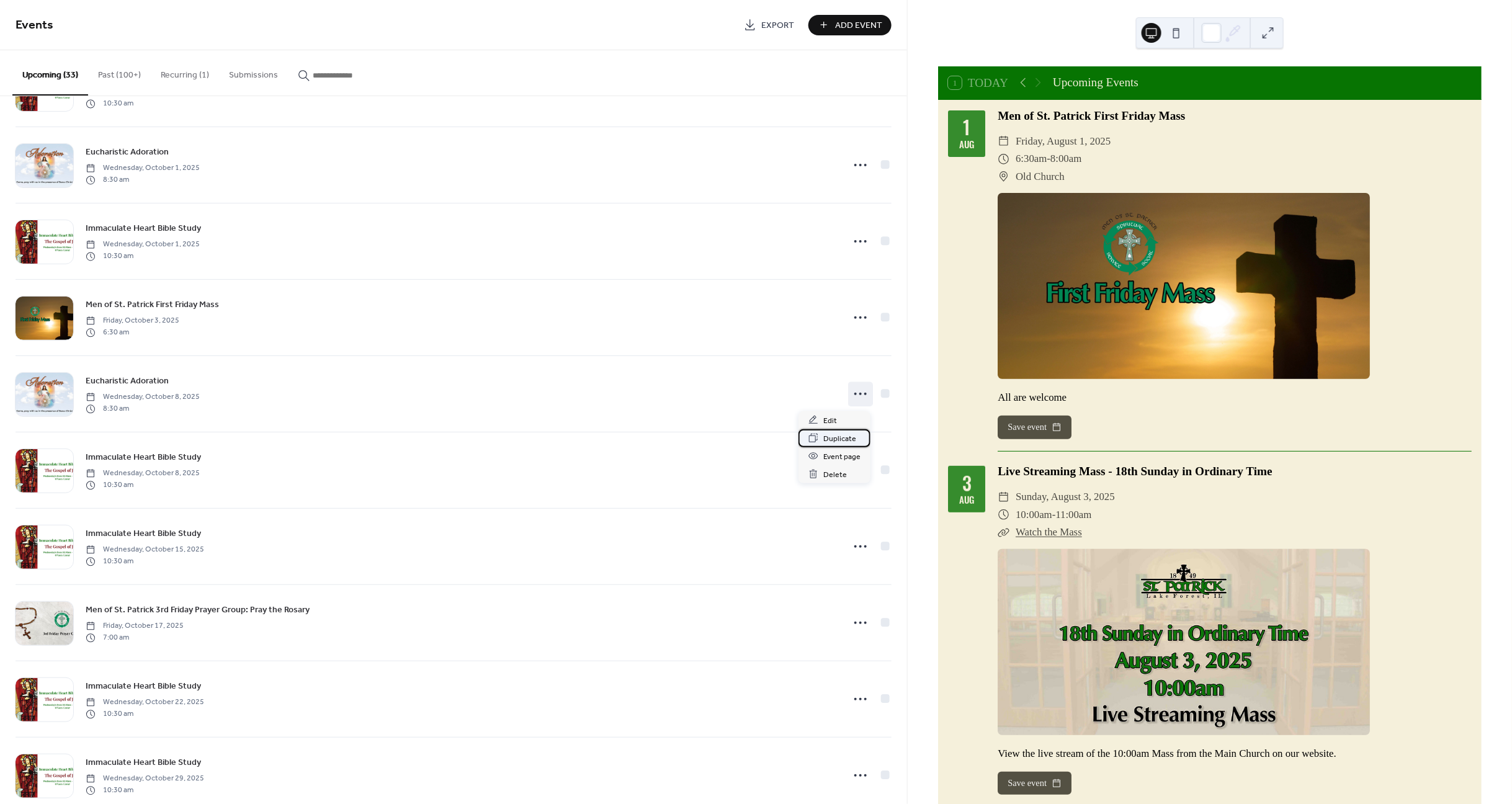 click on "Duplicate" at bounding box center [839, 439] 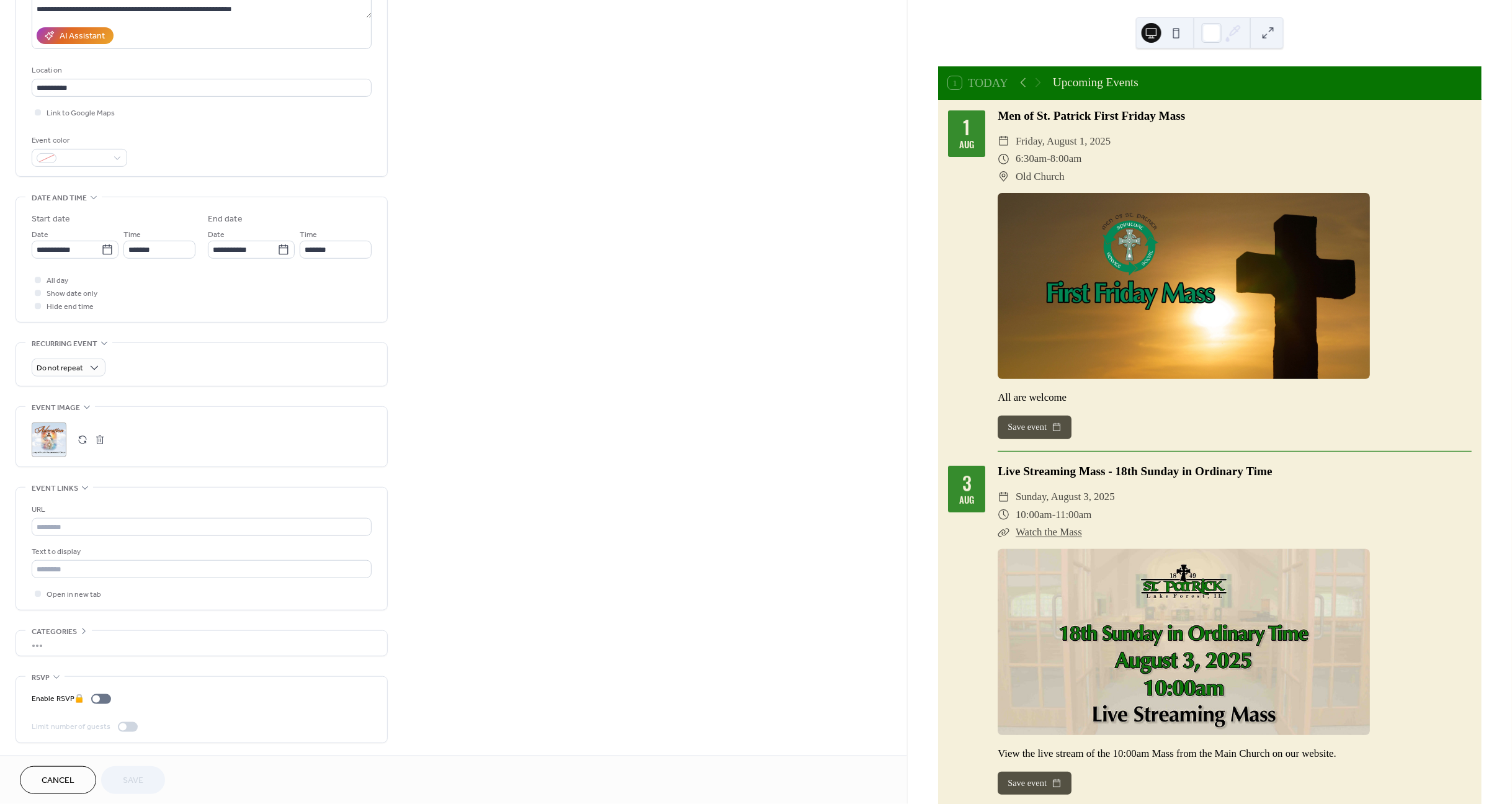 scroll, scrollTop: 206, scrollLeft: 0, axis: vertical 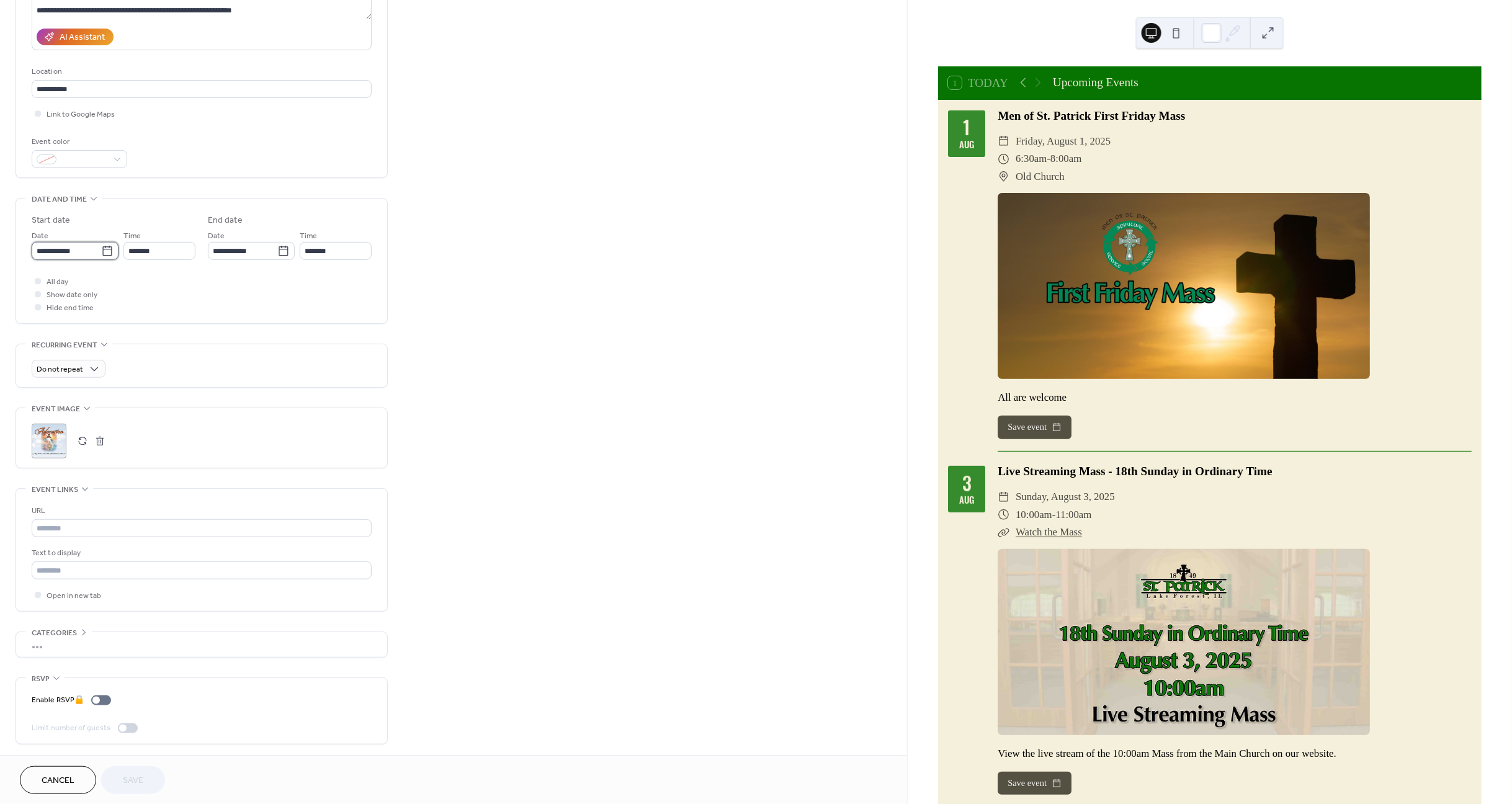 click on "**********" at bounding box center (66, 251) 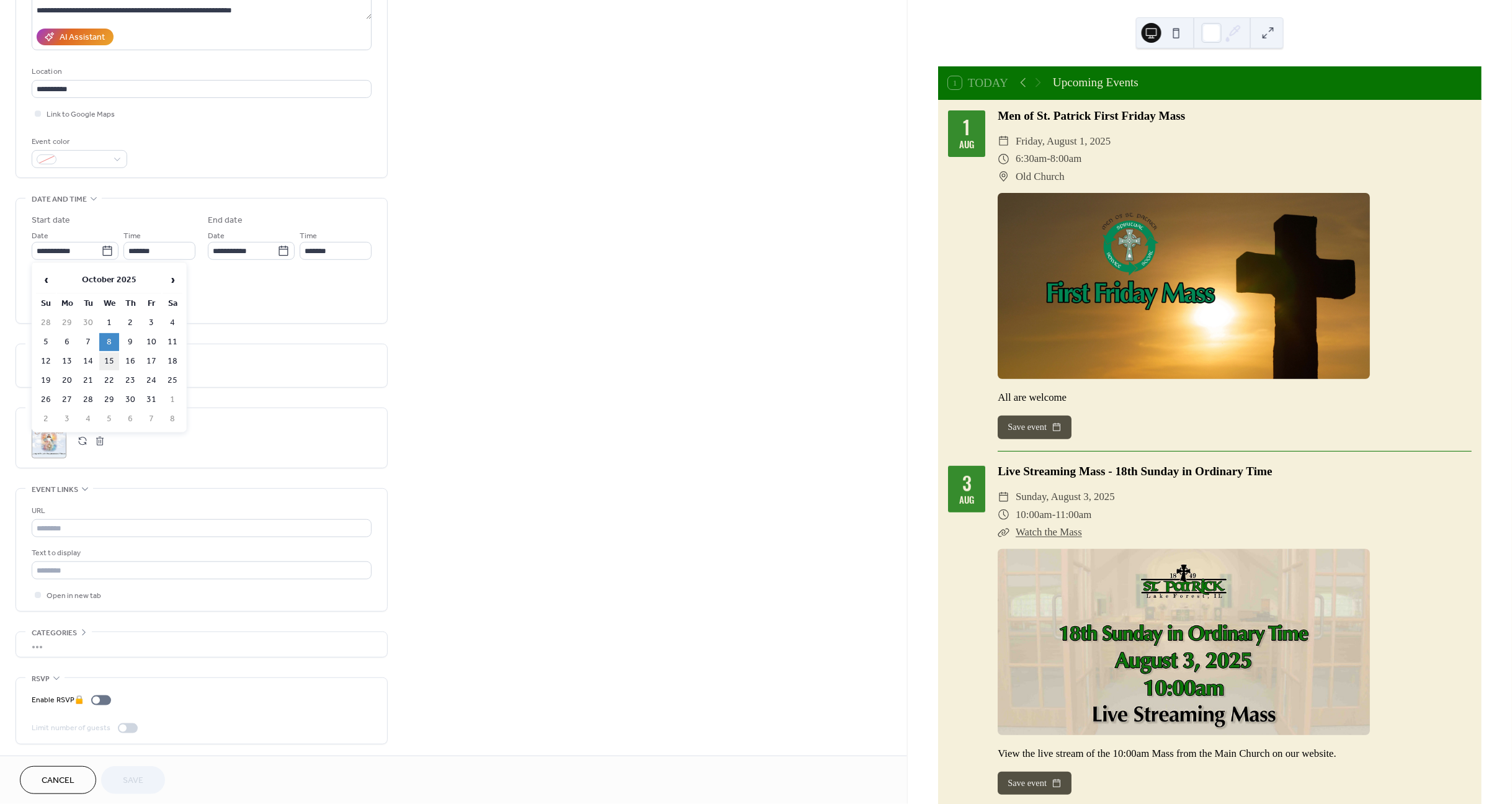 click on "15" at bounding box center [109, 361] 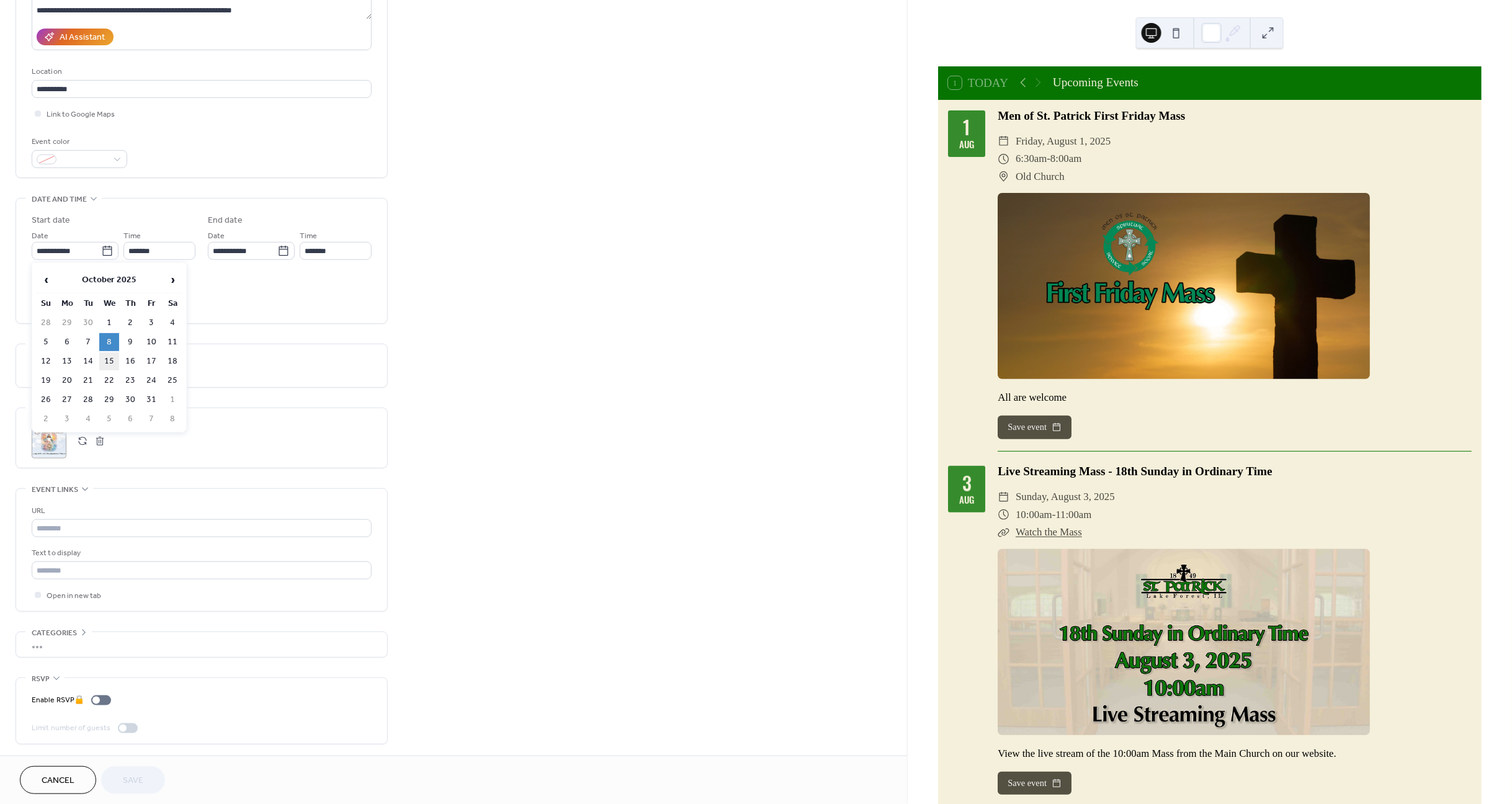 type on "**********" 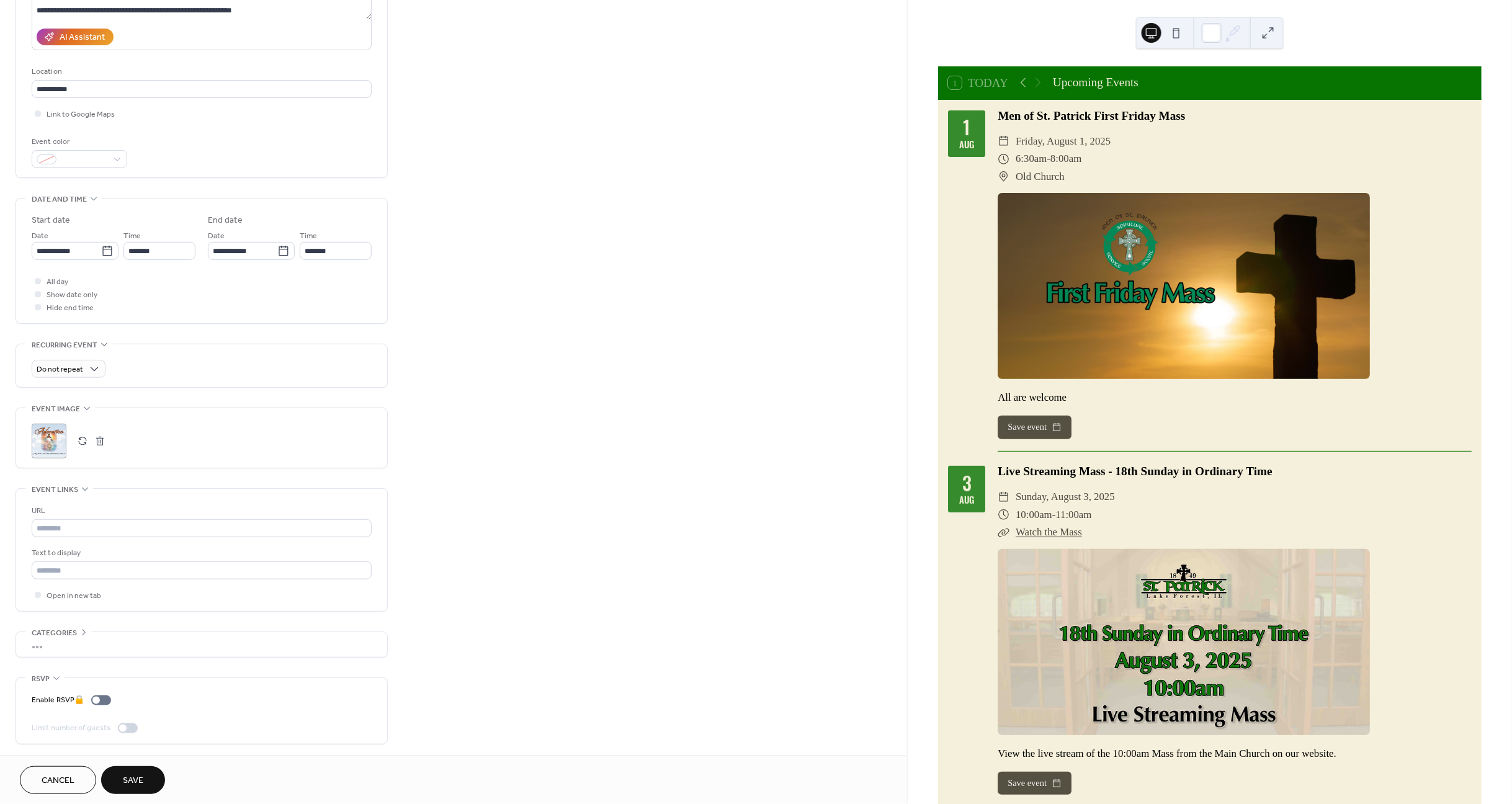 click on "Save" at bounding box center (133, 781) 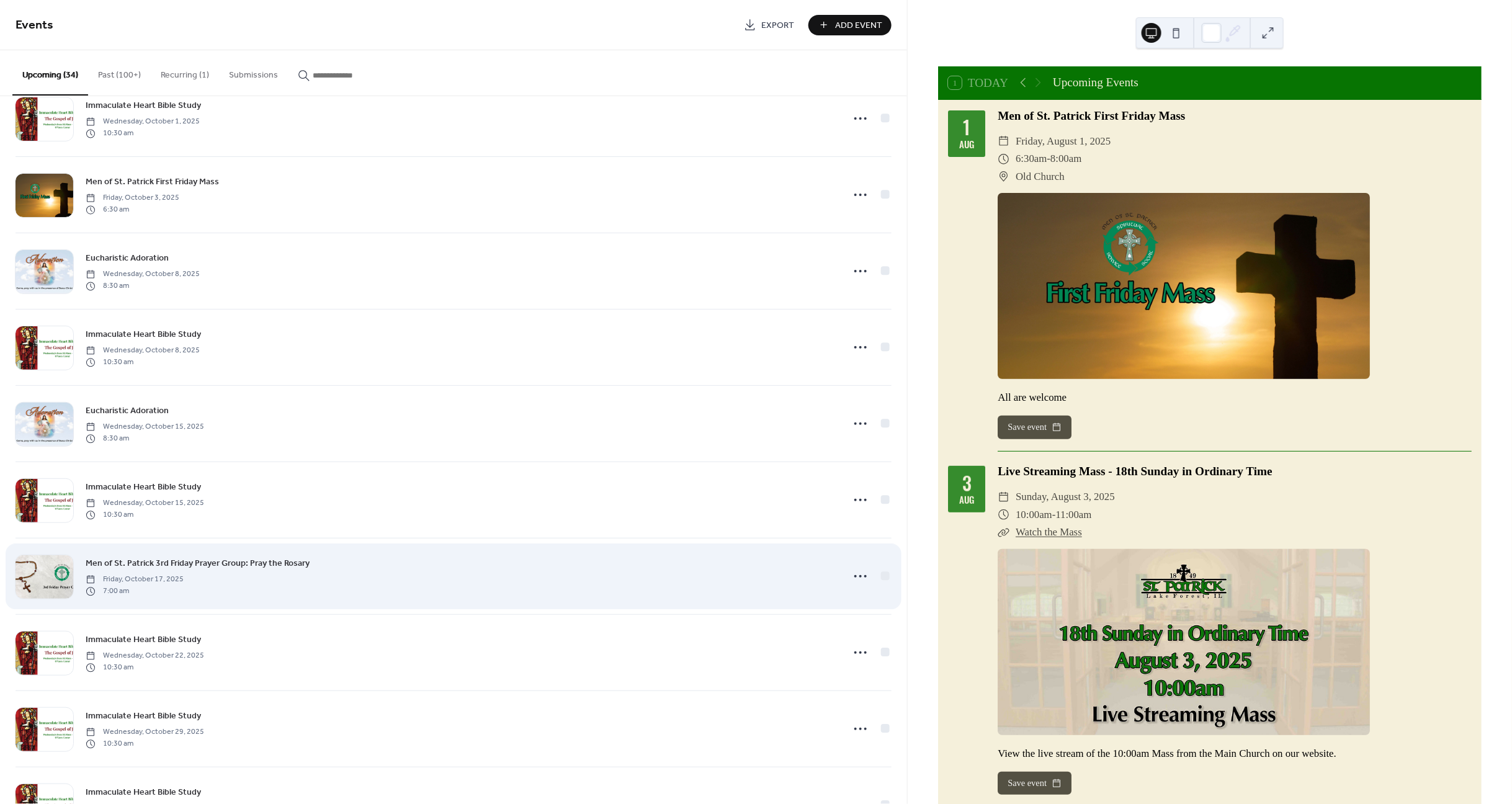 scroll, scrollTop: 1558, scrollLeft: 0, axis: vertical 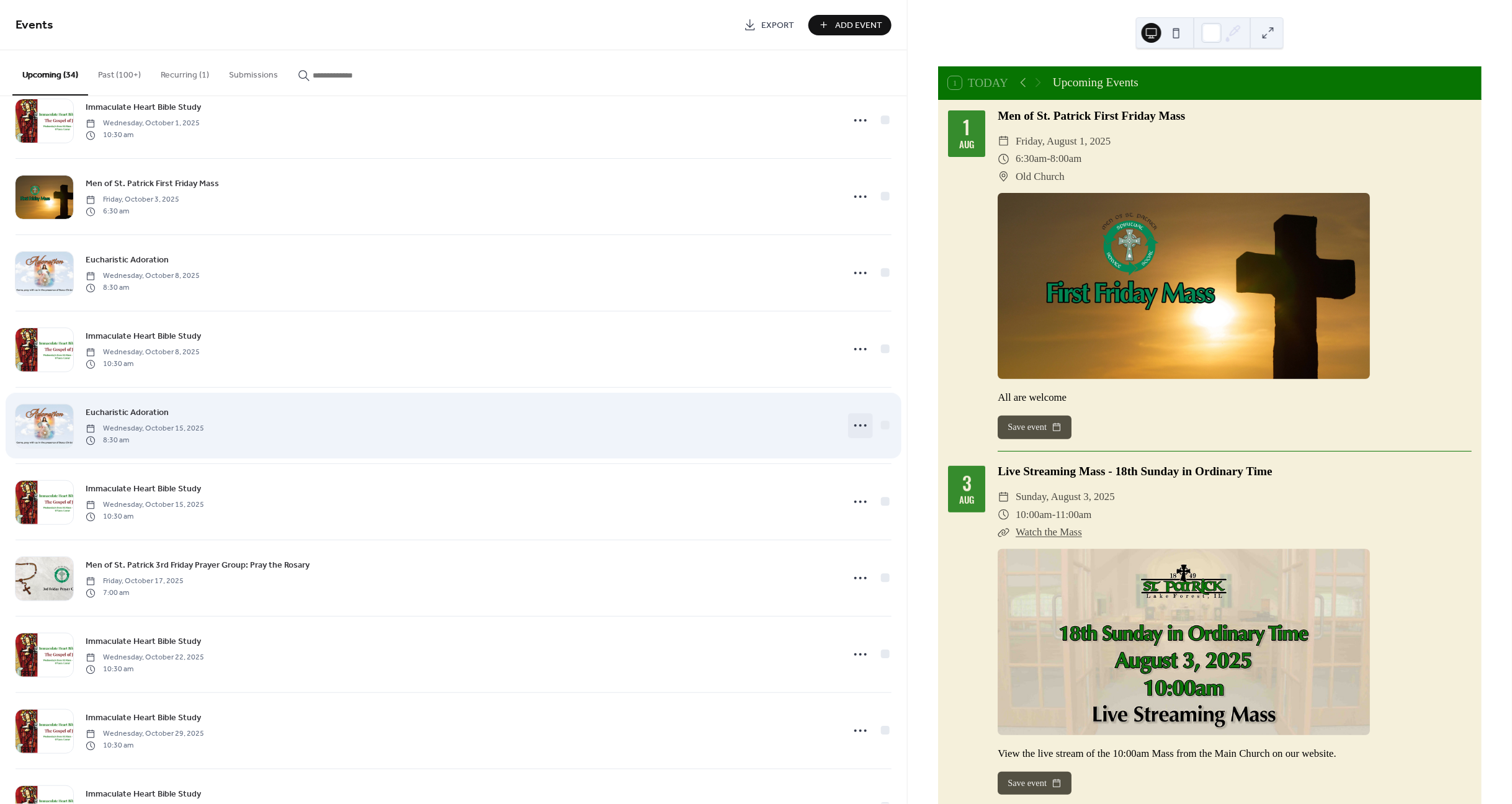 click 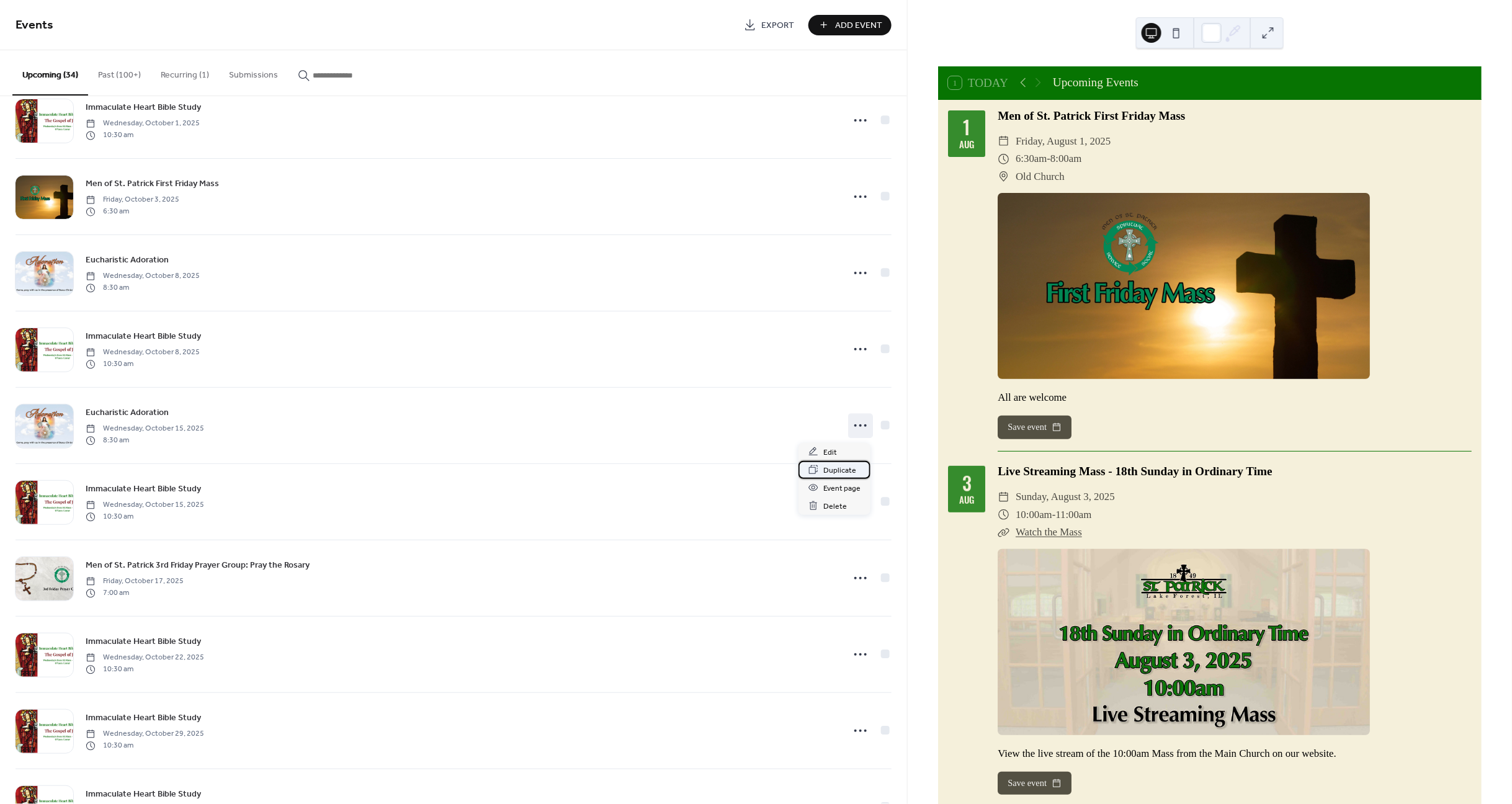 click on "Duplicate" at bounding box center [839, 470] 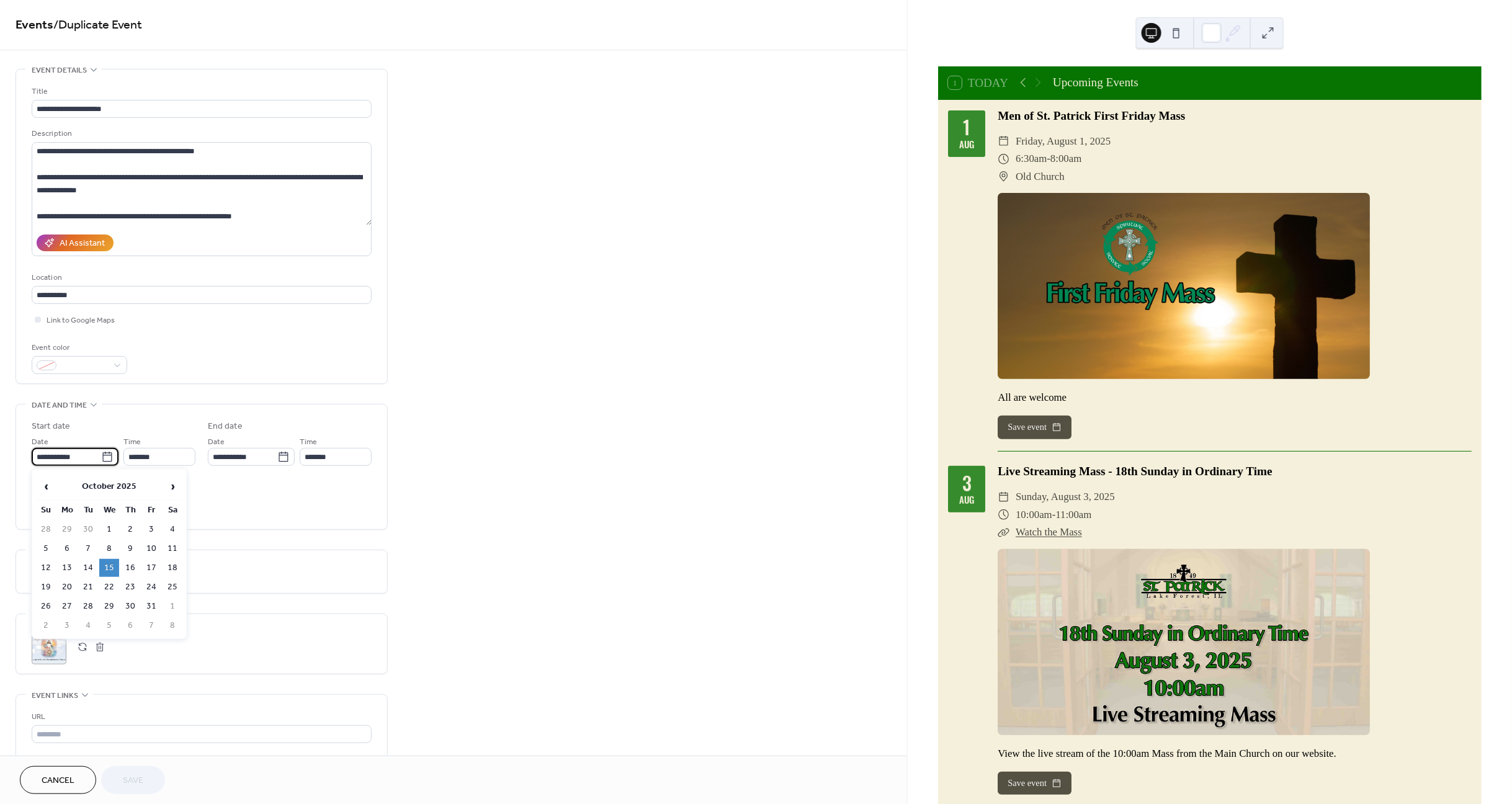 click on "**********" at bounding box center (66, 457) 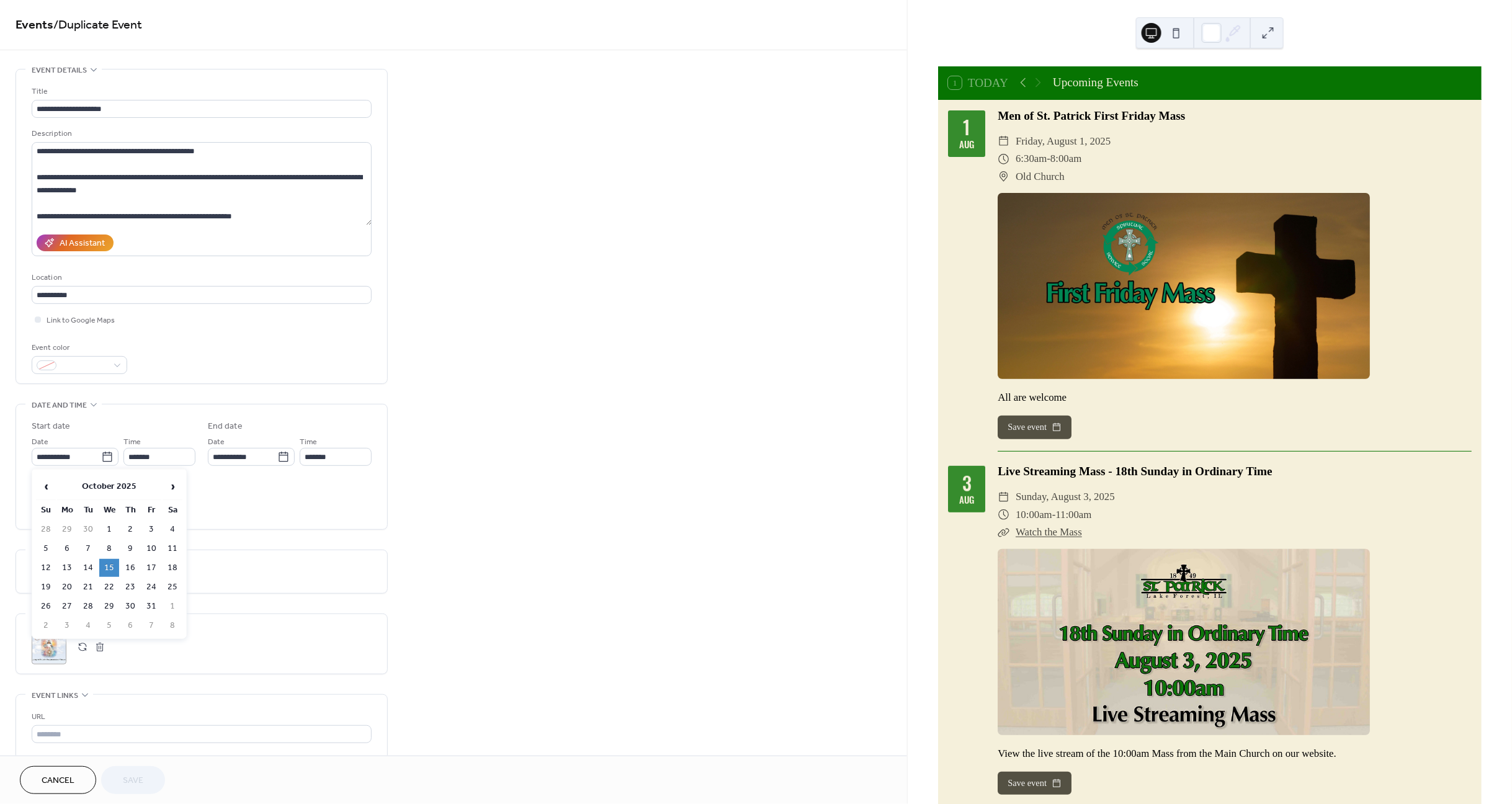 click on "22" at bounding box center (109, 587) 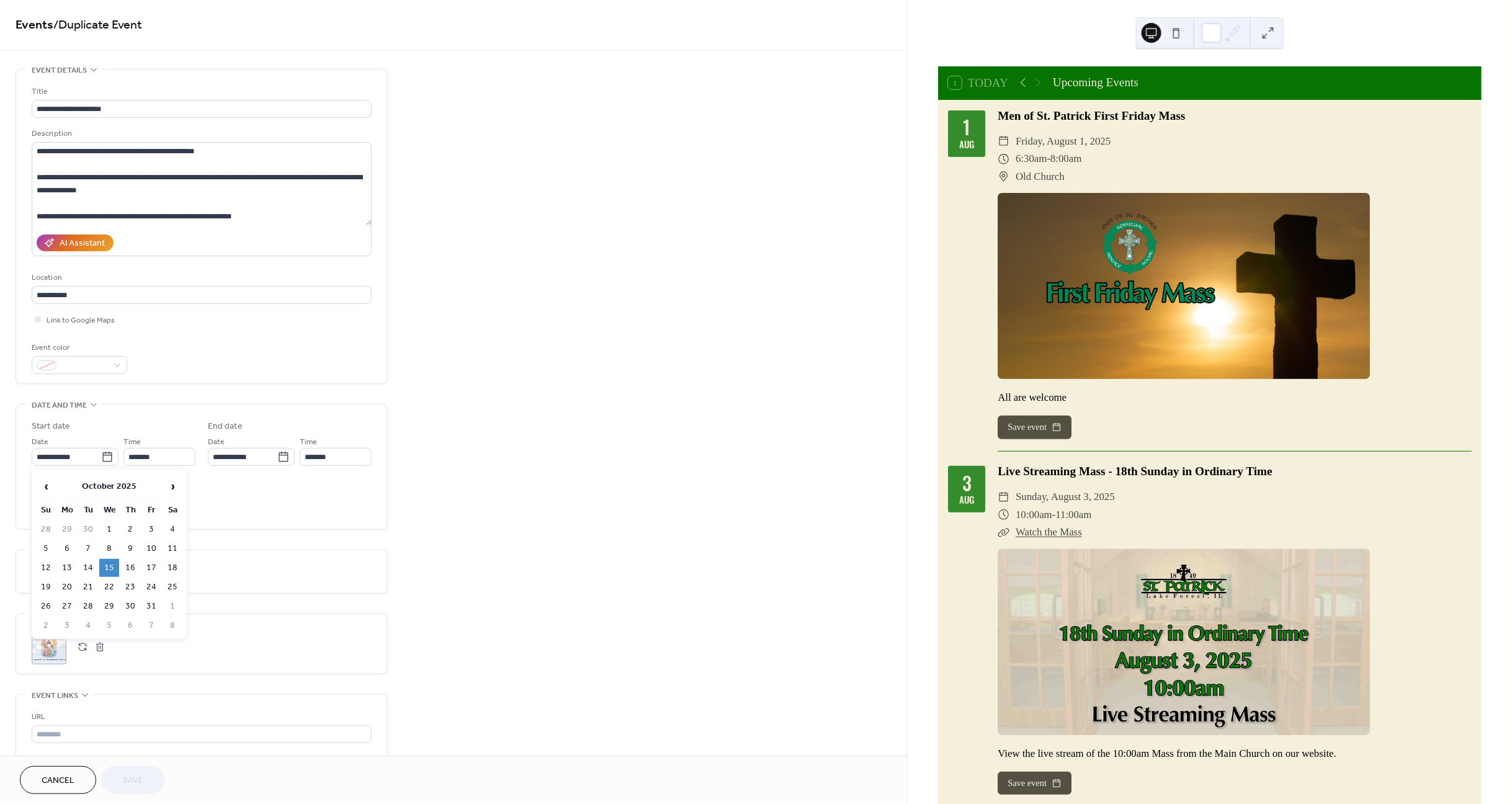 type on "**********" 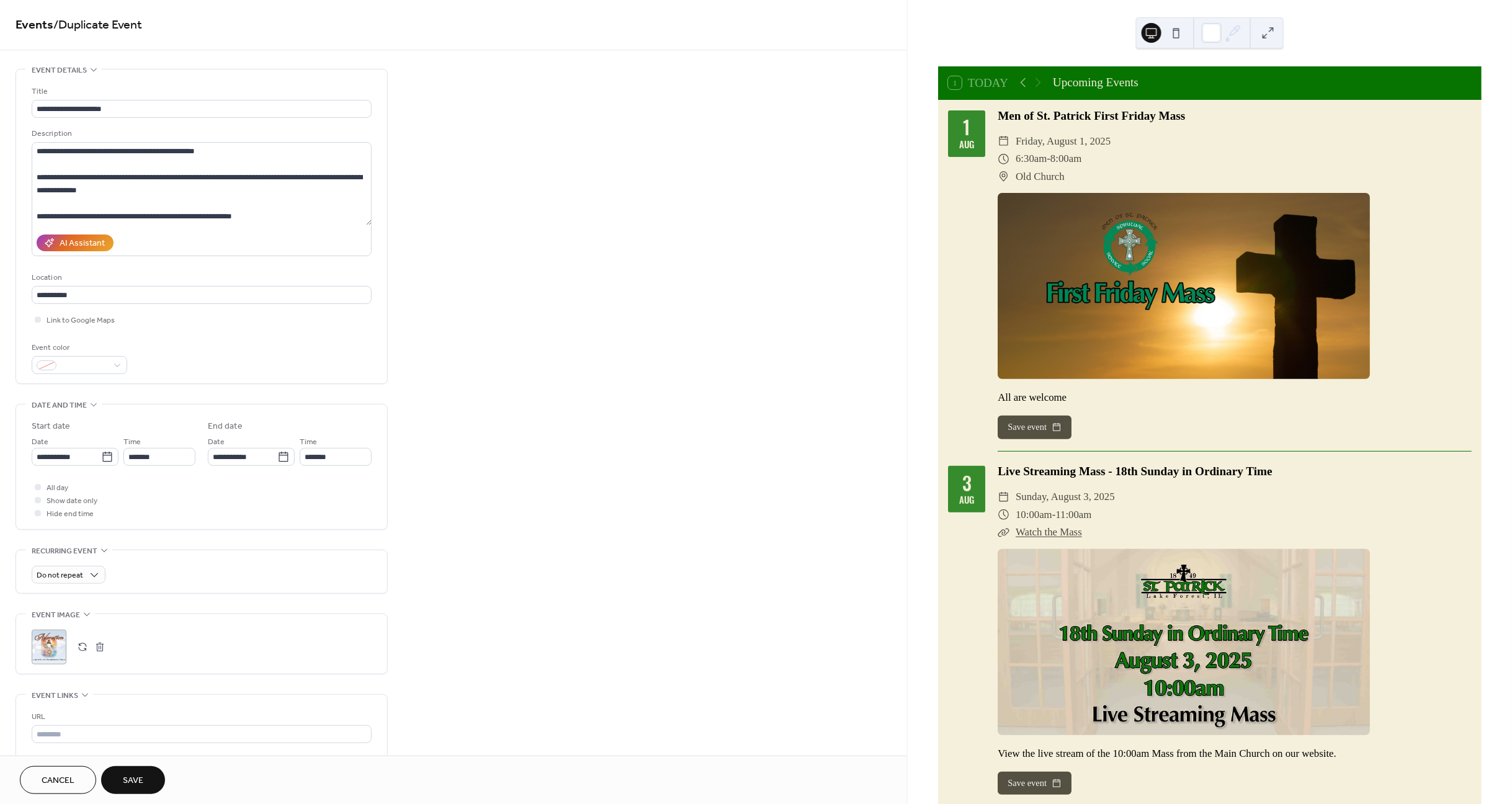 click on "Save" at bounding box center [133, 781] 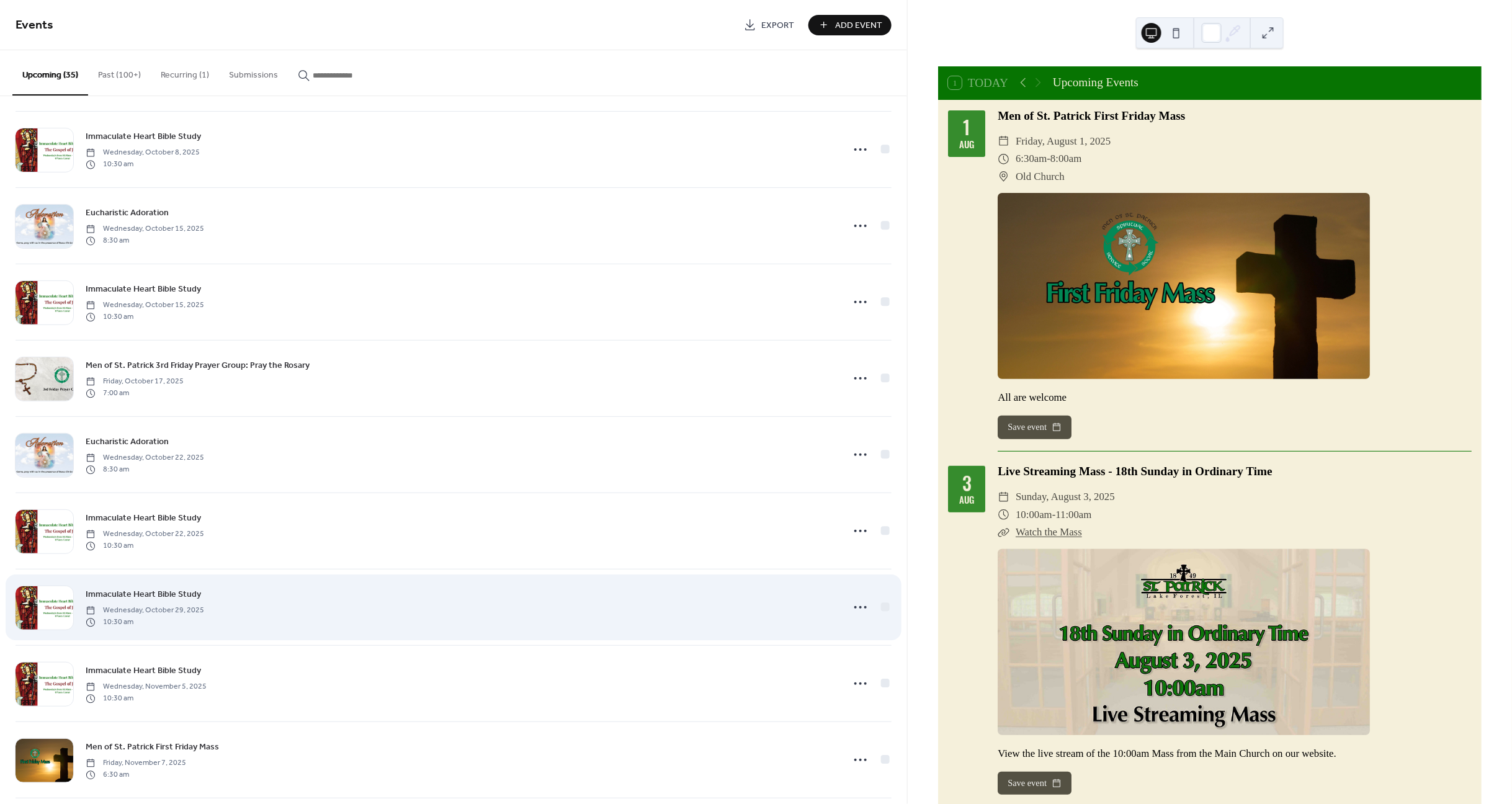 scroll, scrollTop: 1959, scrollLeft: 0, axis: vertical 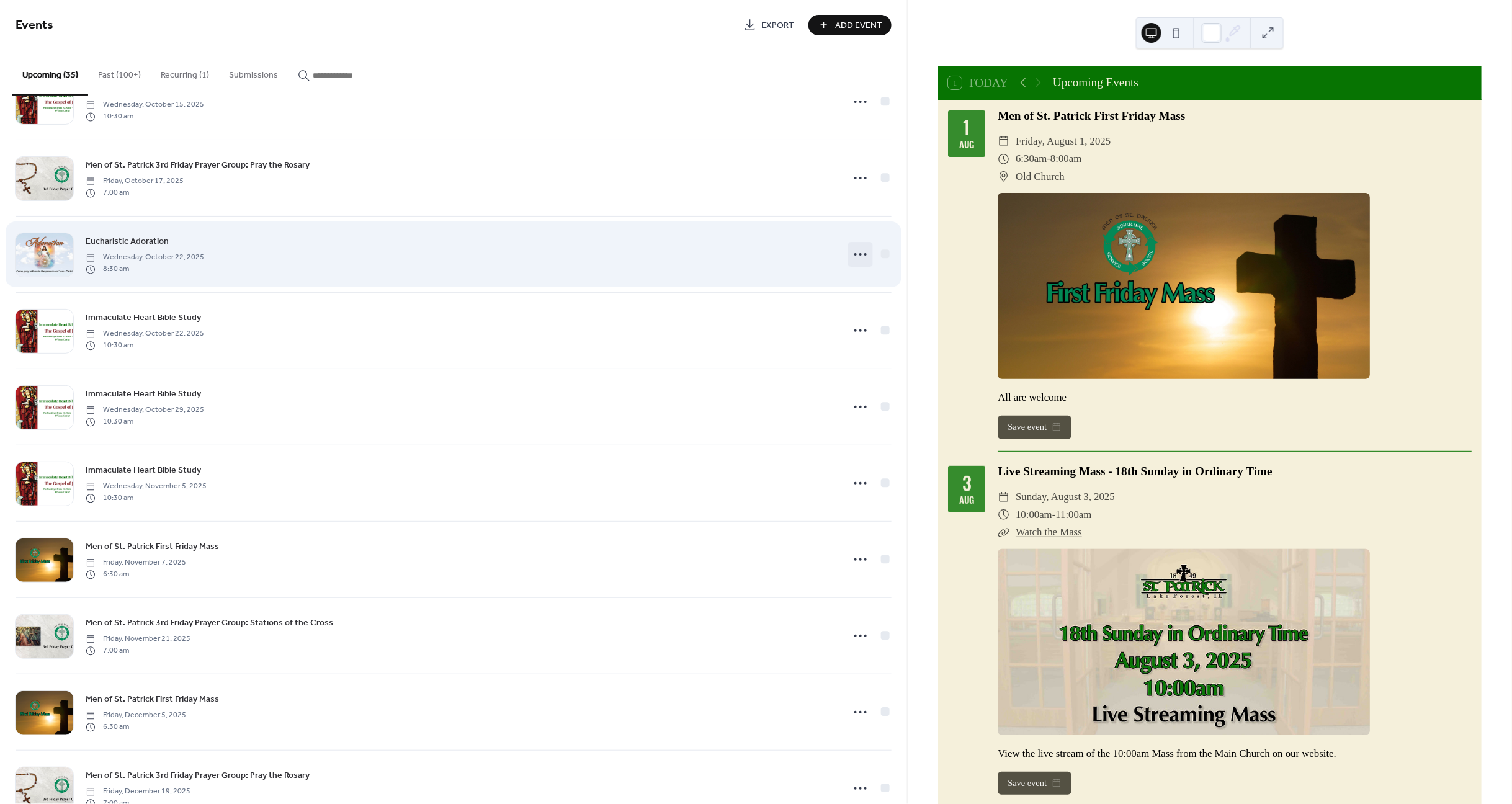 click 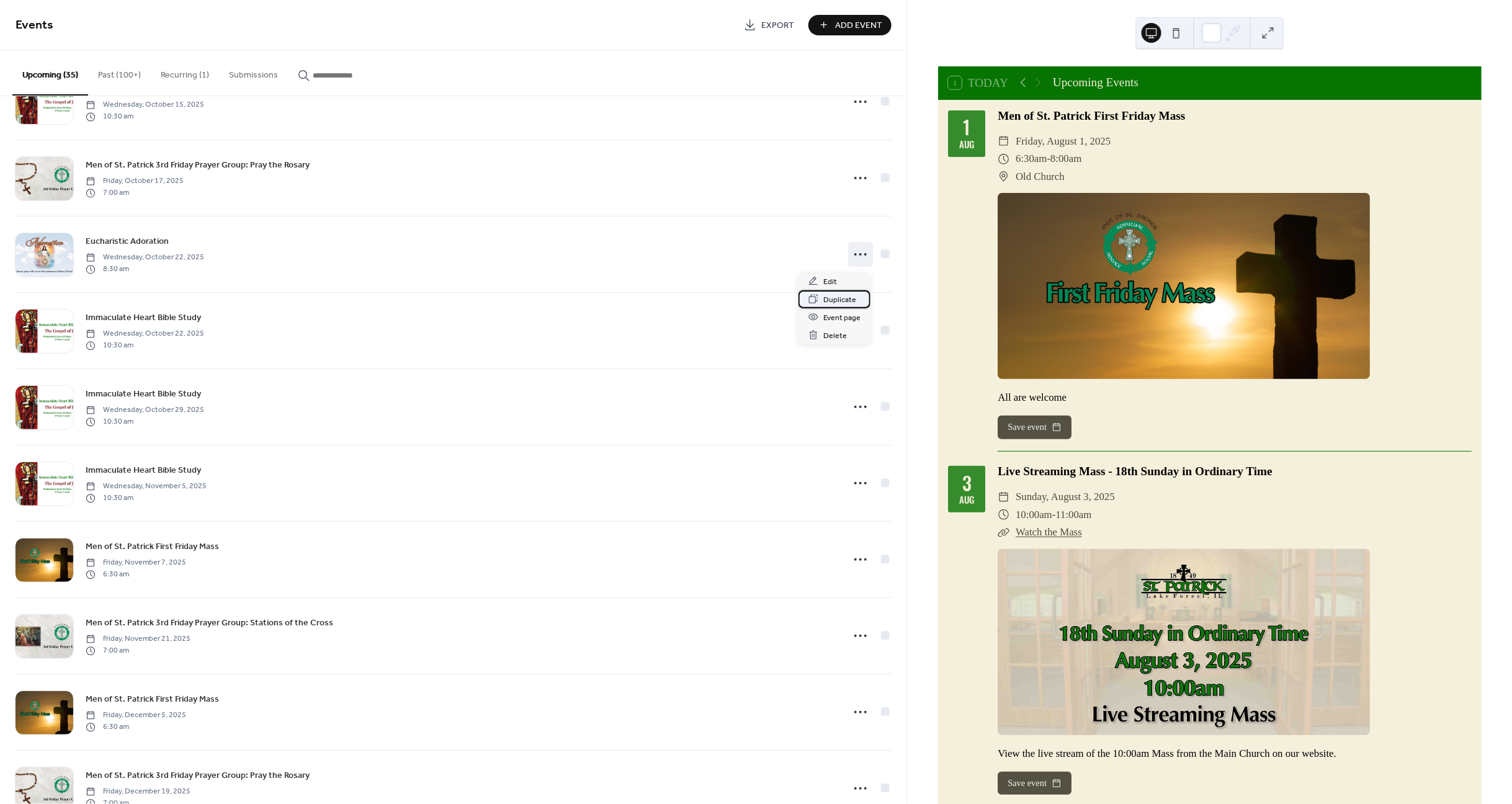 click on "Duplicate" at bounding box center [839, 300] 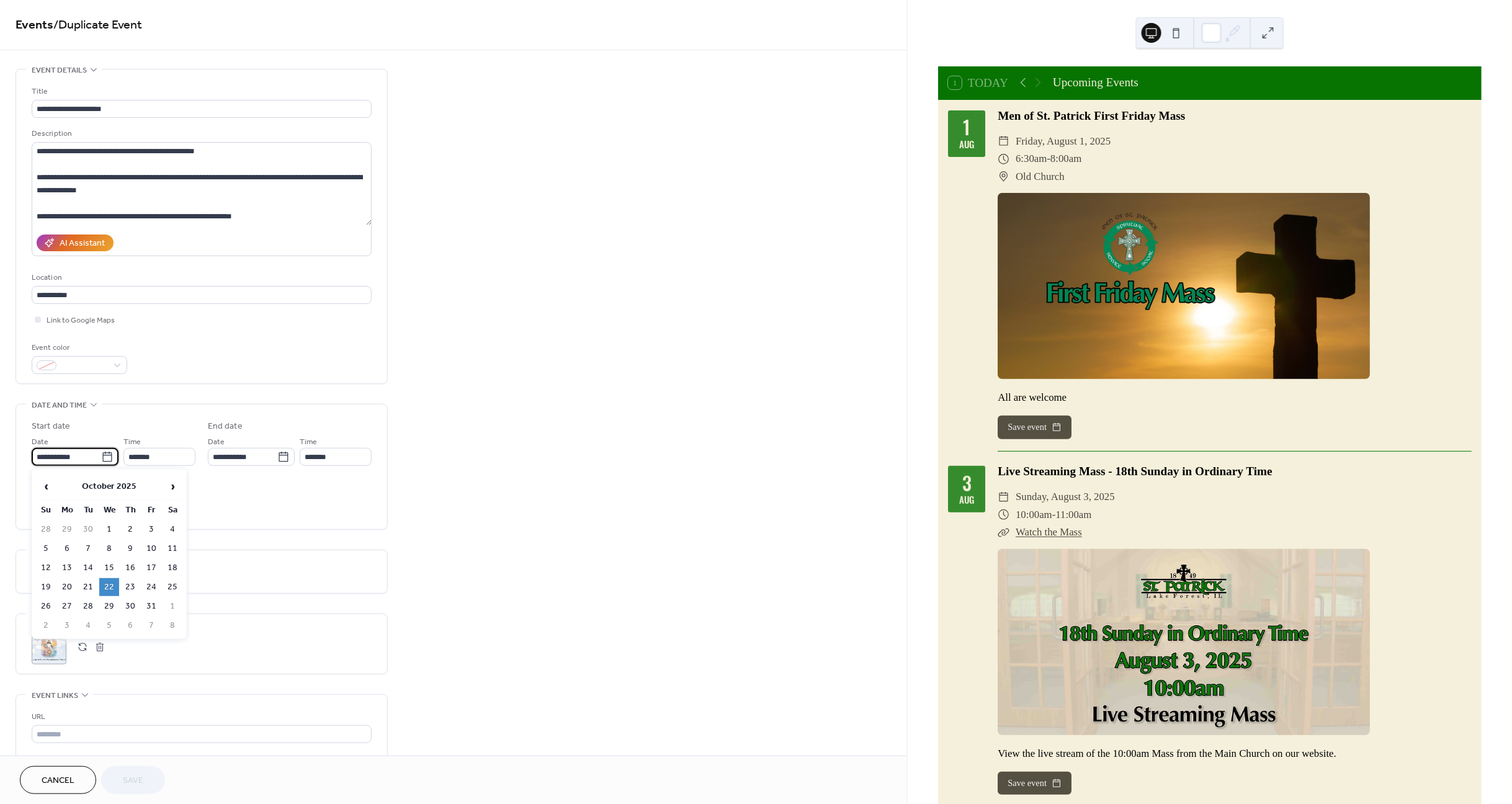 click on "**********" at bounding box center (66, 457) 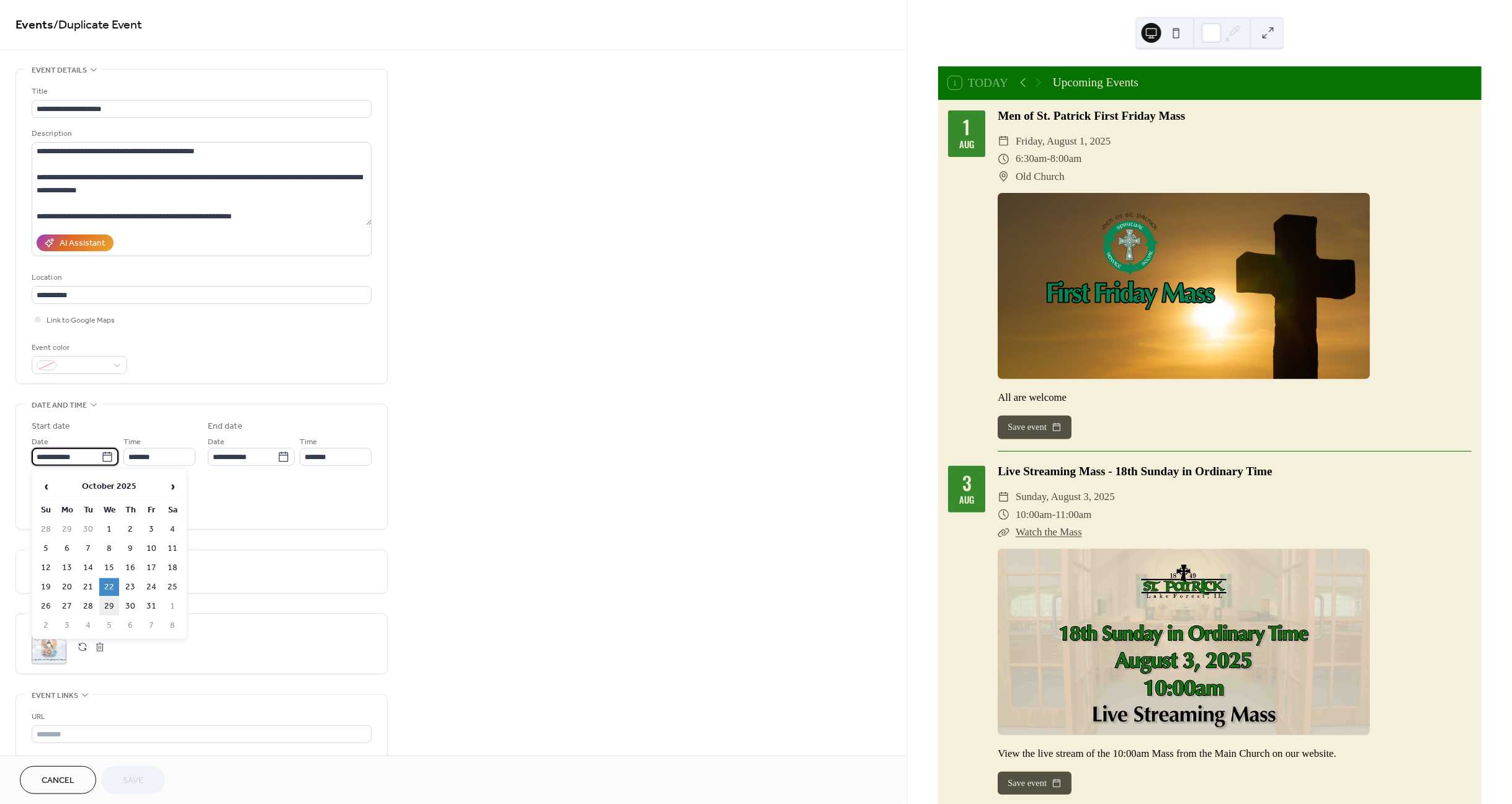 click on "29" at bounding box center [109, 606] 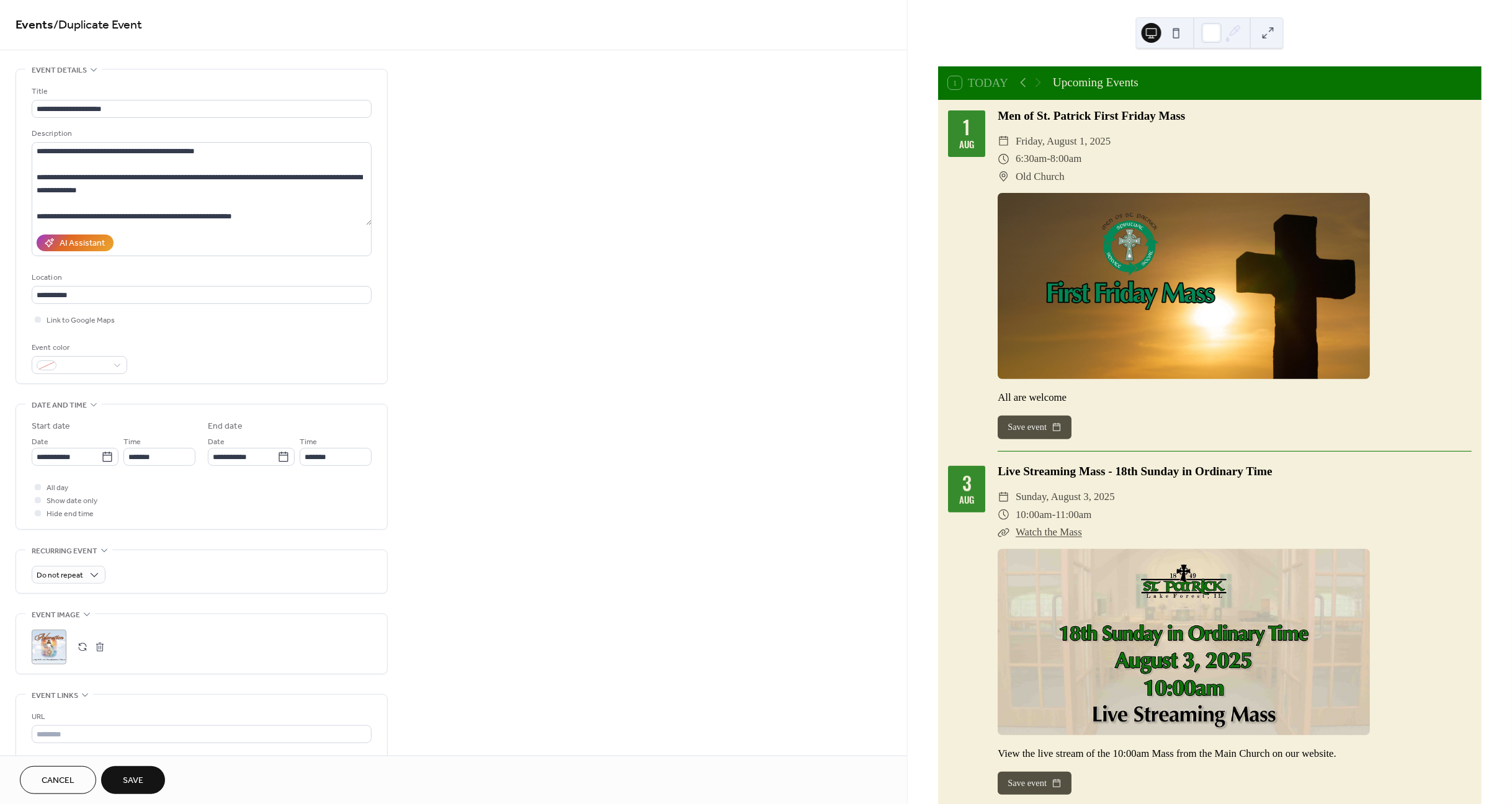 click on "Save" at bounding box center (133, 781) 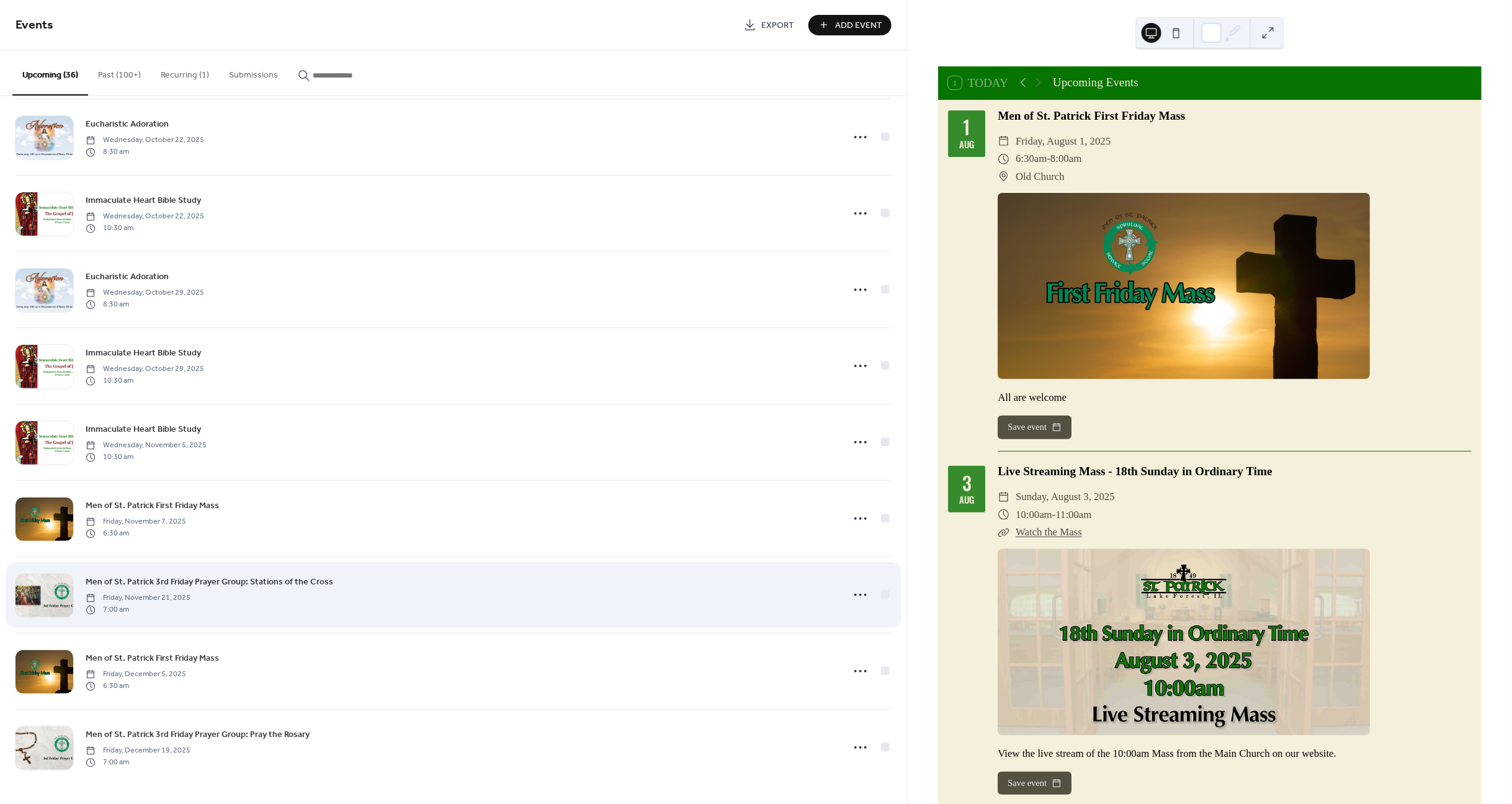 scroll, scrollTop: 2079, scrollLeft: 0, axis: vertical 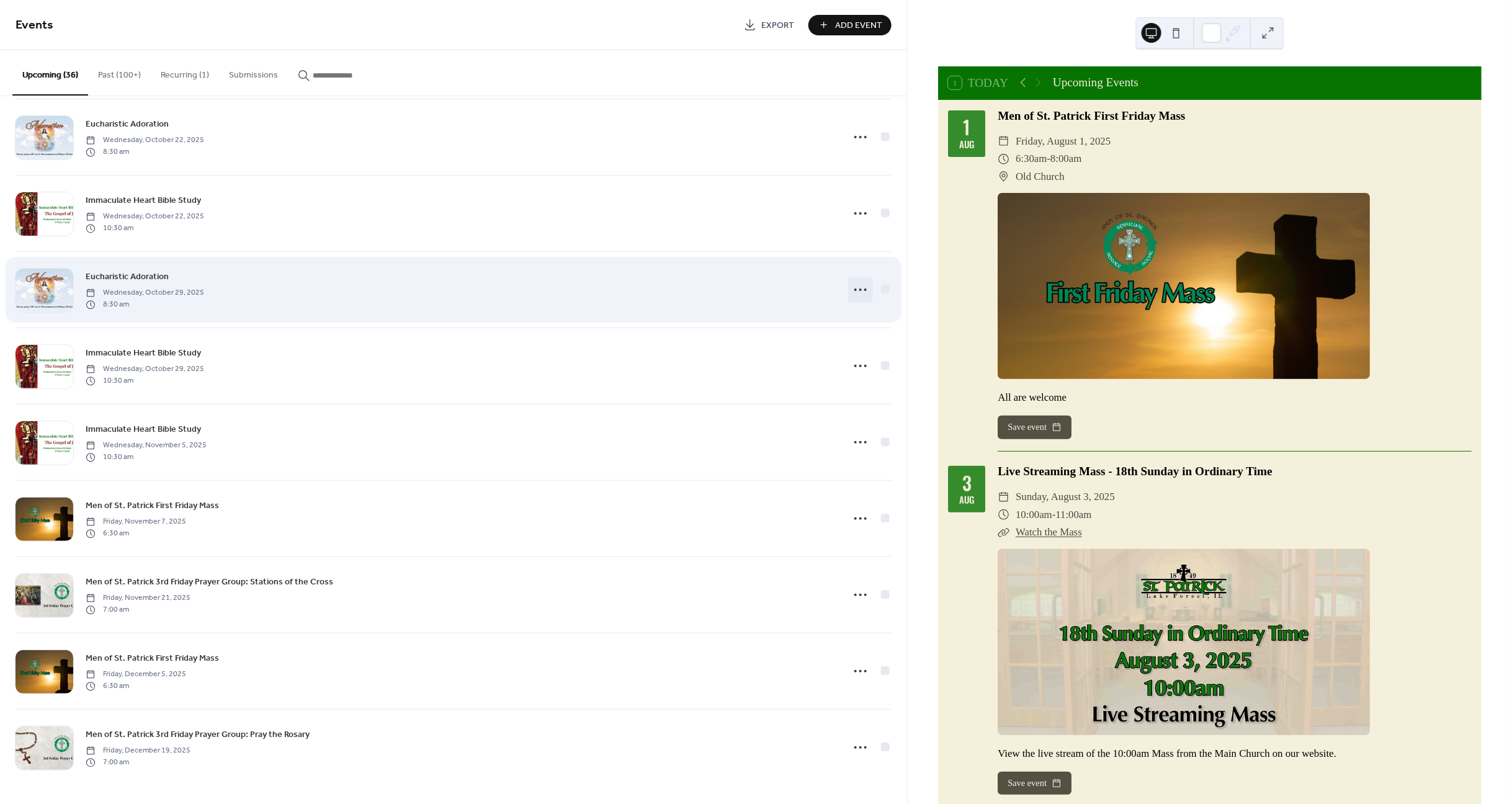click 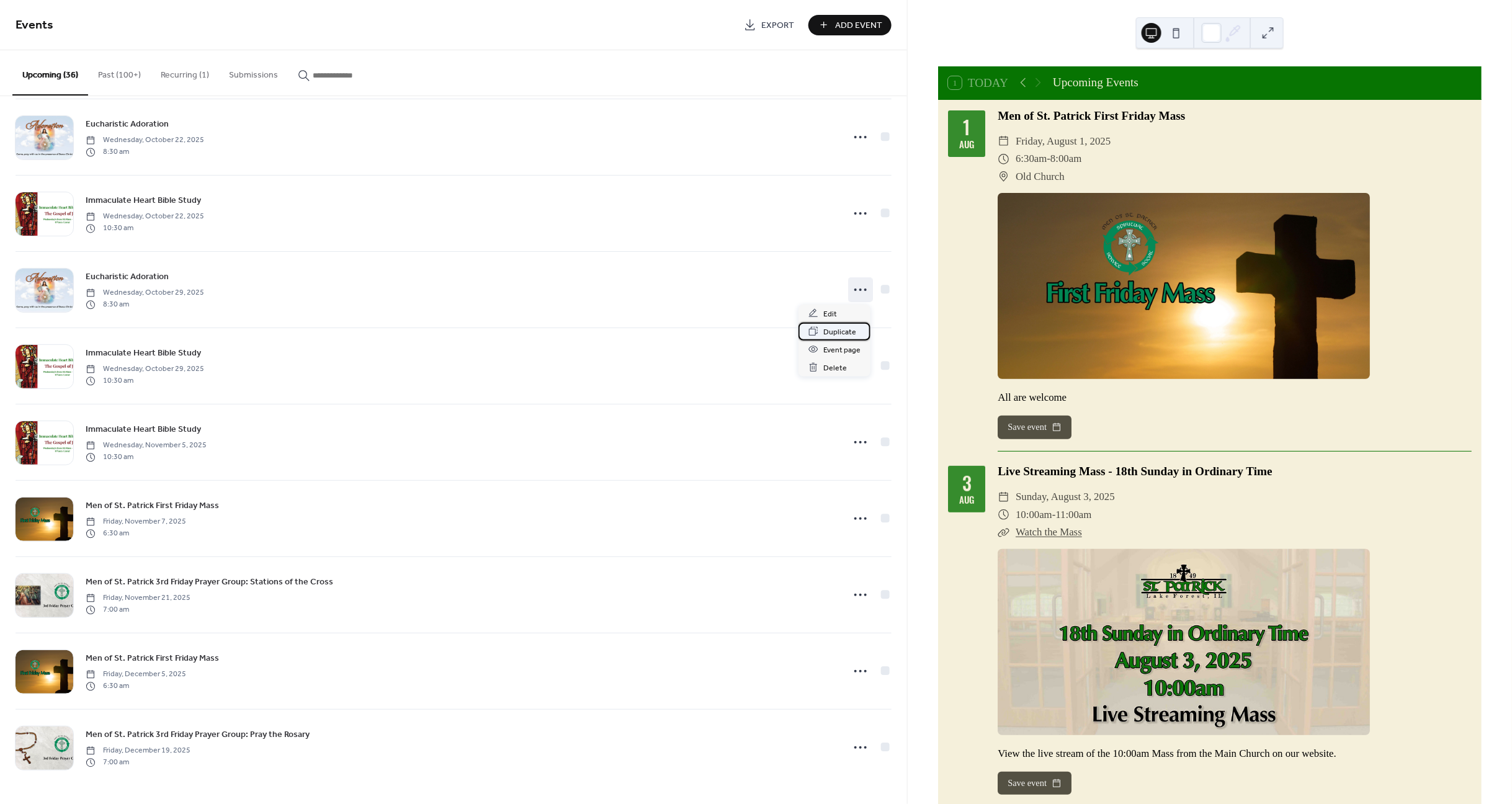 click on "Duplicate" at bounding box center (839, 332) 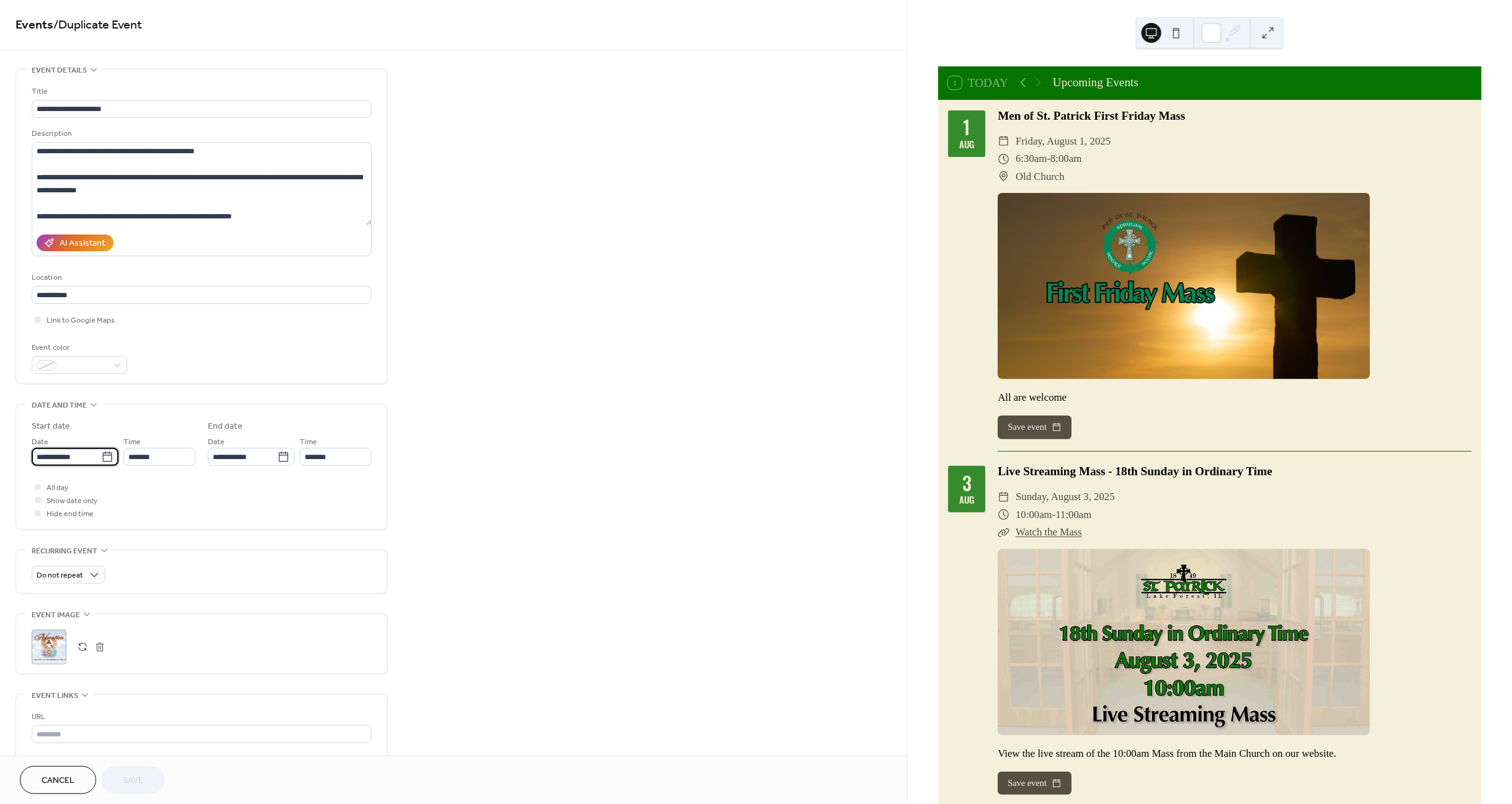 click on "**********" at bounding box center [66, 457] 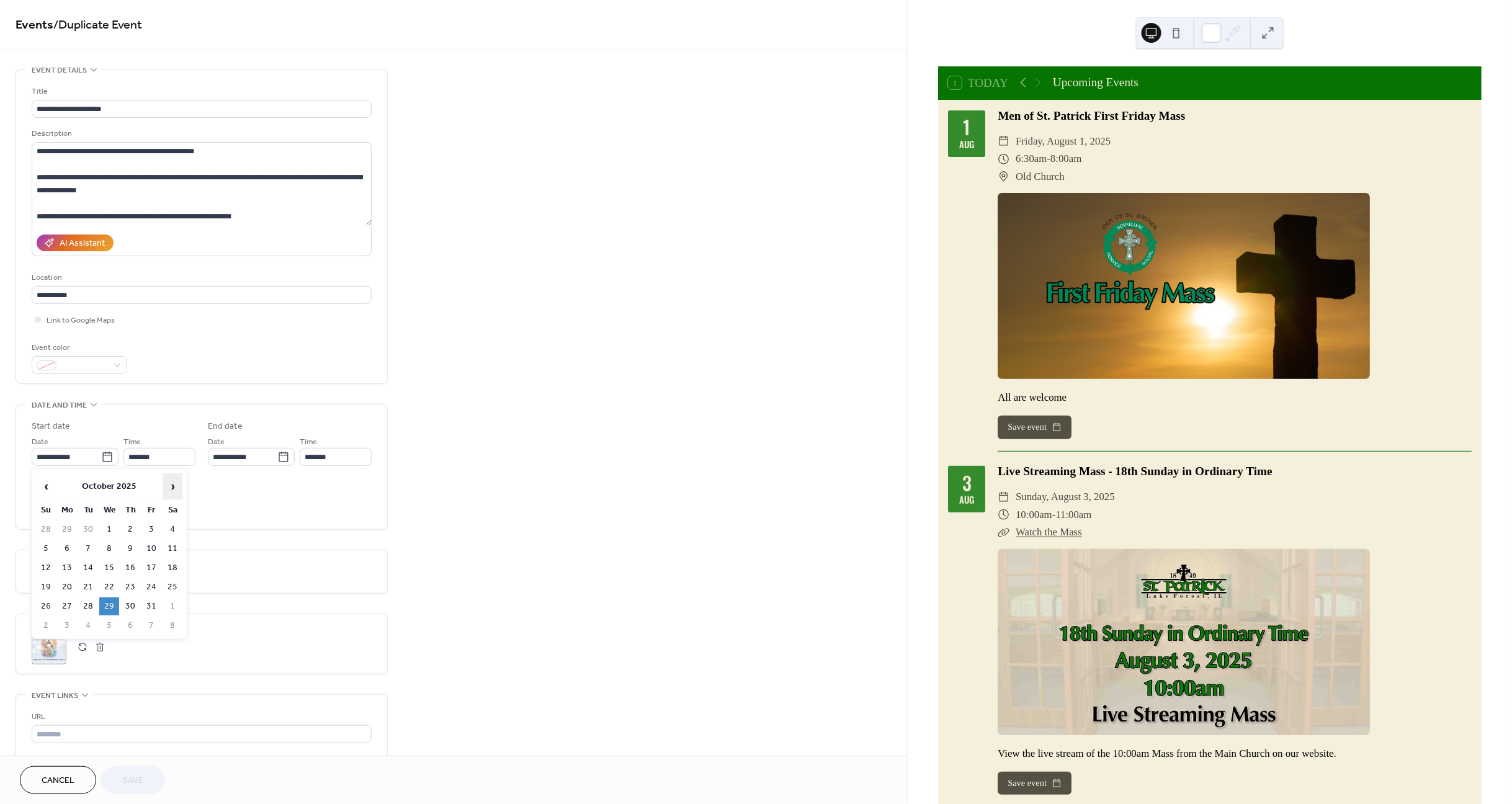 click on "›" at bounding box center [172, 486] 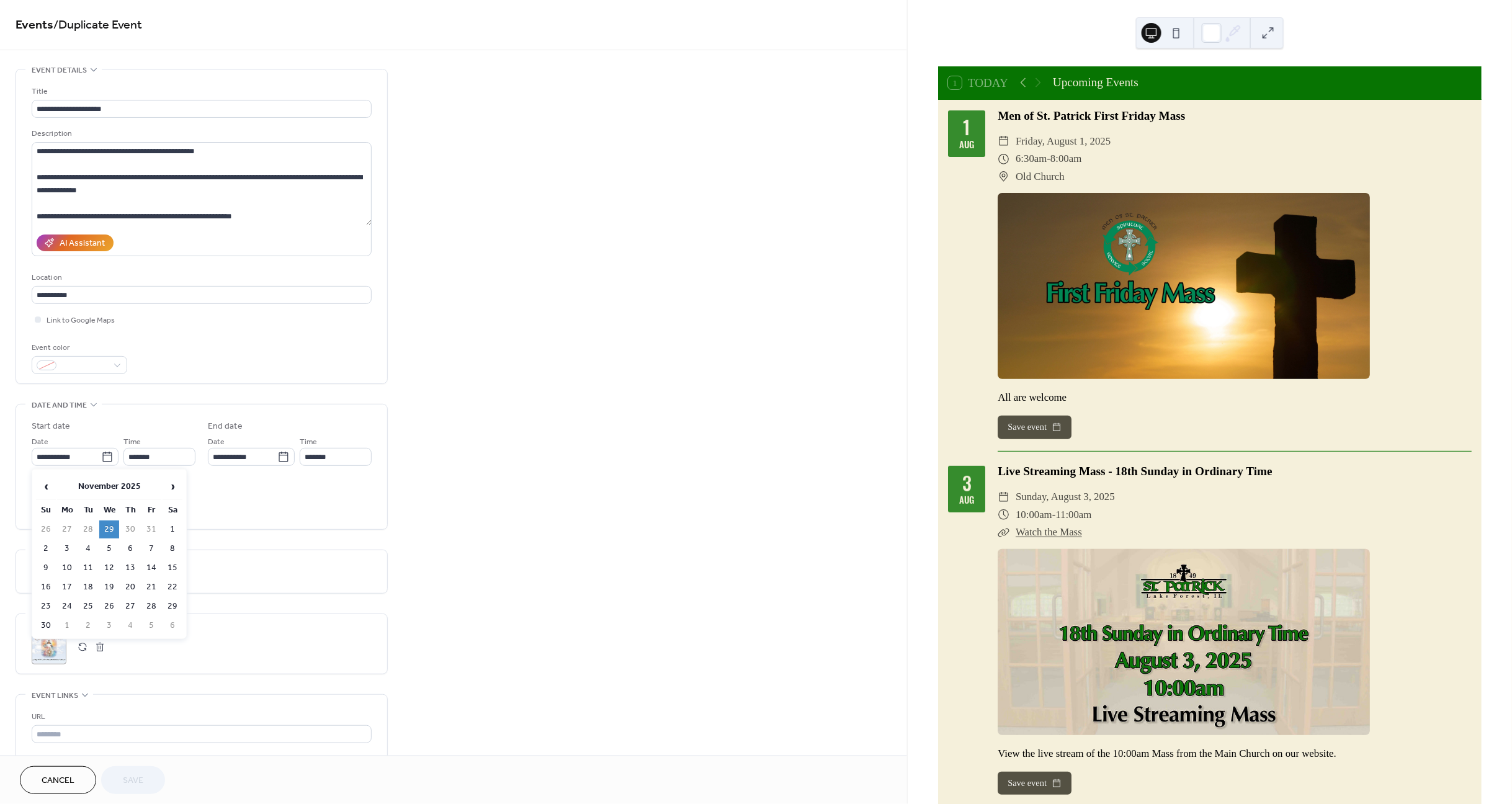 click on "5" at bounding box center (109, 548) 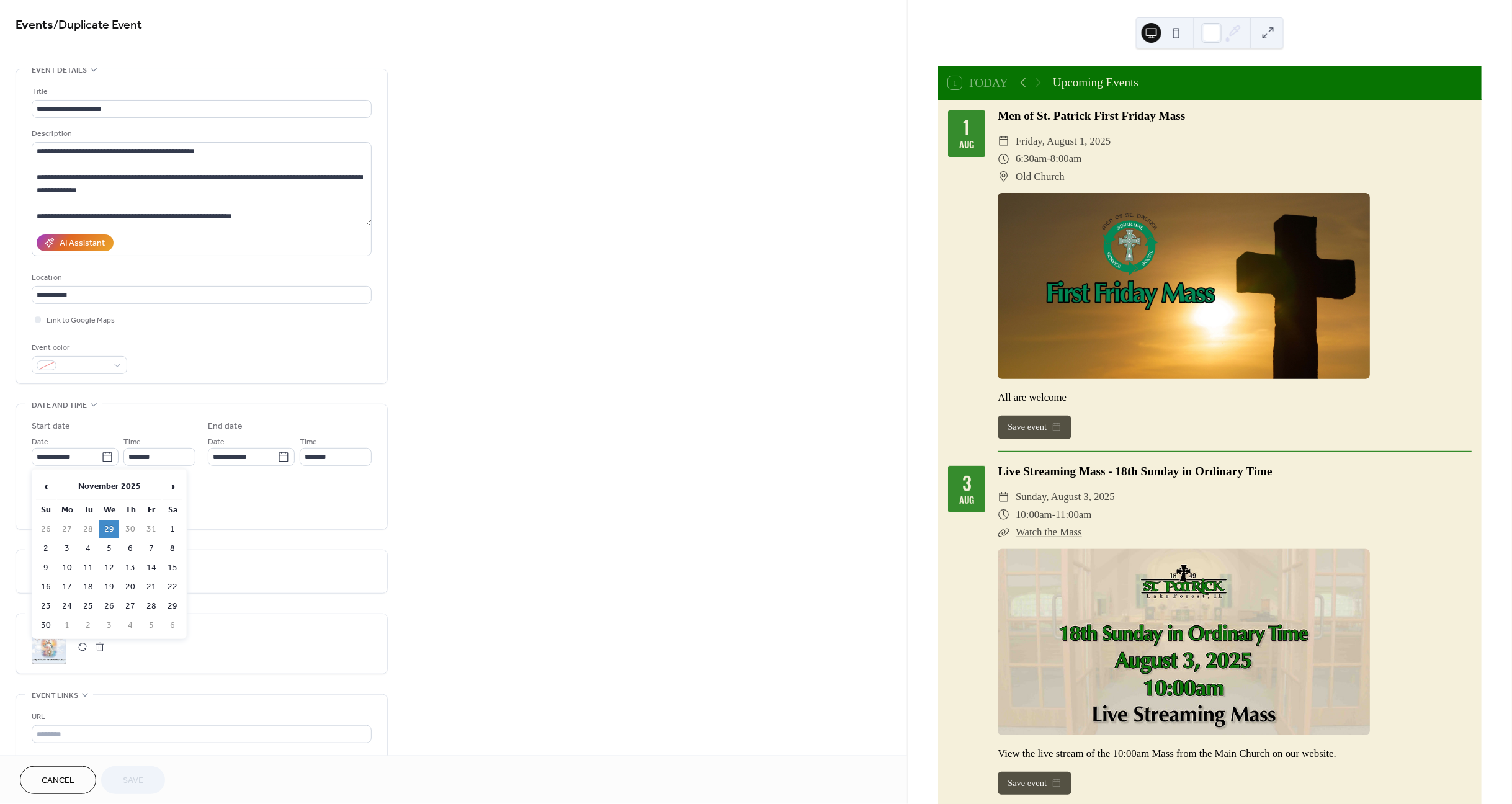 type on "**********" 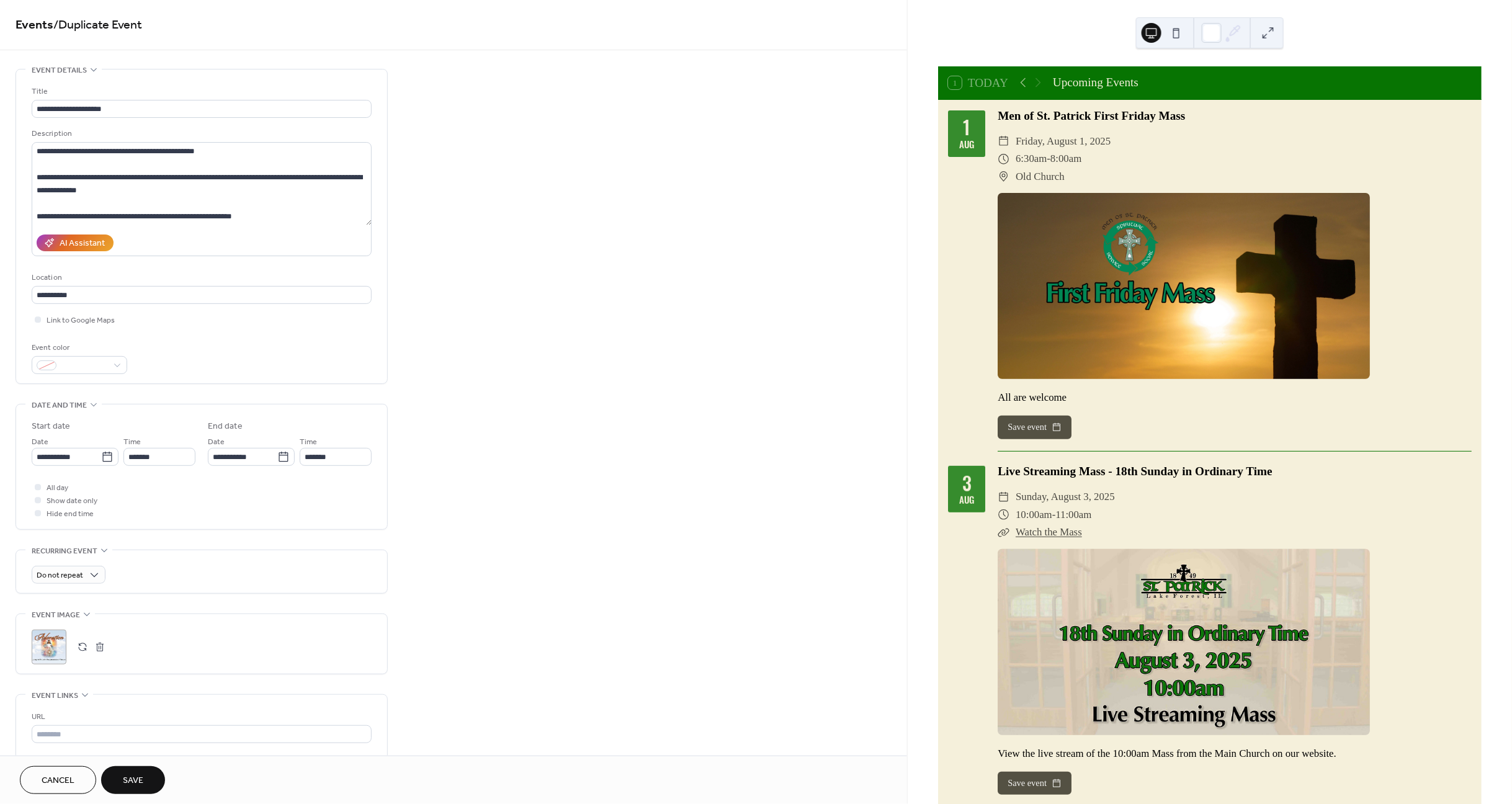 click on "Save" at bounding box center (133, 780) 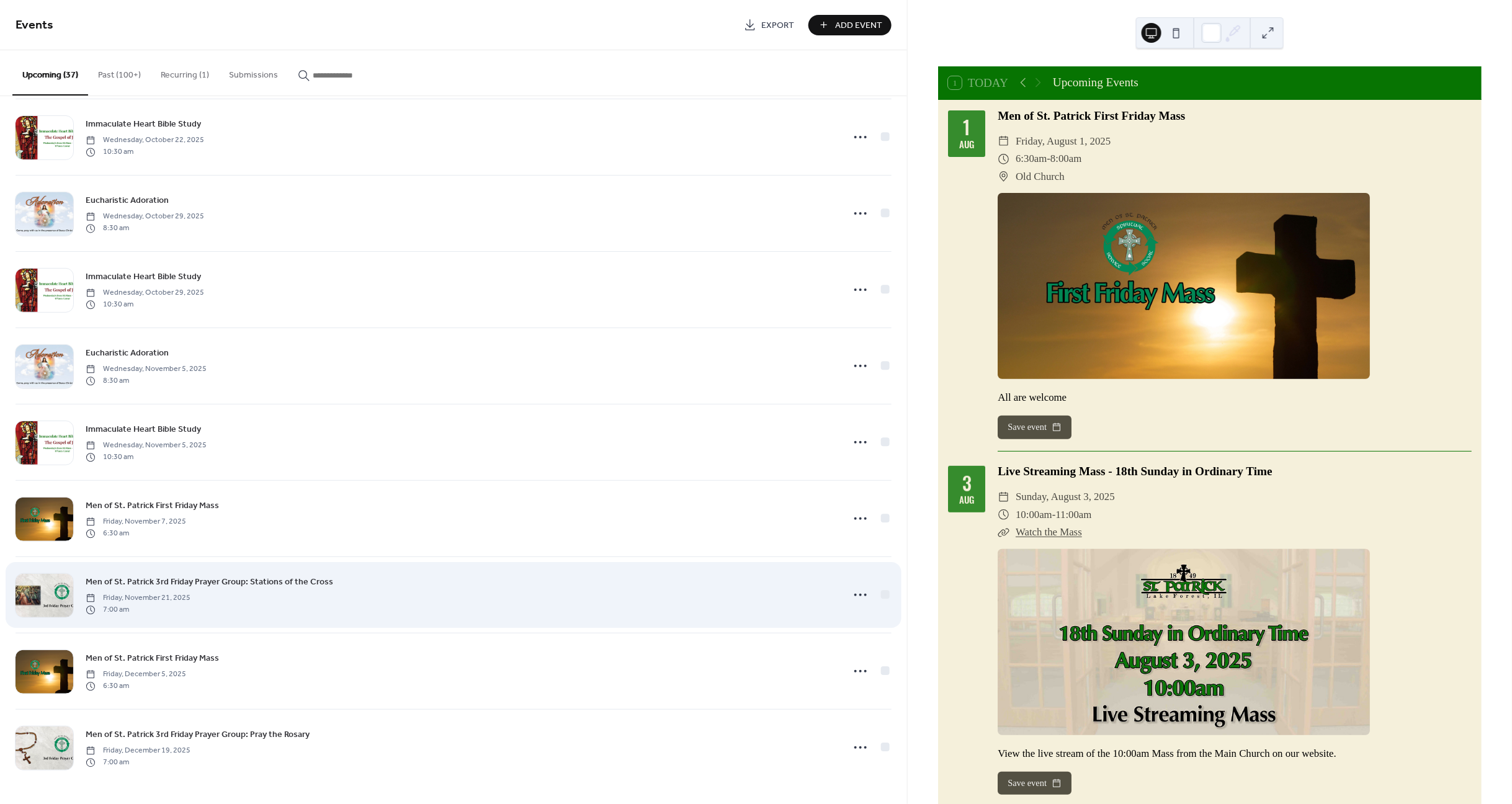 scroll, scrollTop: 2155, scrollLeft: 0, axis: vertical 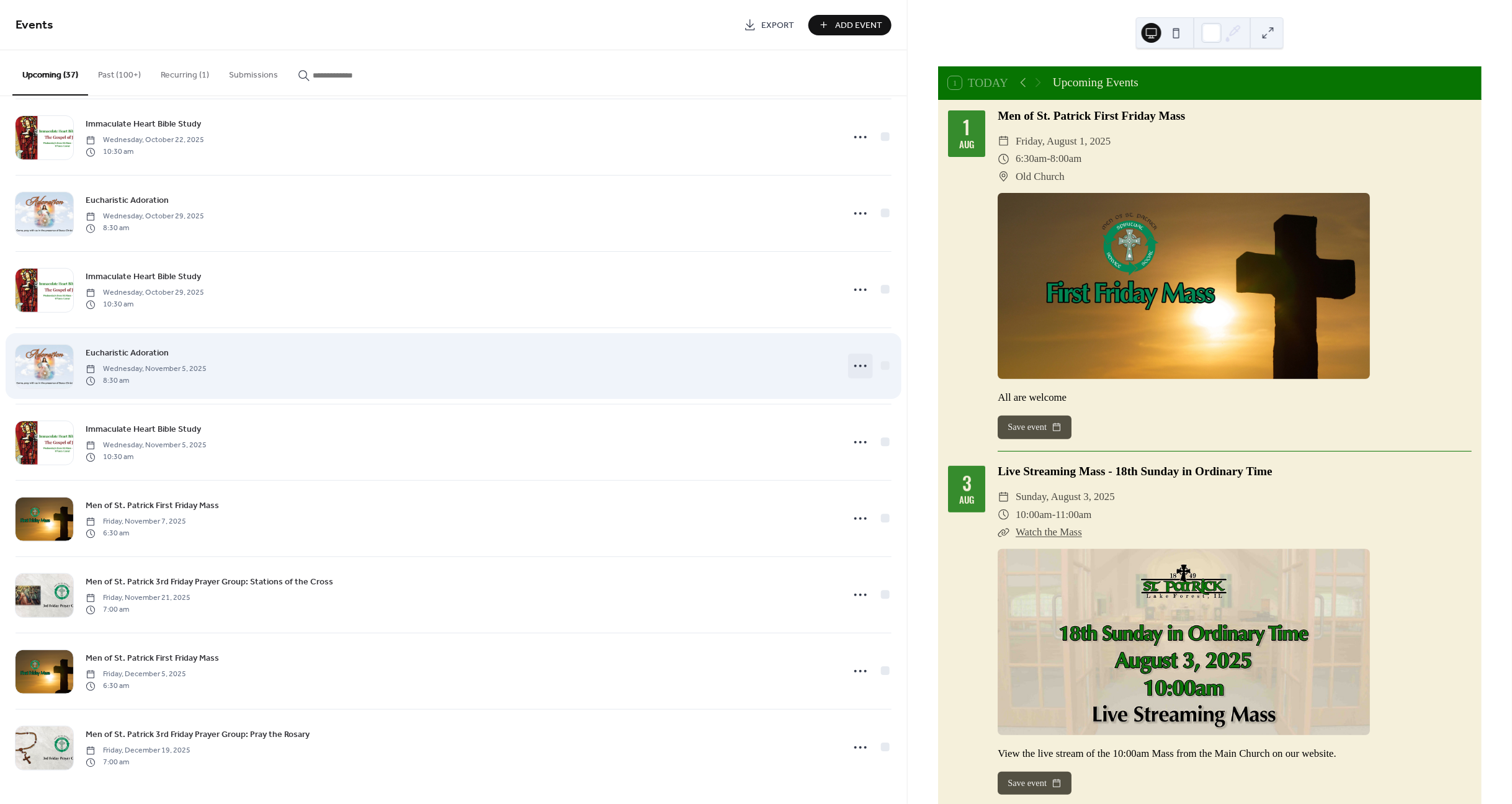 click 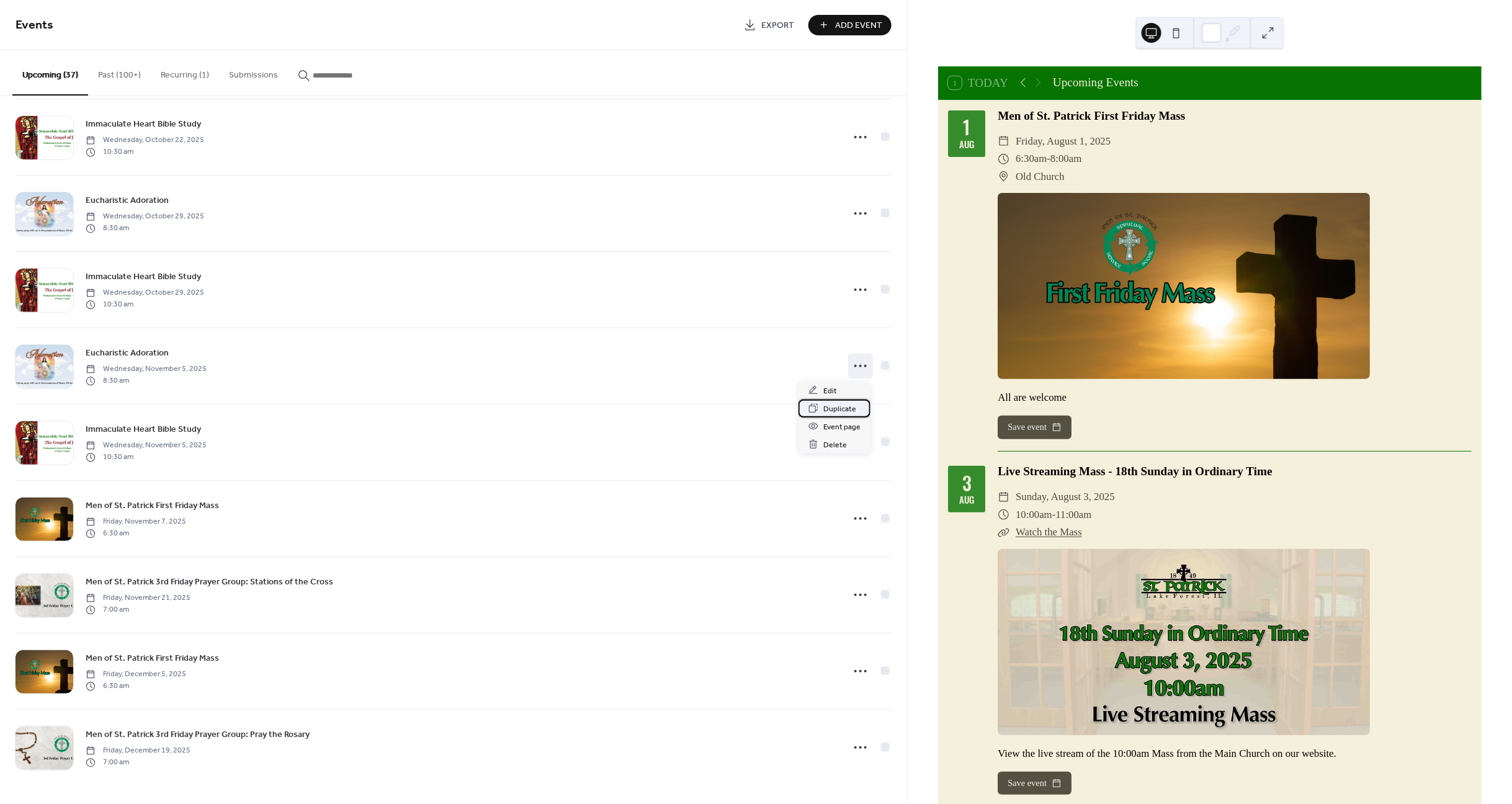 click on "Duplicate" at bounding box center [839, 409] 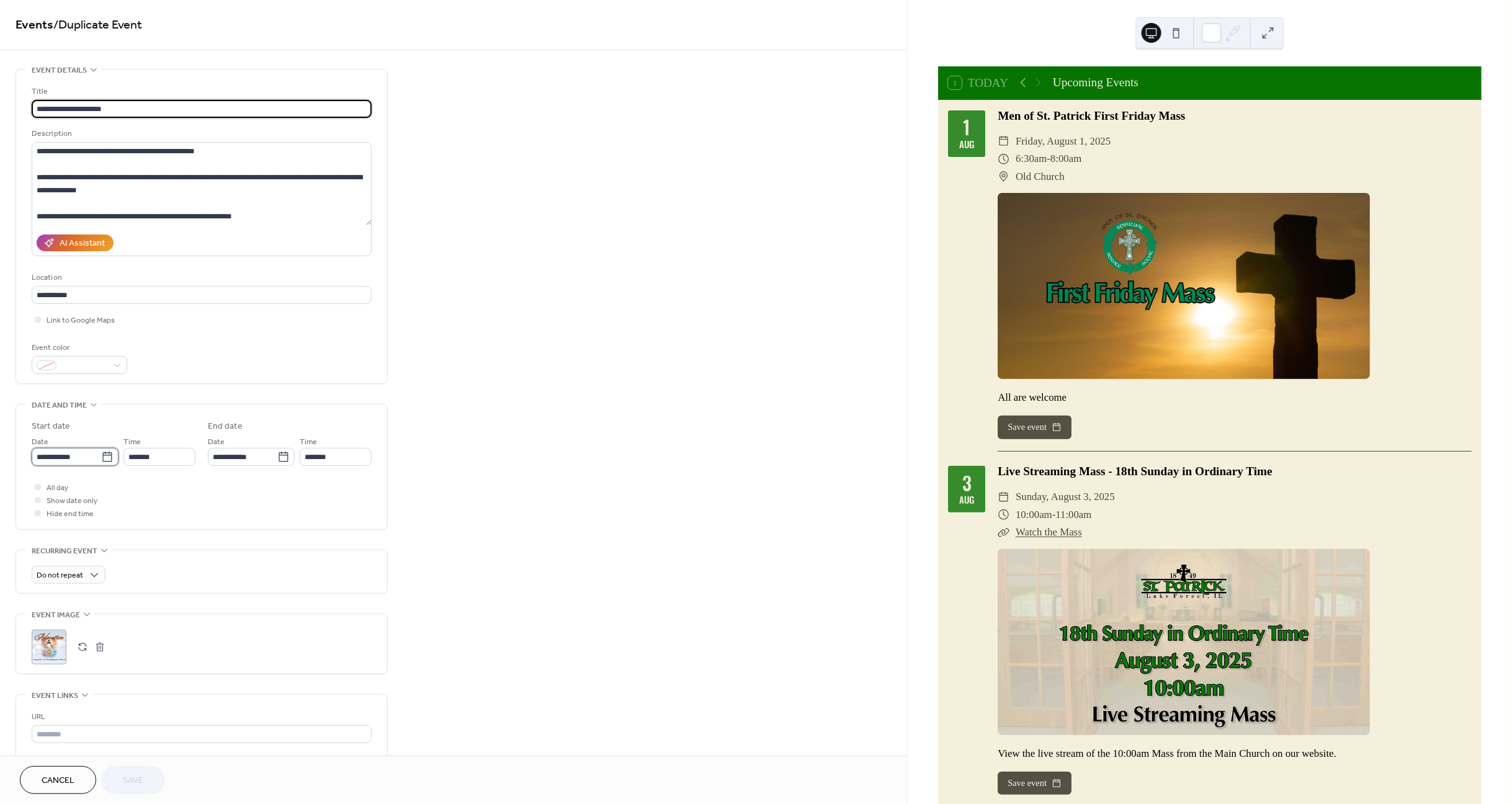 click on "**********" at bounding box center (66, 457) 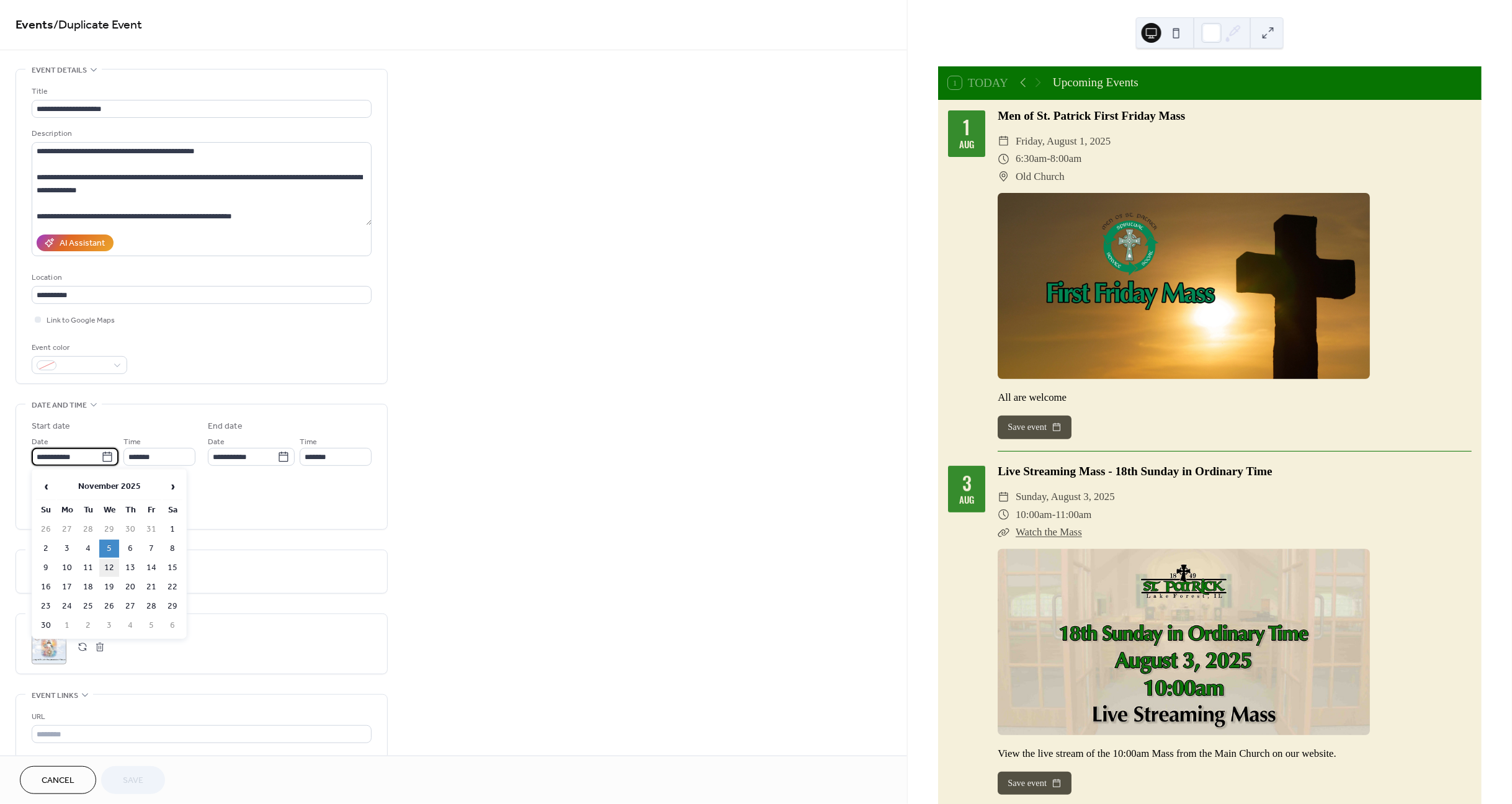 click on "12" at bounding box center (109, 568) 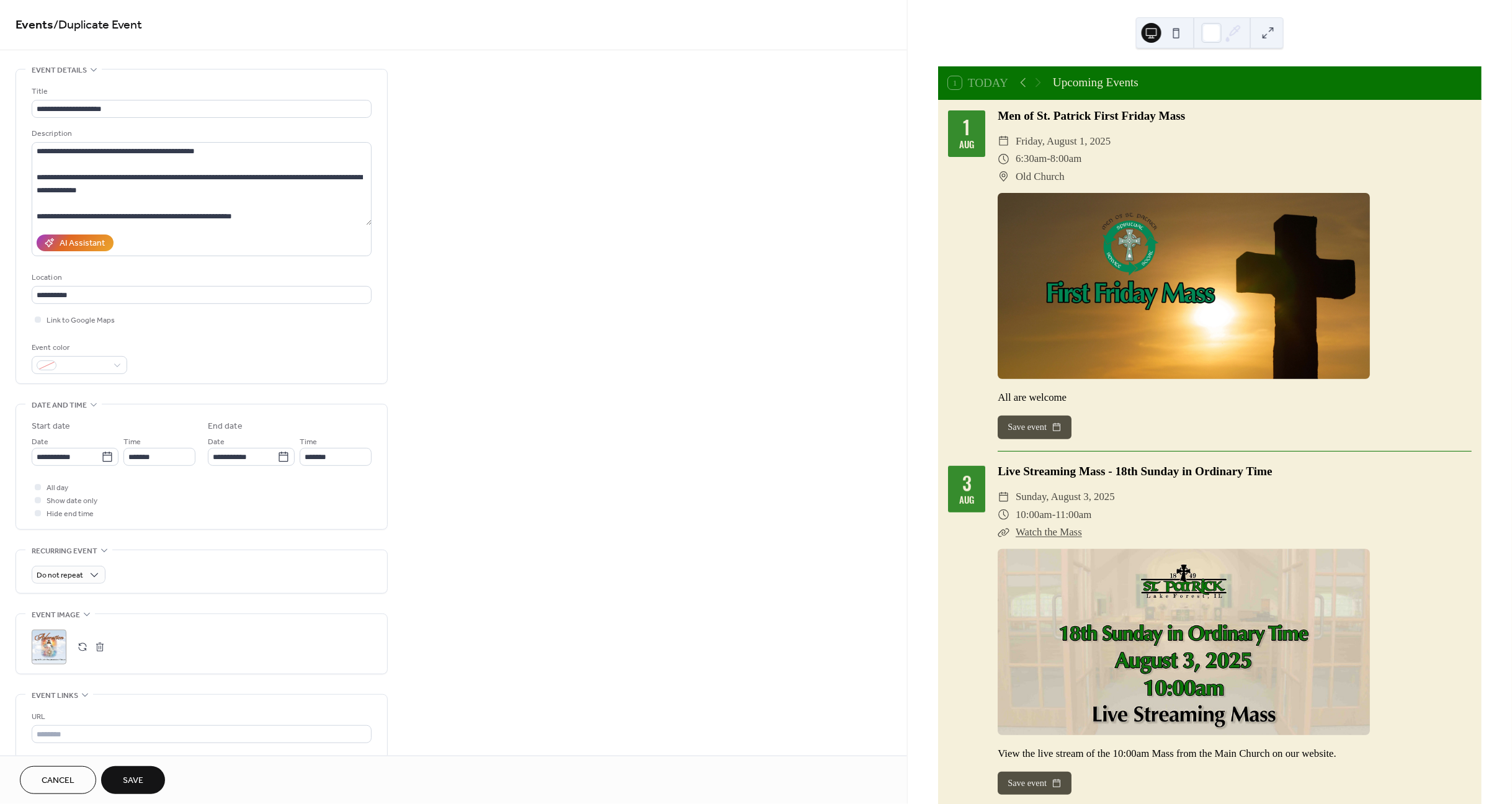 type on "**********" 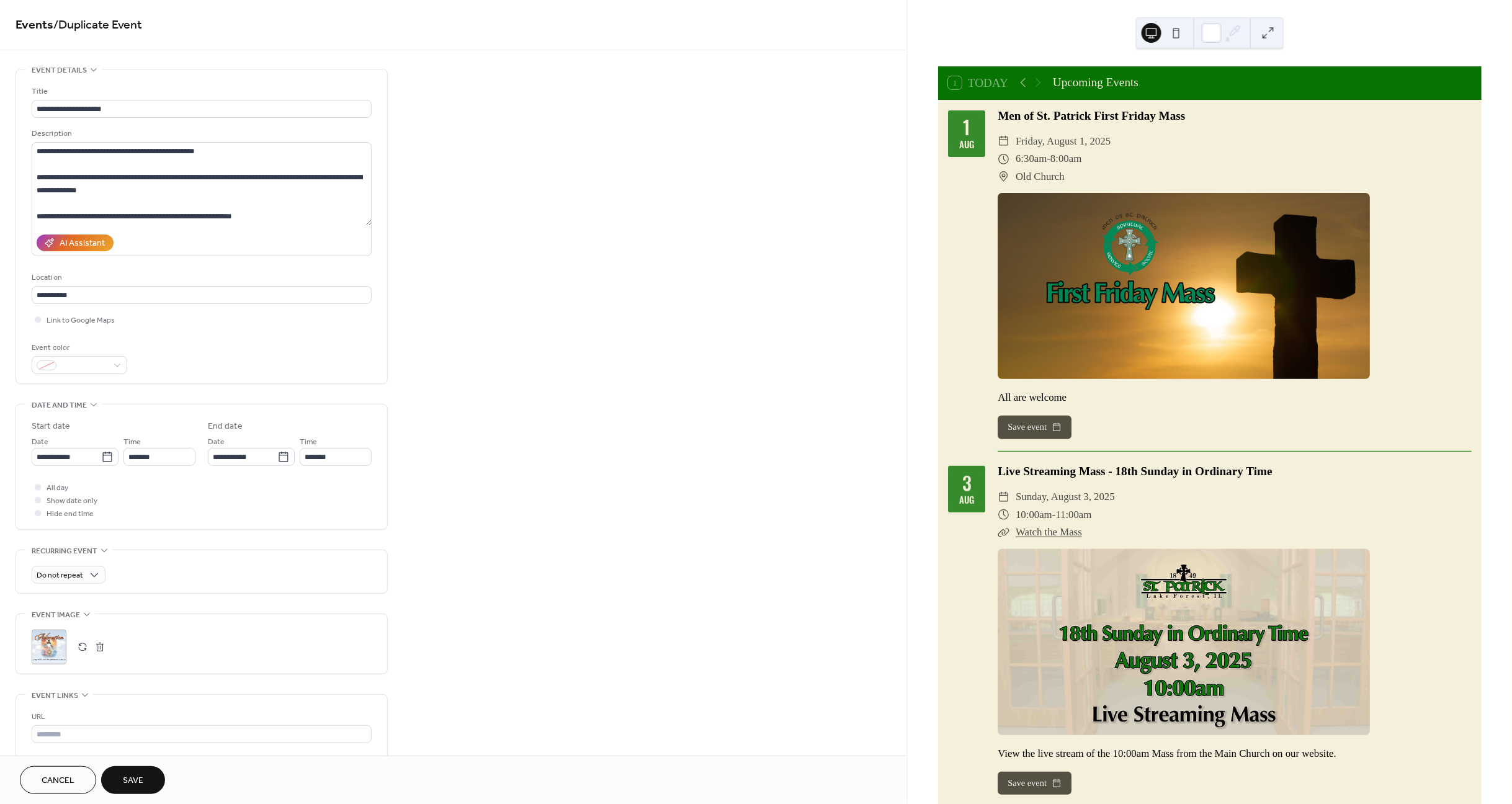 type on "**********" 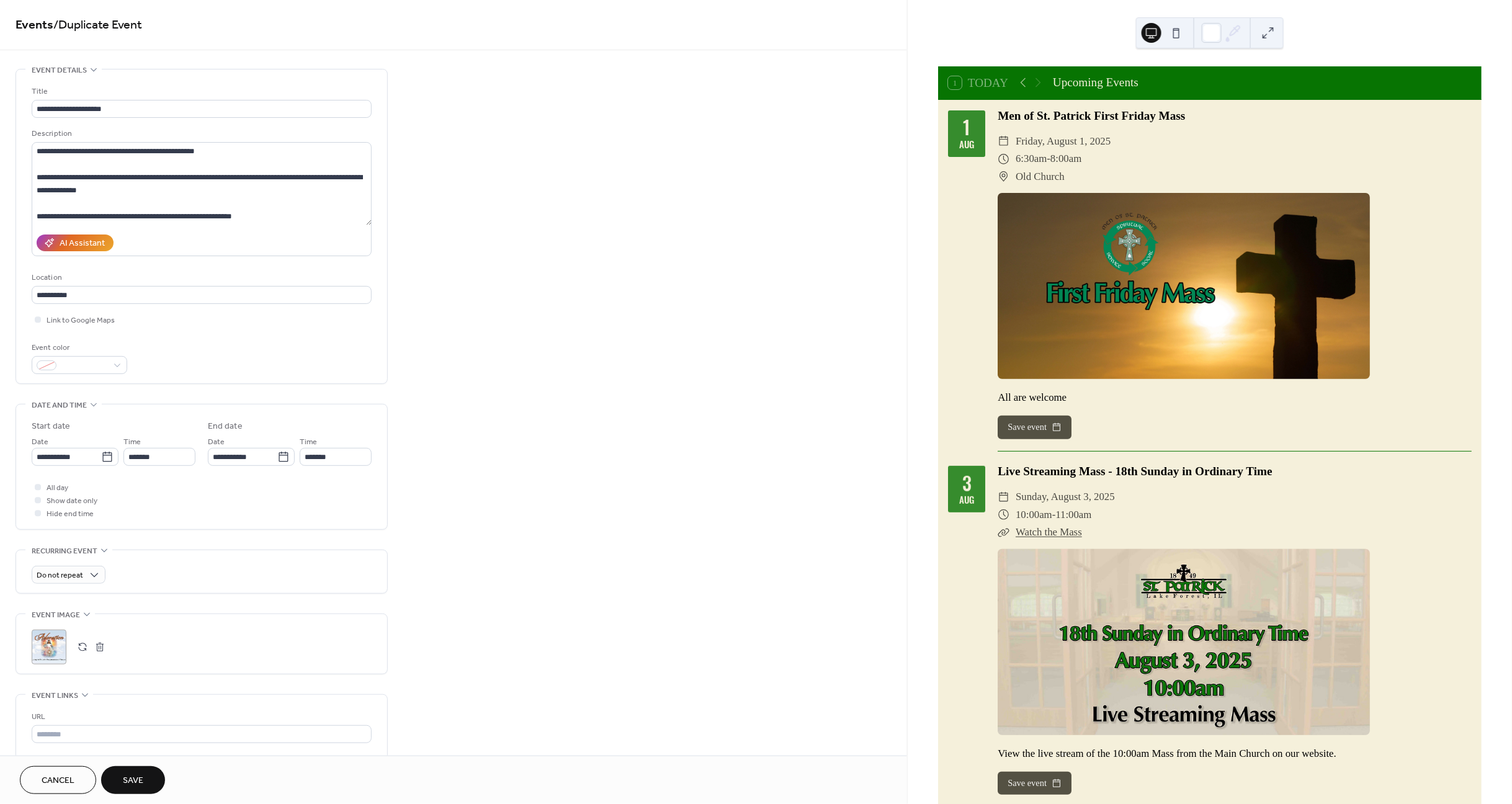 click on "Save" at bounding box center [133, 781] 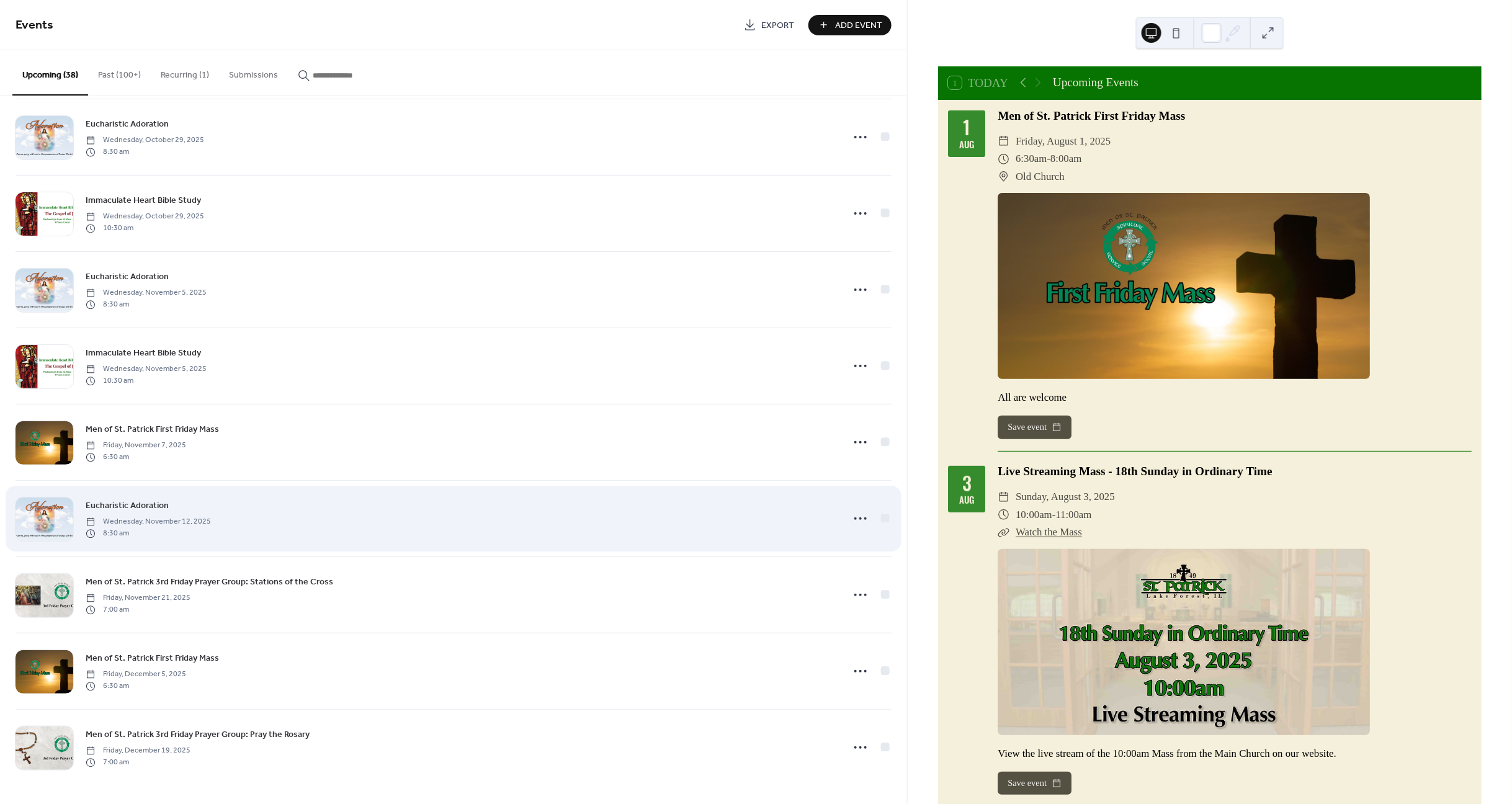 scroll, scrollTop: 2231, scrollLeft: 0, axis: vertical 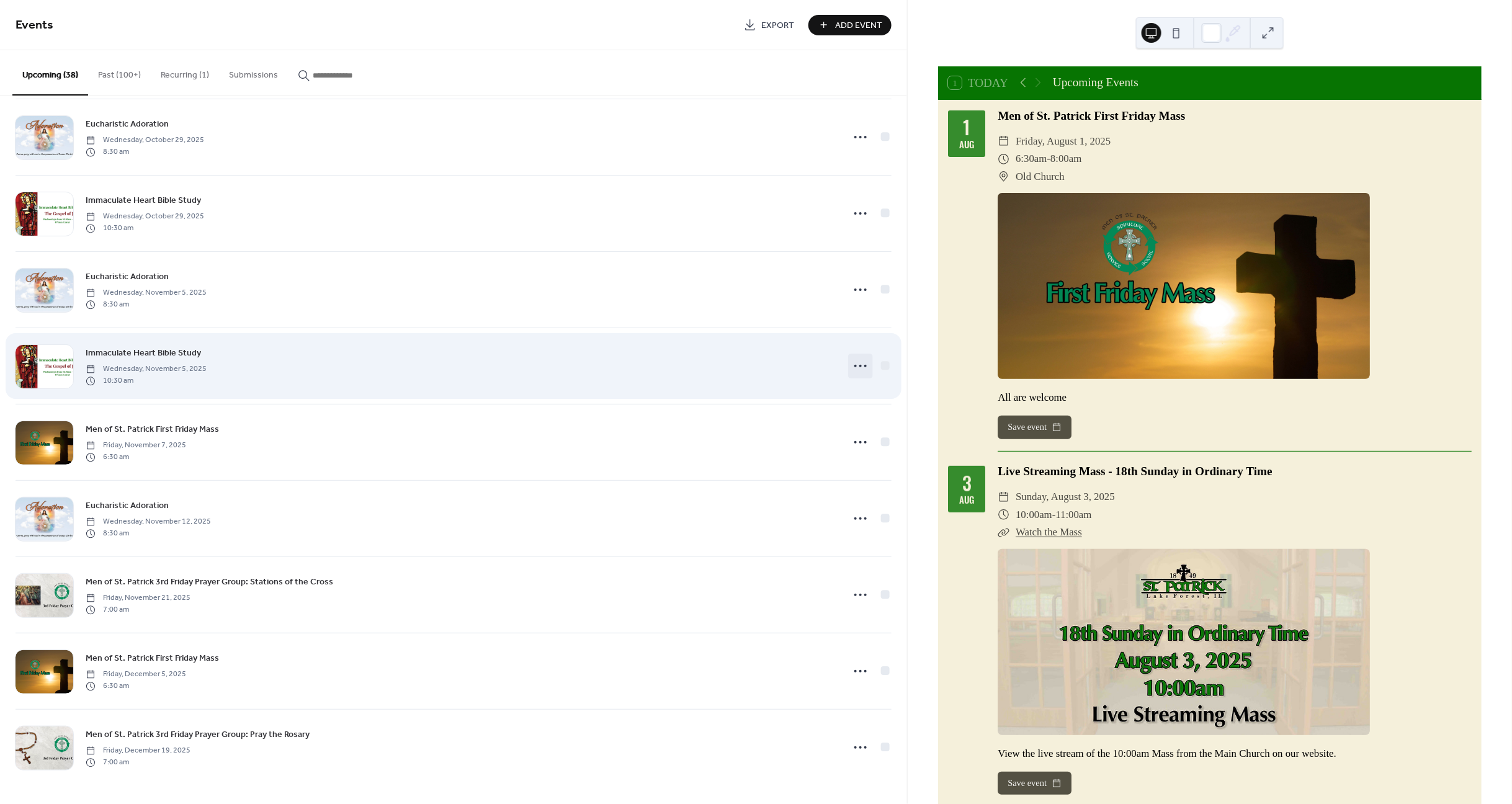 click 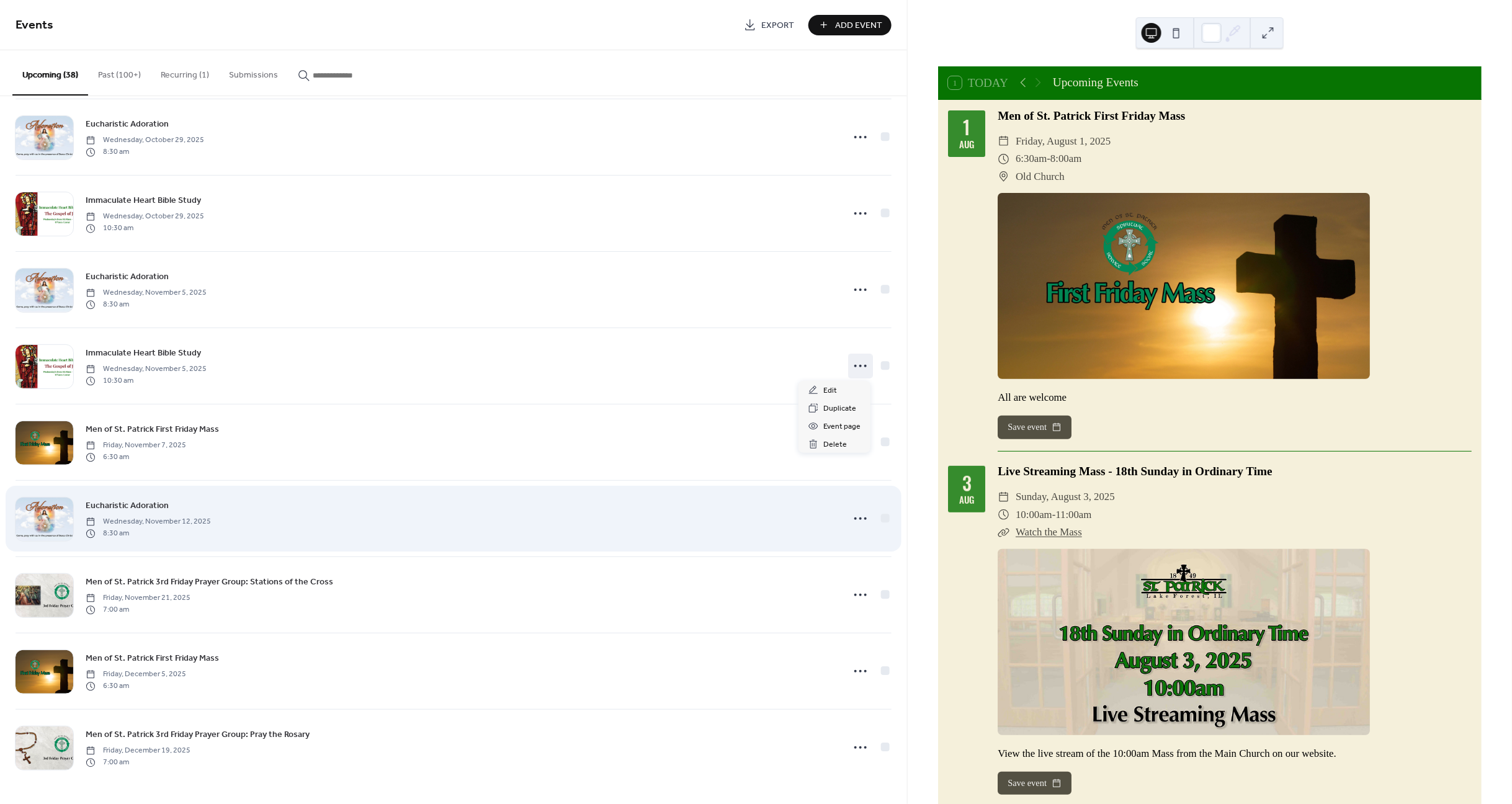click on "[DAY] [MONTH] [YEAR] [TIME]" at bounding box center (454, 519) 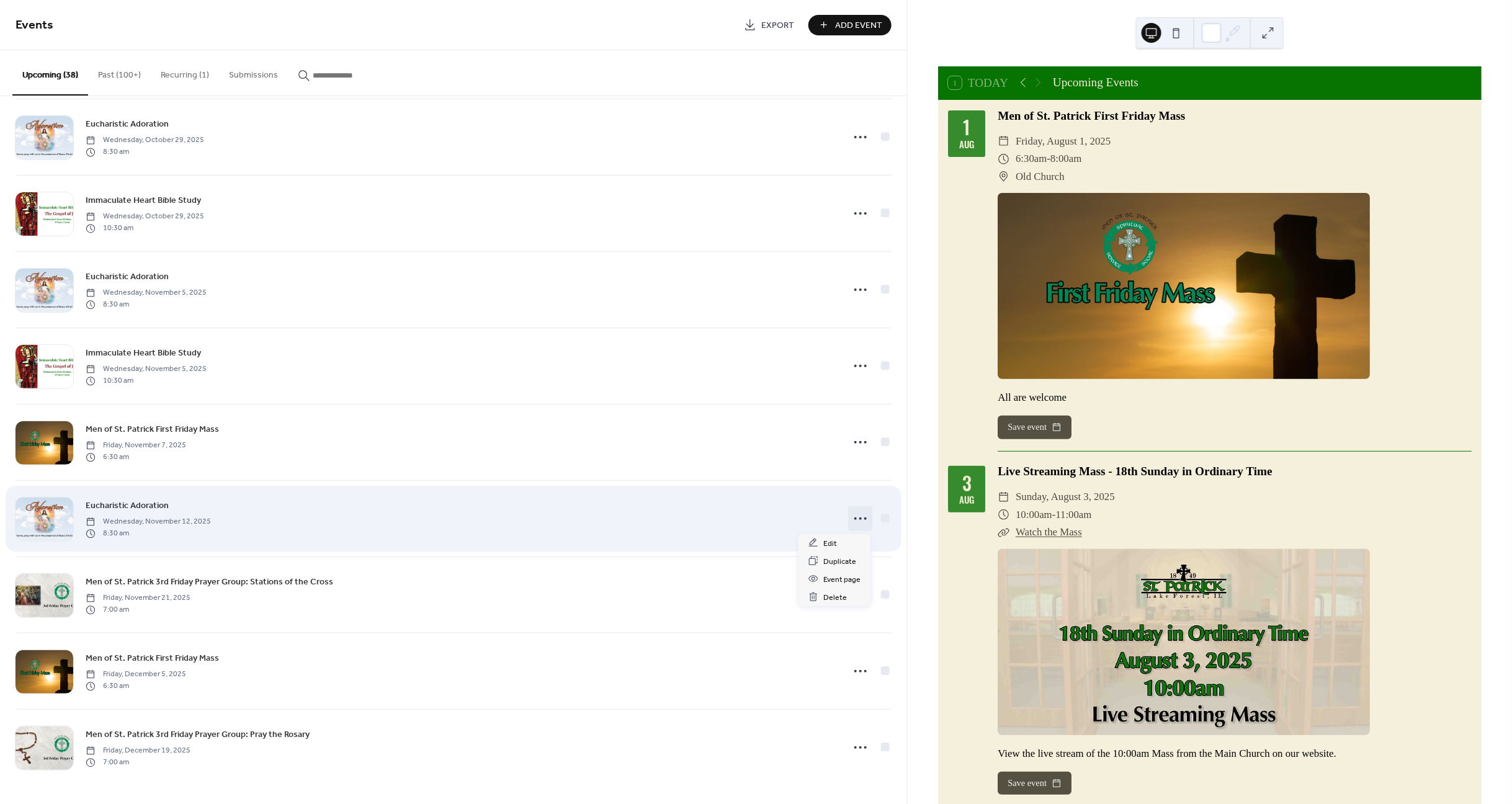 click 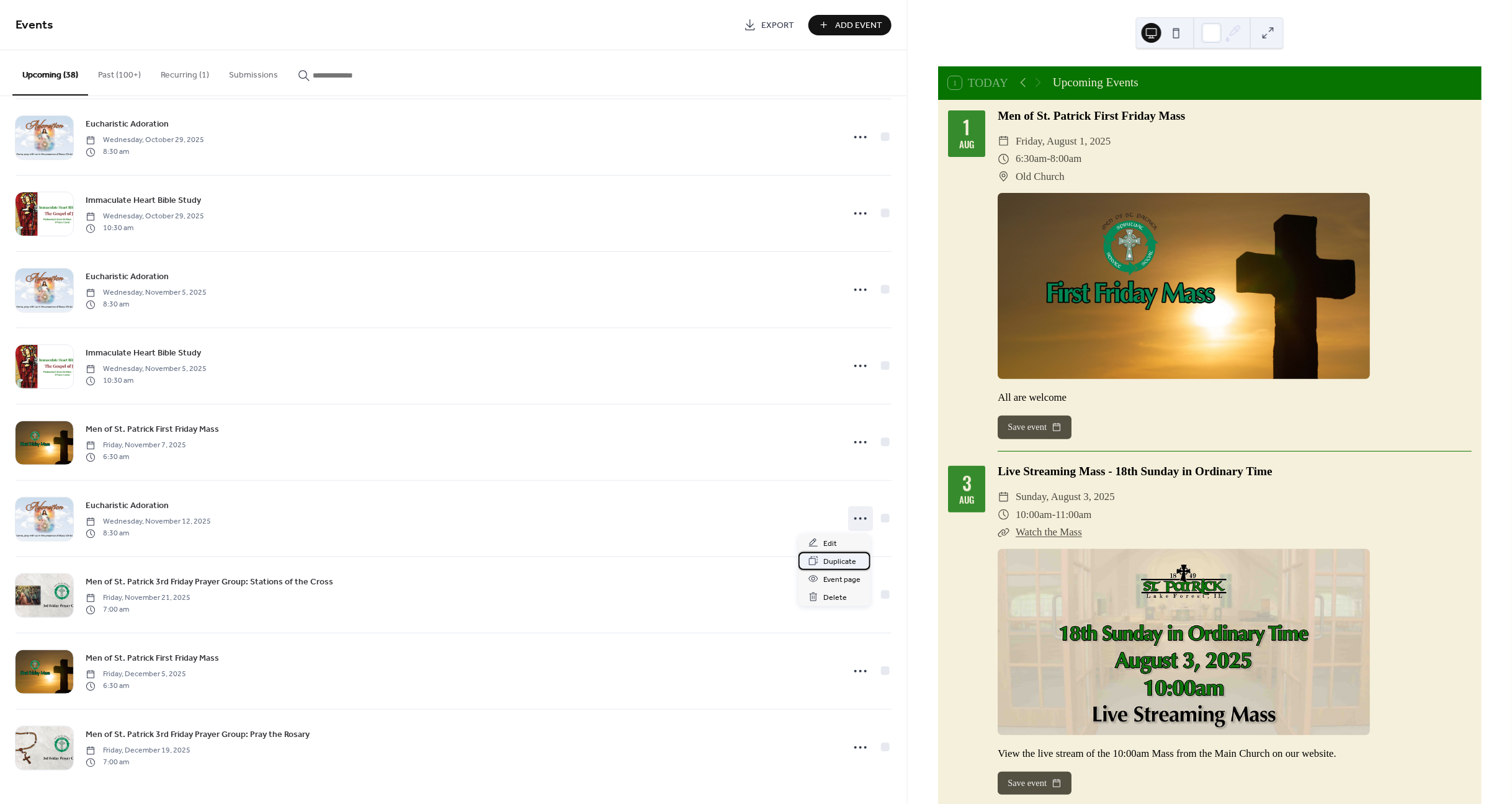 click on "Duplicate" at bounding box center (839, 561) 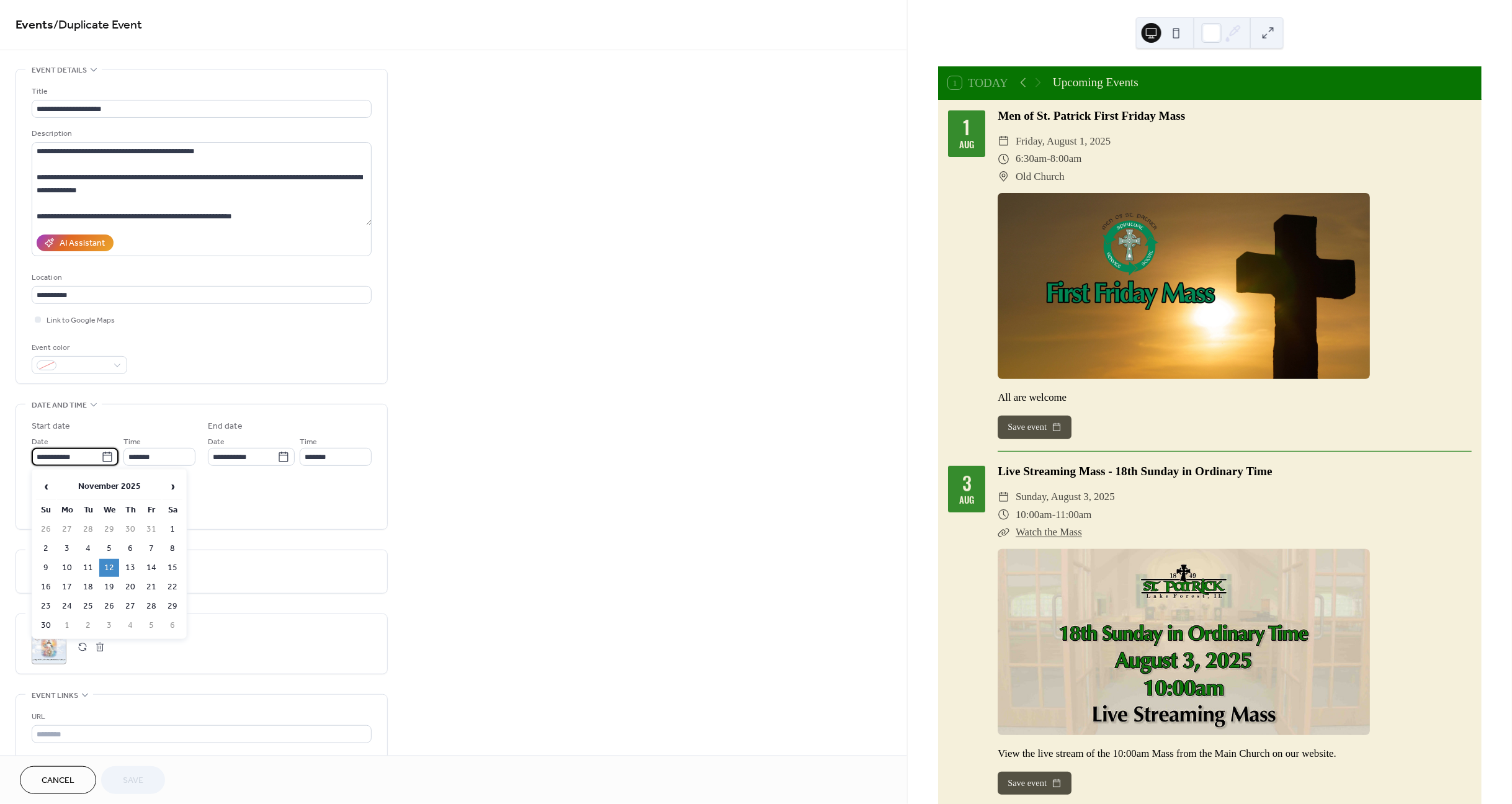 click on "**********" at bounding box center [66, 457] 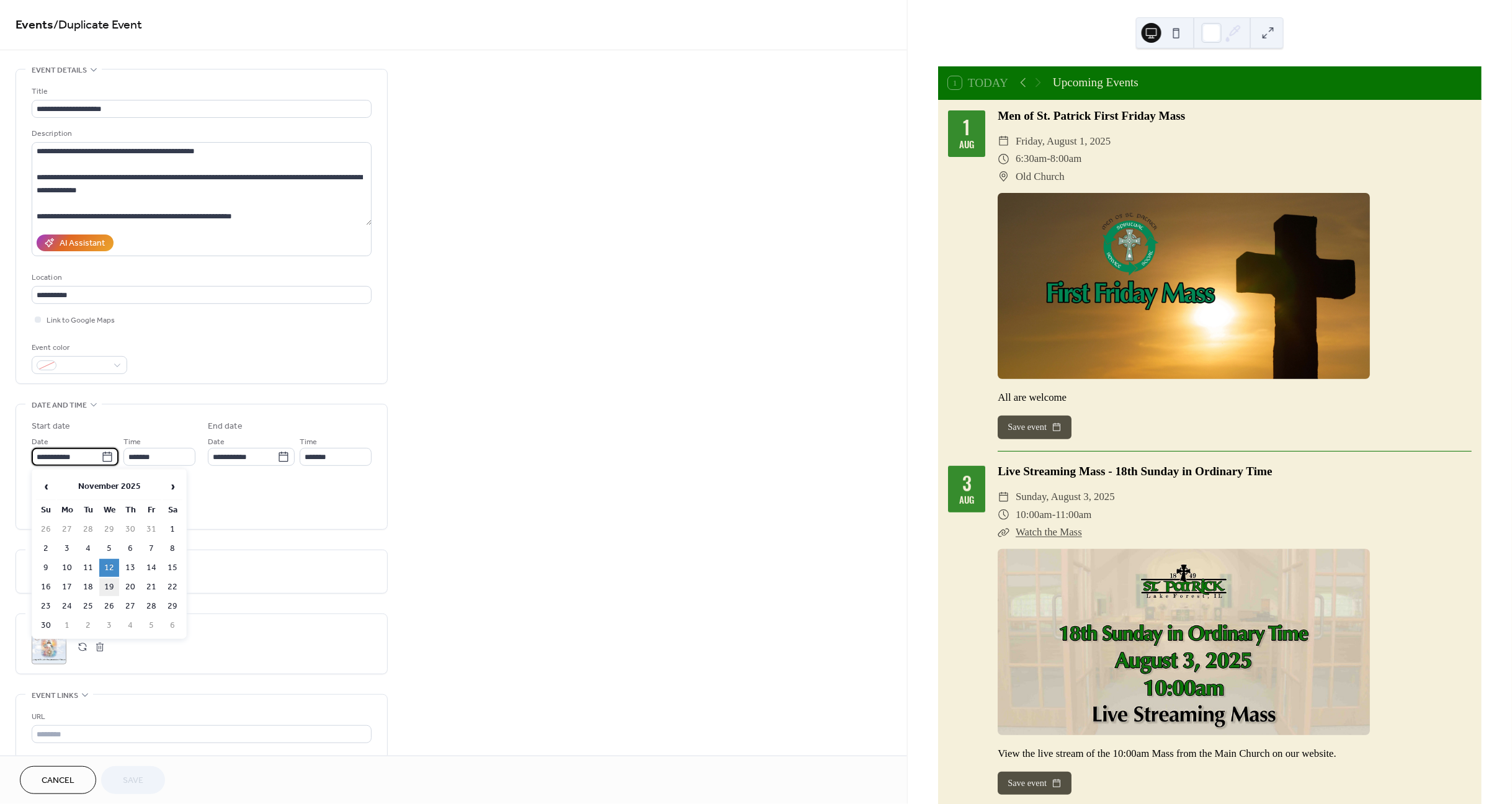 click on "19" at bounding box center [109, 587] 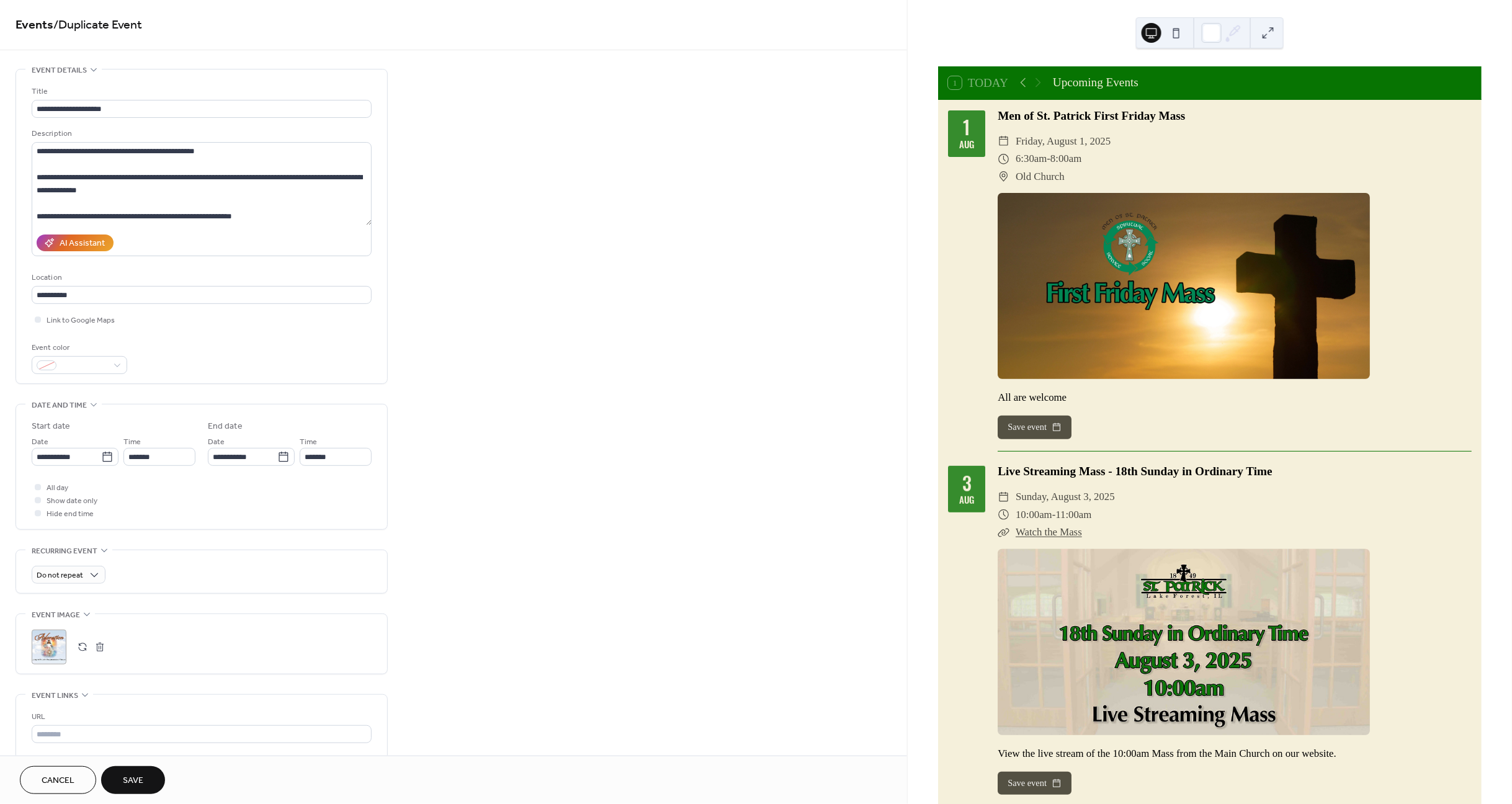 type on "**********" 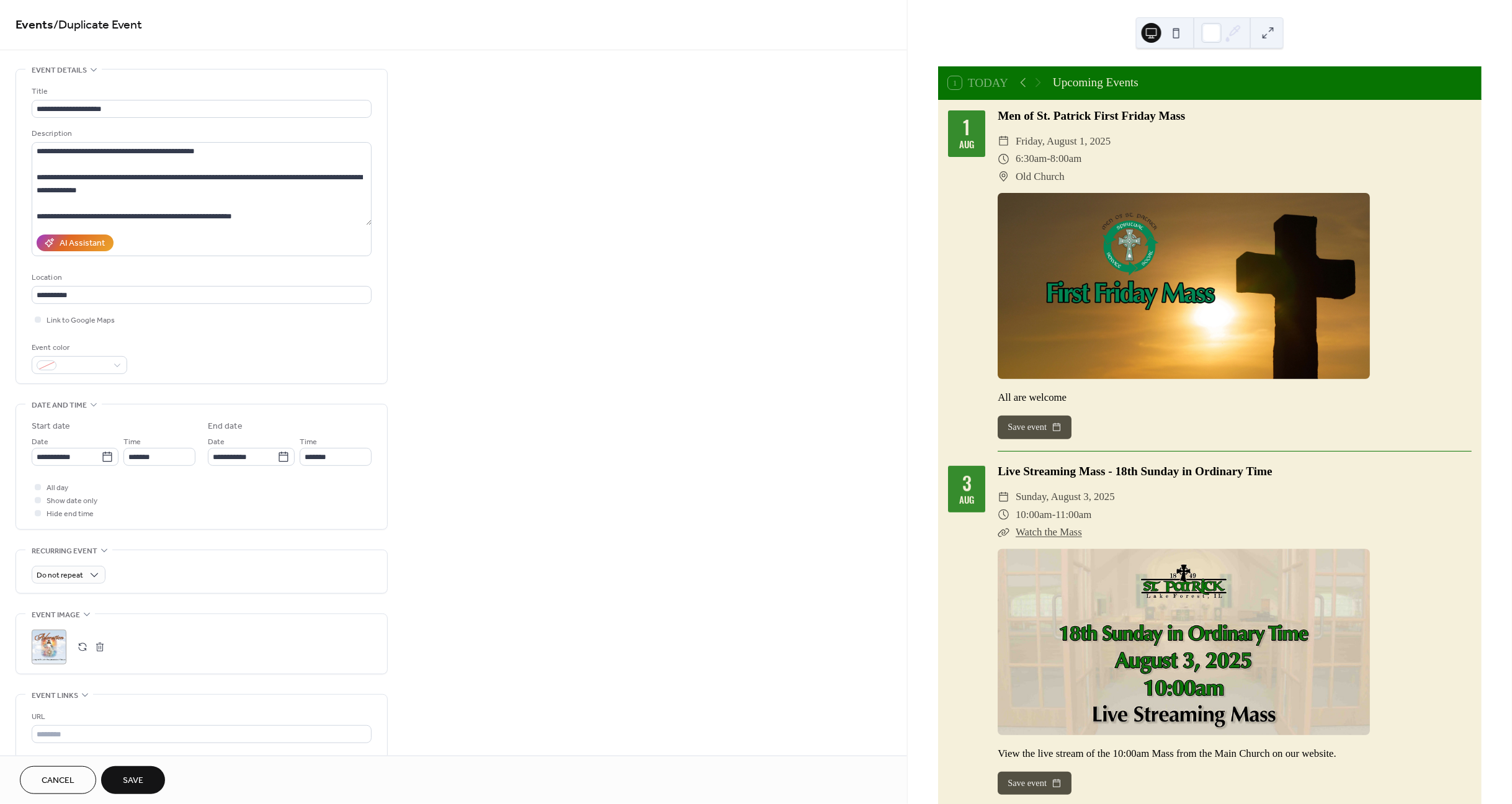 type on "**********" 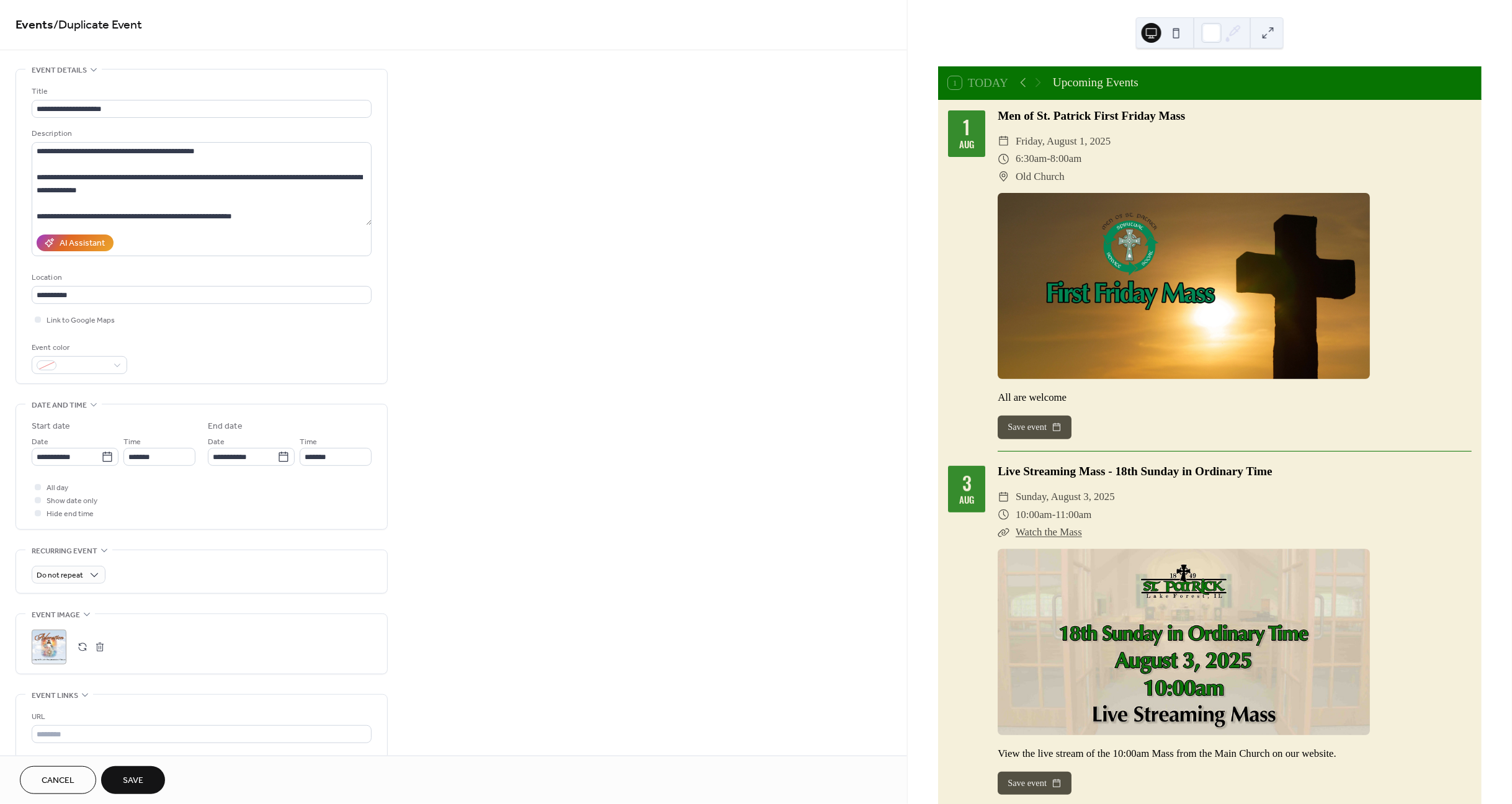 click on "Save" at bounding box center (133, 781) 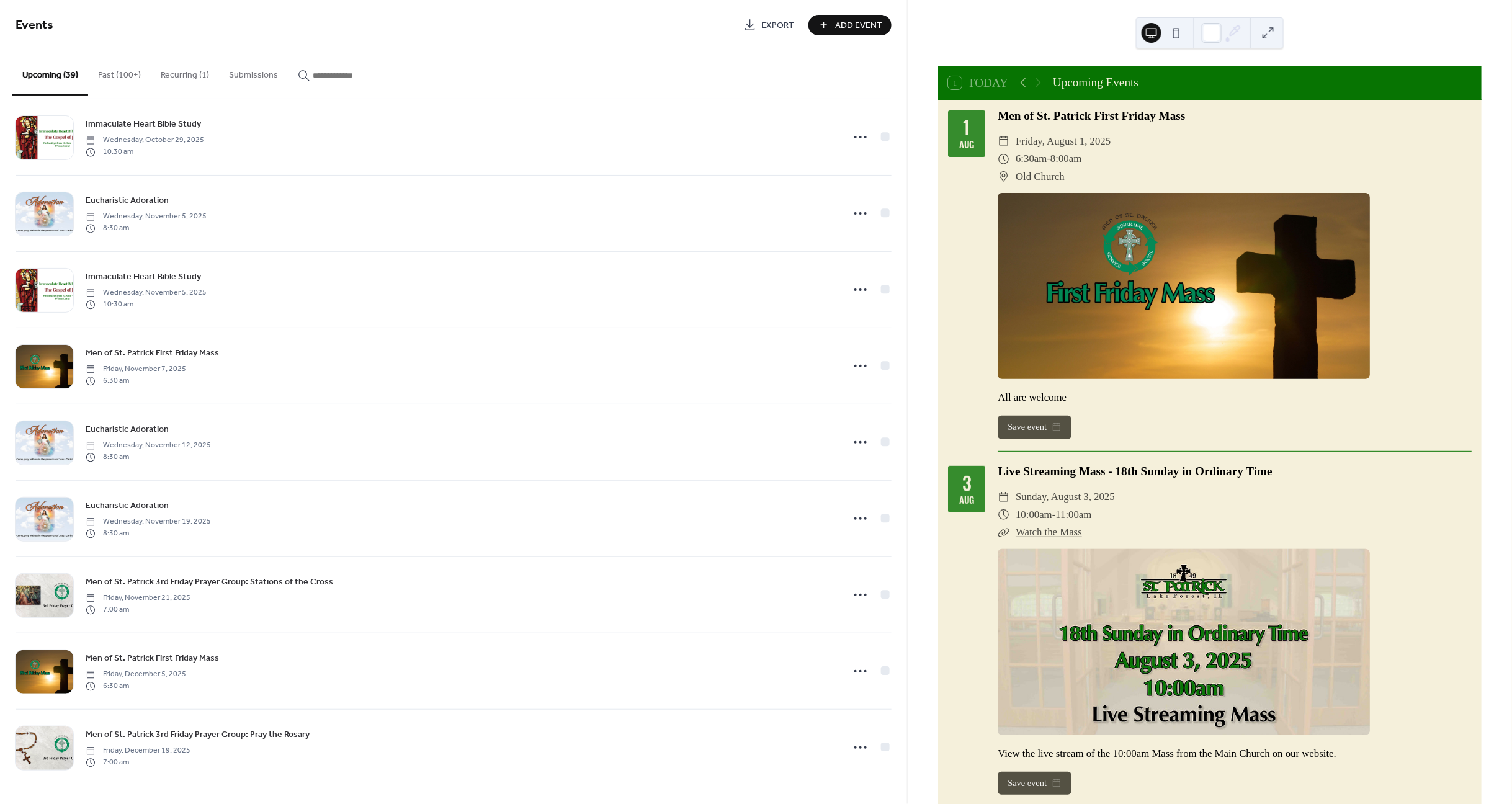 scroll, scrollTop: 2308, scrollLeft: 0, axis: vertical 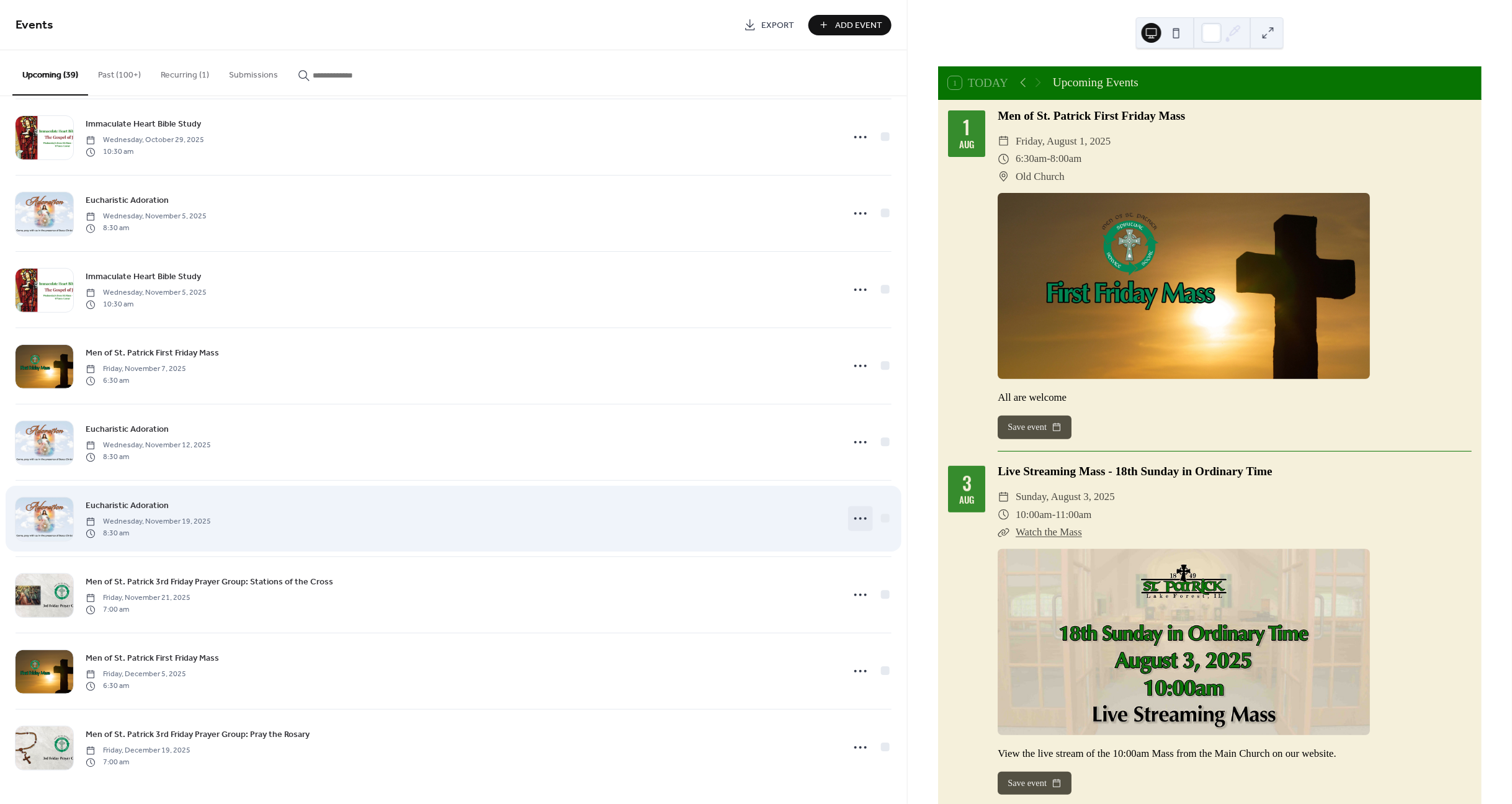 click 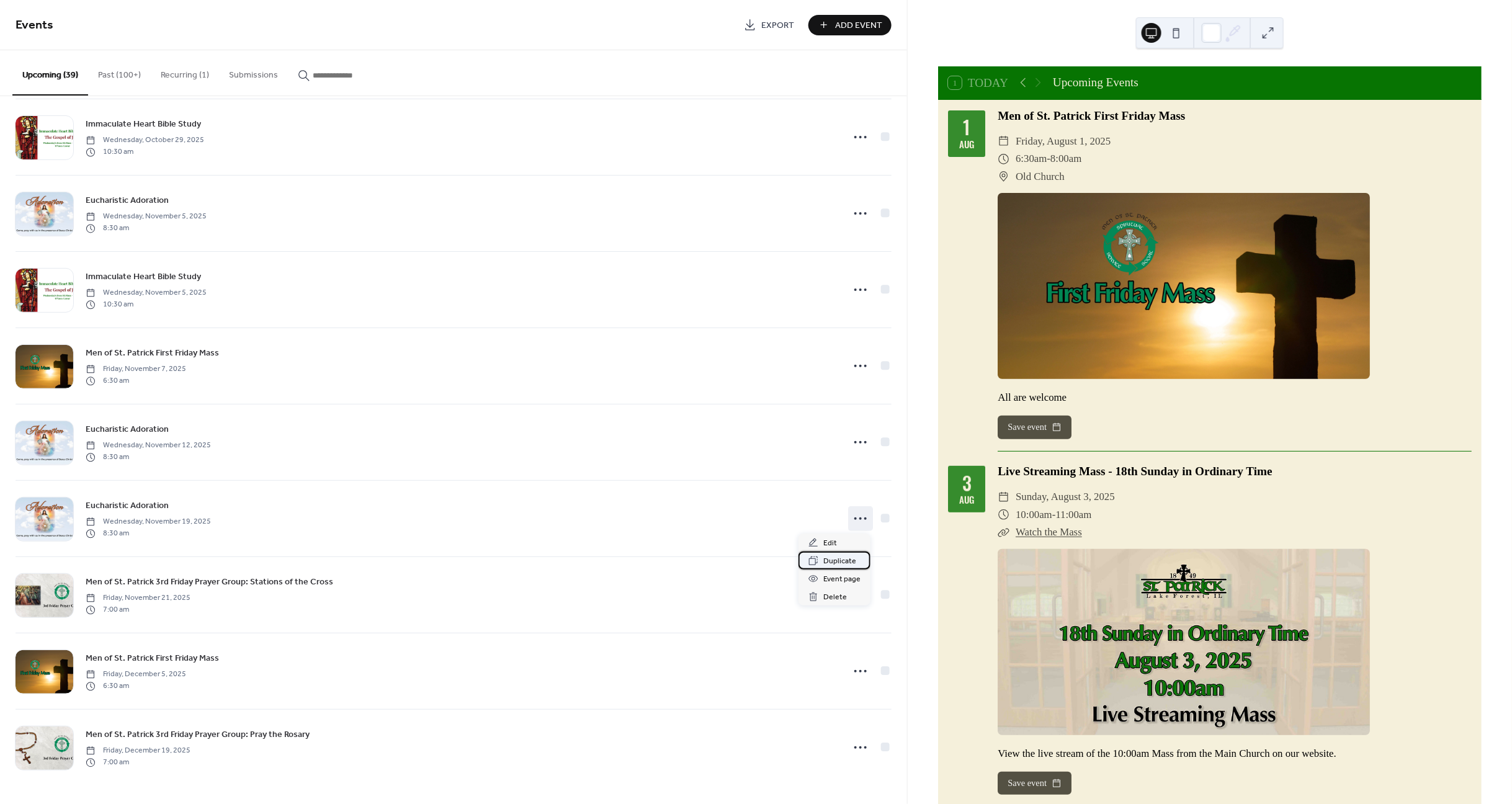click on "Duplicate" at bounding box center [839, 561] 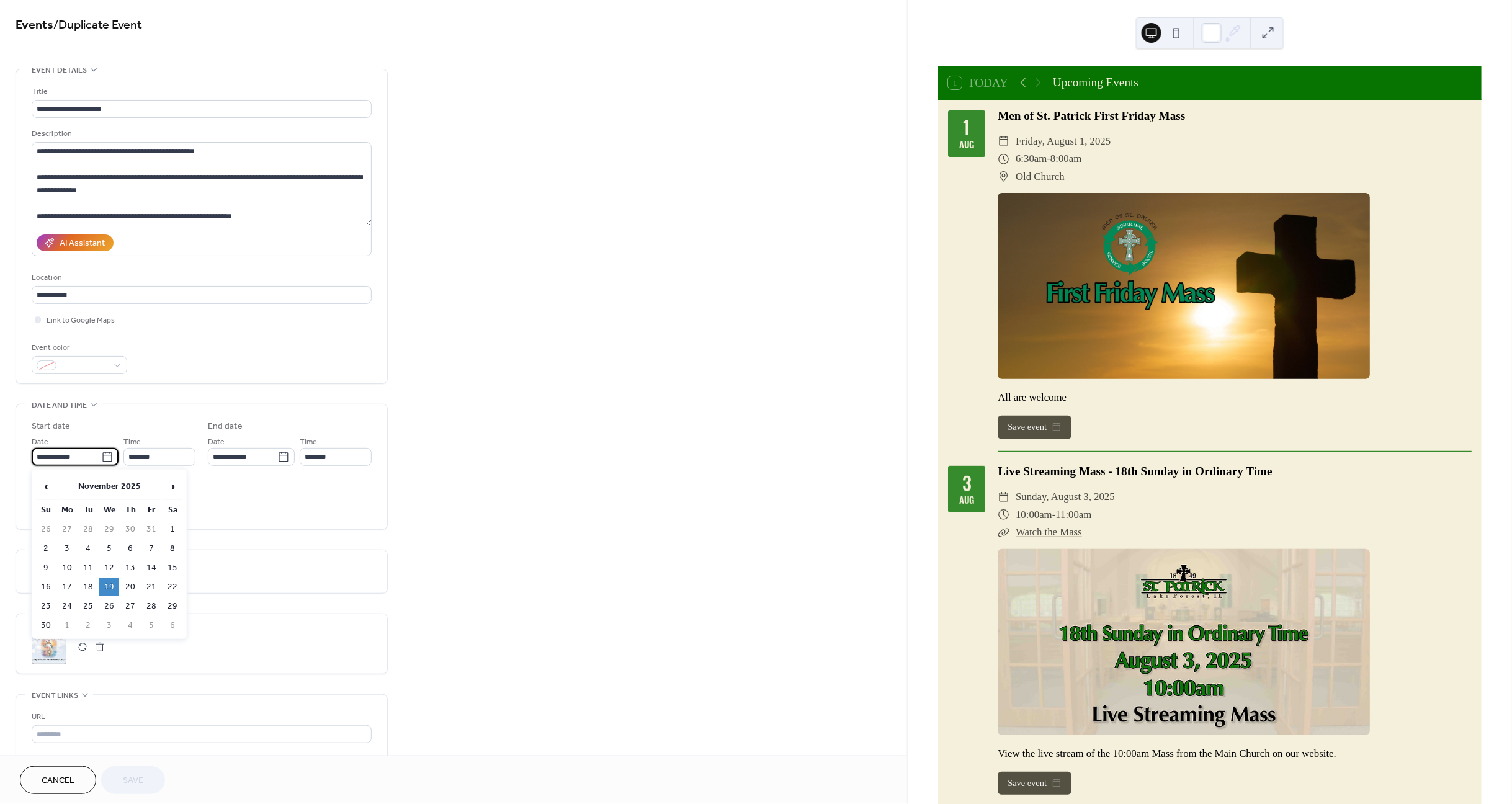 click on "**********" at bounding box center (66, 457) 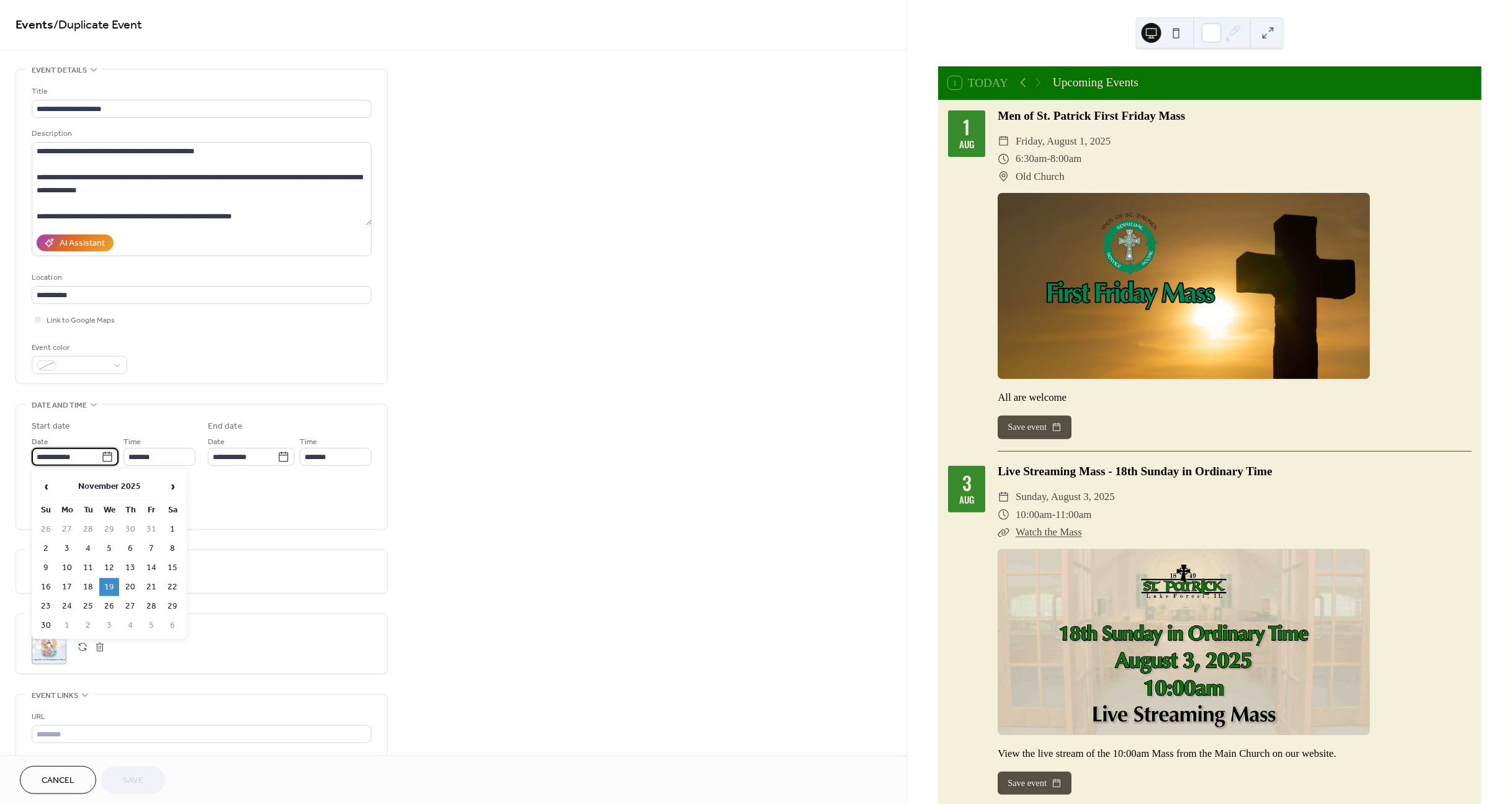 click on "26" at bounding box center [109, 606] 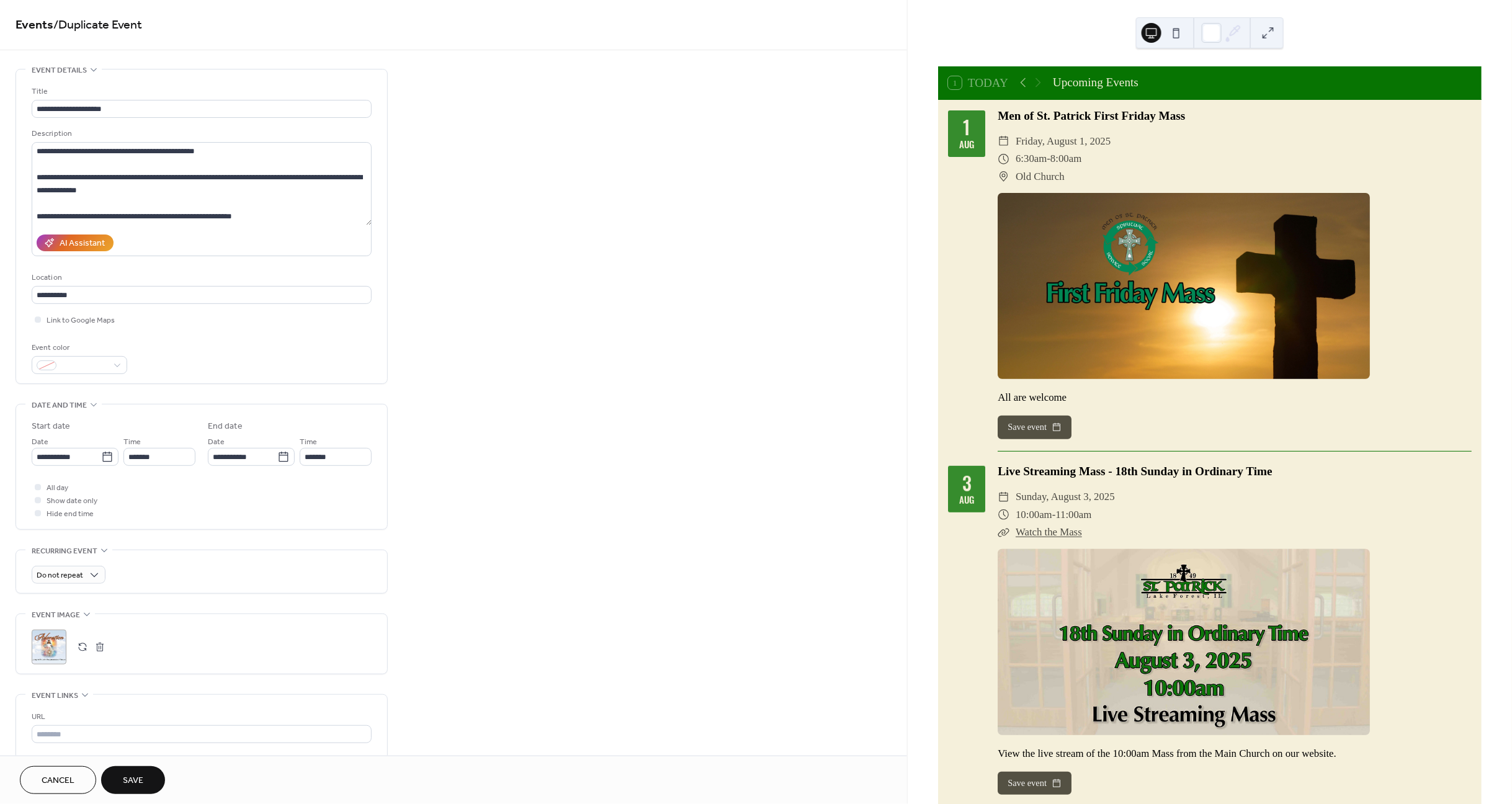 click on "Save" at bounding box center (133, 781) 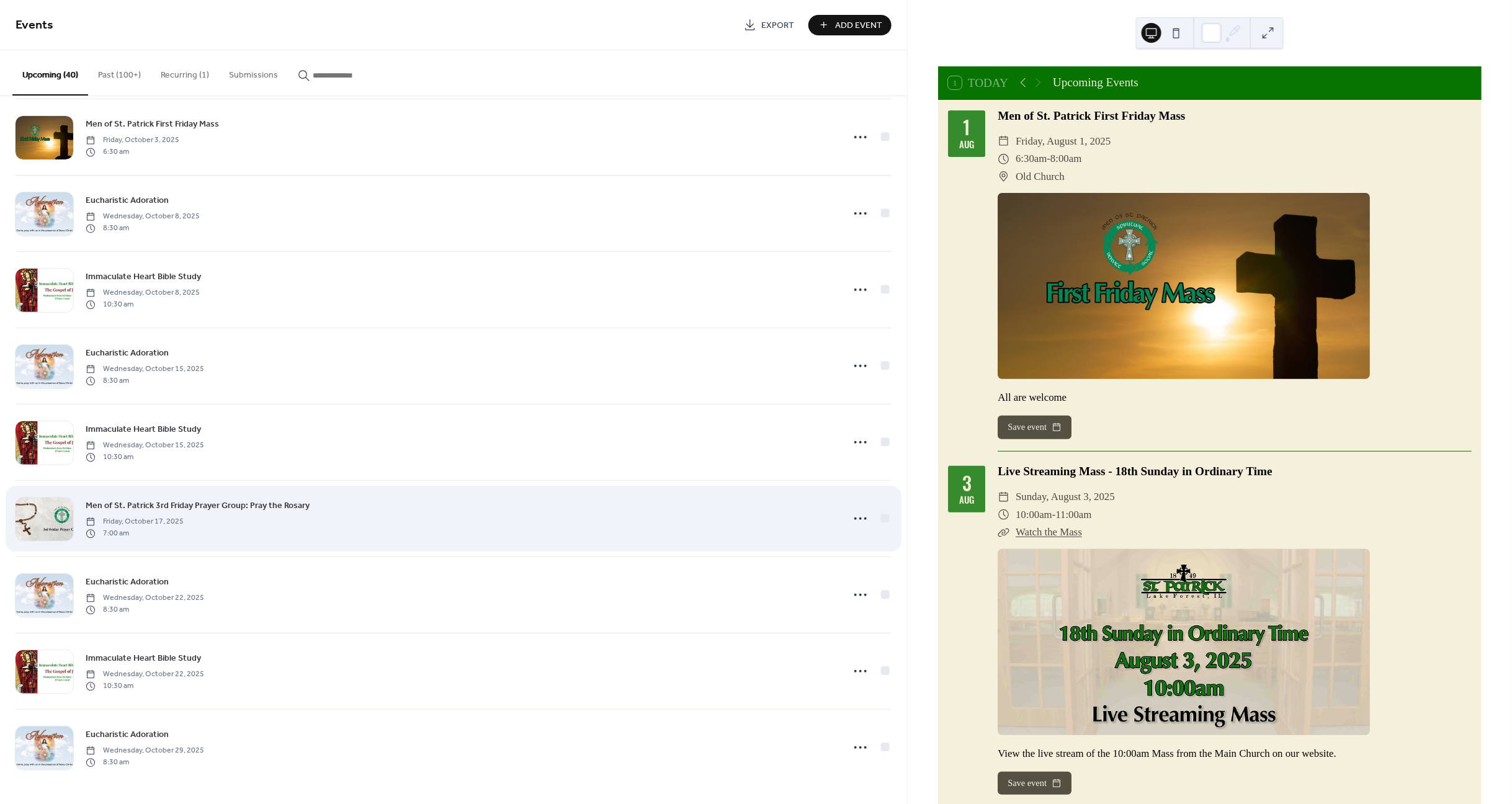 scroll, scrollTop: 1620, scrollLeft: 0, axis: vertical 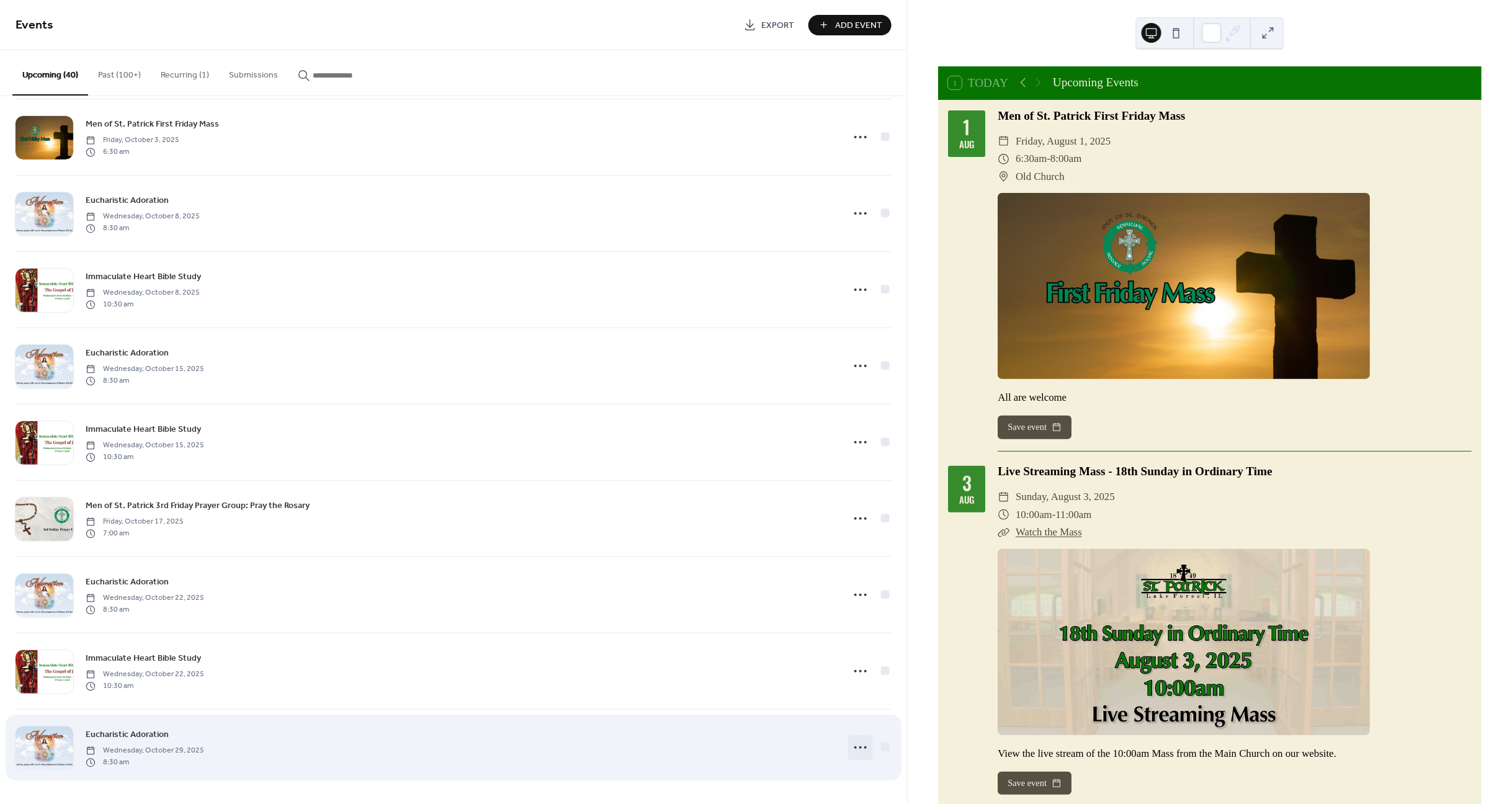 click 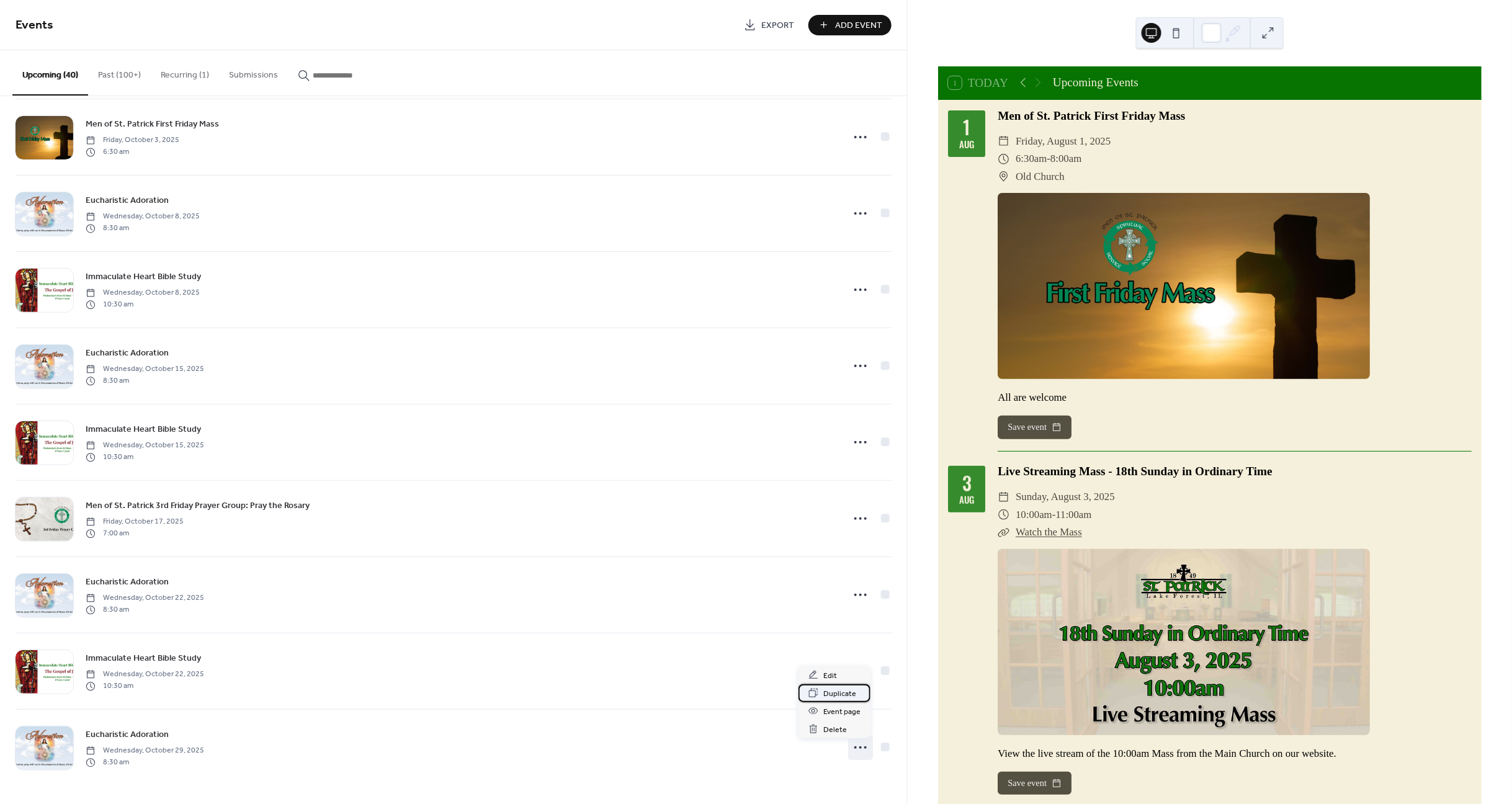 click on "Duplicate" at bounding box center [839, 694] 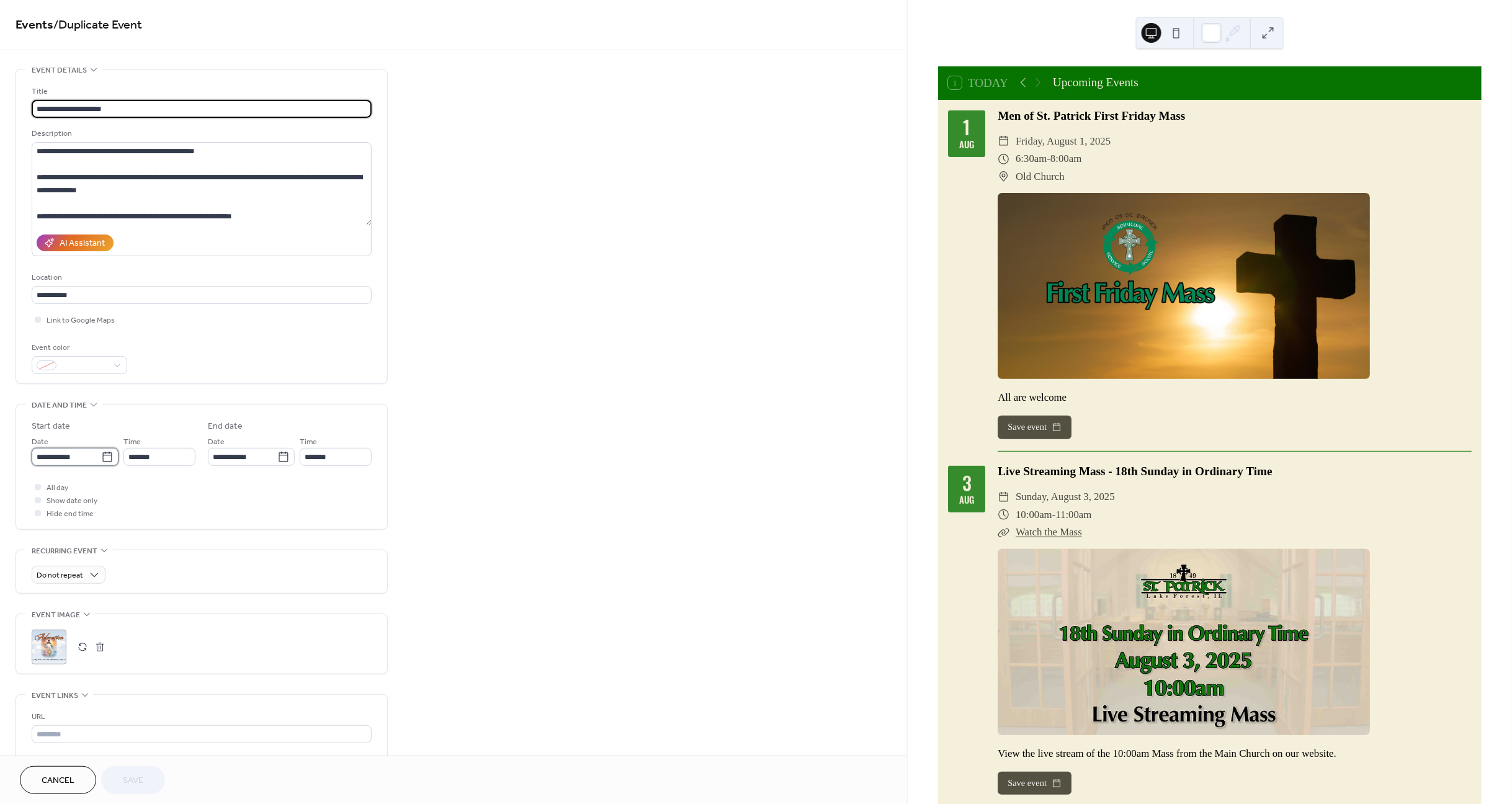 click on "**********" at bounding box center (66, 457) 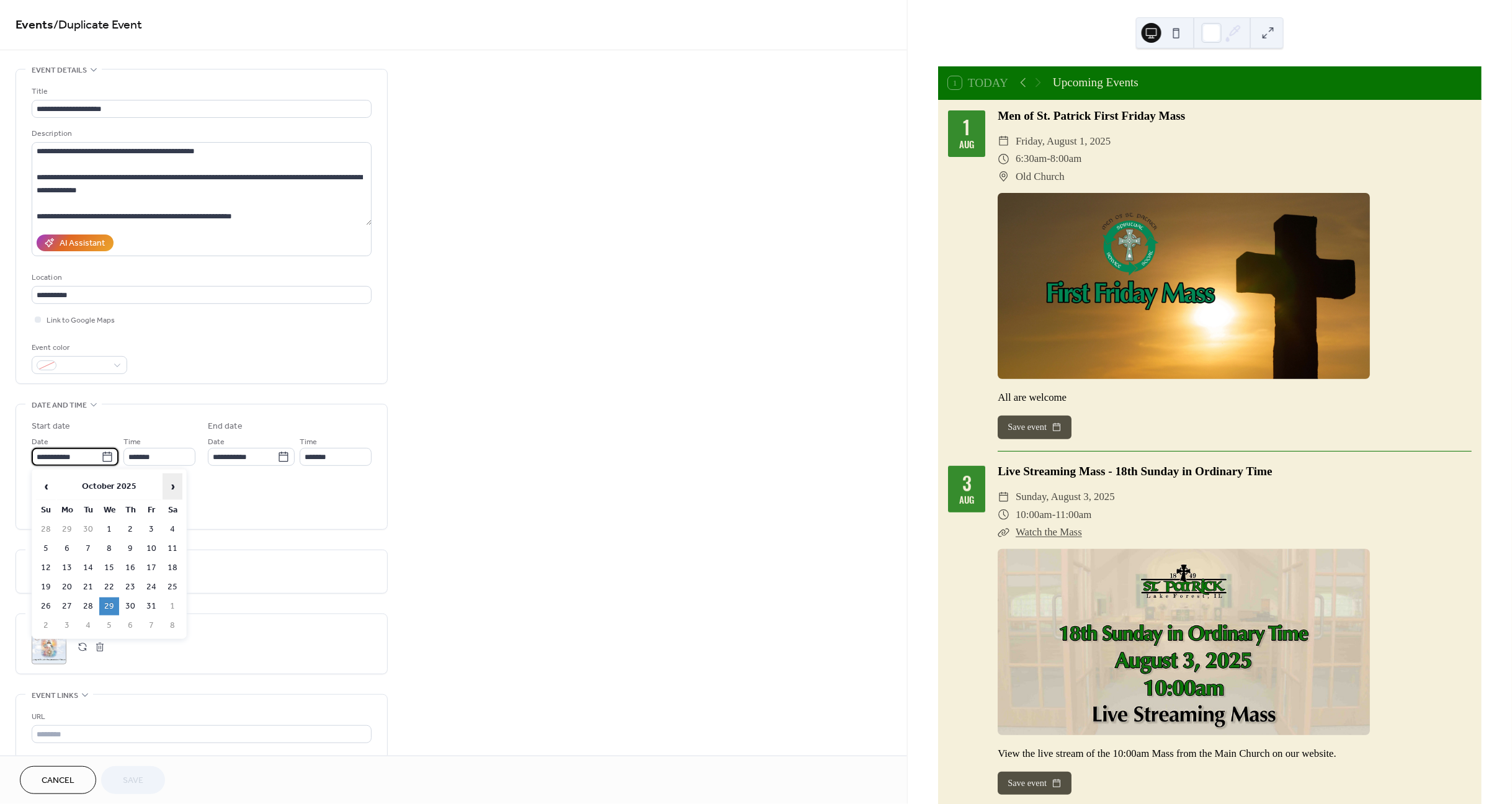 click on "›" at bounding box center (172, 486) 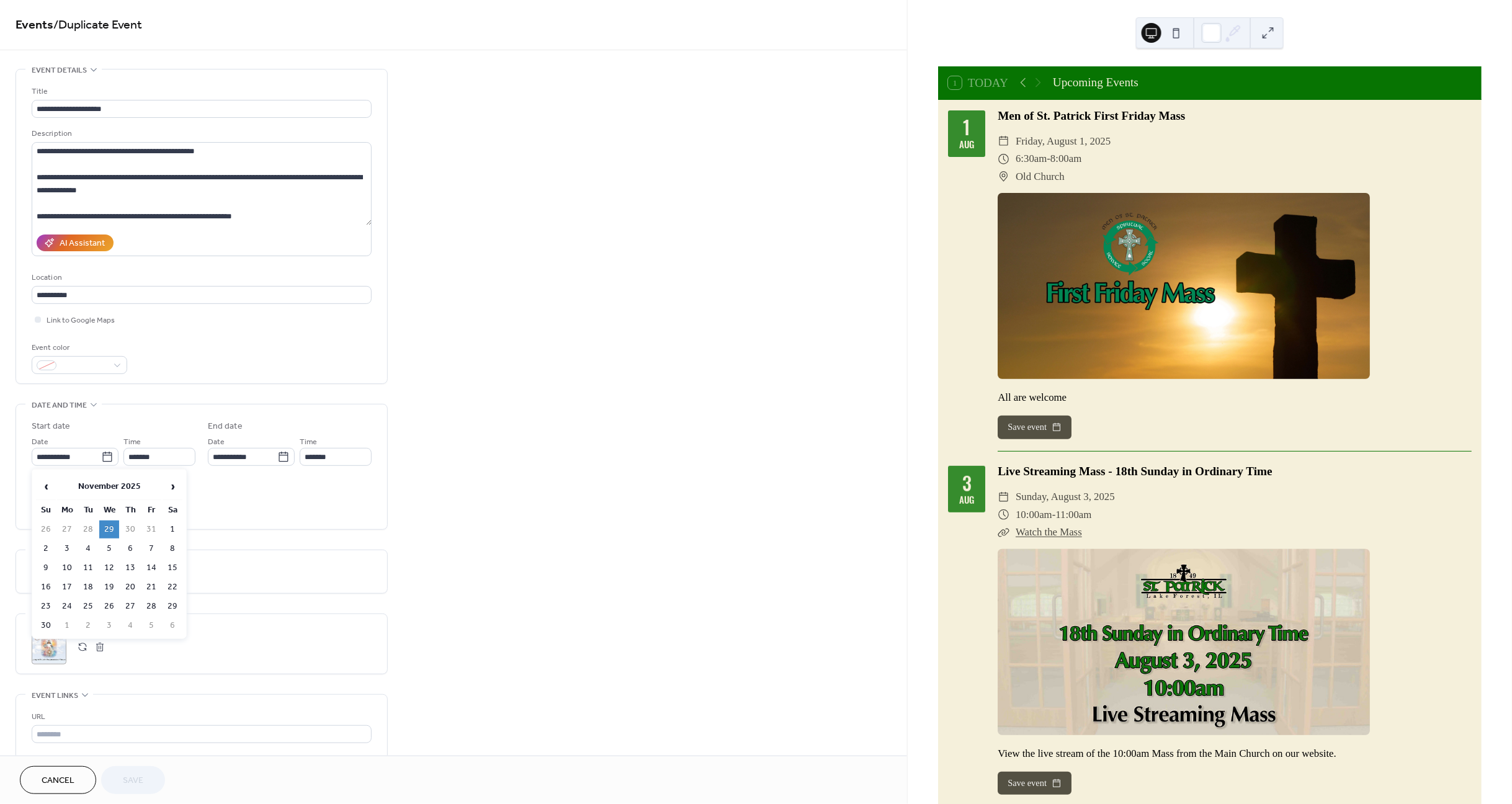 click on "Cancel" at bounding box center (58, 781) 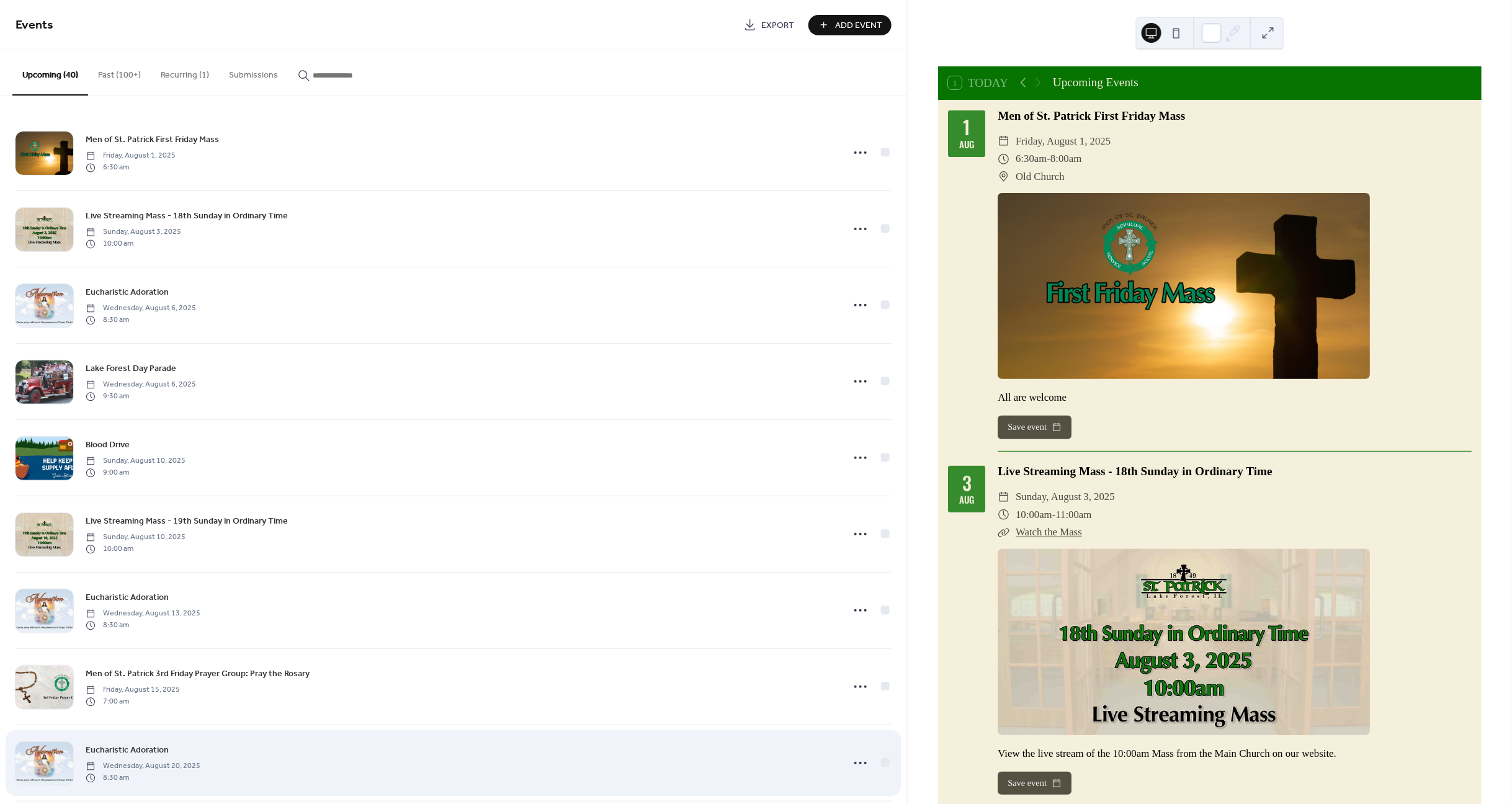 click on "[DAY] [MONTH] [YEAR] [TIME]" at bounding box center [454, 763] 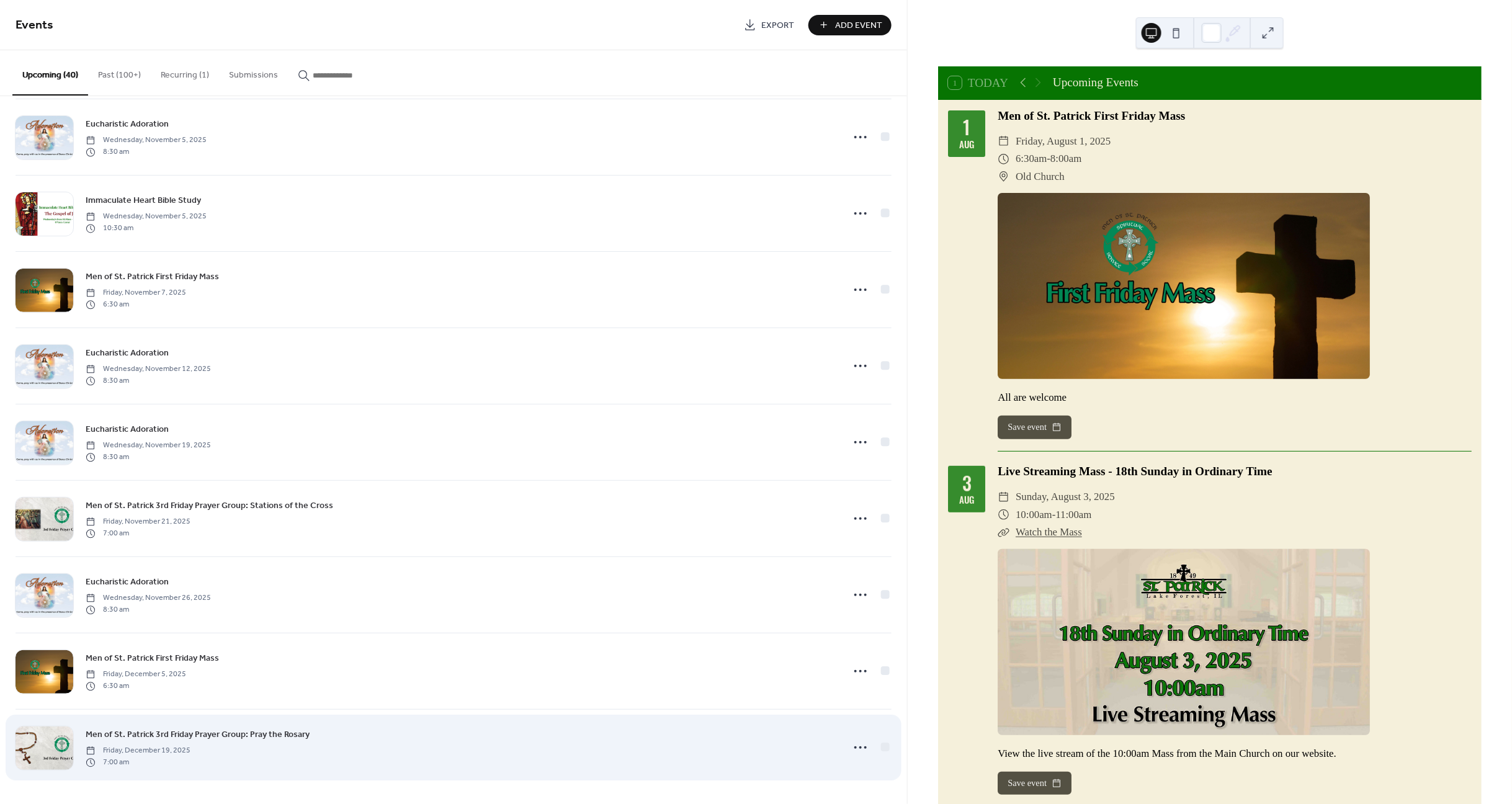 scroll, scrollTop: 2385, scrollLeft: 0, axis: vertical 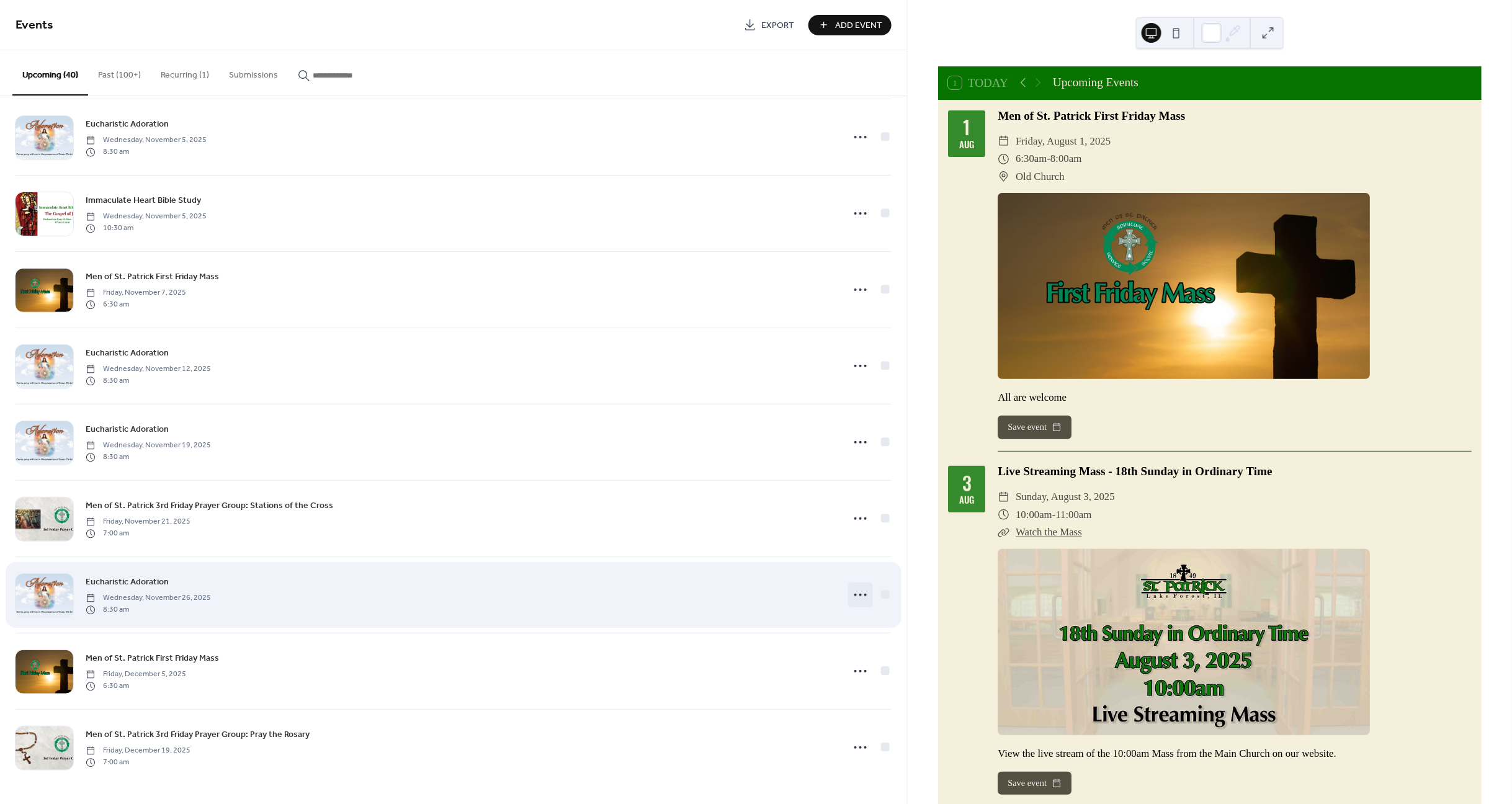 click 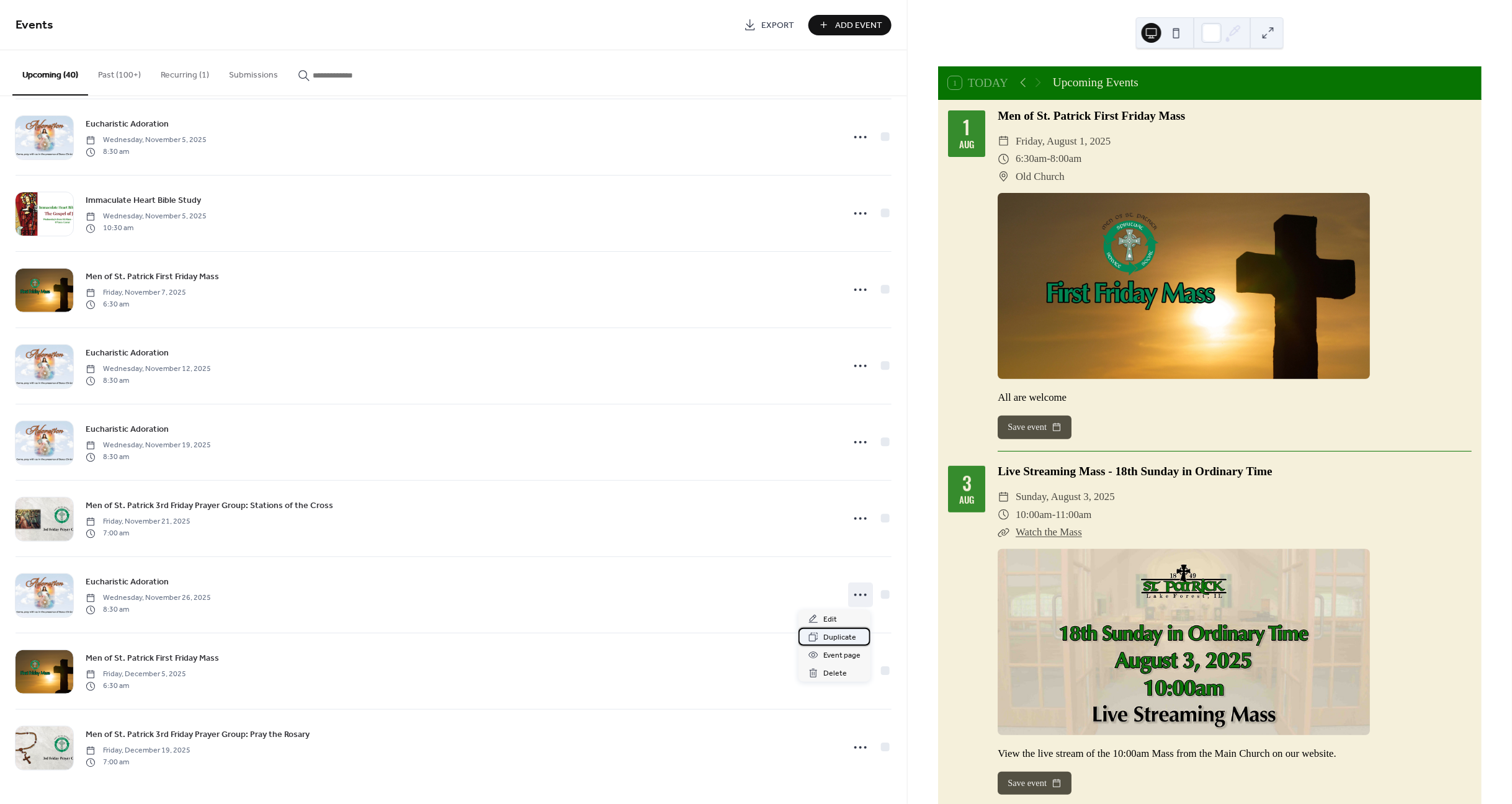 click on "Duplicate" at bounding box center (839, 638) 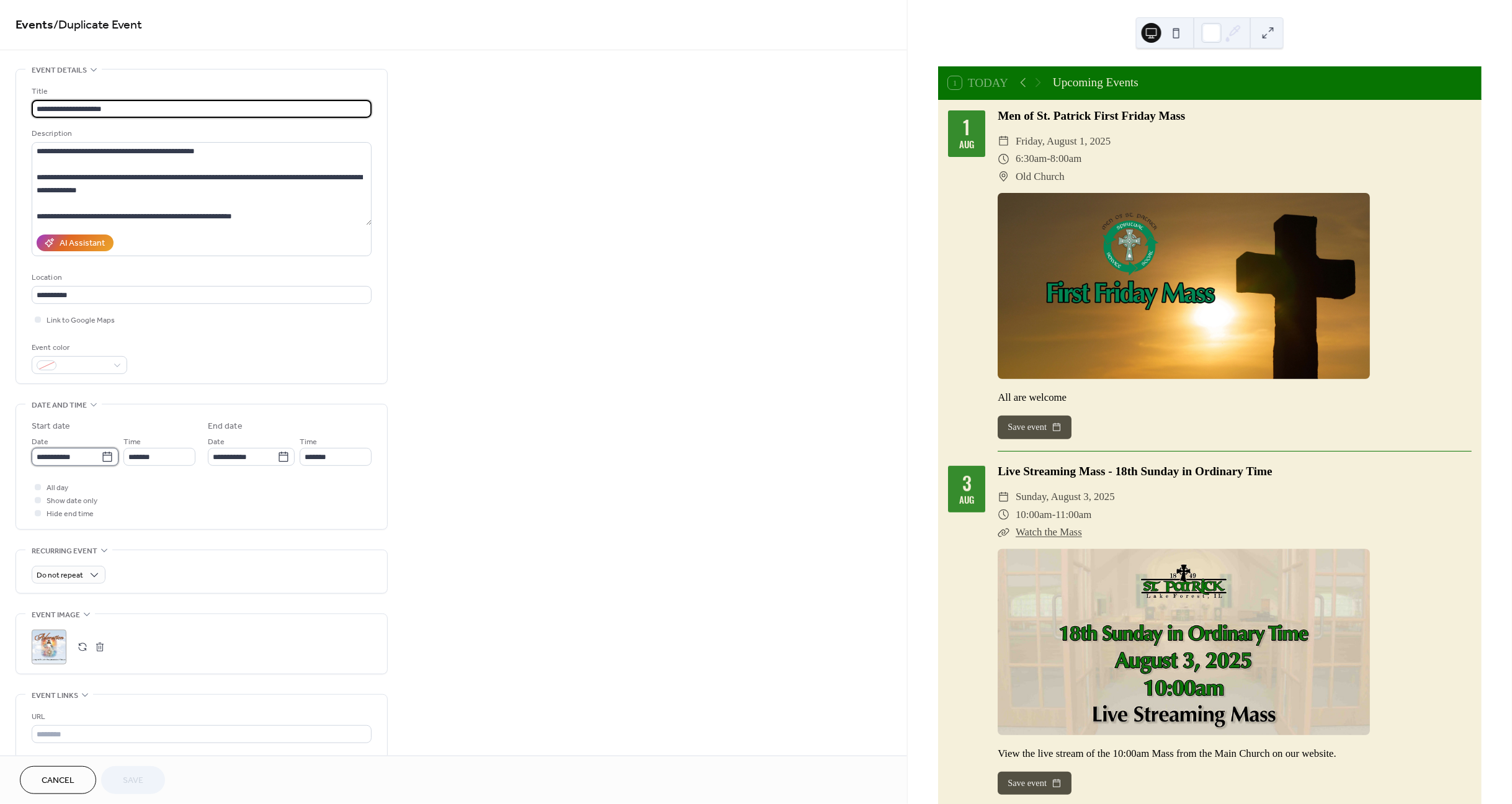 click on "**********" at bounding box center (66, 457) 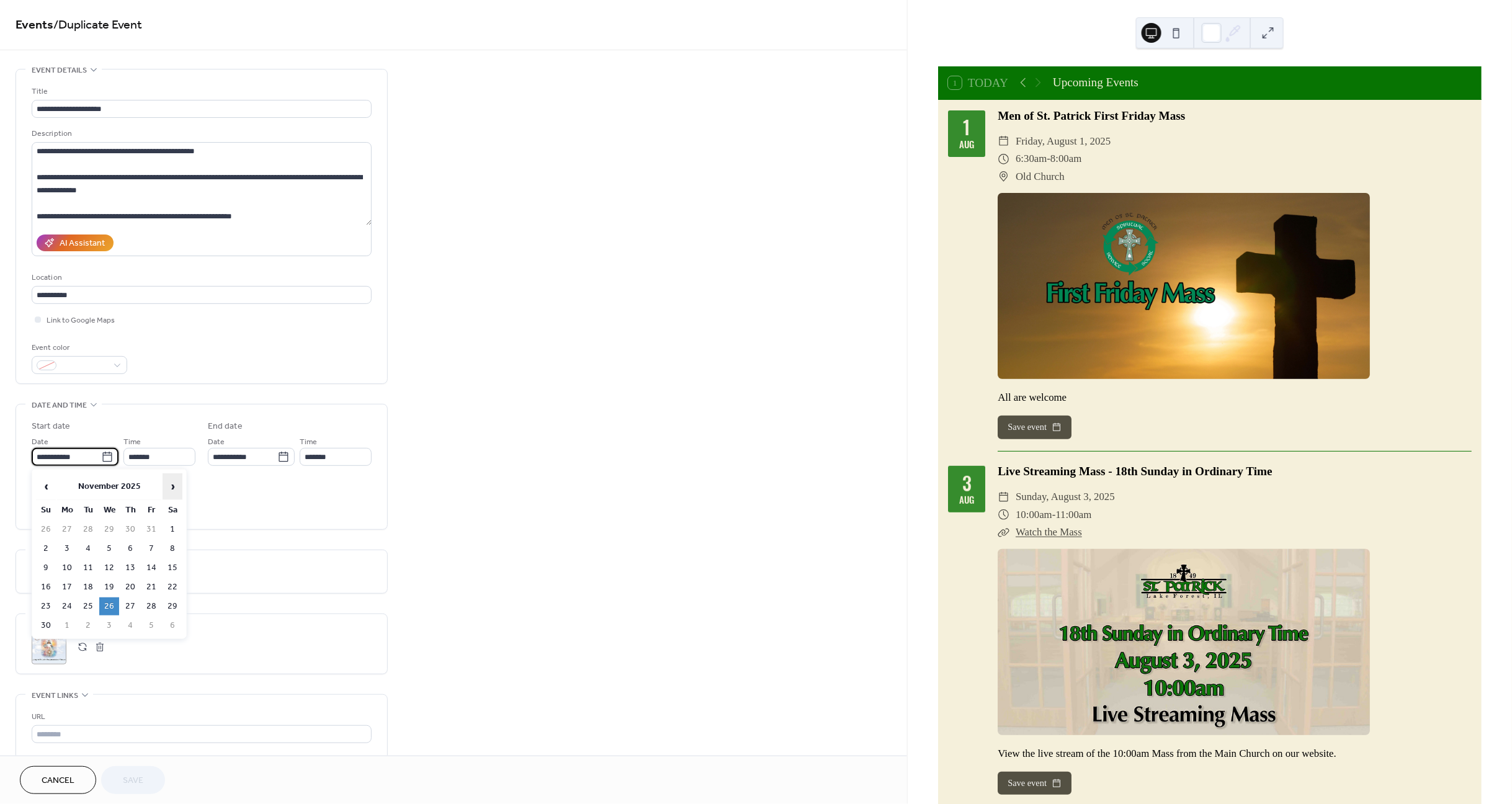 click on "›" at bounding box center (172, 486) 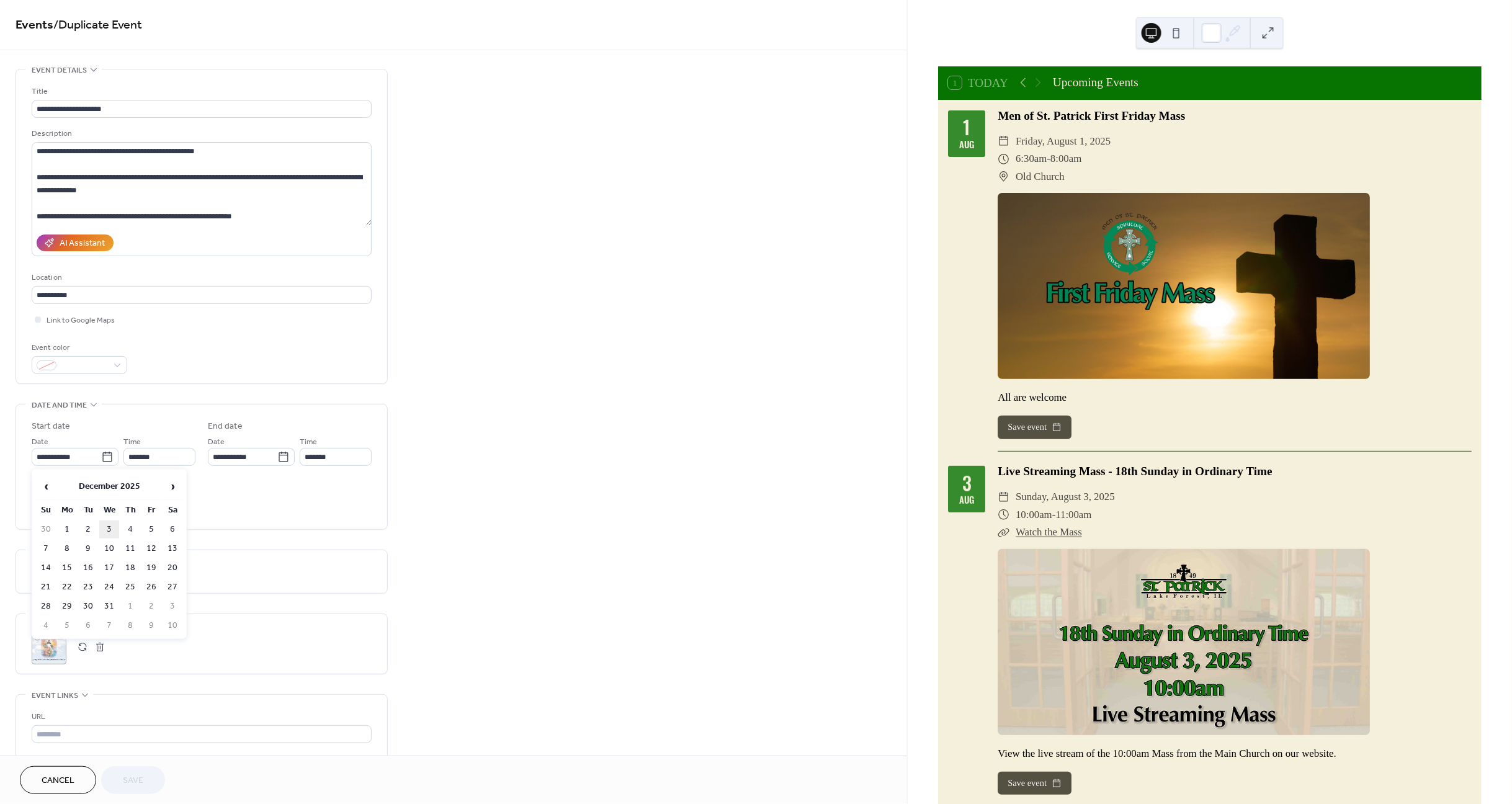 click on "3" at bounding box center (109, 529) 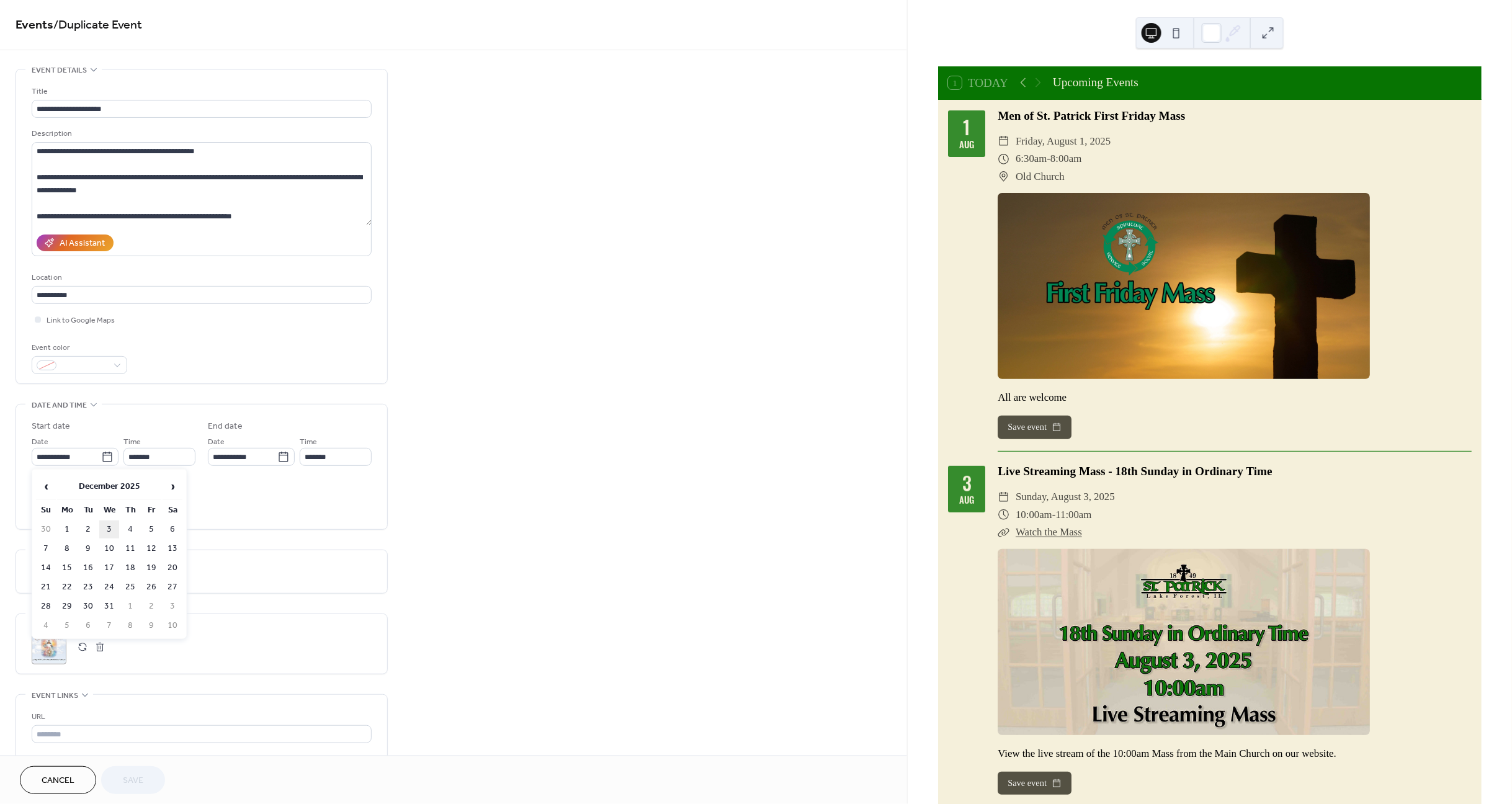 type on "**********" 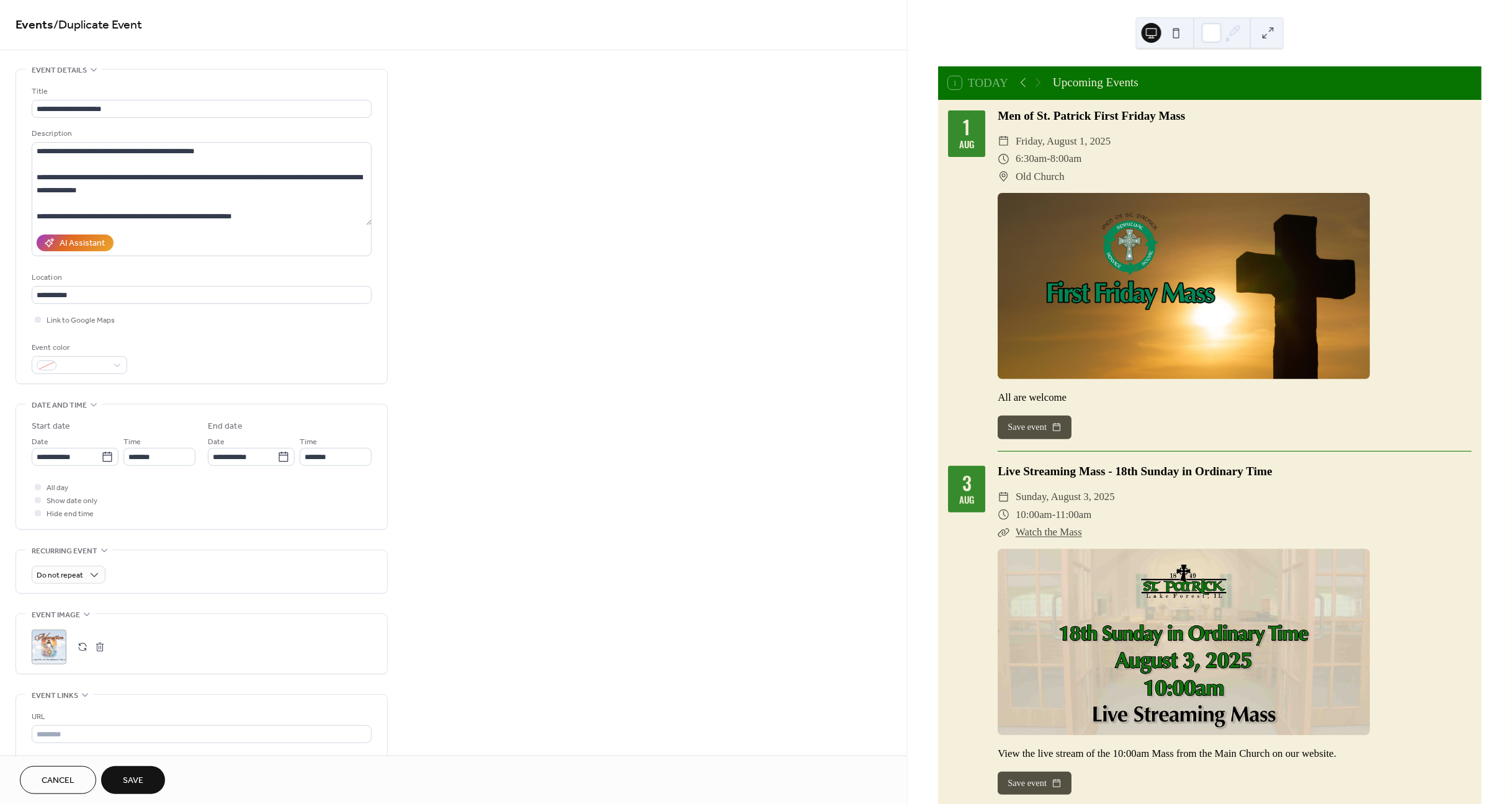 click on "Save" at bounding box center [133, 781] 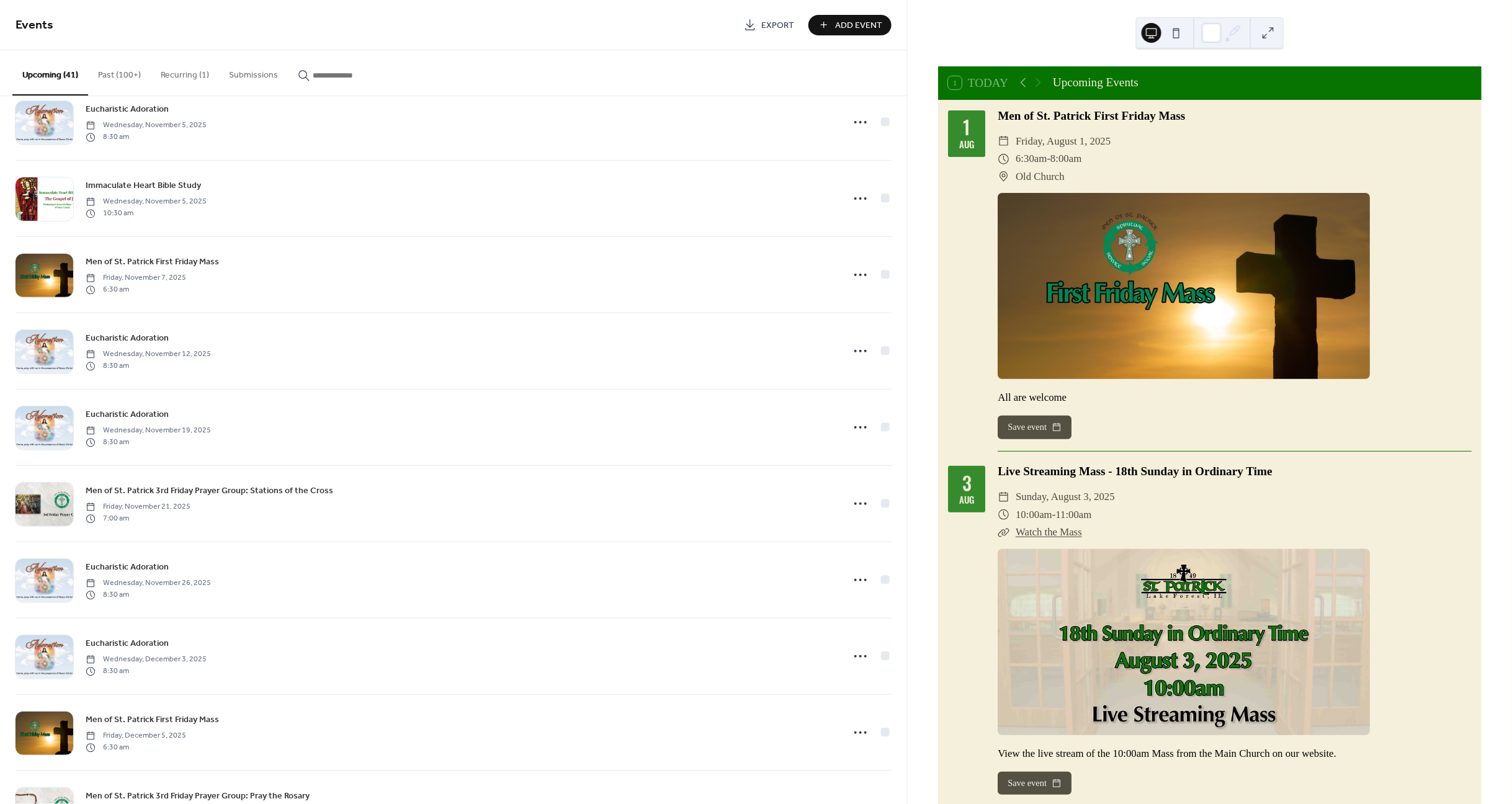 scroll, scrollTop: 2461, scrollLeft: 0, axis: vertical 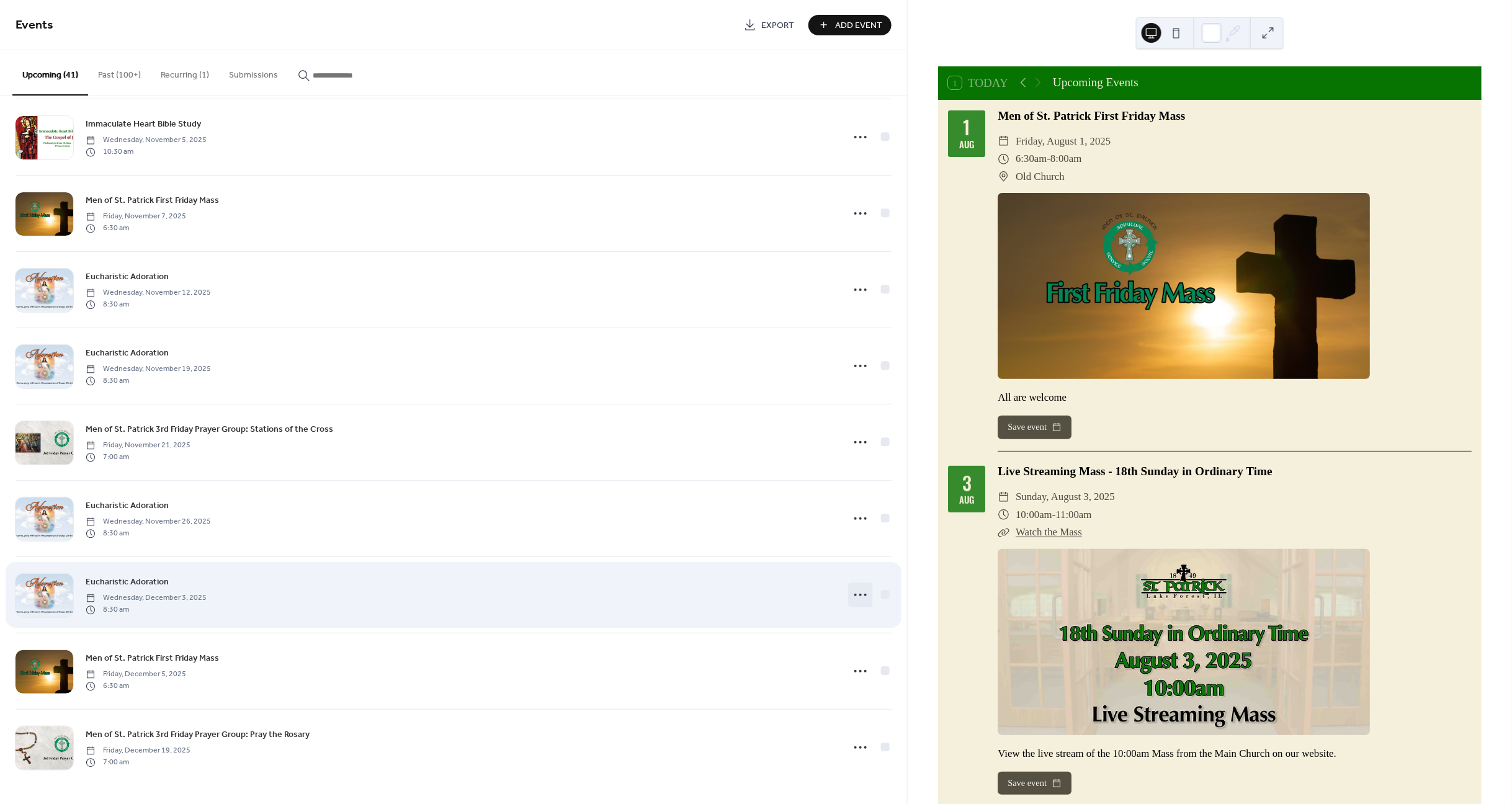 click 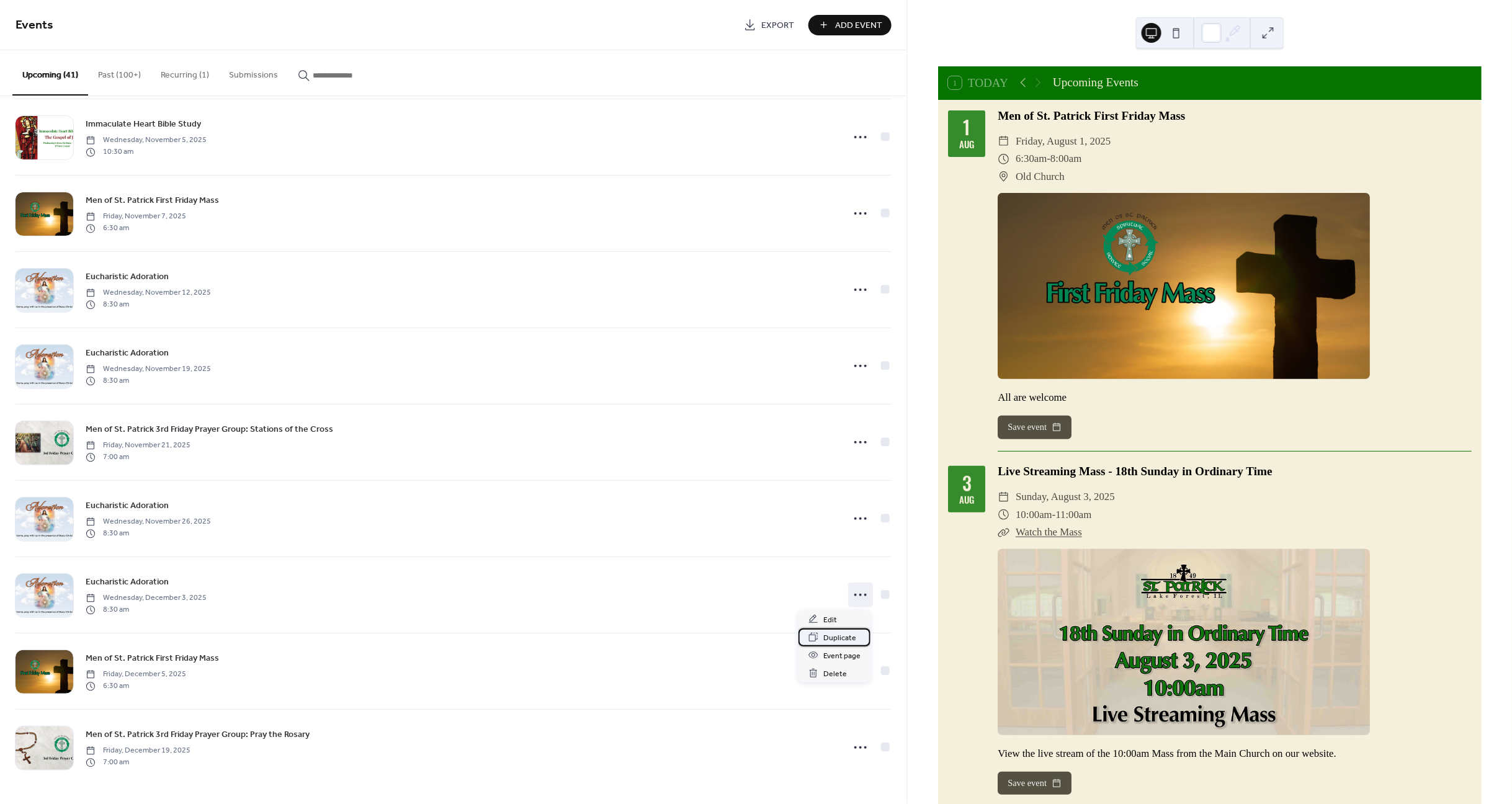 click on "Duplicate" at bounding box center [839, 638] 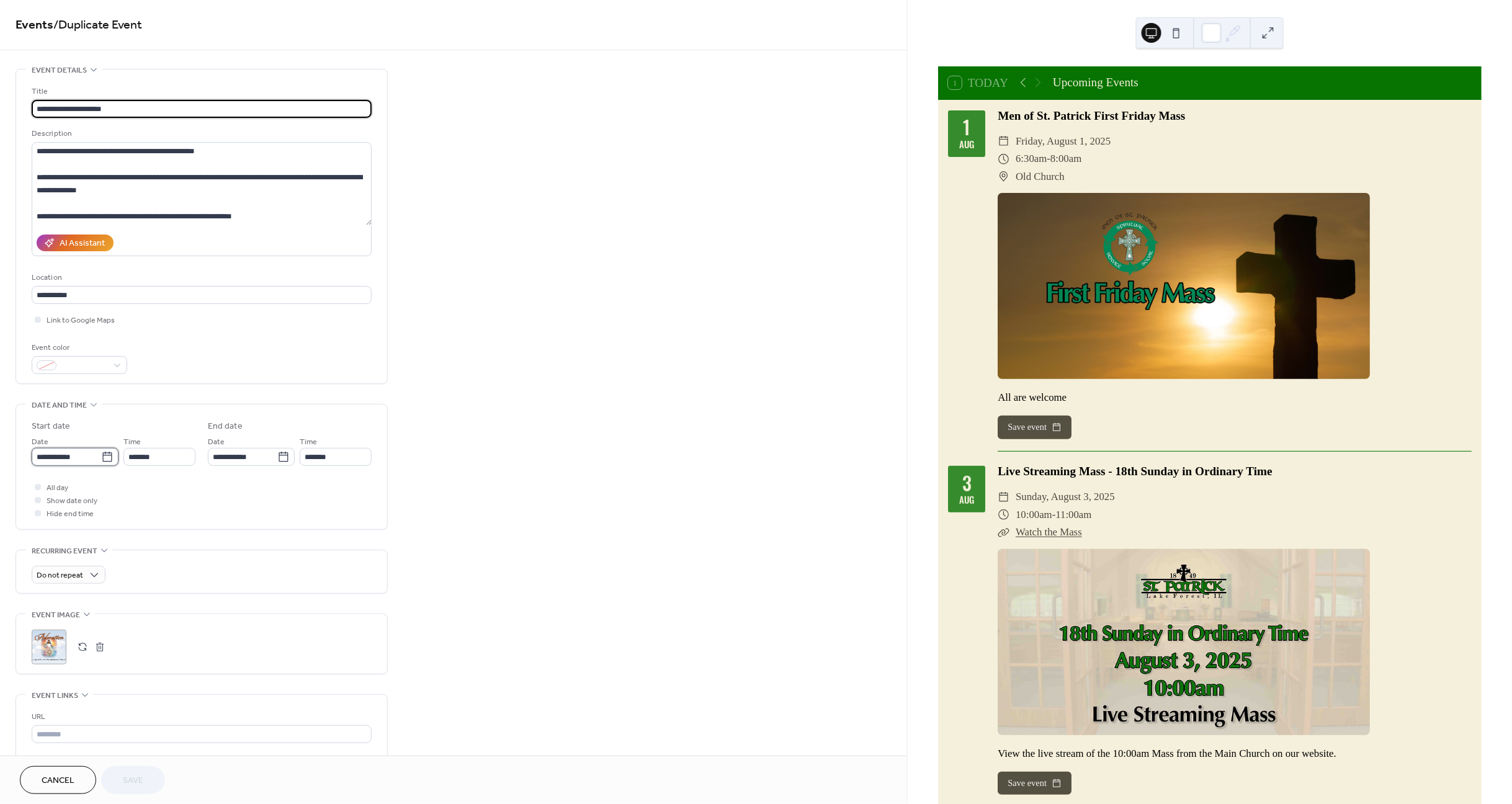 click on "**********" at bounding box center [66, 457] 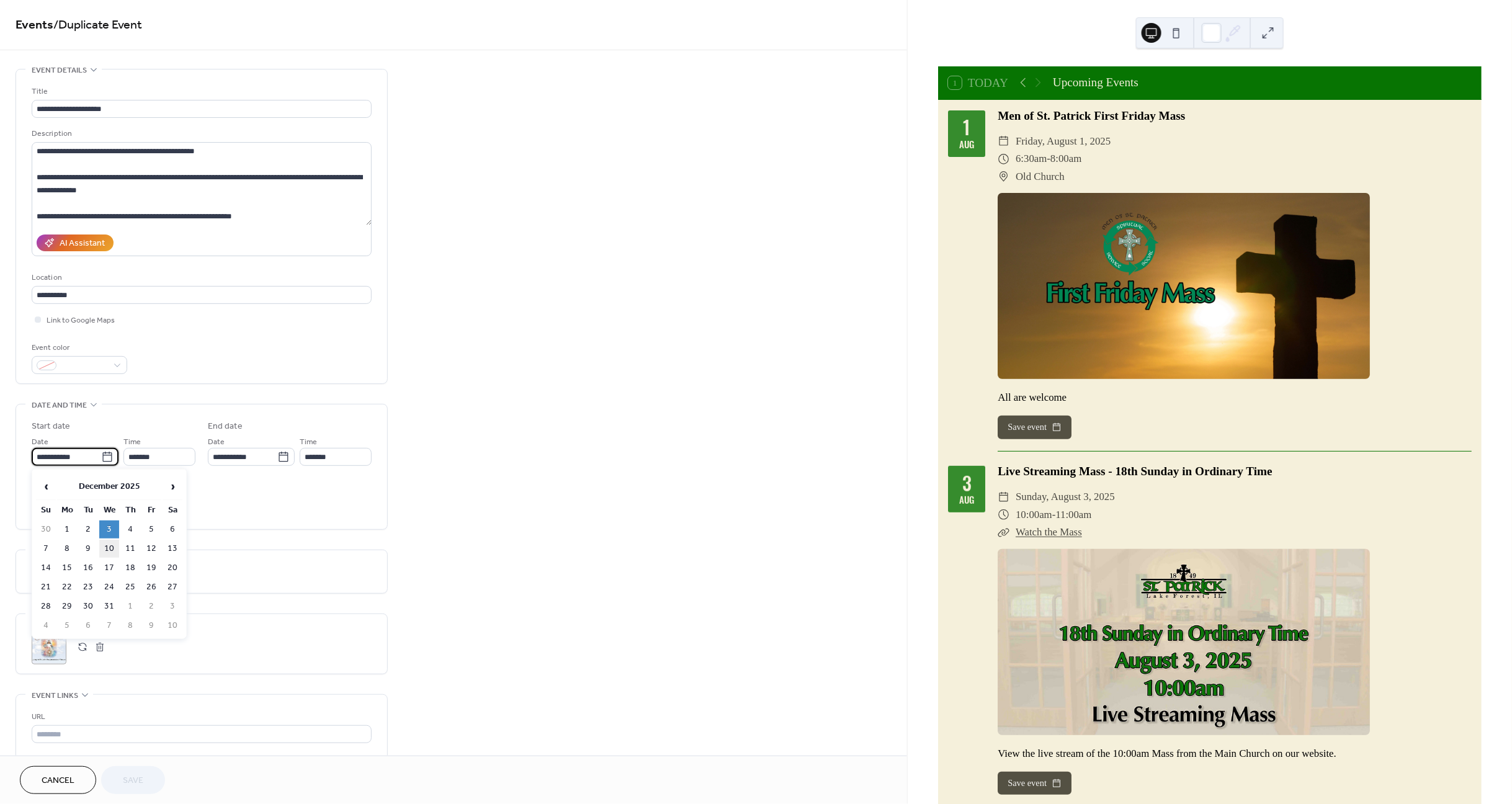 click on "10" at bounding box center [109, 548] 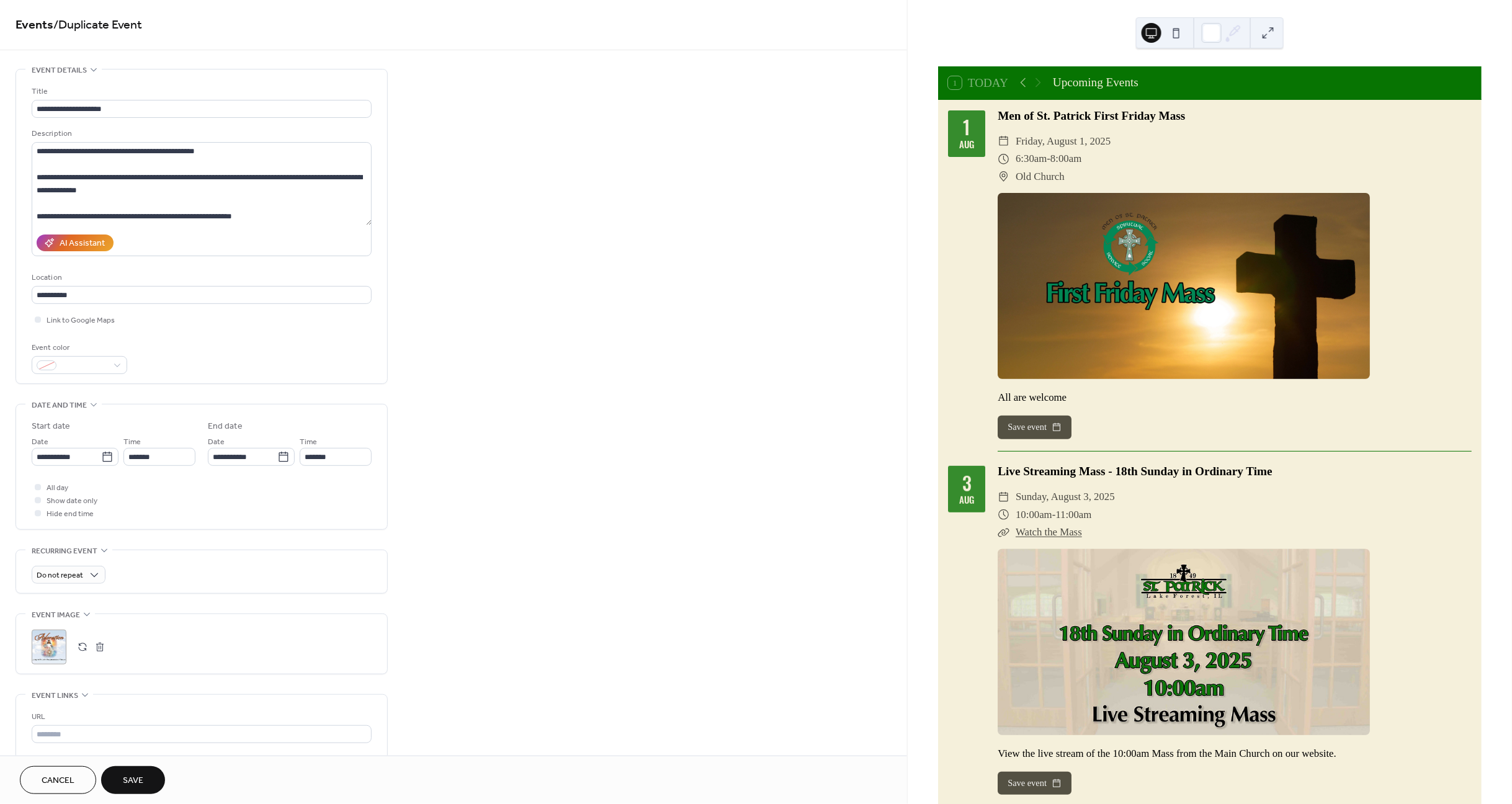 click on "Save" at bounding box center [133, 781] 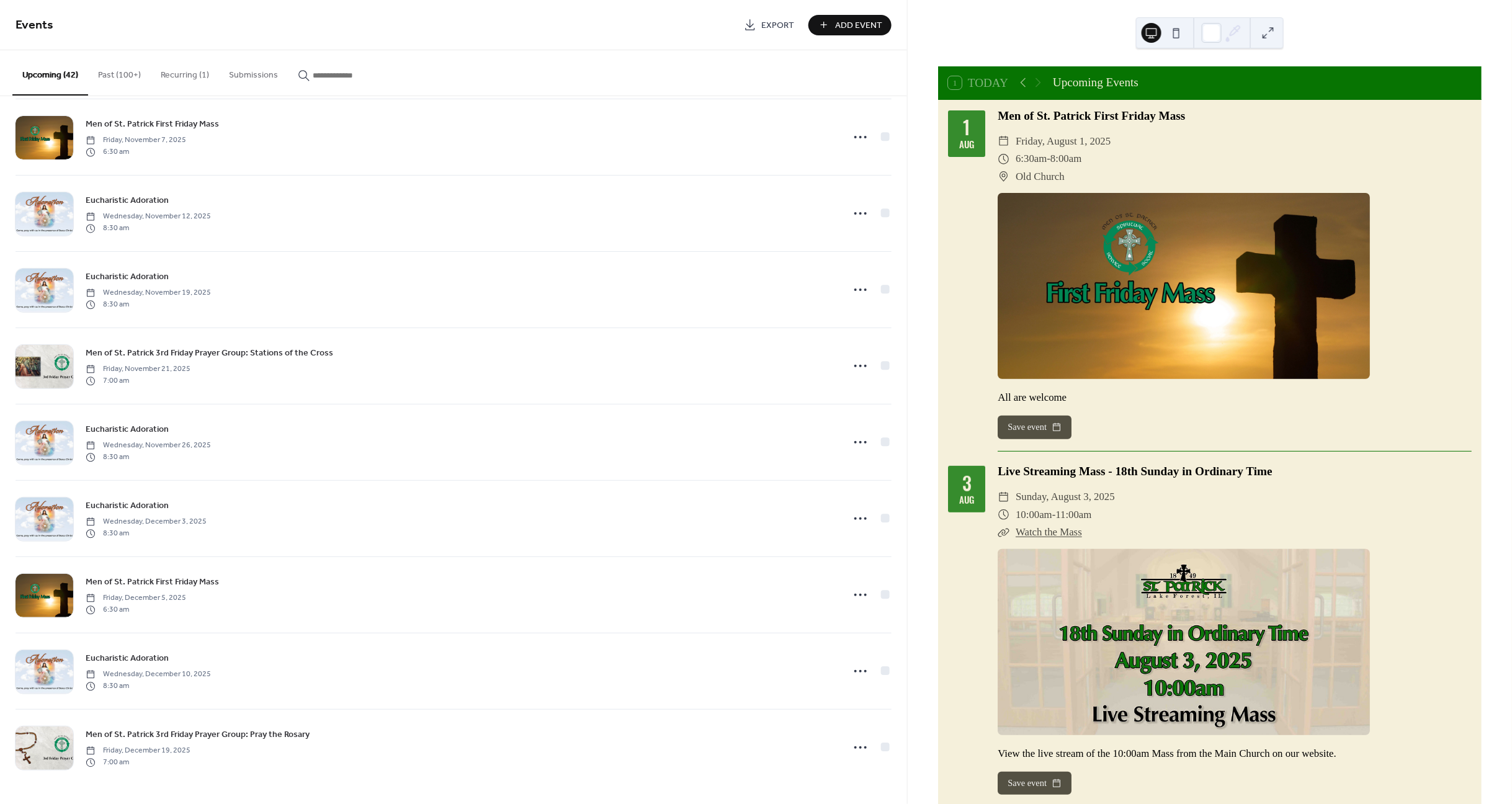 scroll, scrollTop: 2537, scrollLeft: 0, axis: vertical 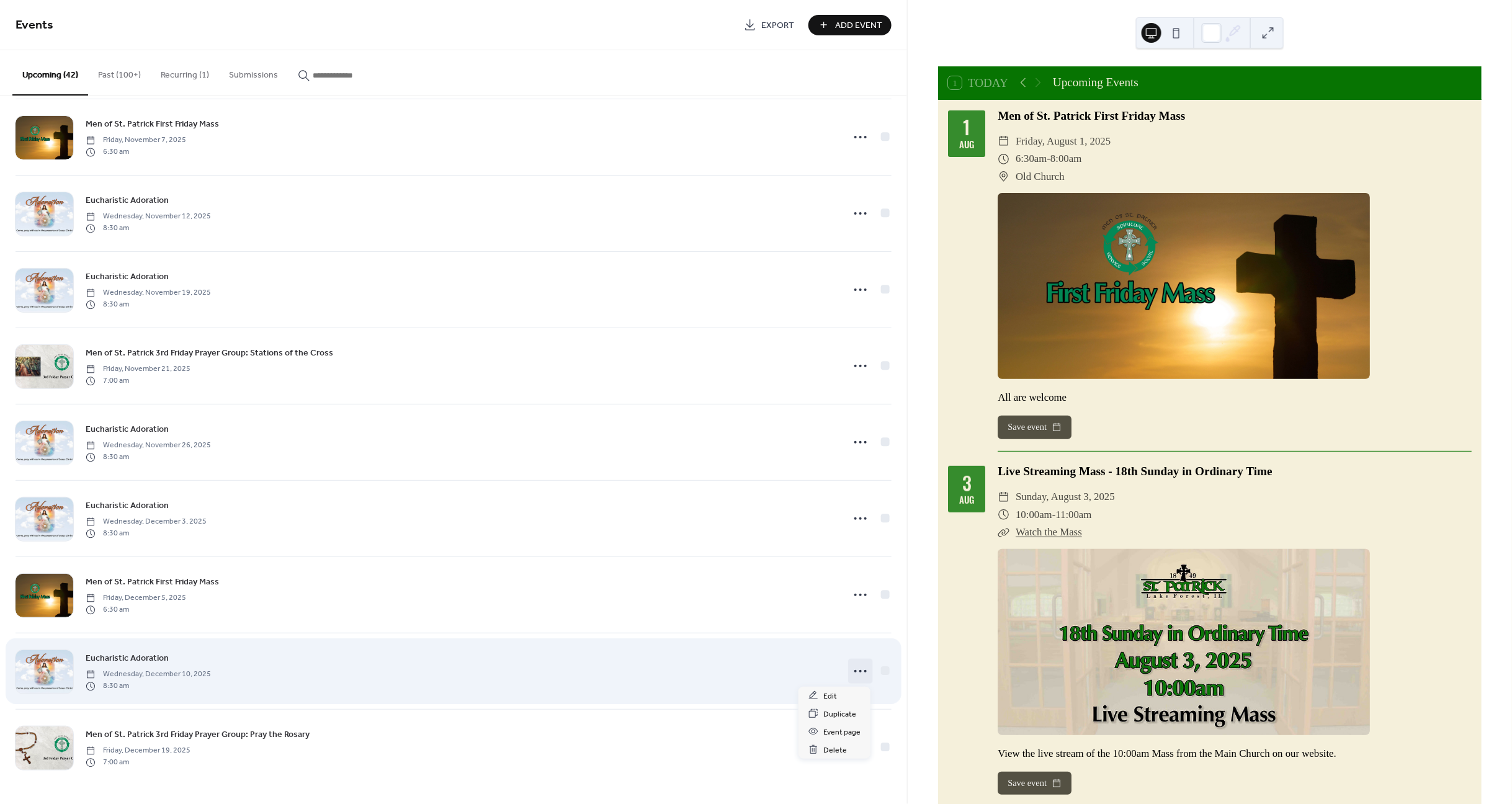 click 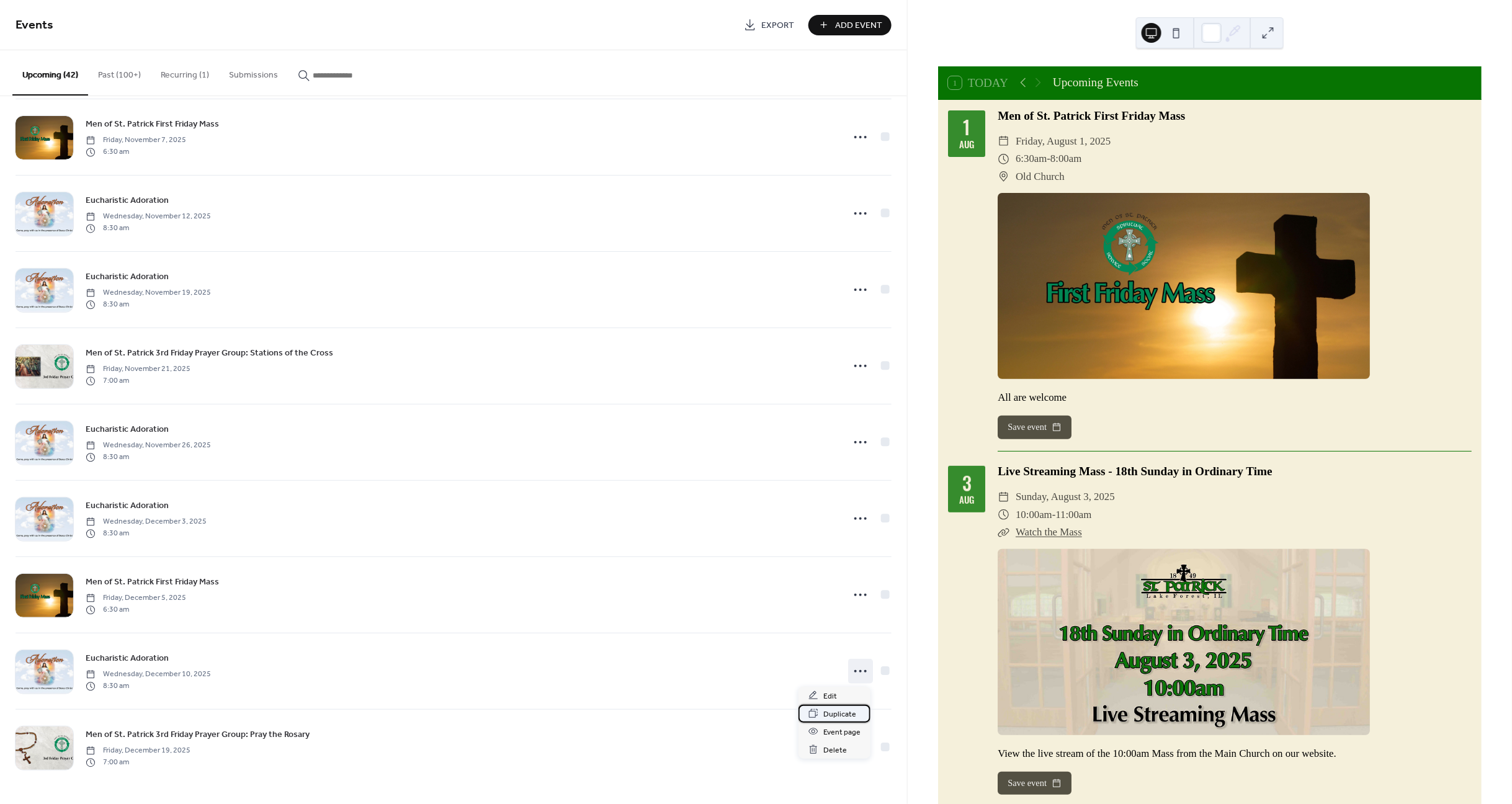 click on "Duplicate" at bounding box center (839, 714) 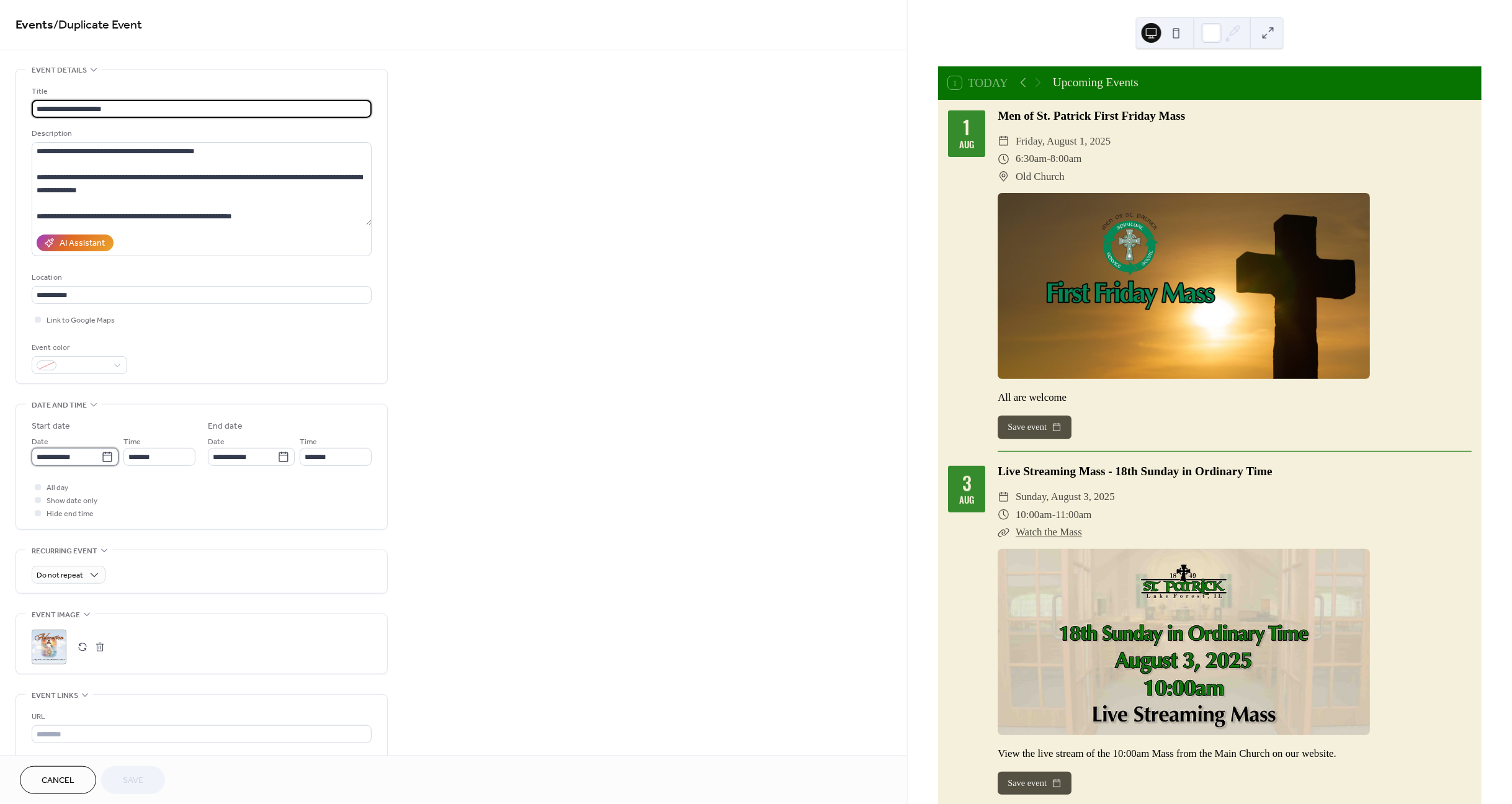 click on "**********" at bounding box center (66, 457) 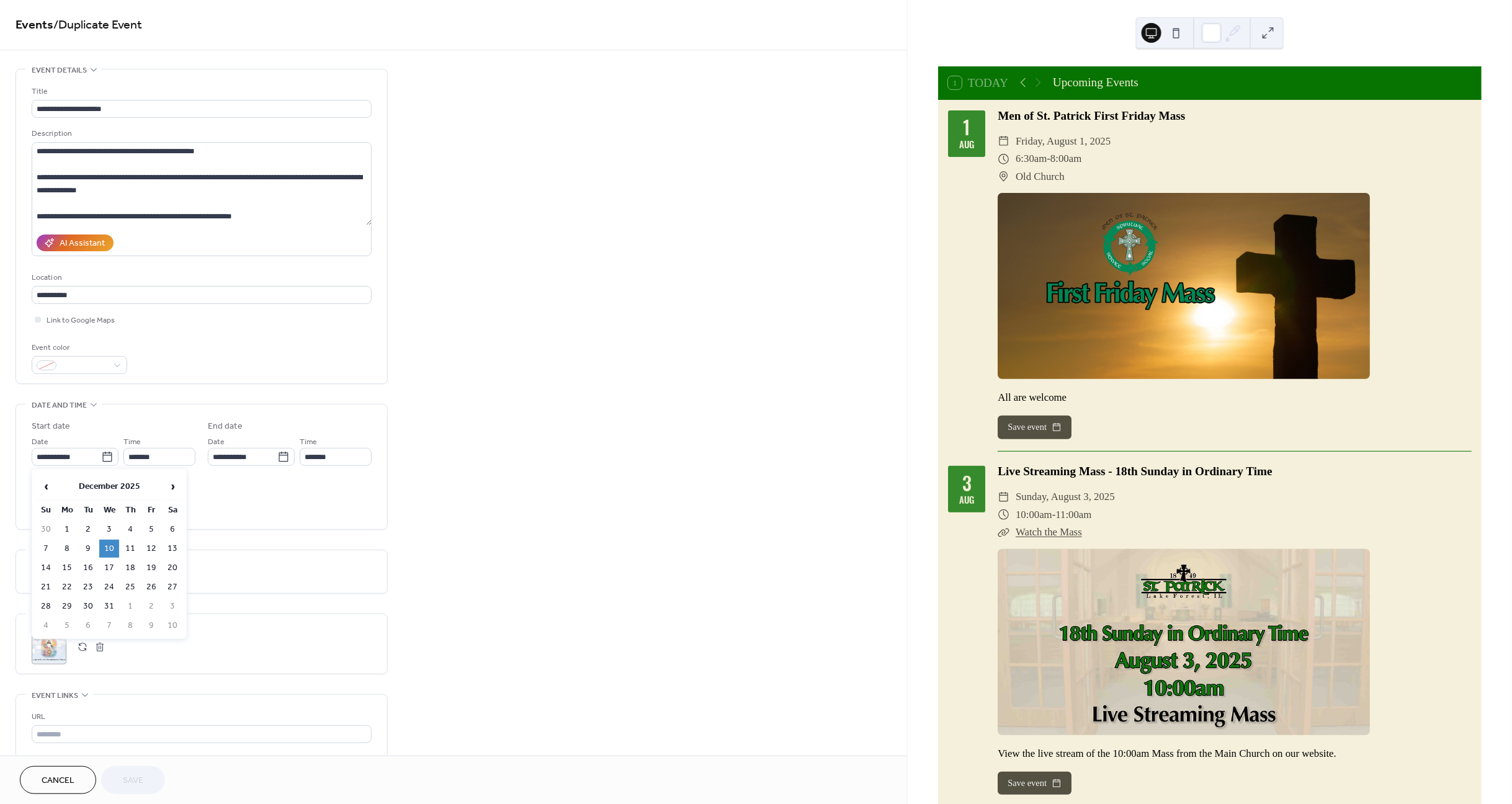 click on "17" at bounding box center [109, 568] 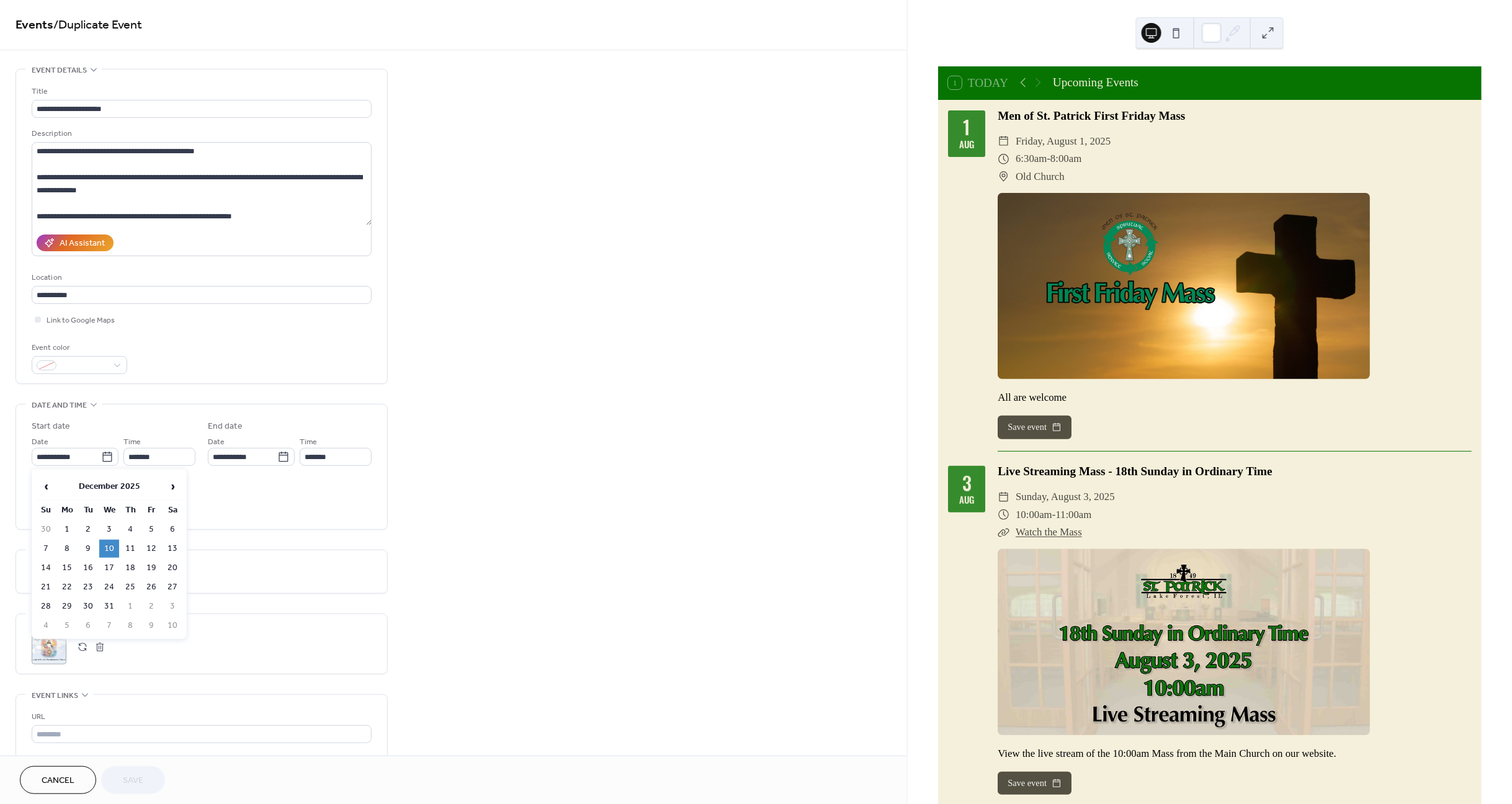 type on "**********" 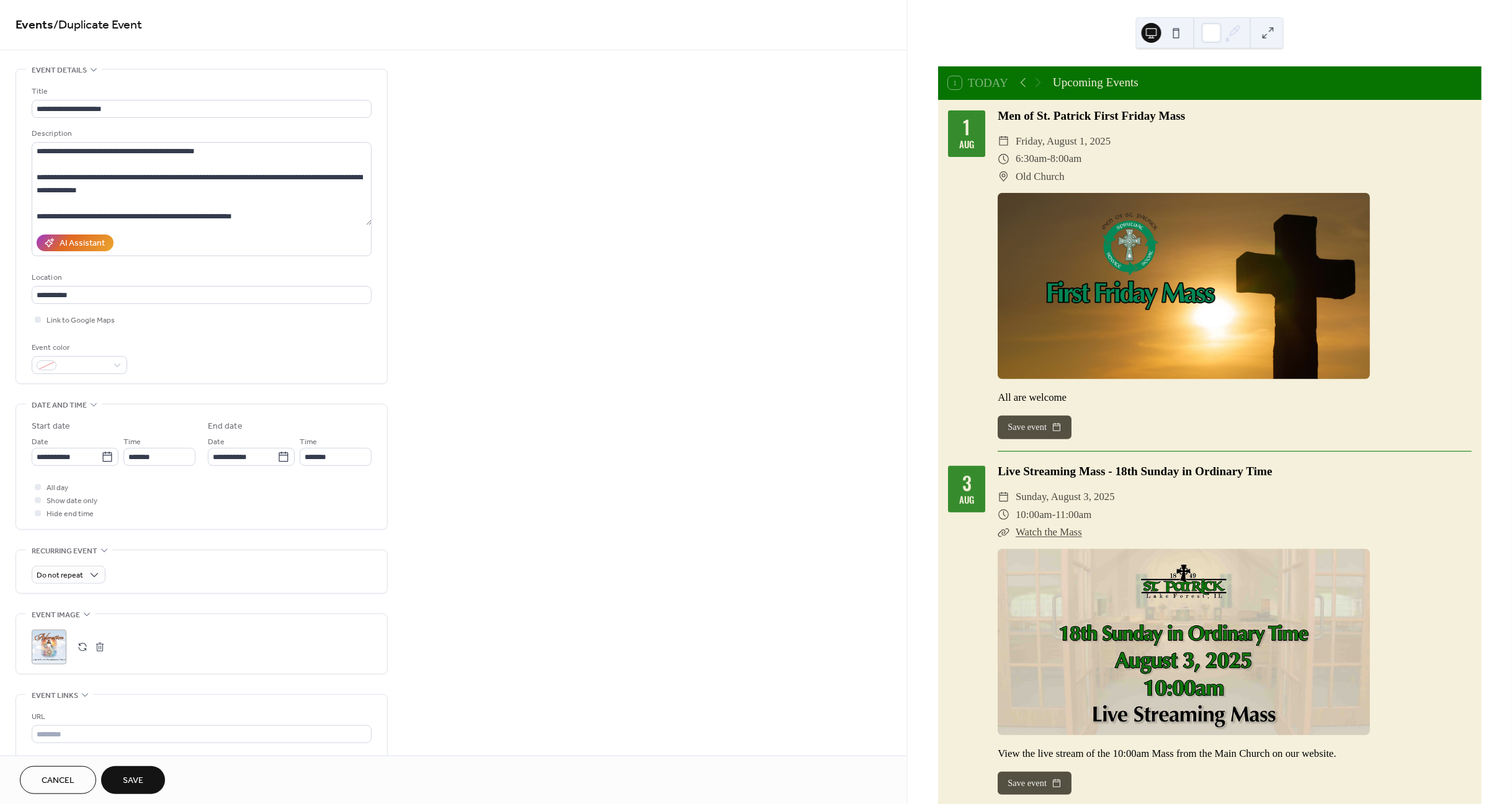 click on "Save" at bounding box center [133, 780] 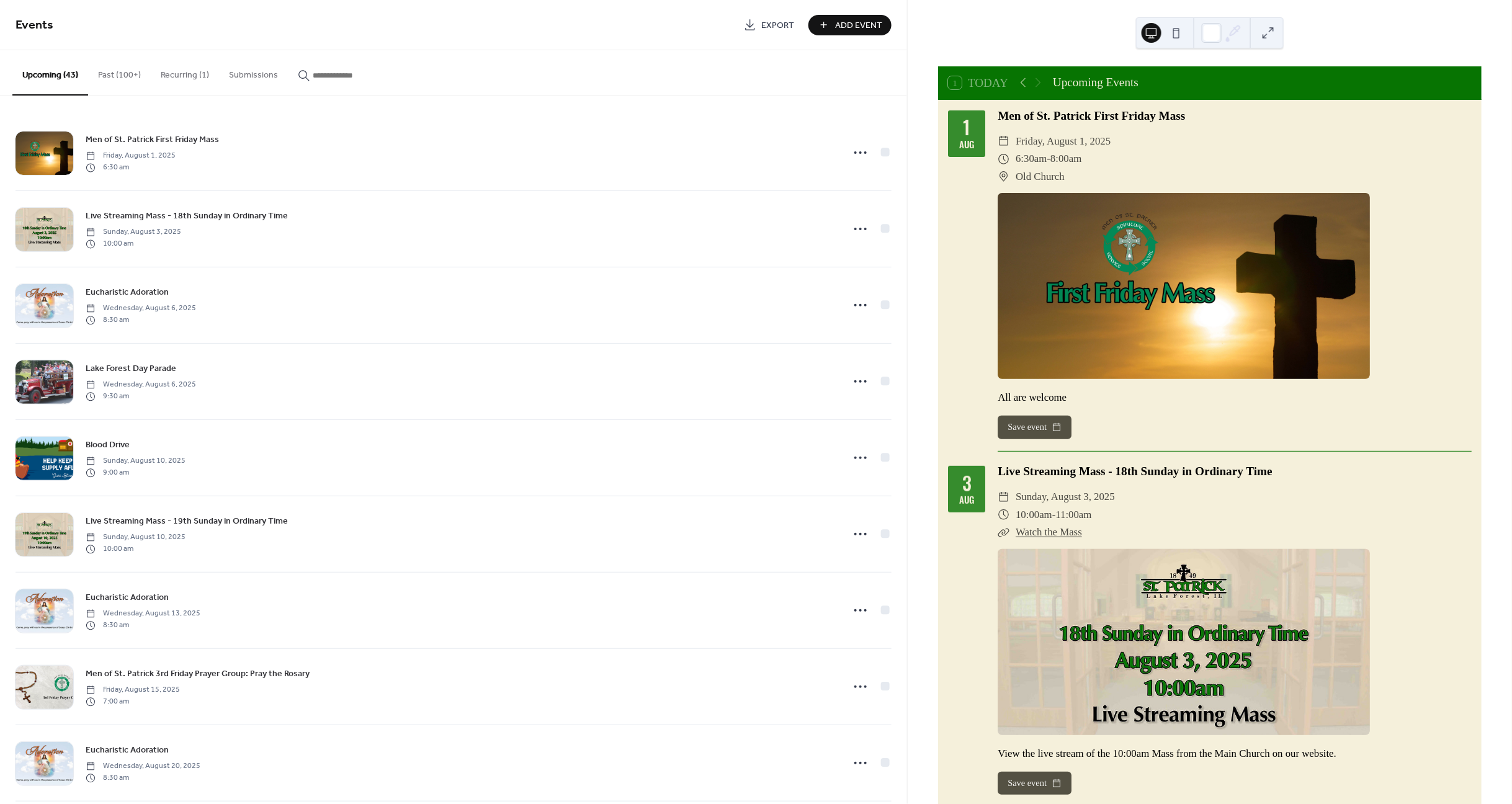 click on "Past (100+)" at bounding box center (119, 72) 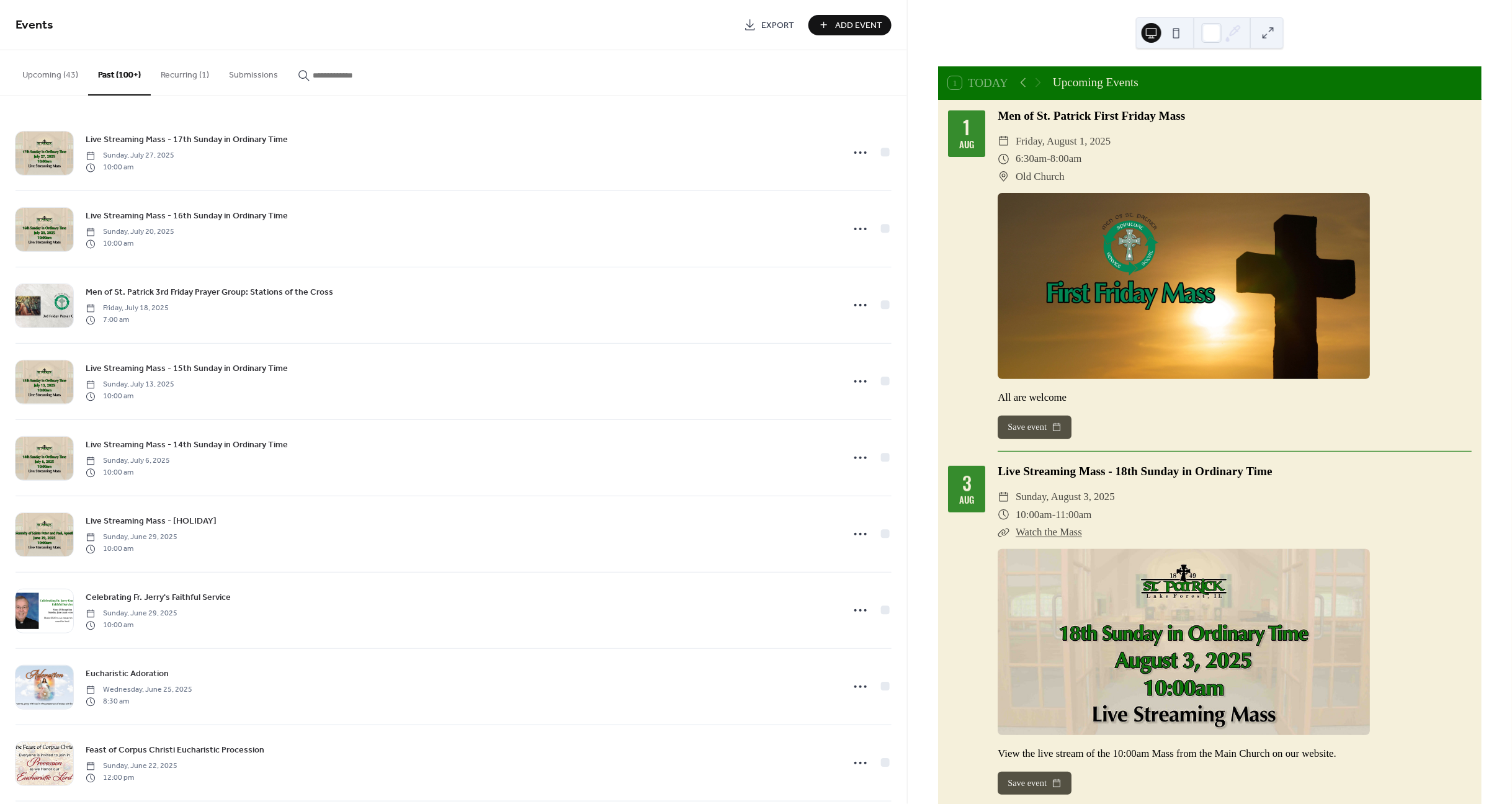 scroll, scrollTop: 0, scrollLeft: 0, axis: both 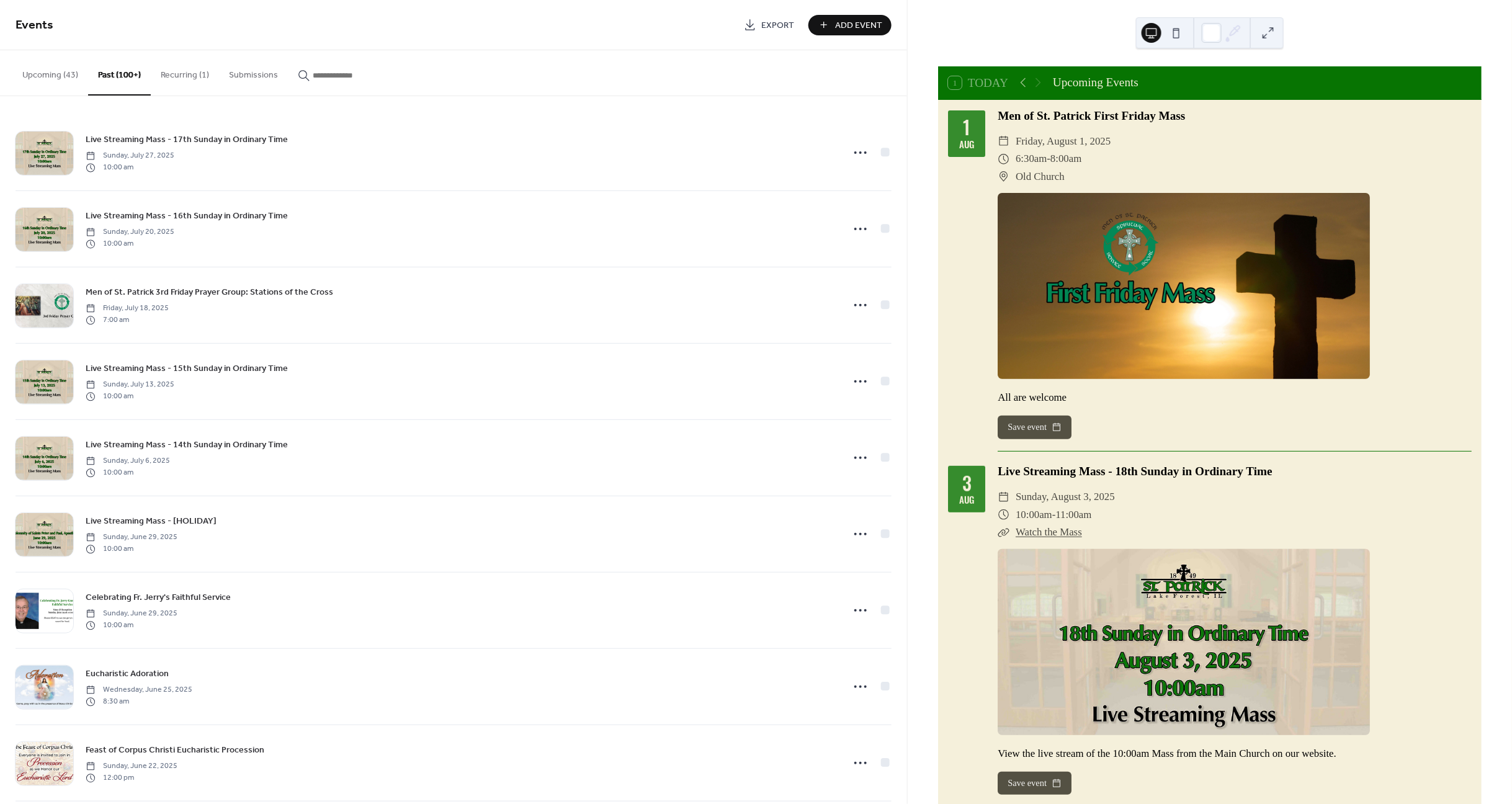 click on "Upcoming (43)" at bounding box center [50, 72] 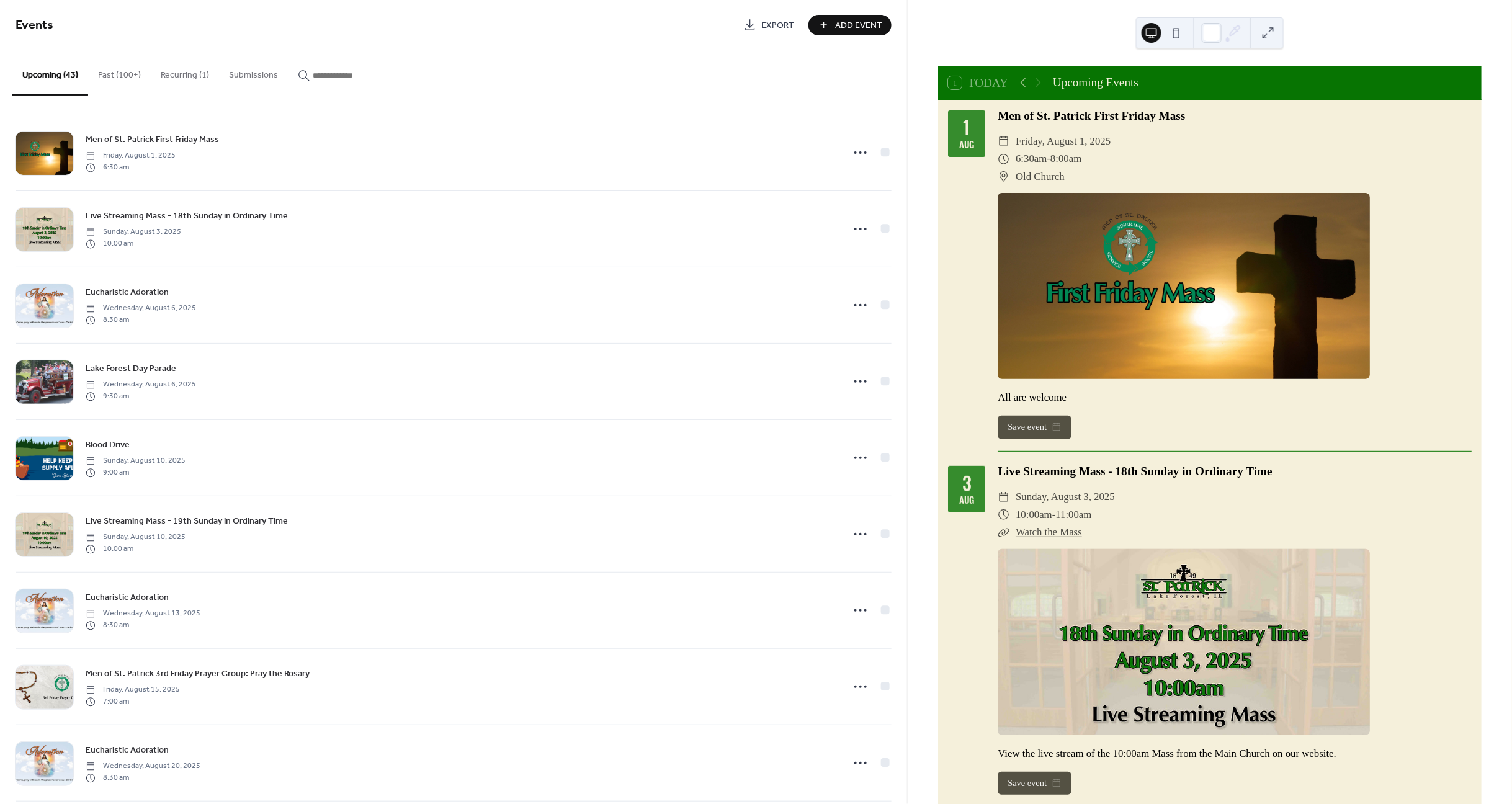 click on "Add Event" at bounding box center [859, 25] 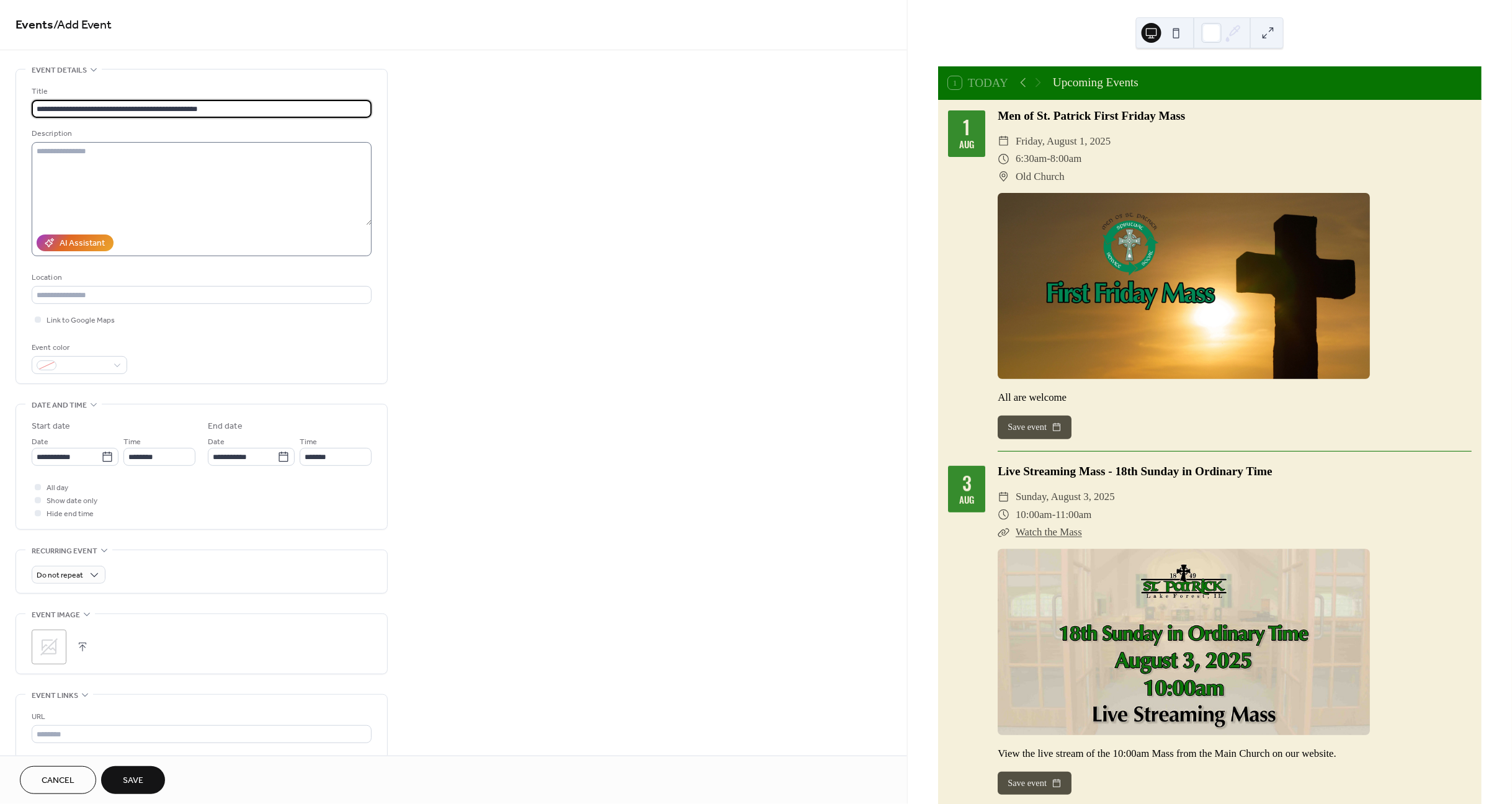 type on "**********" 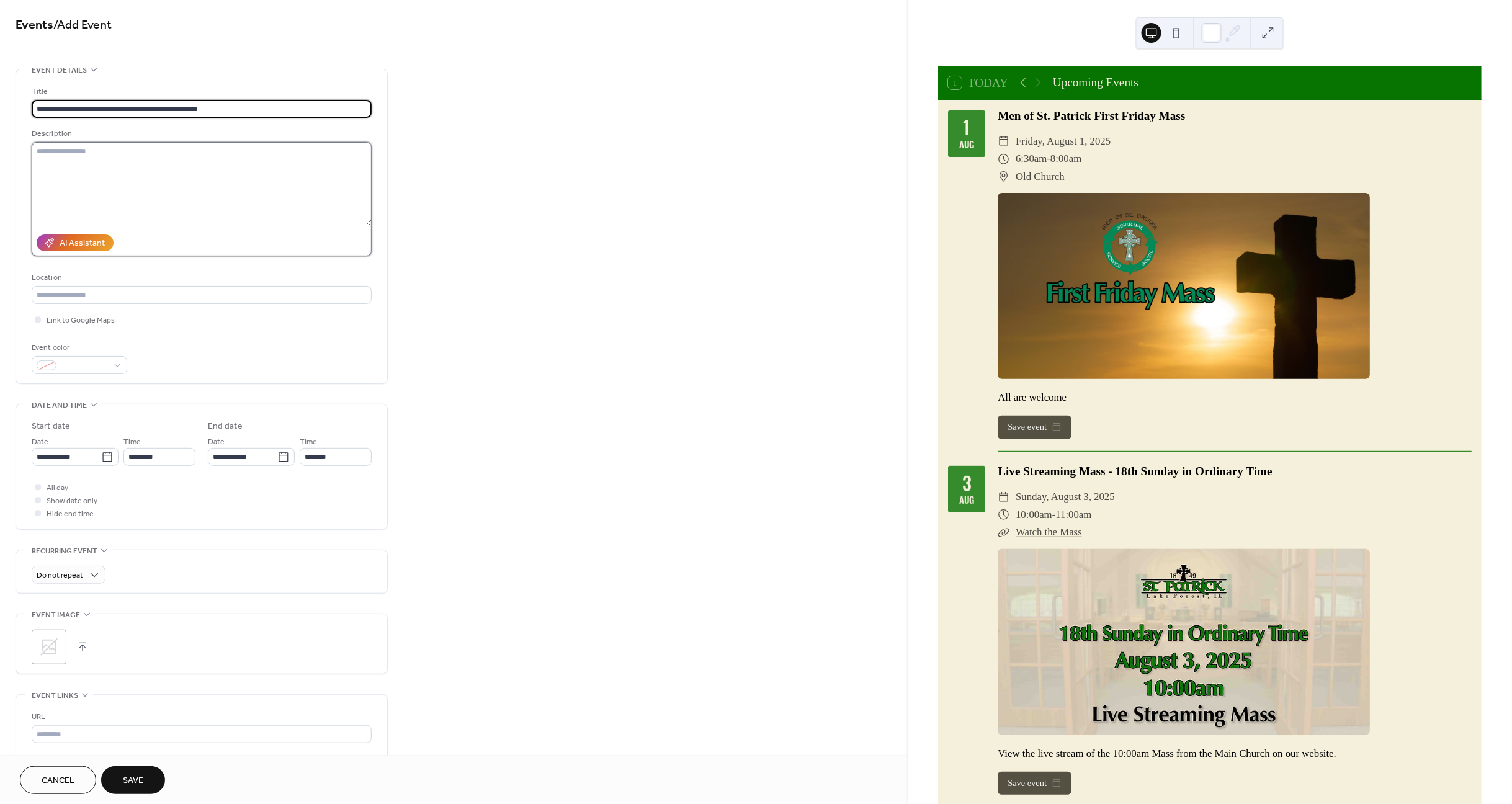 click at bounding box center [202, 184] 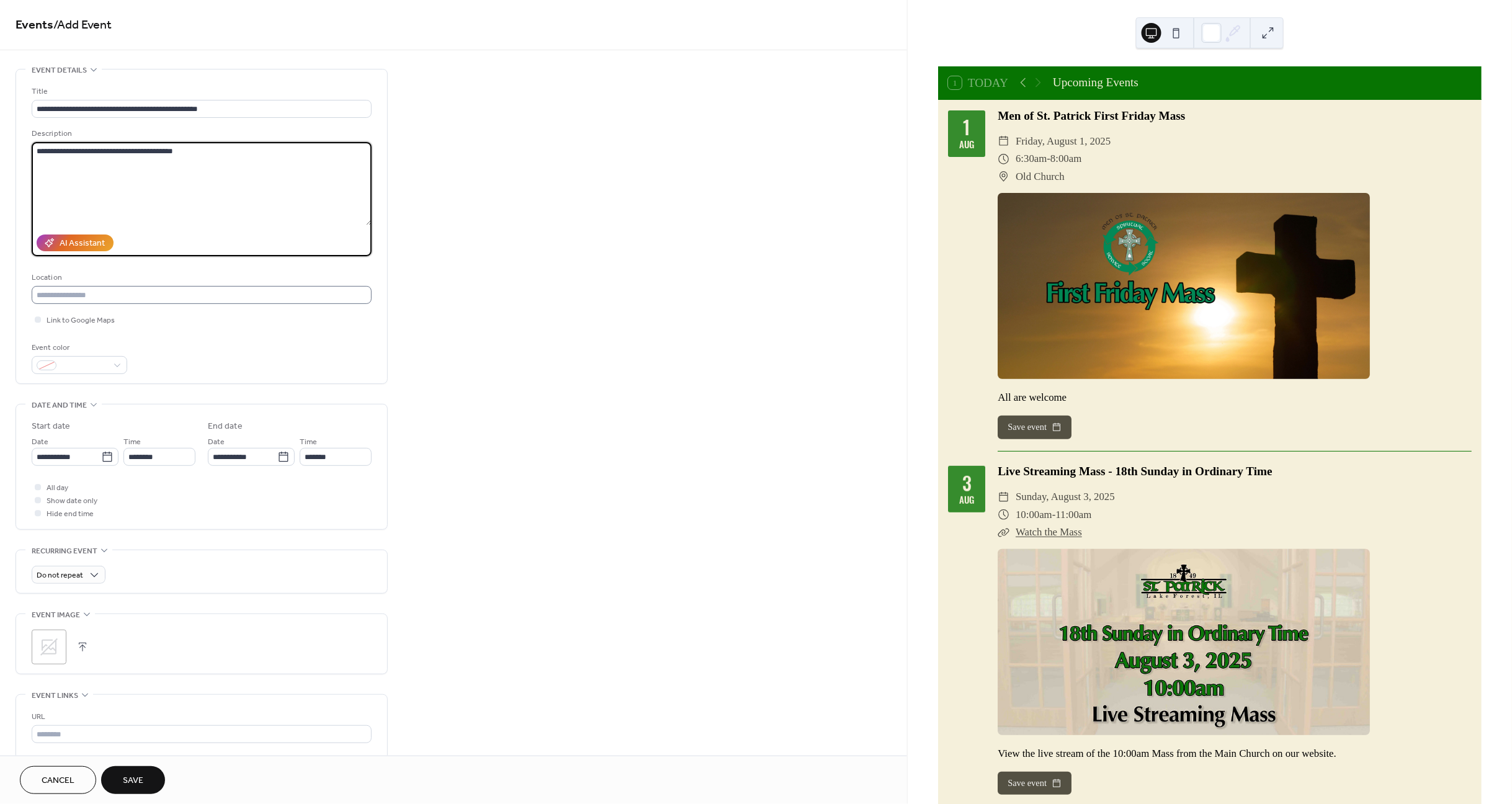 type on "**********" 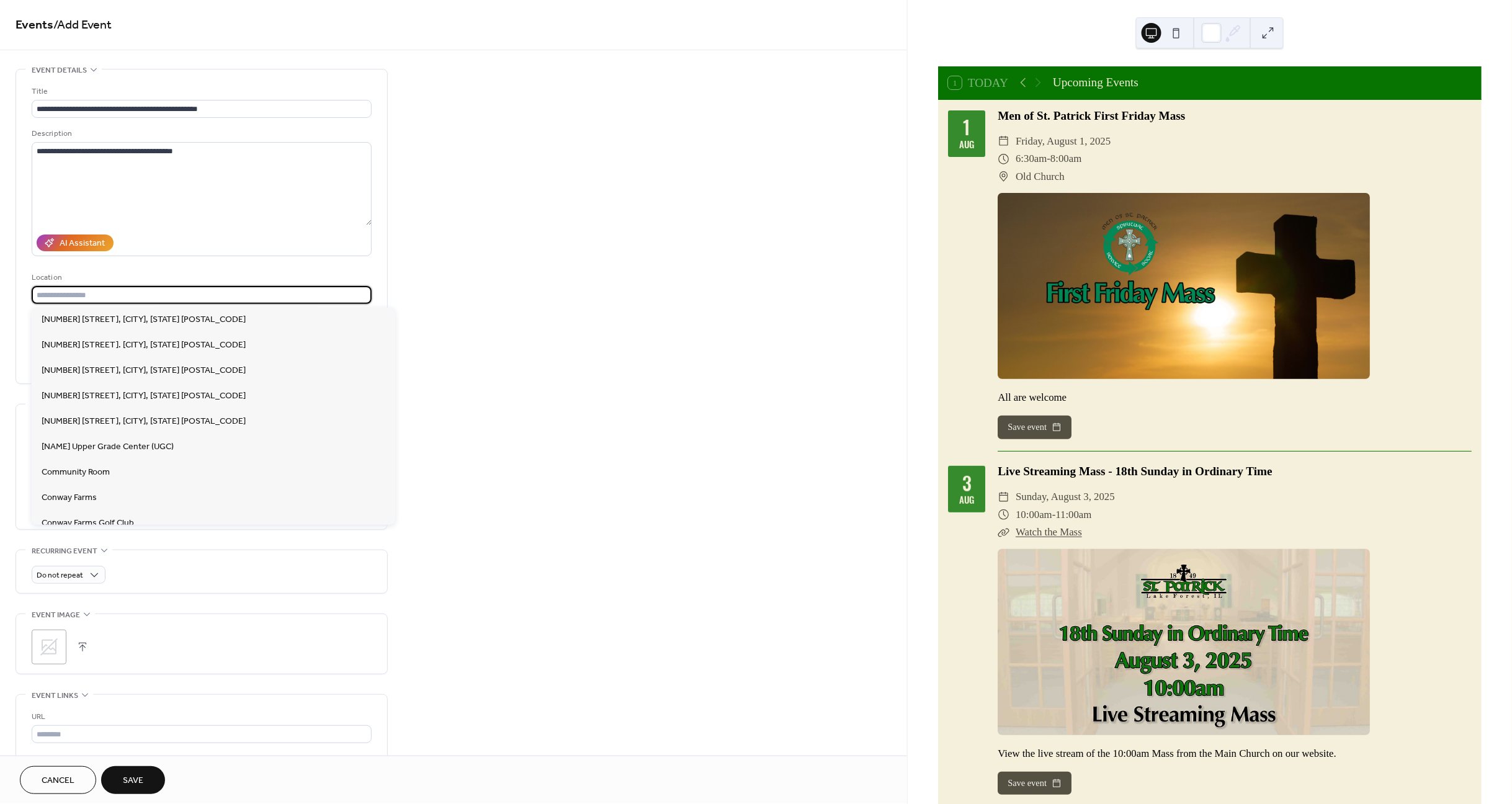click at bounding box center [202, 295] 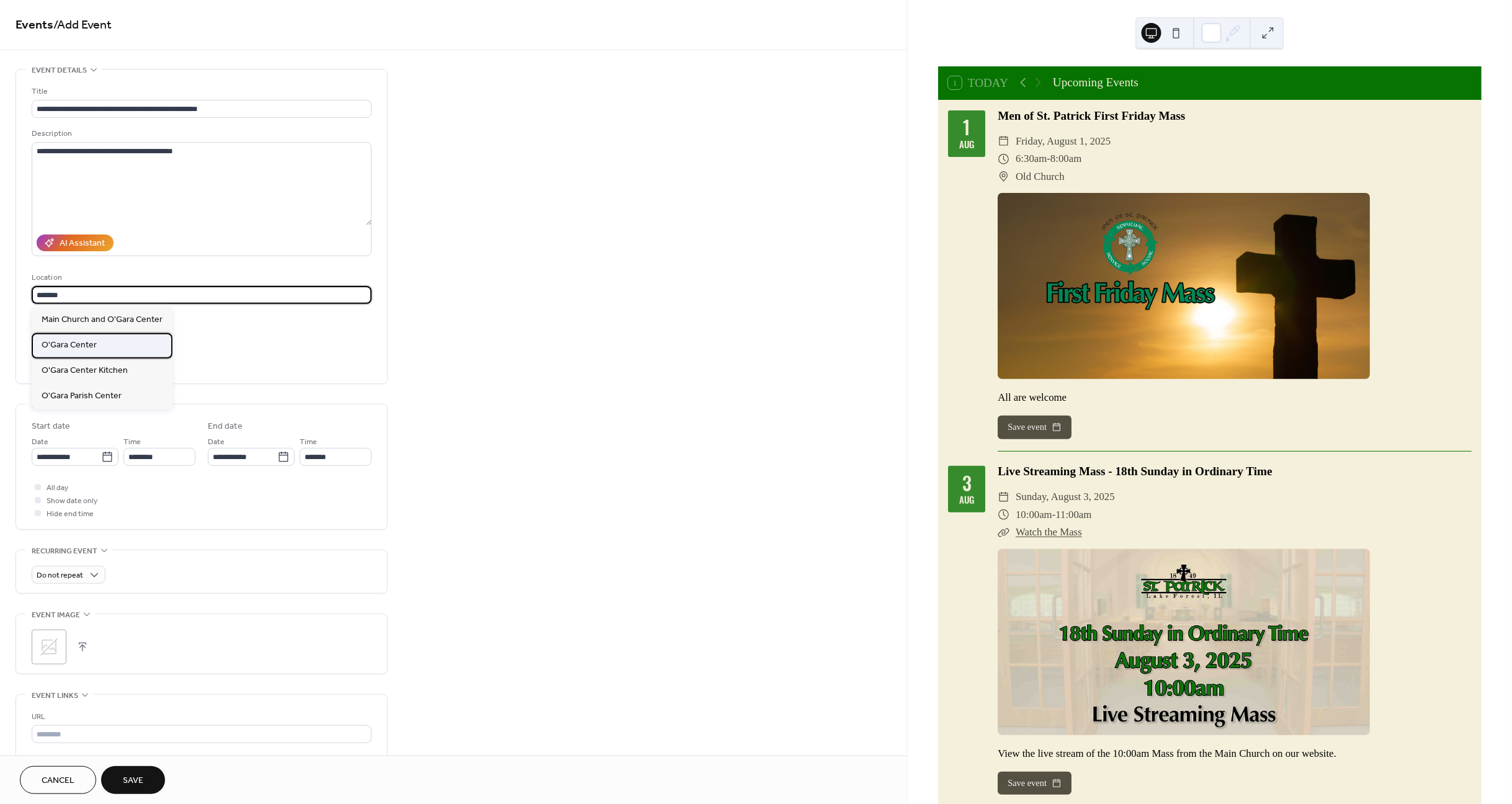 click on "O'Gara Center" at bounding box center (69, 346) 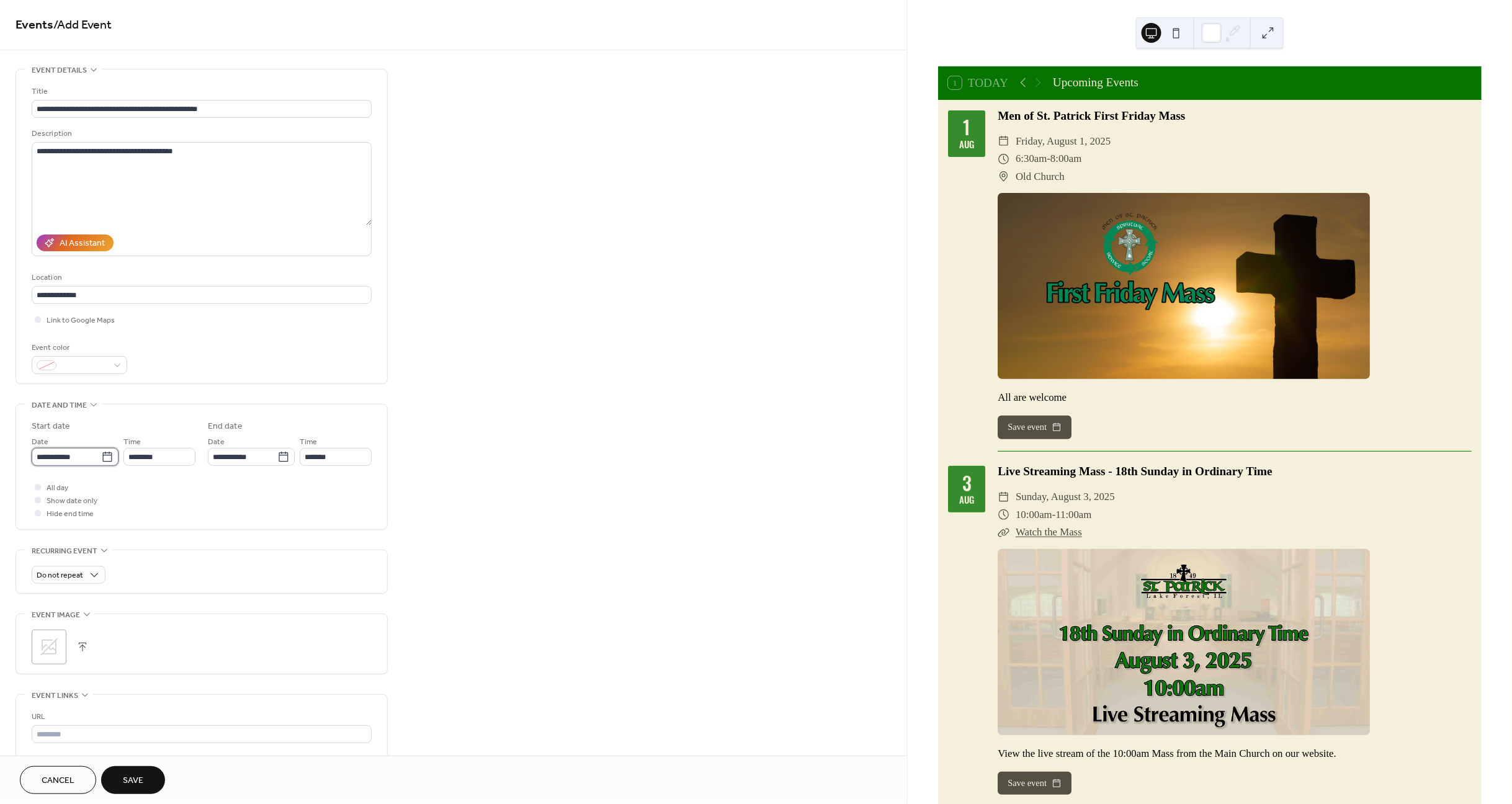 click on "**********" at bounding box center [66, 457] 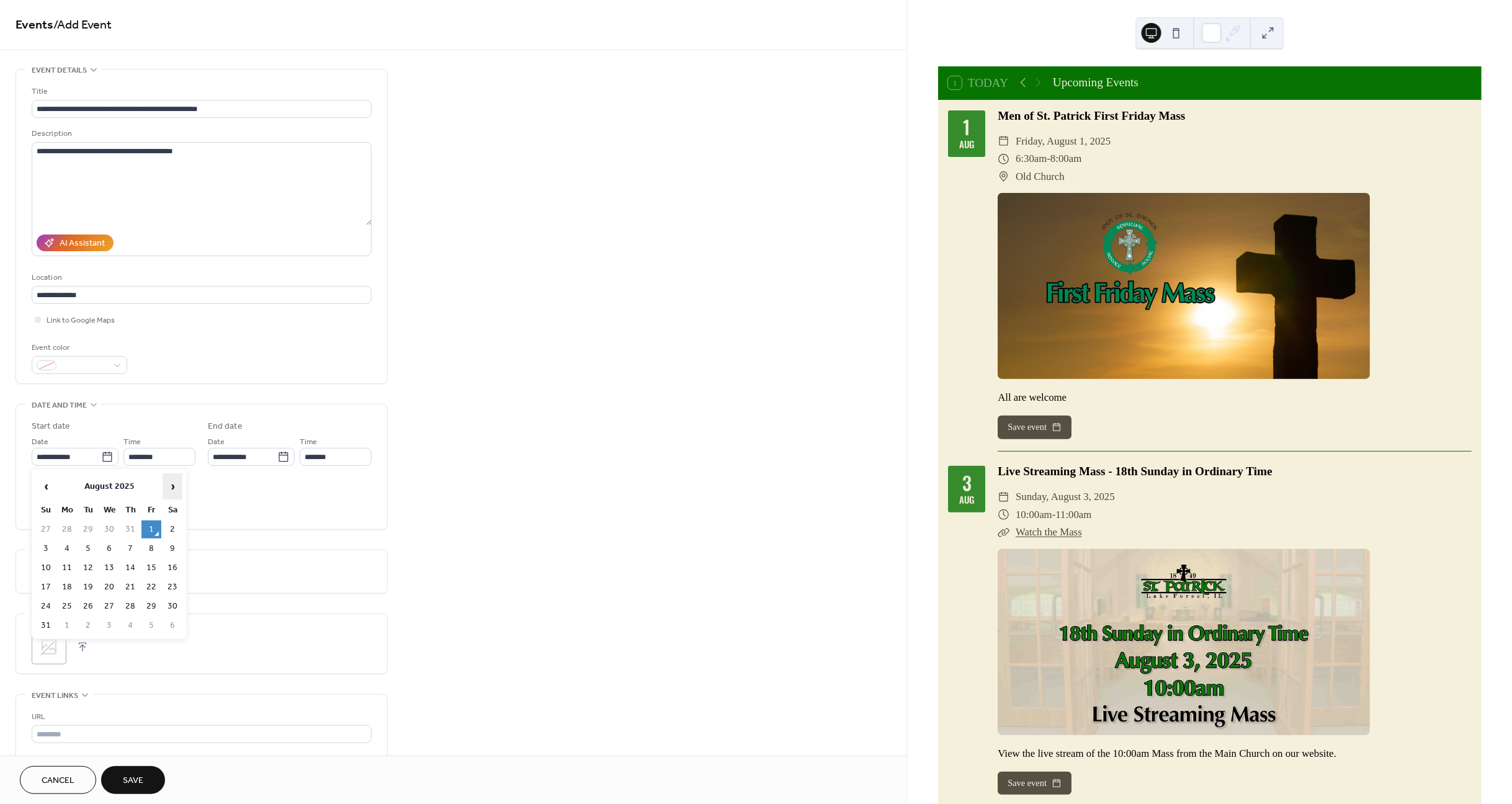 click on "›" at bounding box center [172, 486] 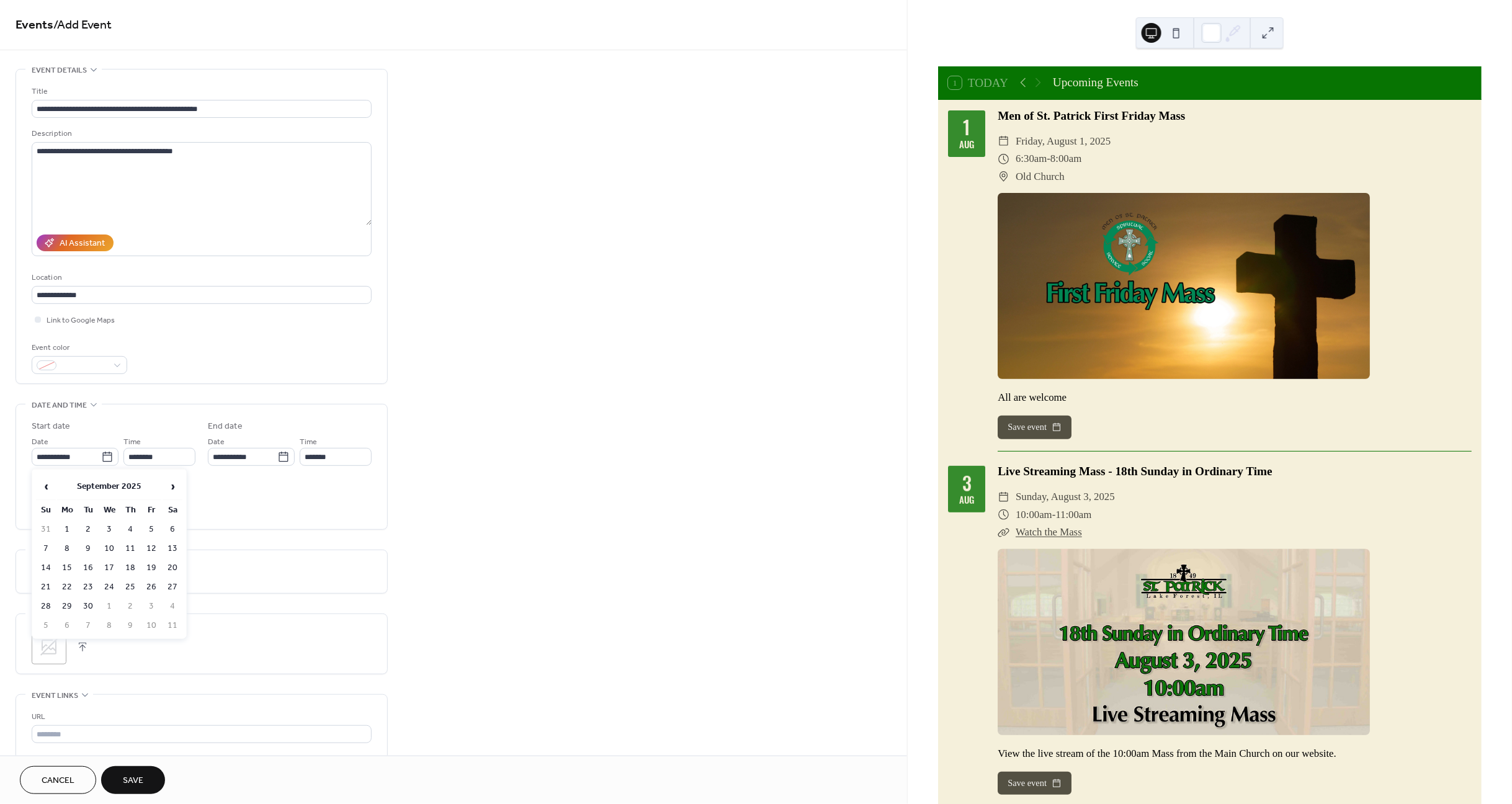click on "8" at bounding box center [67, 548] 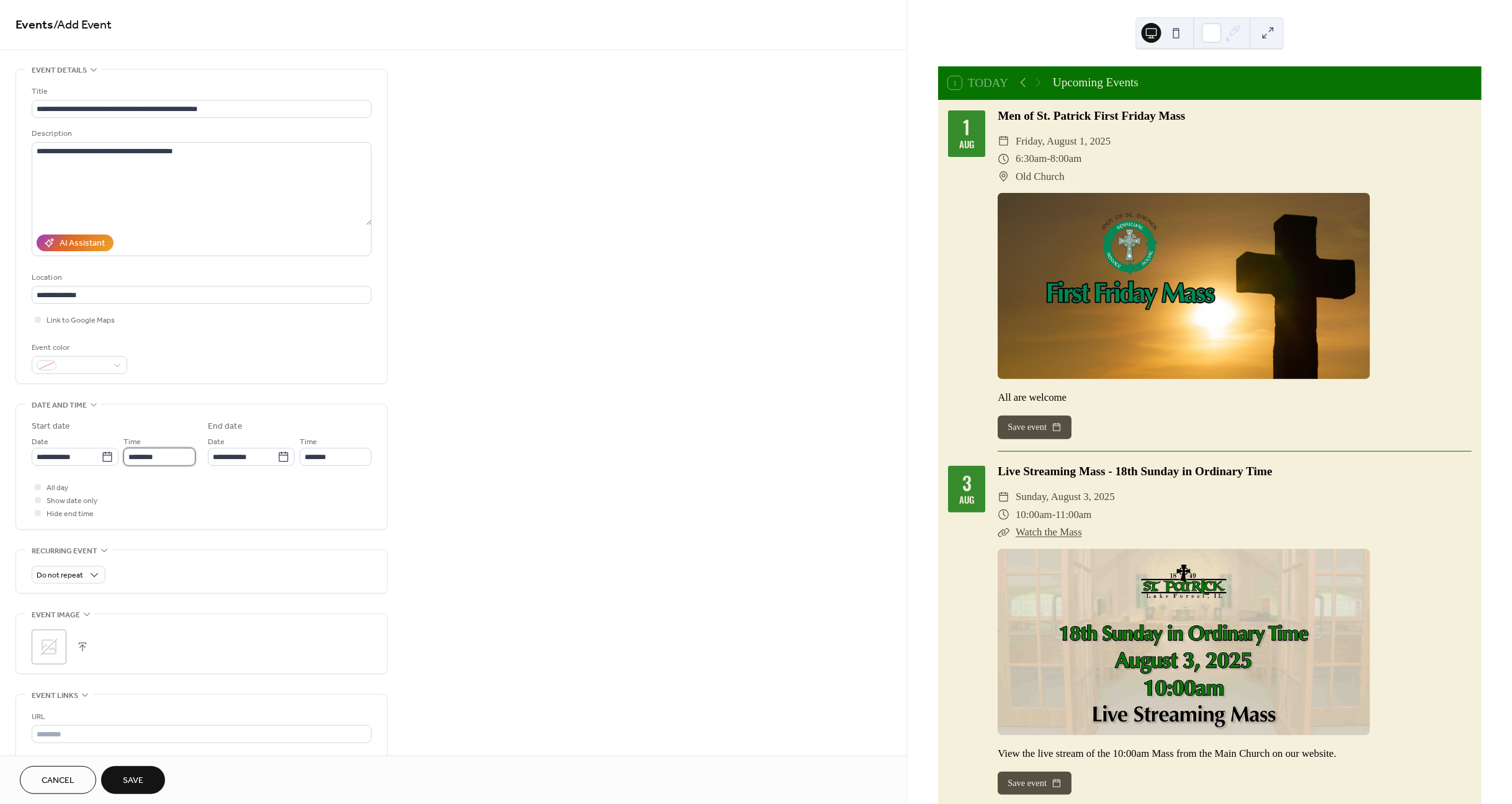 click on "********" at bounding box center [159, 457] 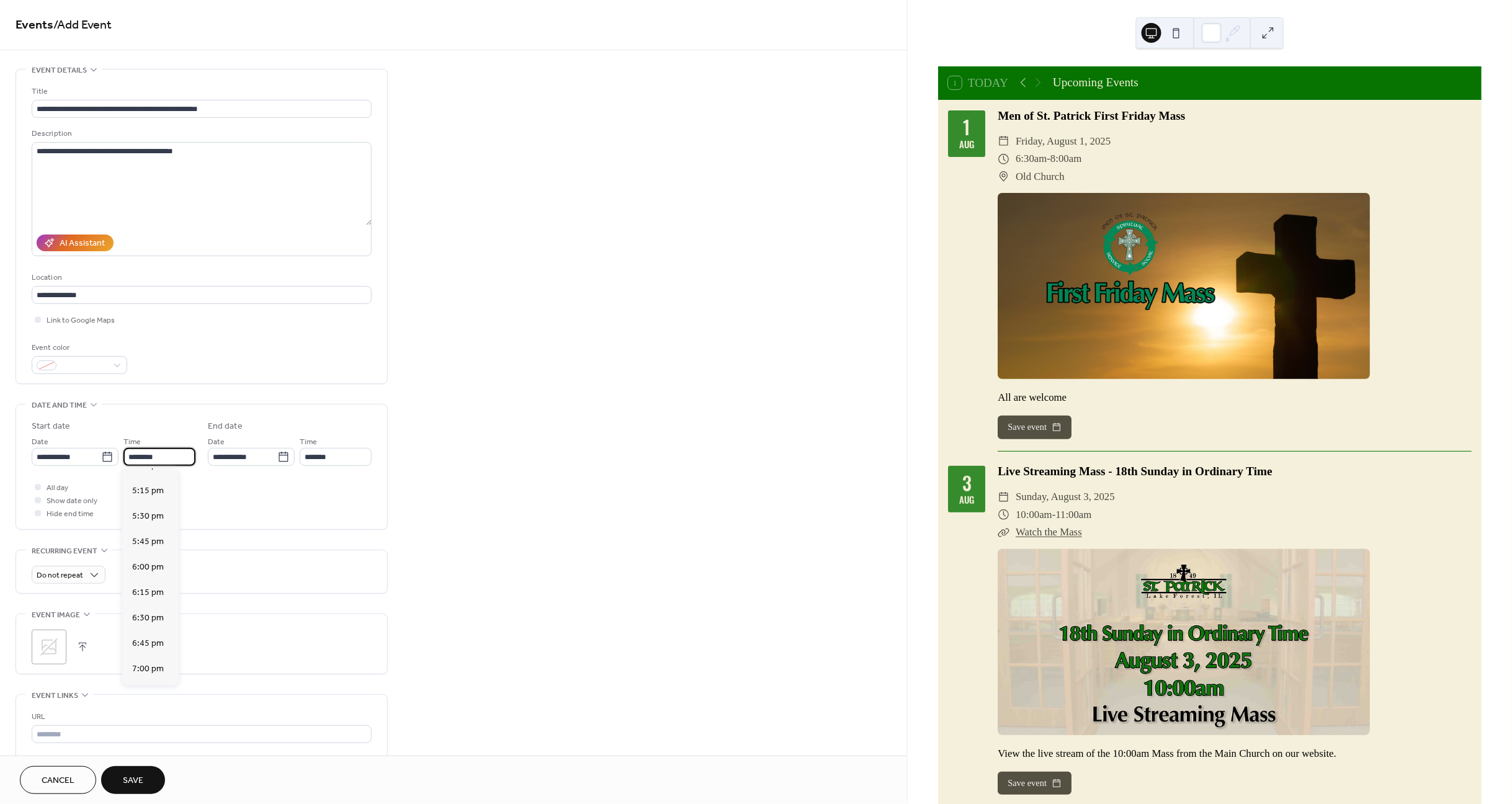 scroll, scrollTop: 1766, scrollLeft: 0, axis: vertical 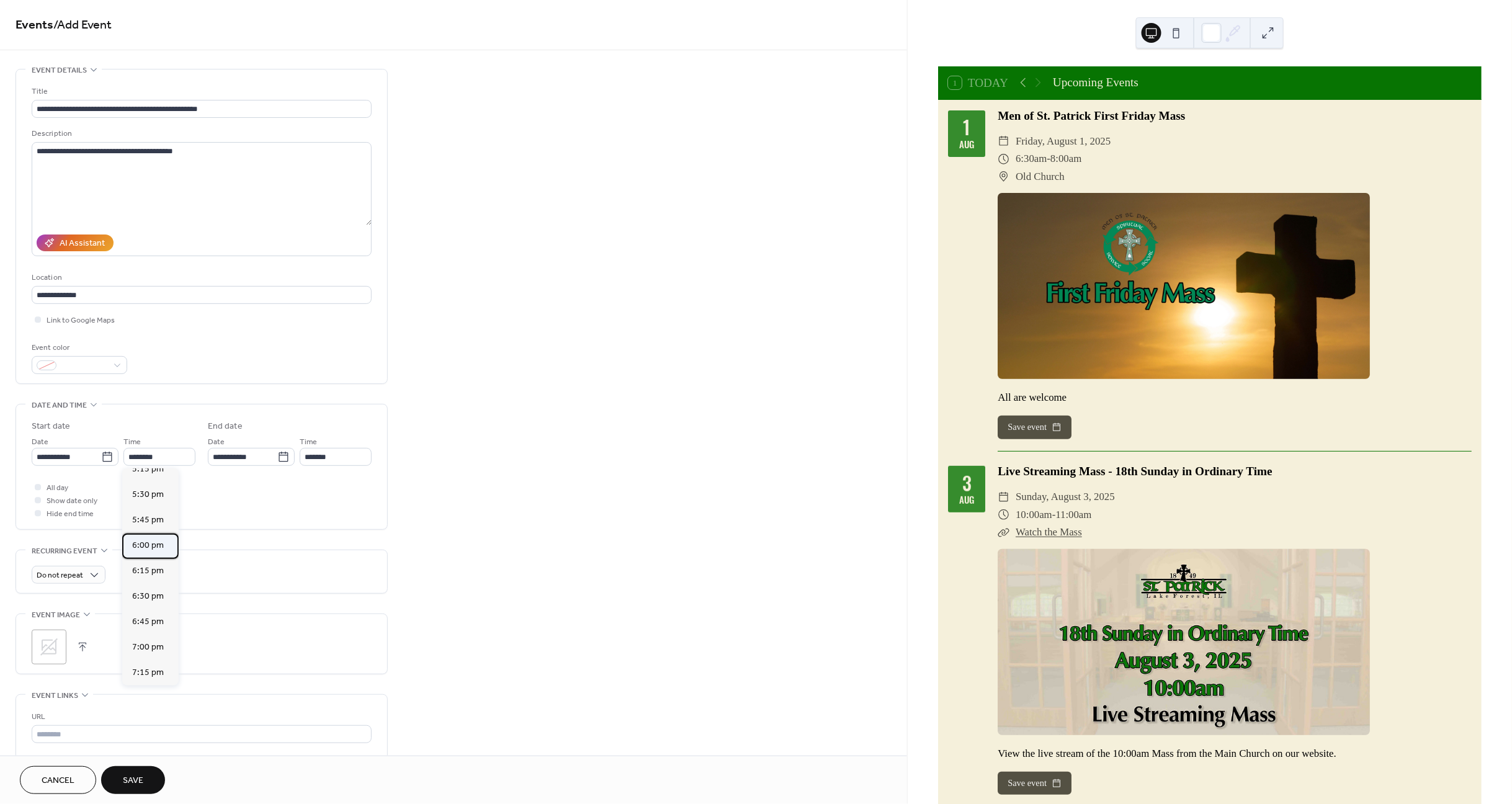 click on "6:00 pm" at bounding box center [148, 546] 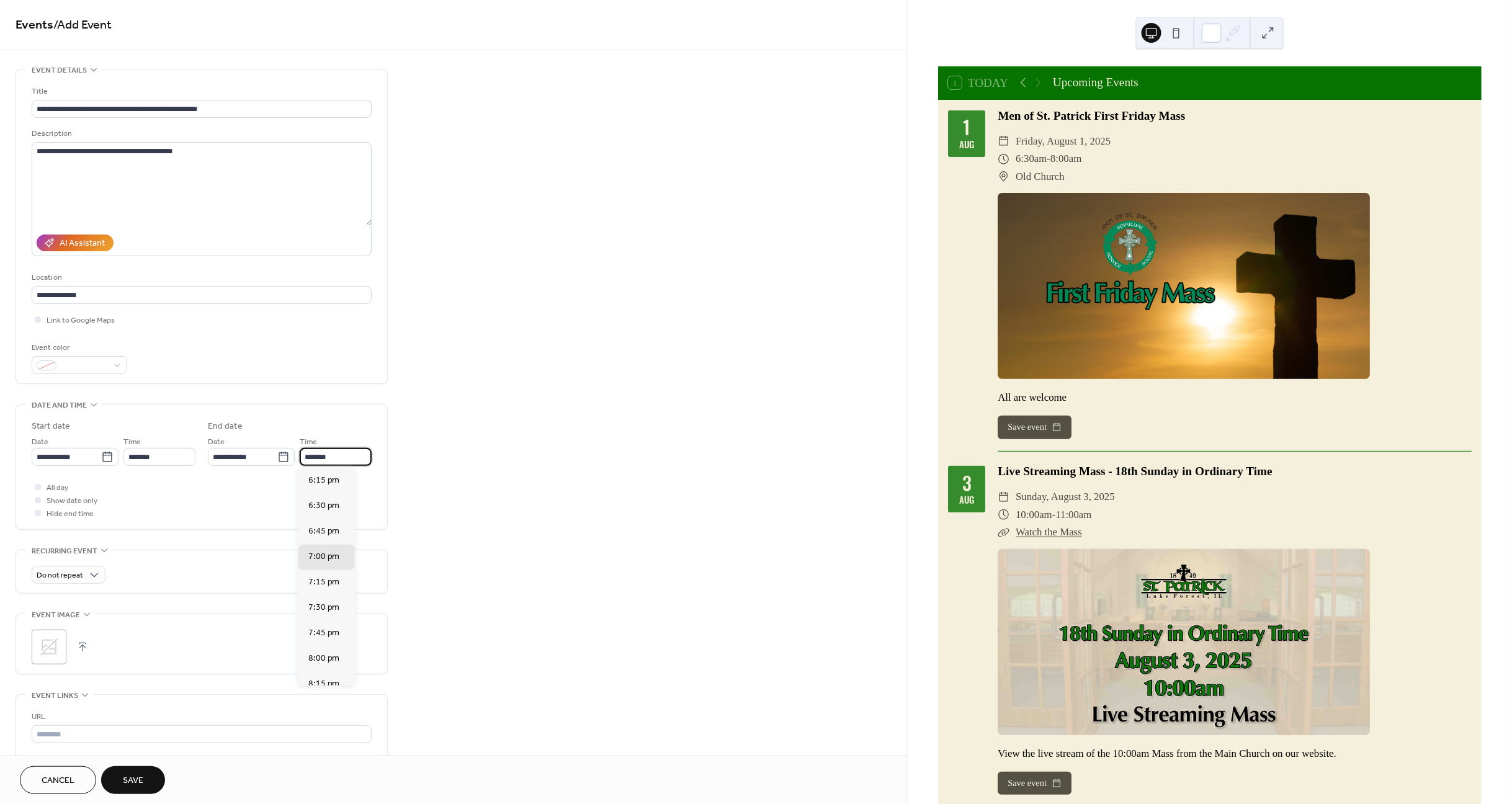 click on "*******" at bounding box center [336, 457] 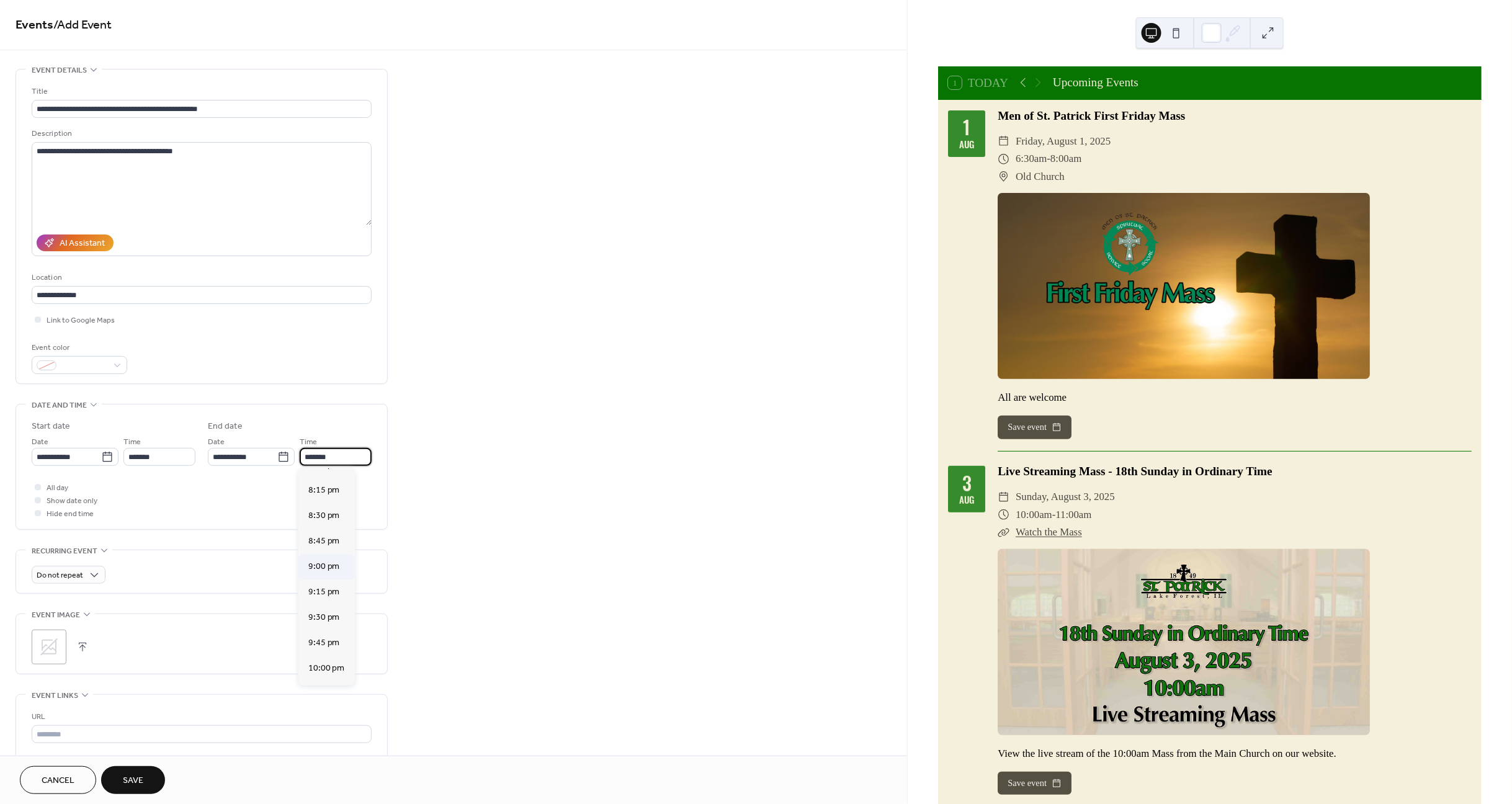 scroll, scrollTop: 253, scrollLeft: 0, axis: vertical 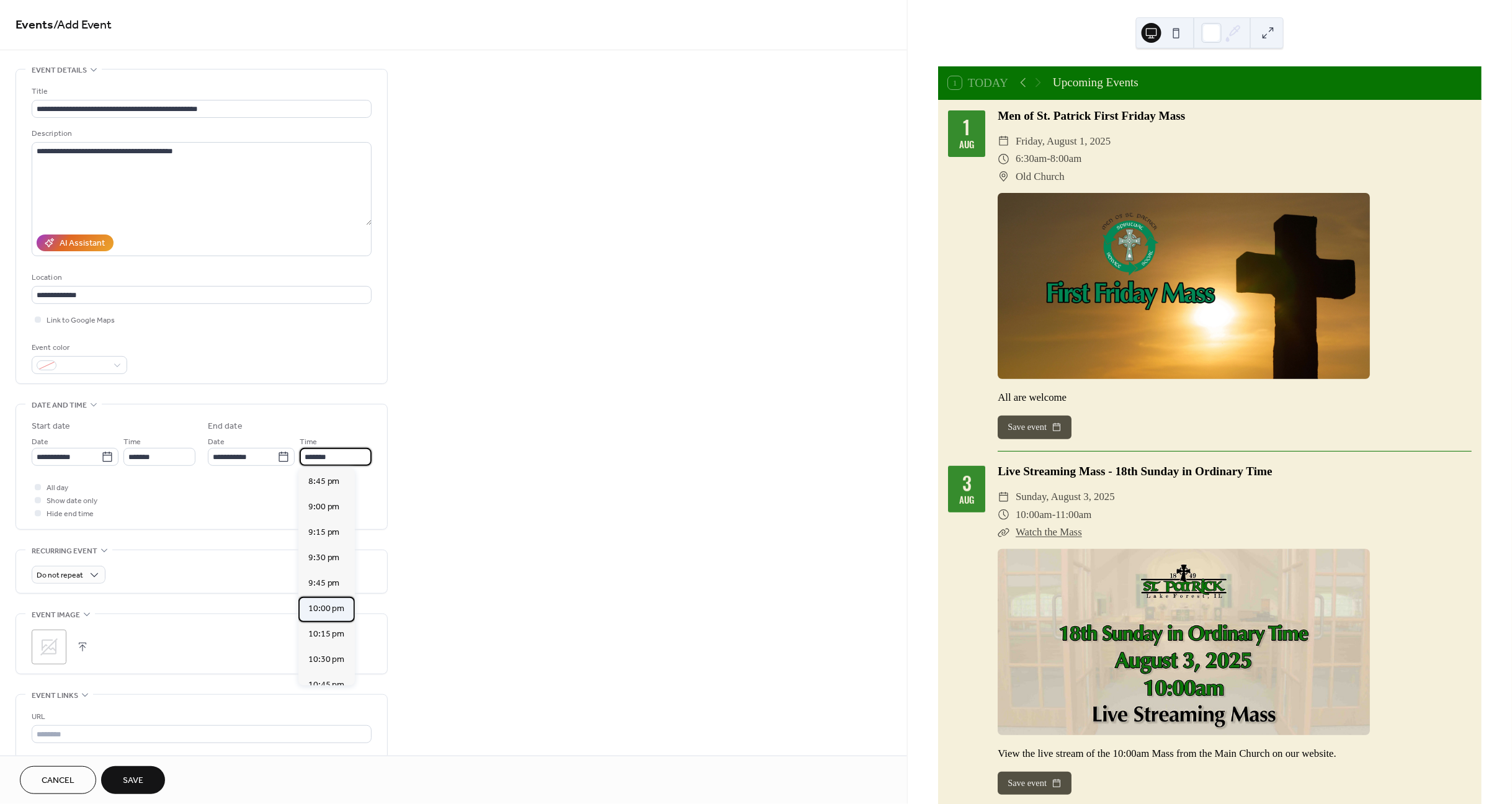 click on "10:00 pm" at bounding box center (326, 609) 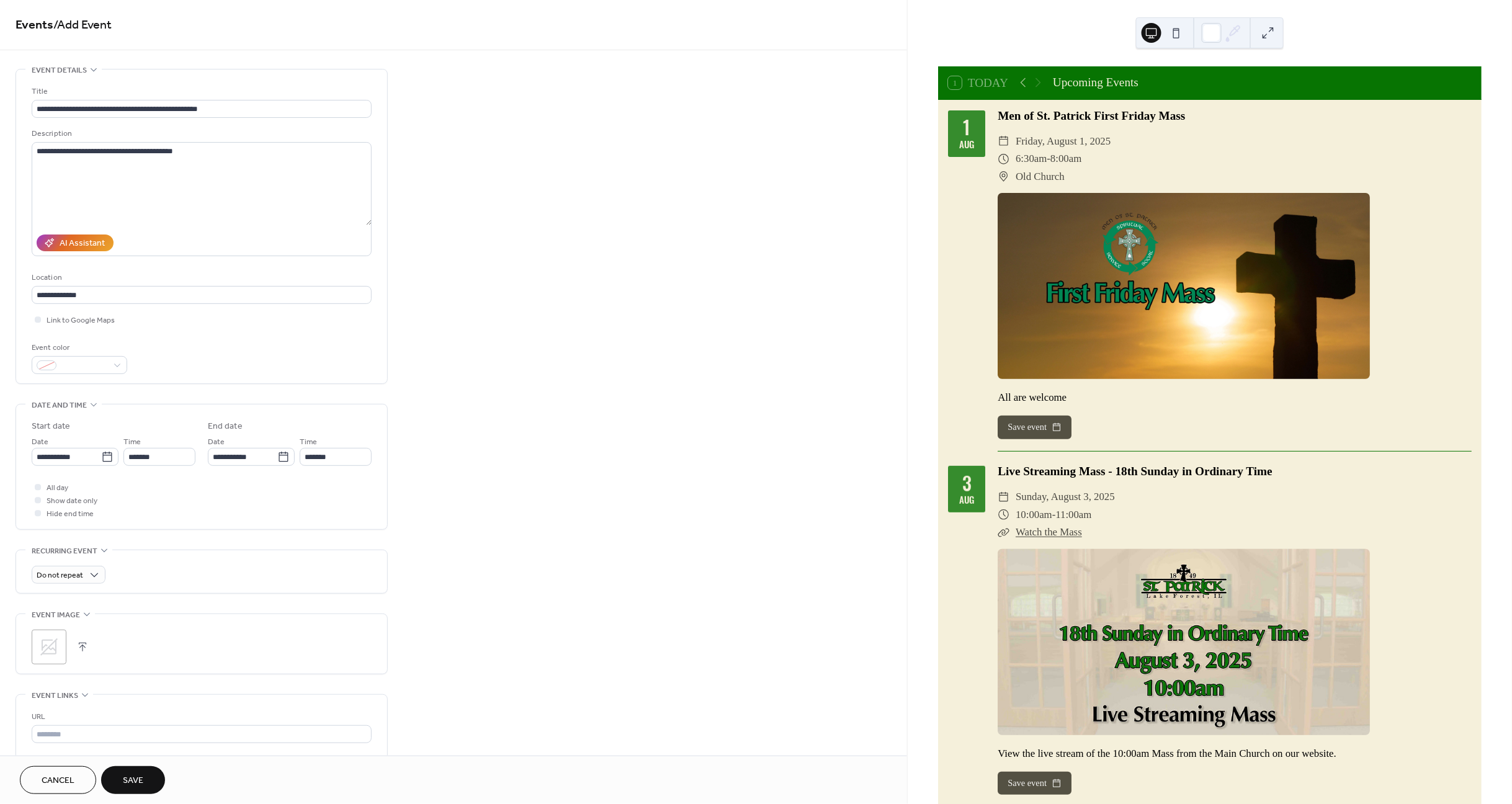 type on "********" 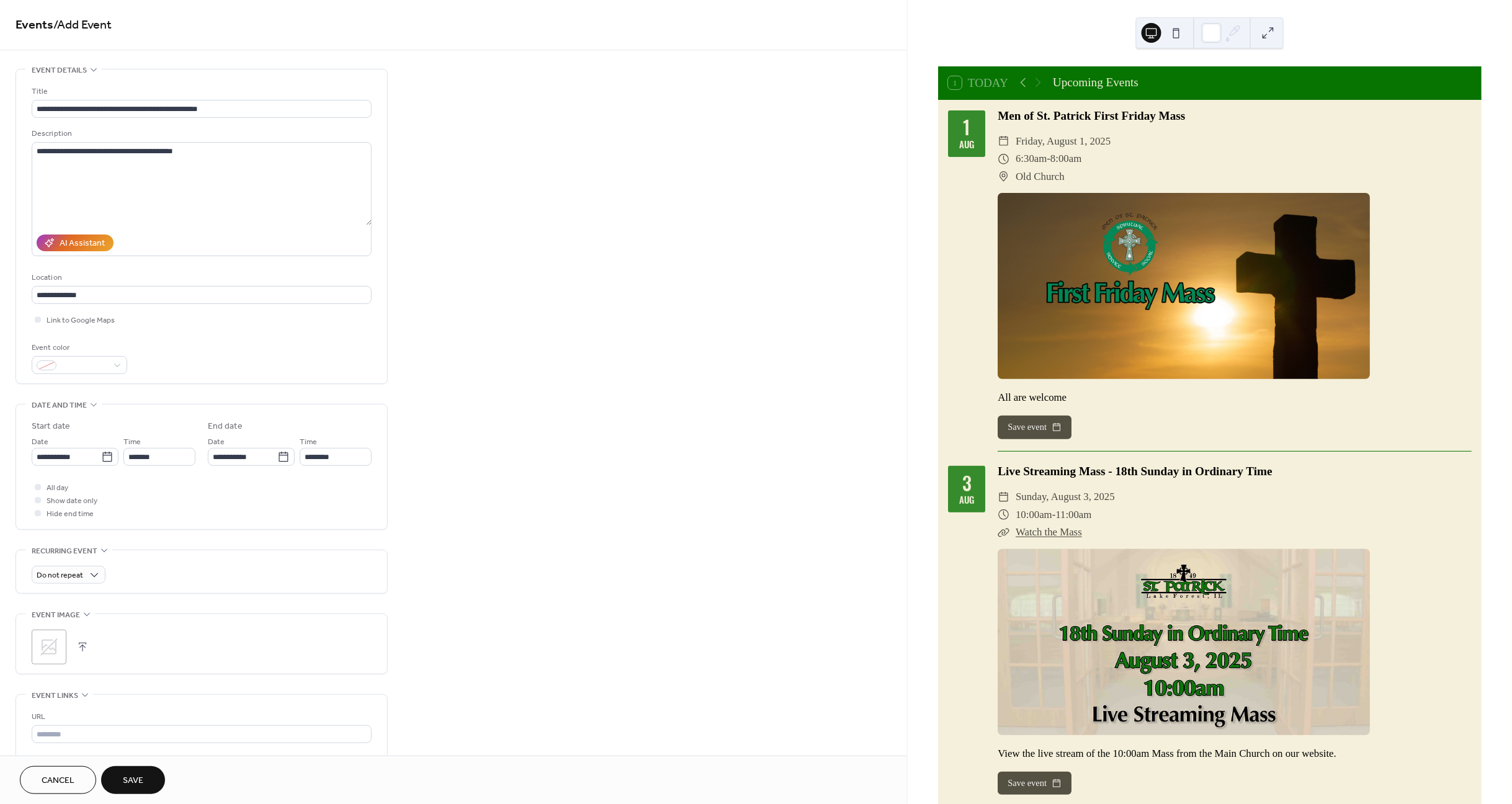 click 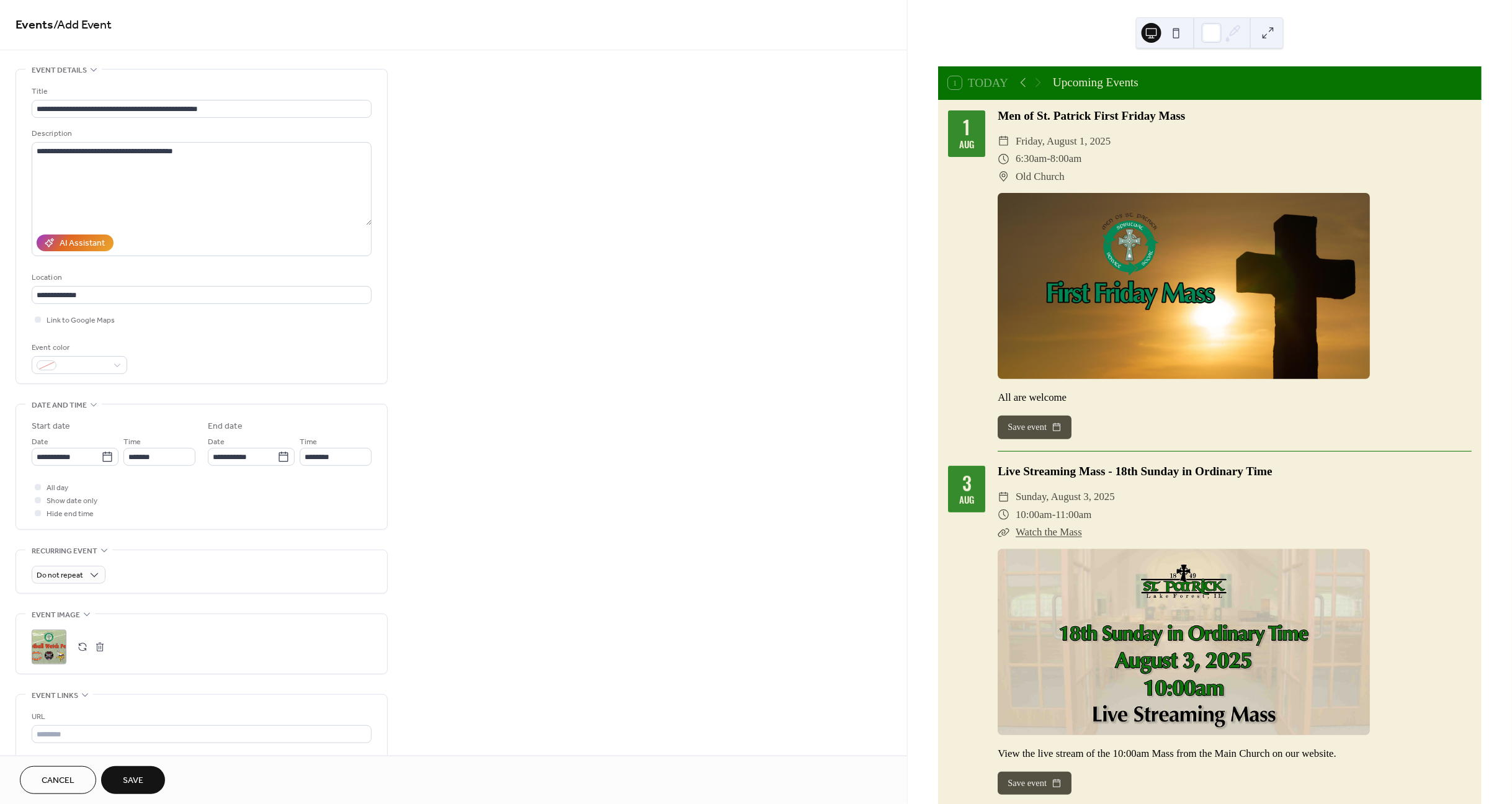 click on "Save" at bounding box center (133, 780) 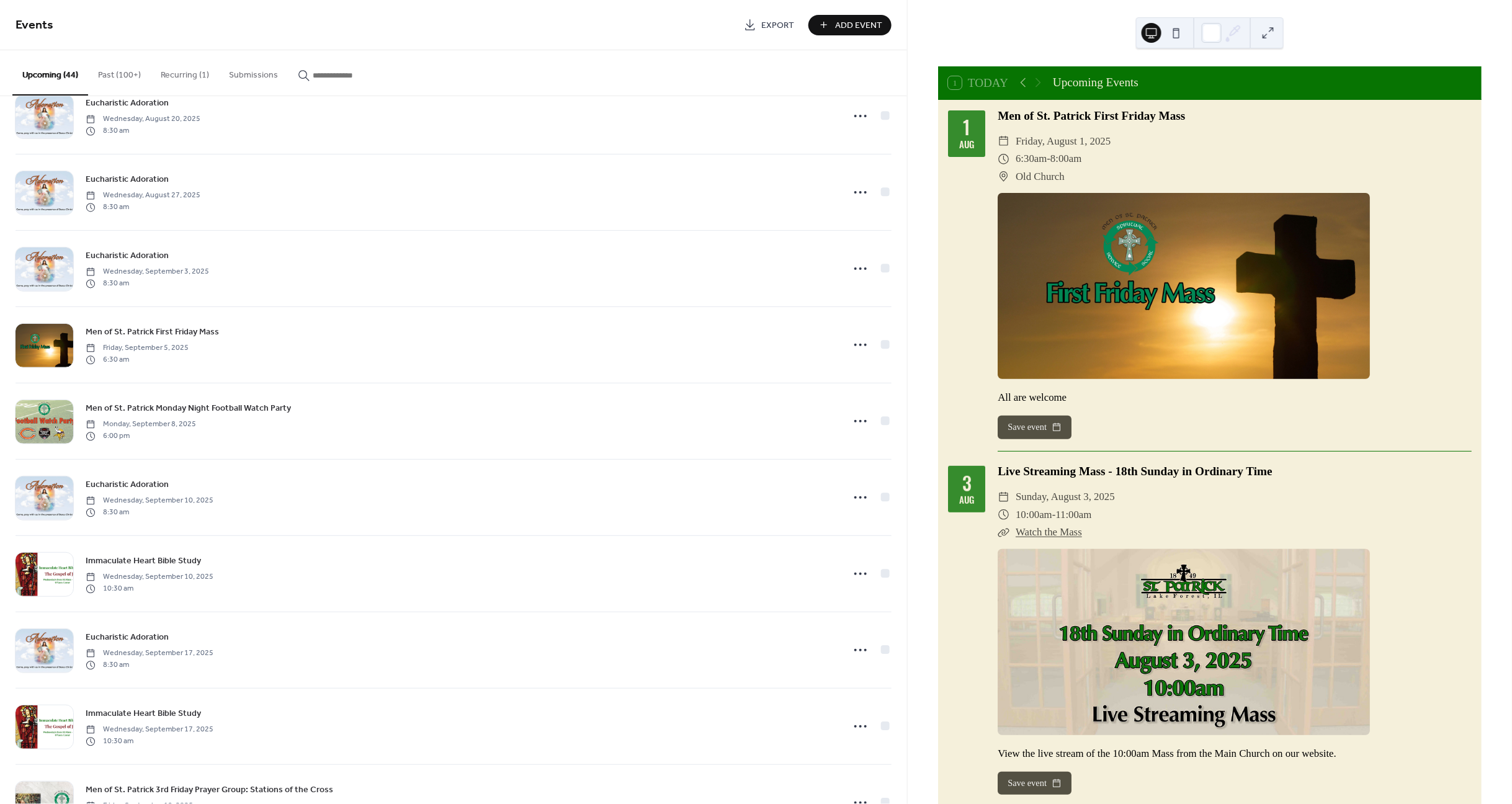 scroll, scrollTop: 651, scrollLeft: 0, axis: vertical 